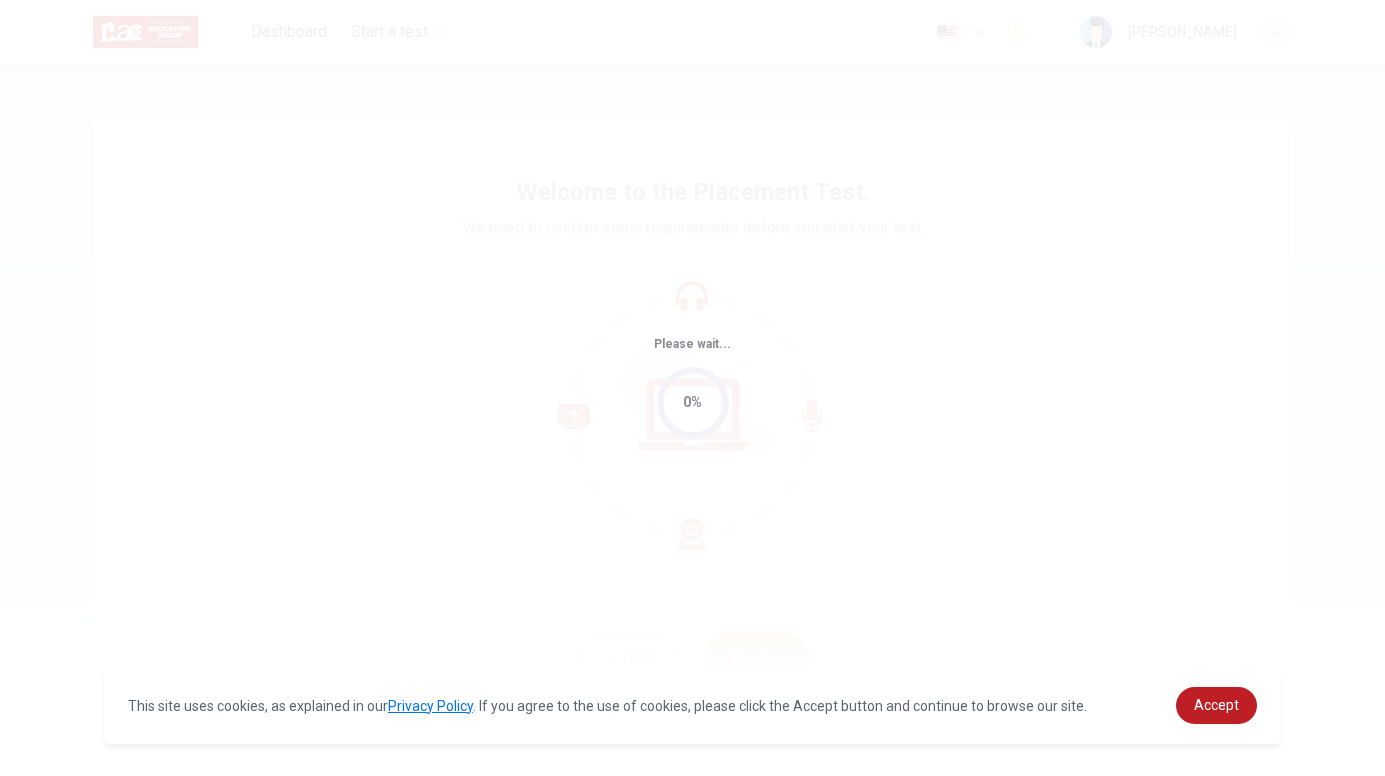 scroll, scrollTop: 0, scrollLeft: 0, axis: both 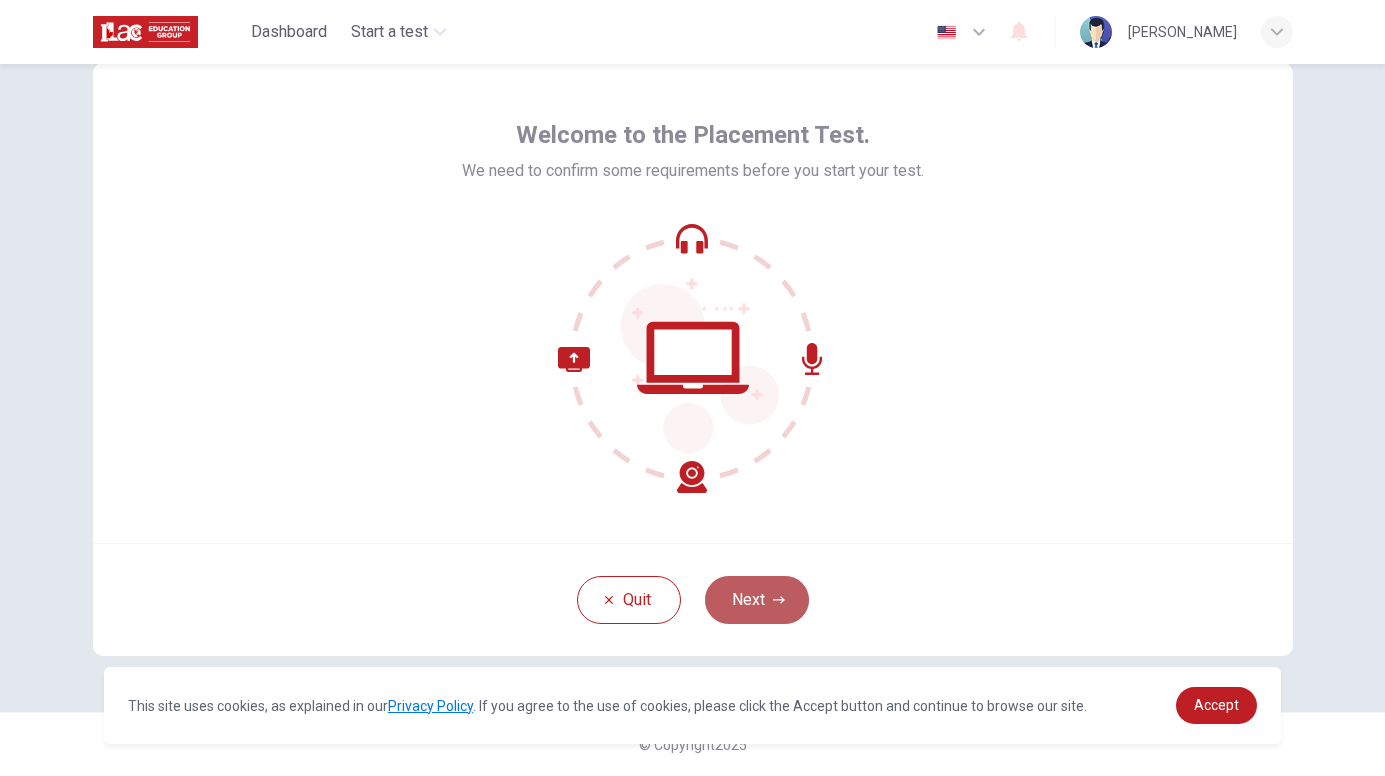 click on "Next" at bounding box center [757, 600] 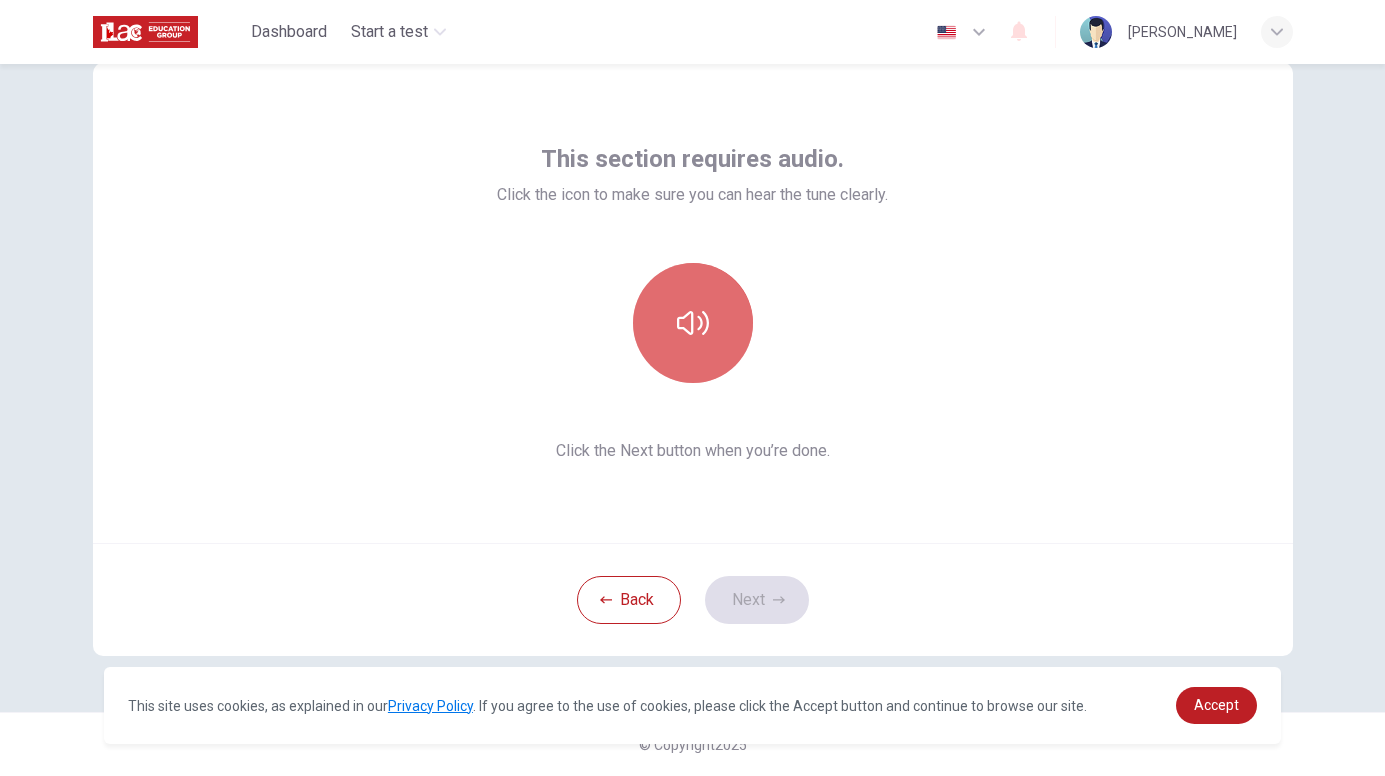 click 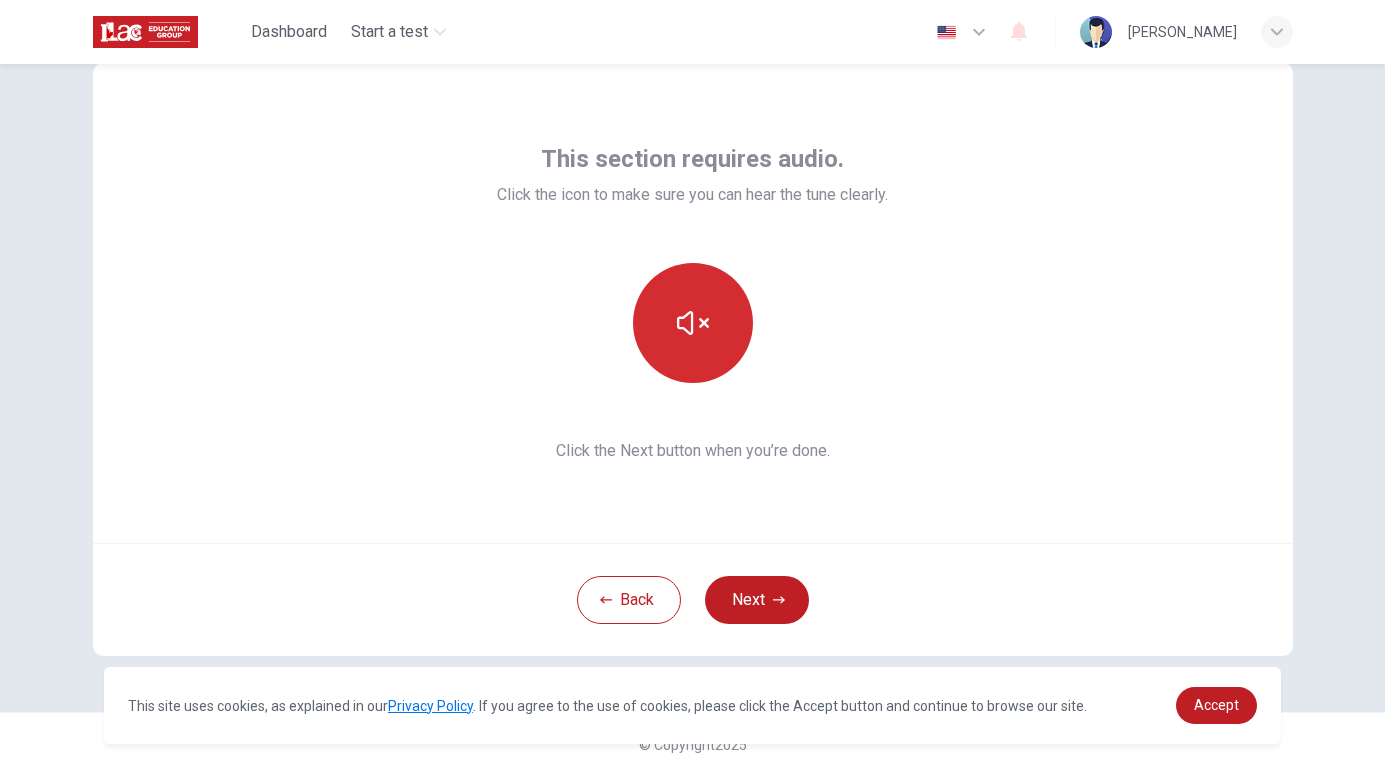 click 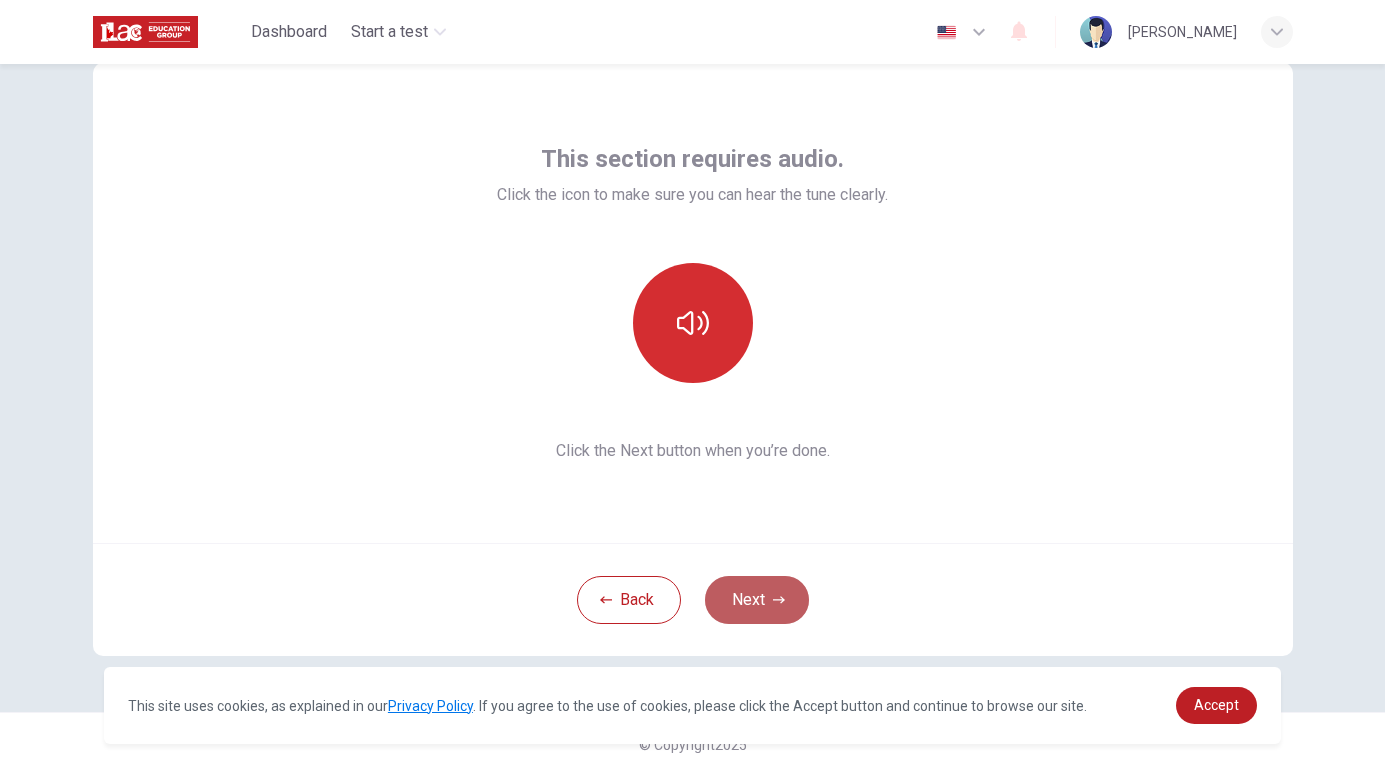 click on "Next" at bounding box center (757, 600) 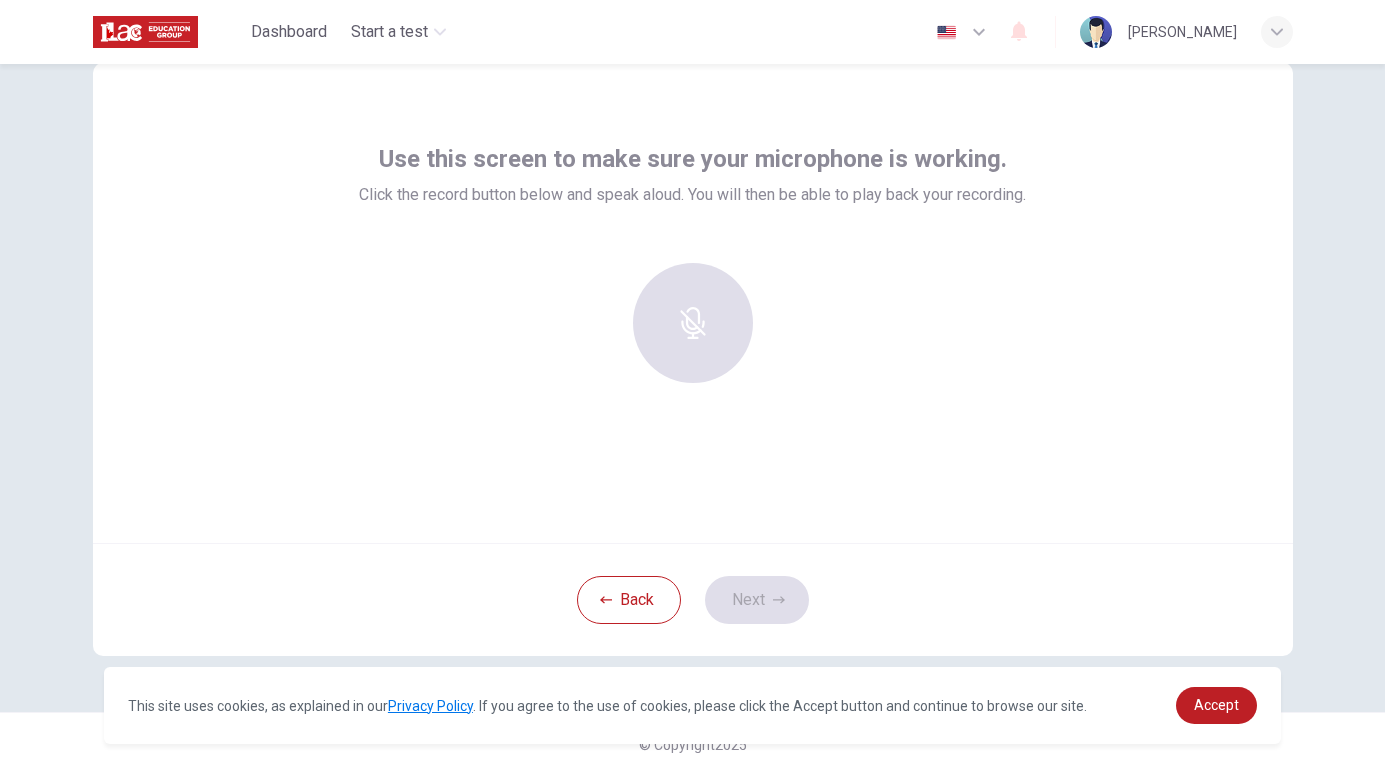 click at bounding box center [693, 323] 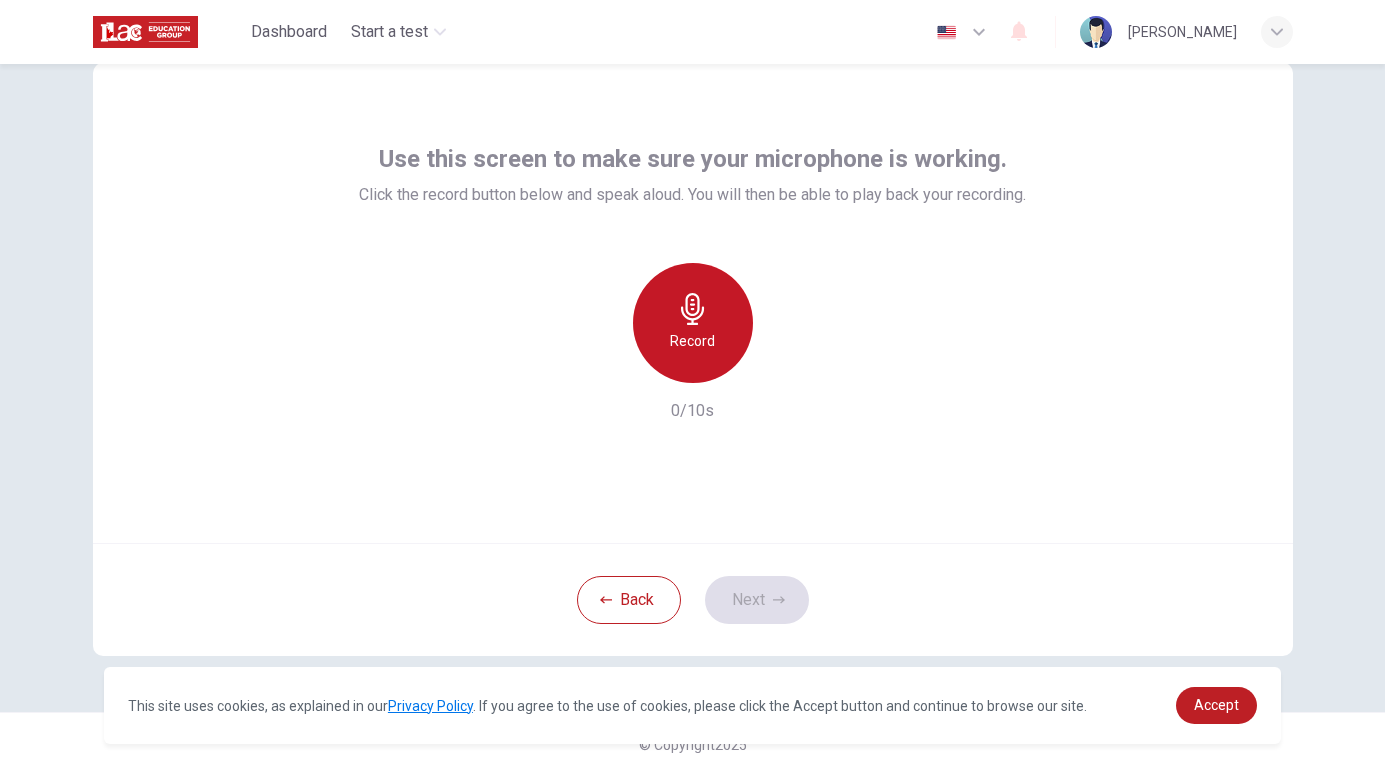 click on "Record" at bounding box center (693, 323) 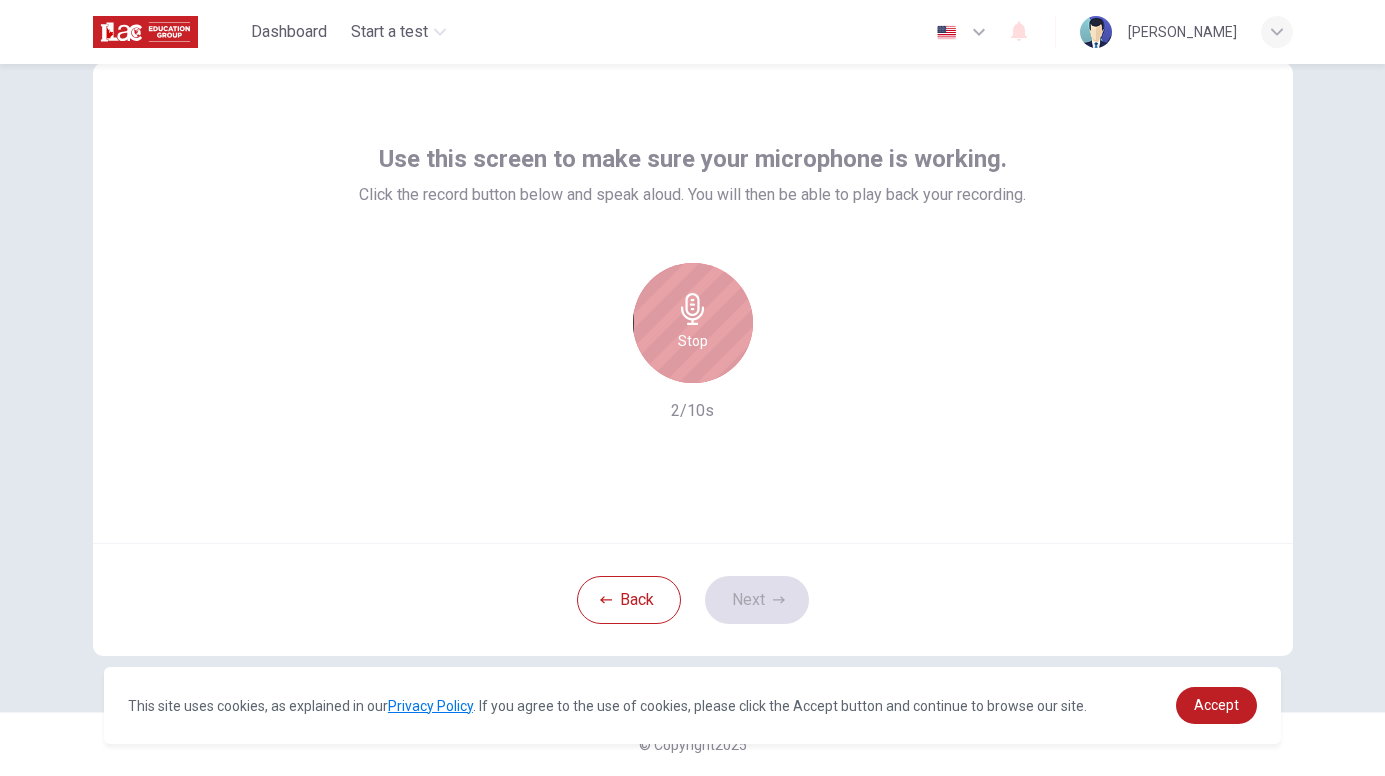 click on "Stop" at bounding box center [693, 323] 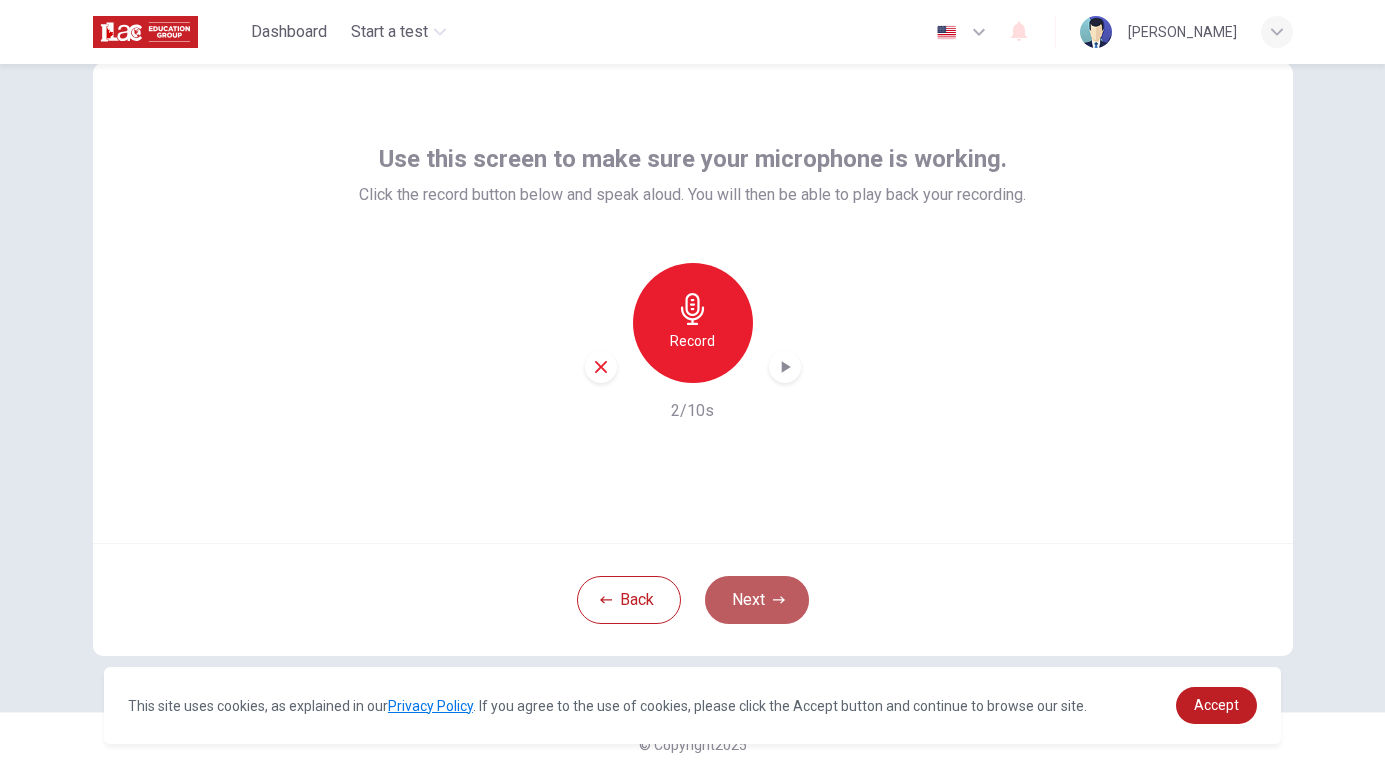 click on "Next" at bounding box center [757, 600] 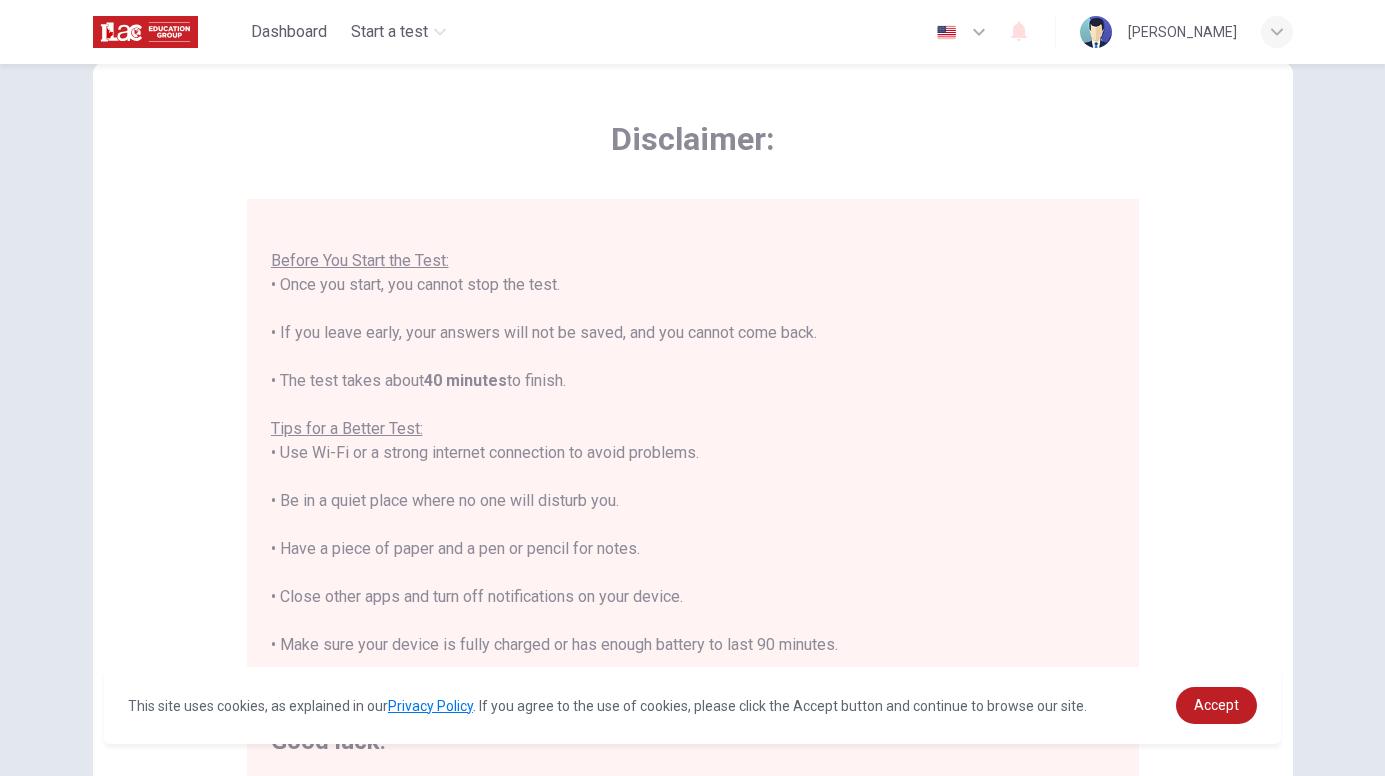 scroll, scrollTop: 23, scrollLeft: 0, axis: vertical 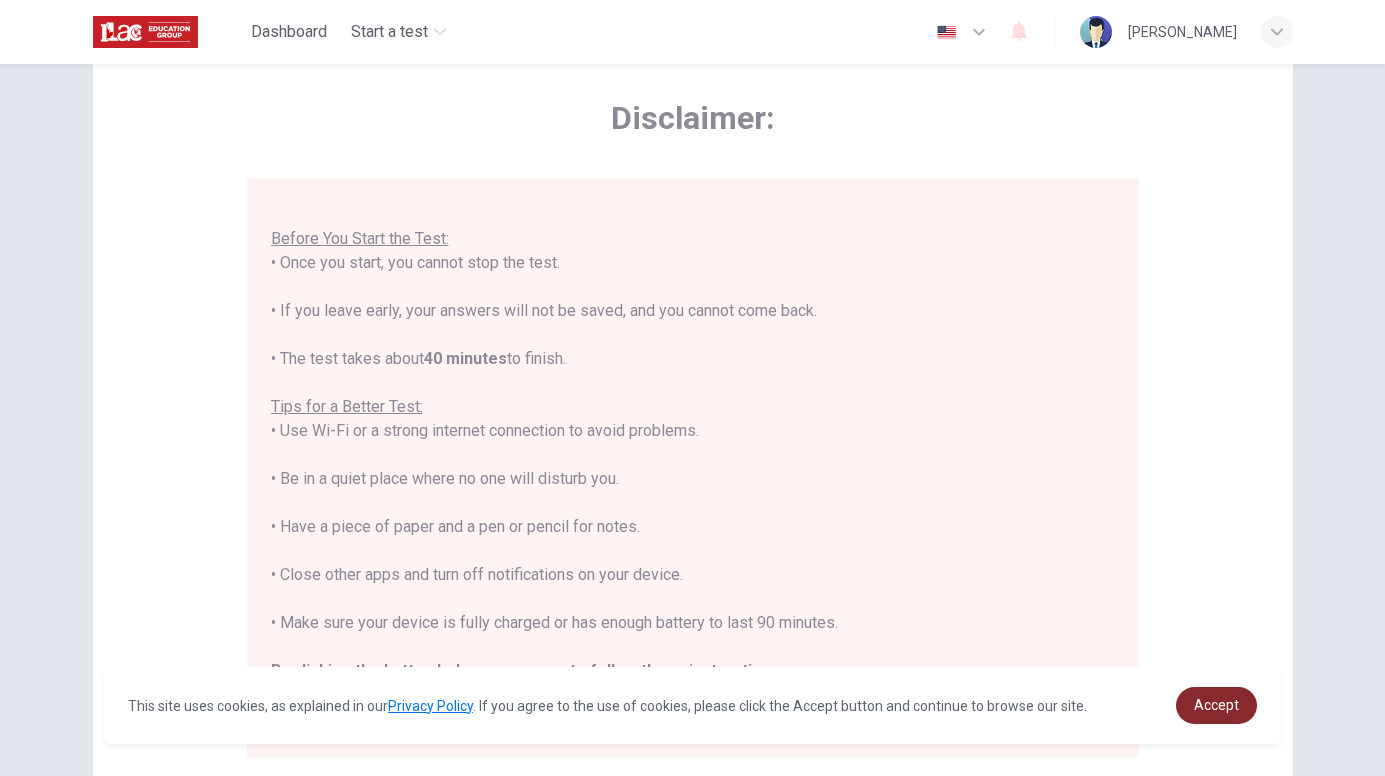 click on "Accept" at bounding box center [1216, 705] 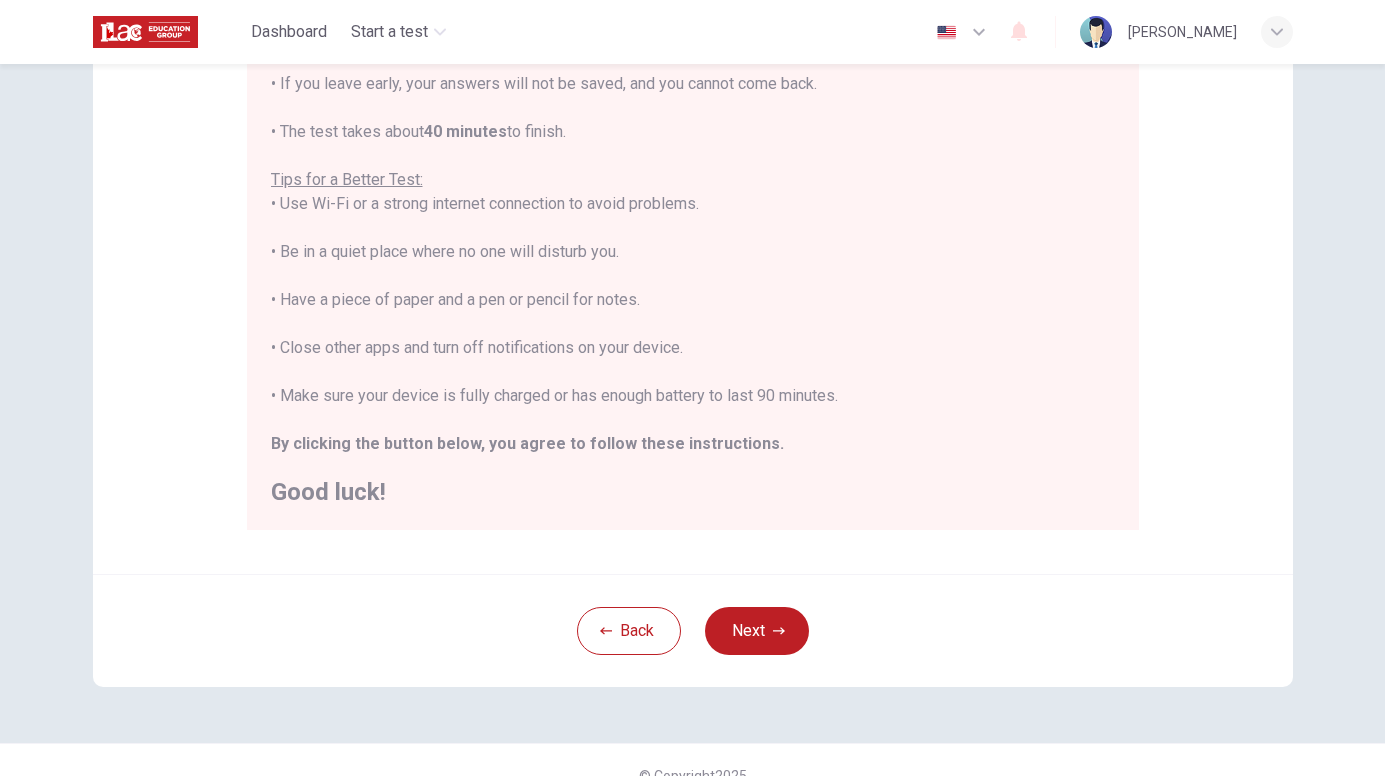 scroll, scrollTop: 306, scrollLeft: 0, axis: vertical 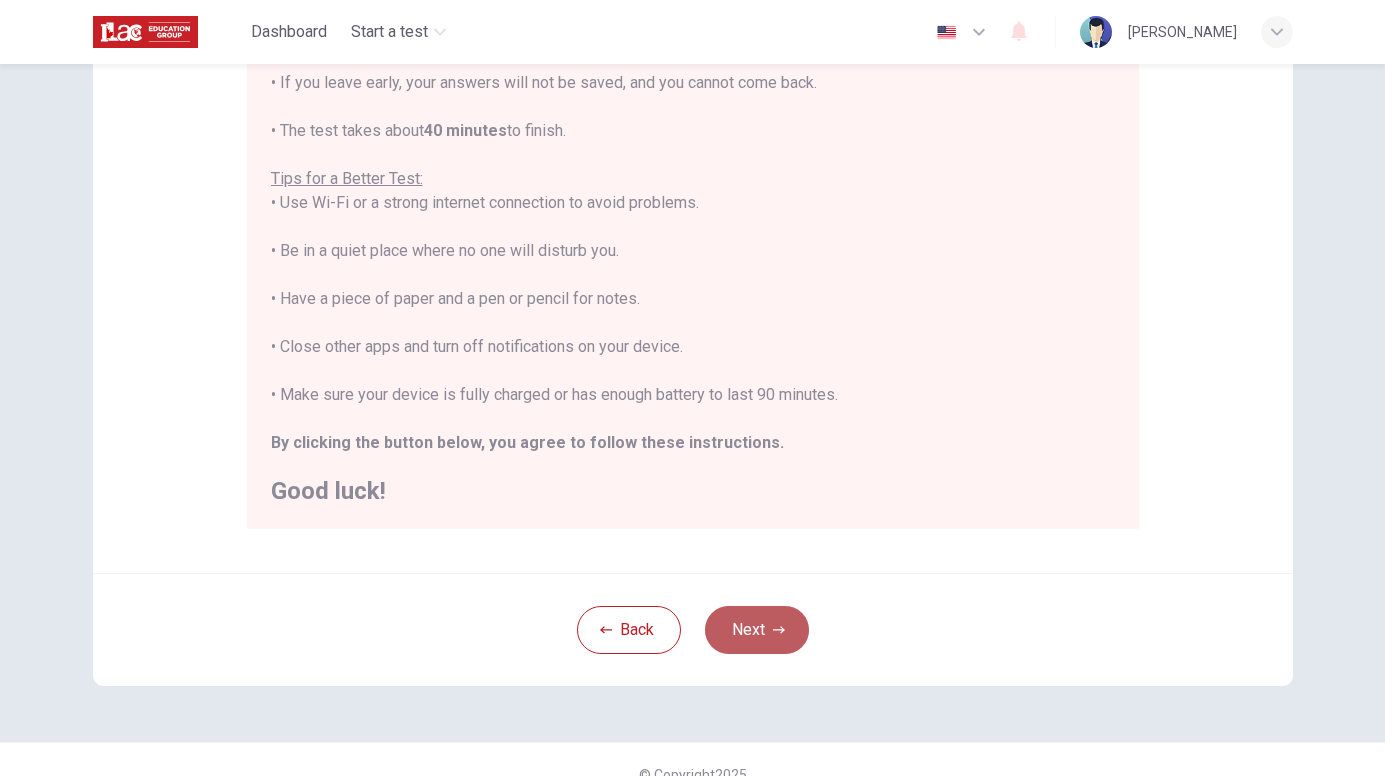 click 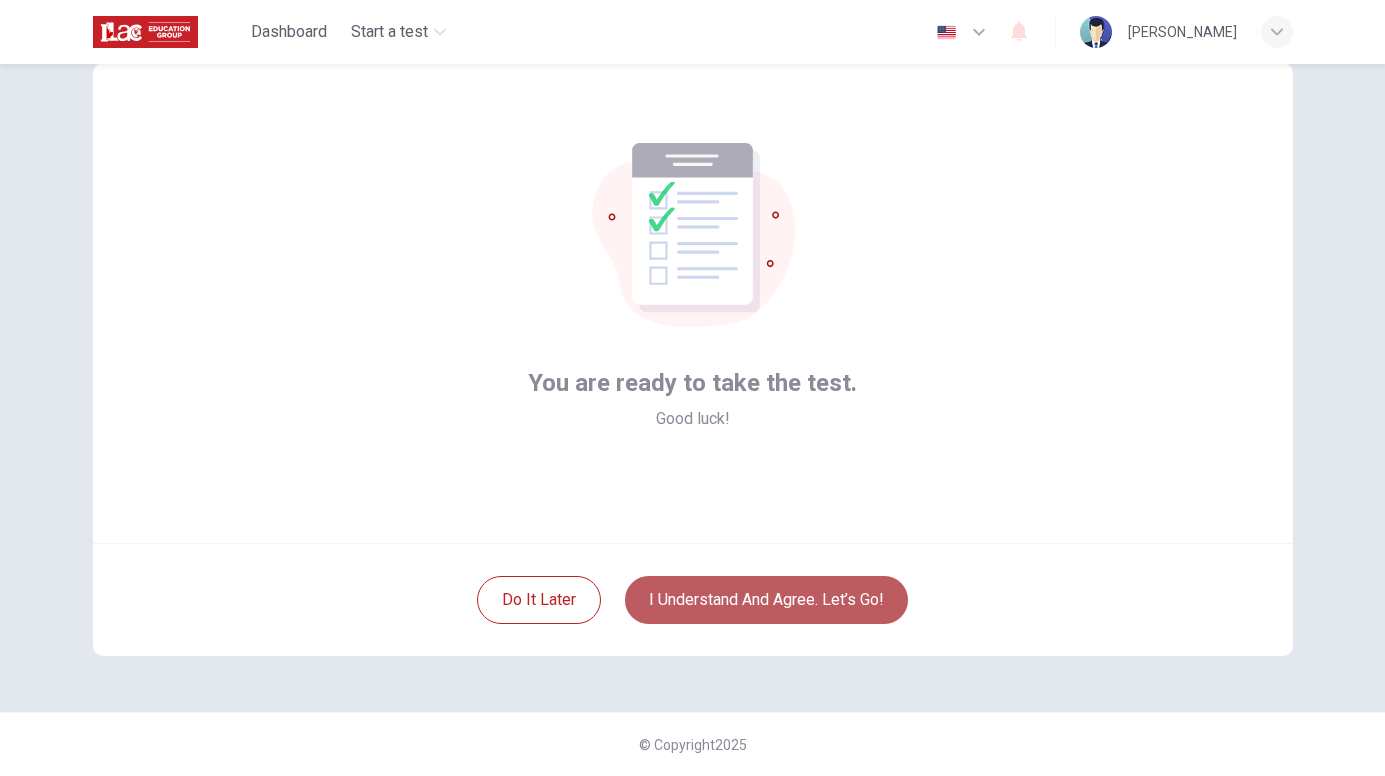 click on "I understand and agree. Let’s go!" at bounding box center [766, 600] 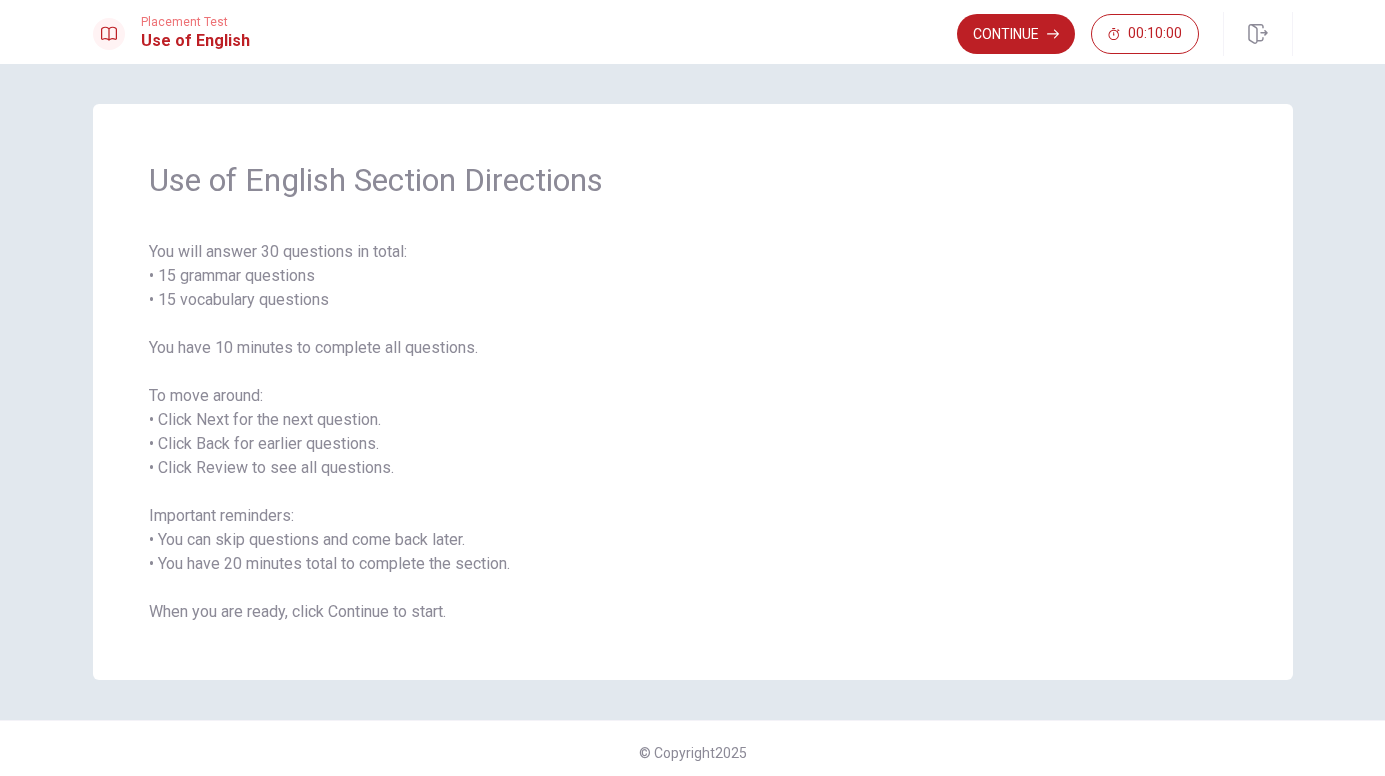 scroll, scrollTop: 8, scrollLeft: 0, axis: vertical 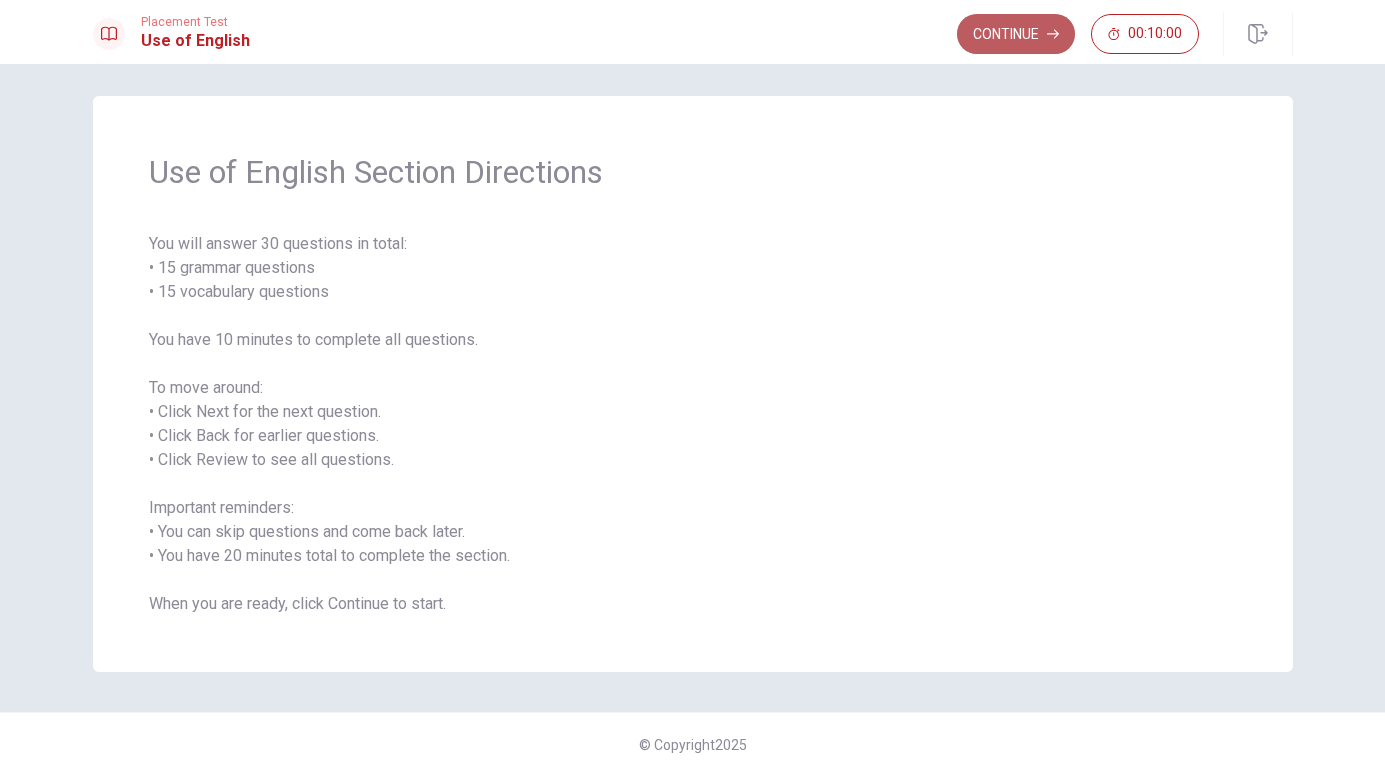 click on "Continue" at bounding box center (1016, 34) 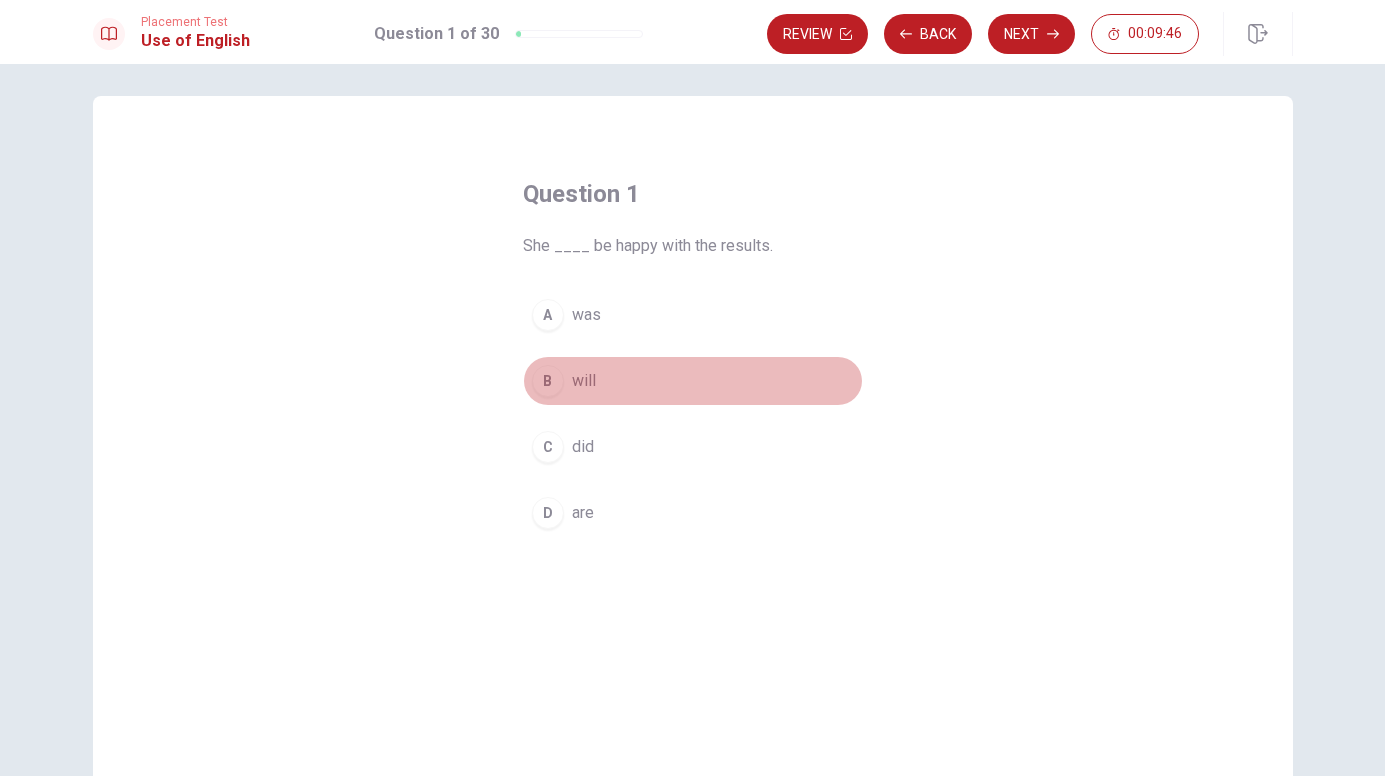 click on "B" at bounding box center (548, 381) 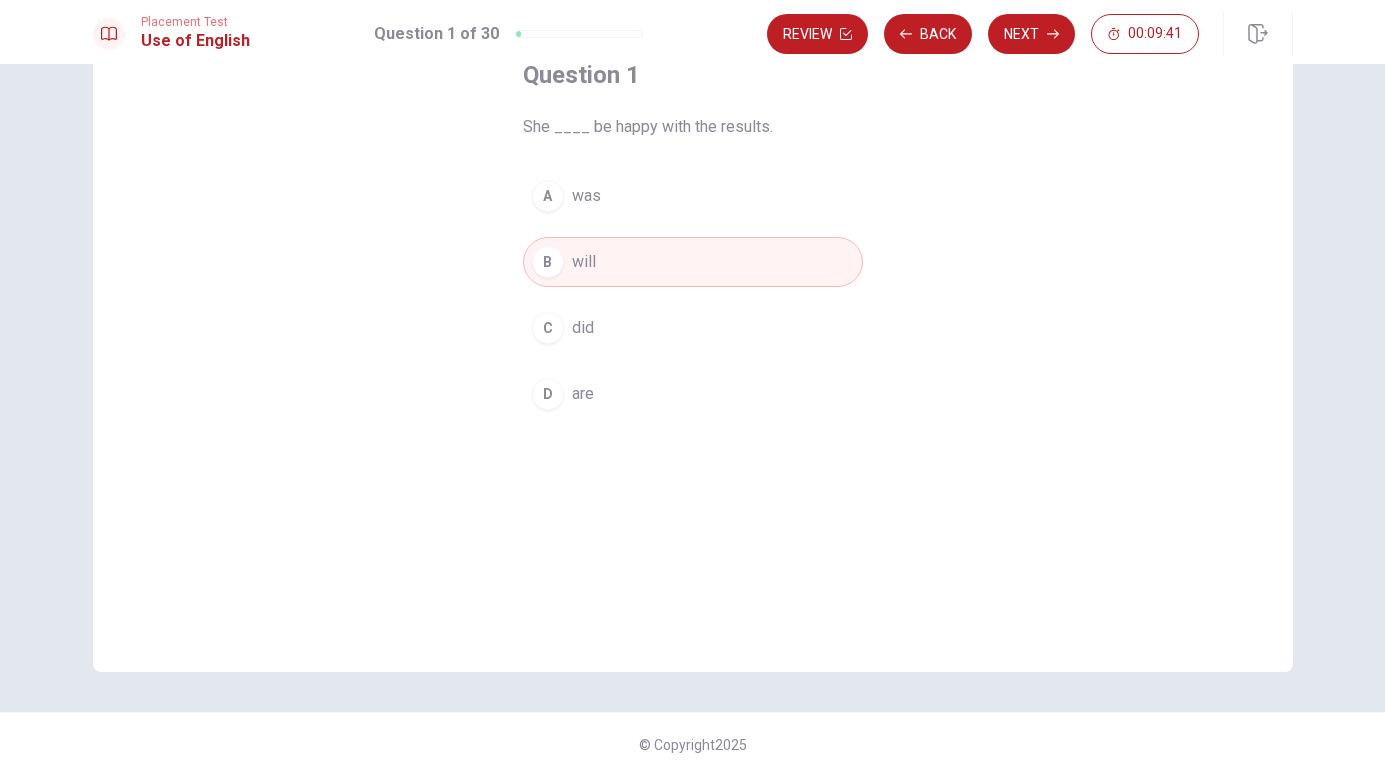 scroll, scrollTop: 0, scrollLeft: 0, axis: both 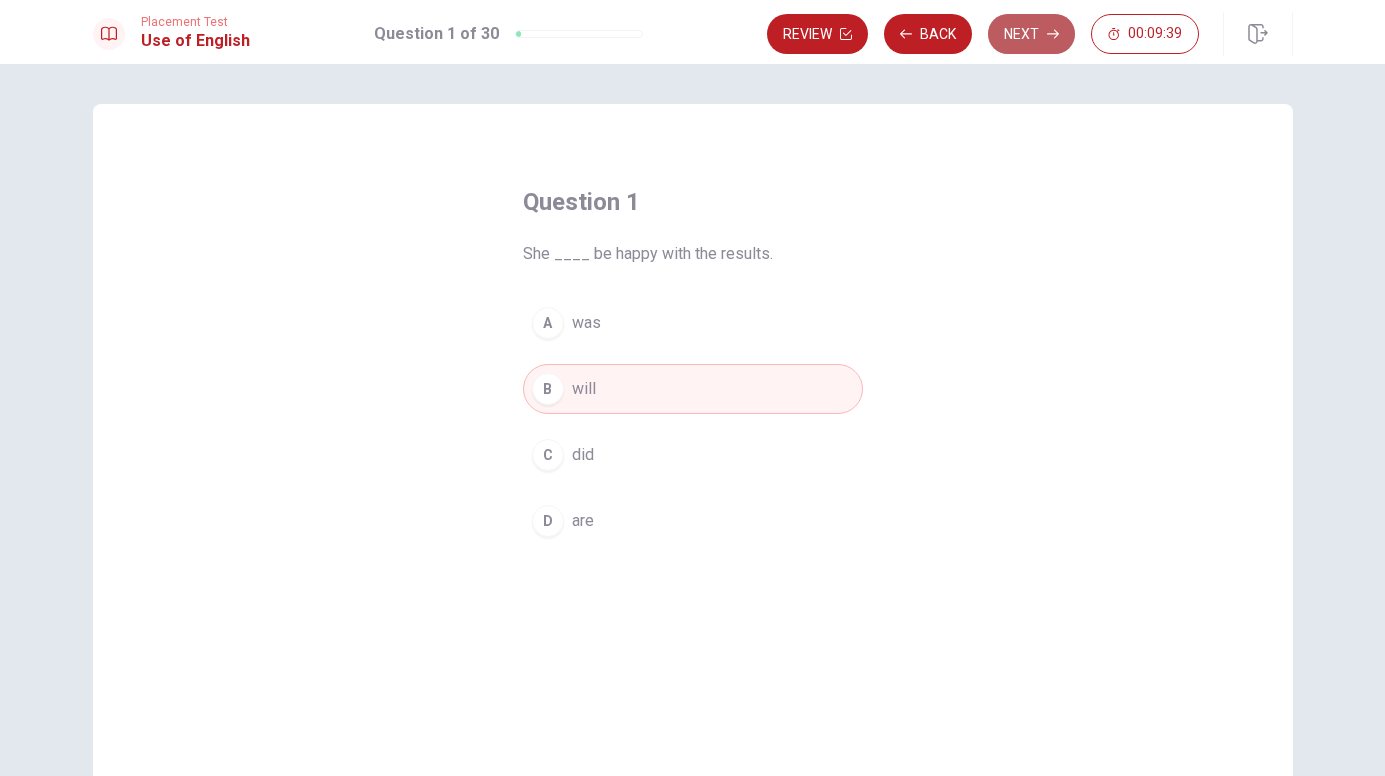 click on "Next" at bounding box center (1031, 34) 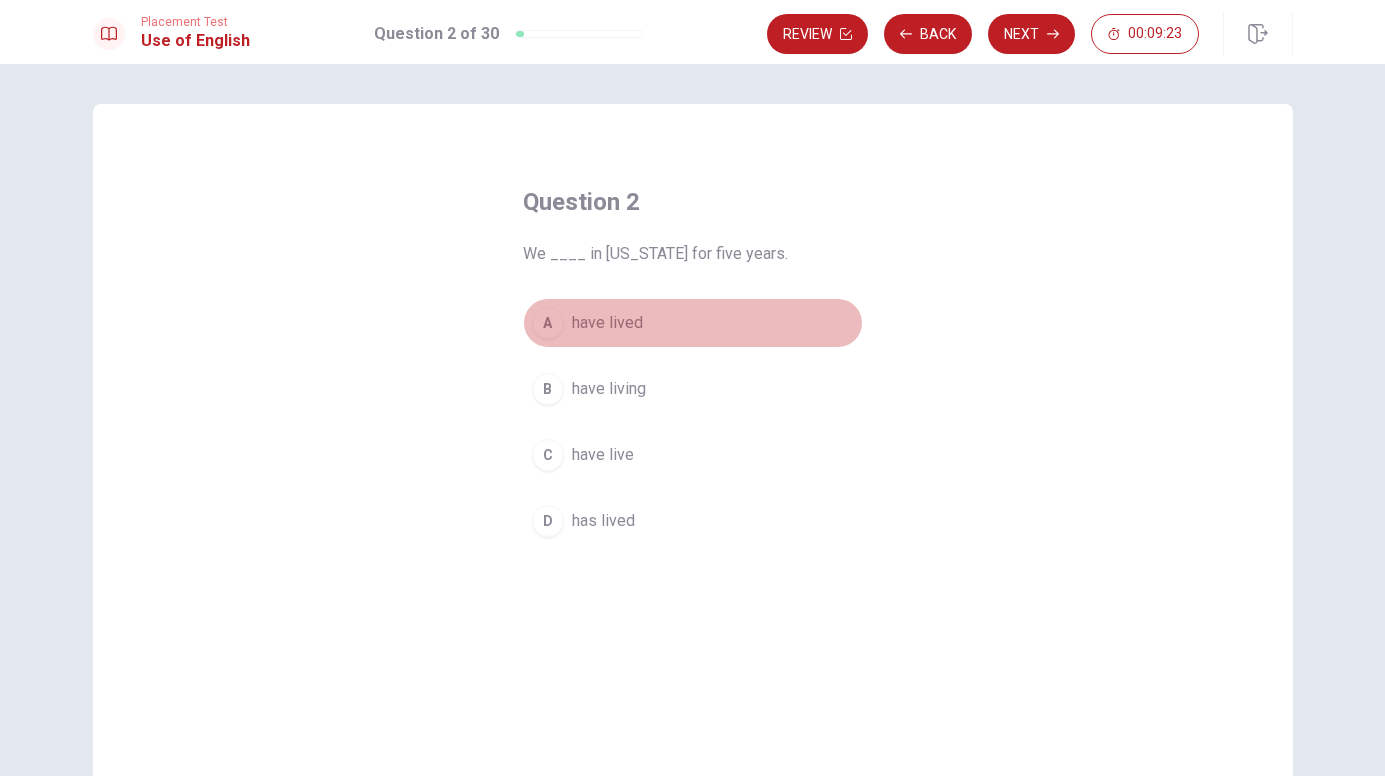 click on "A" at bounding box center (548, 323) 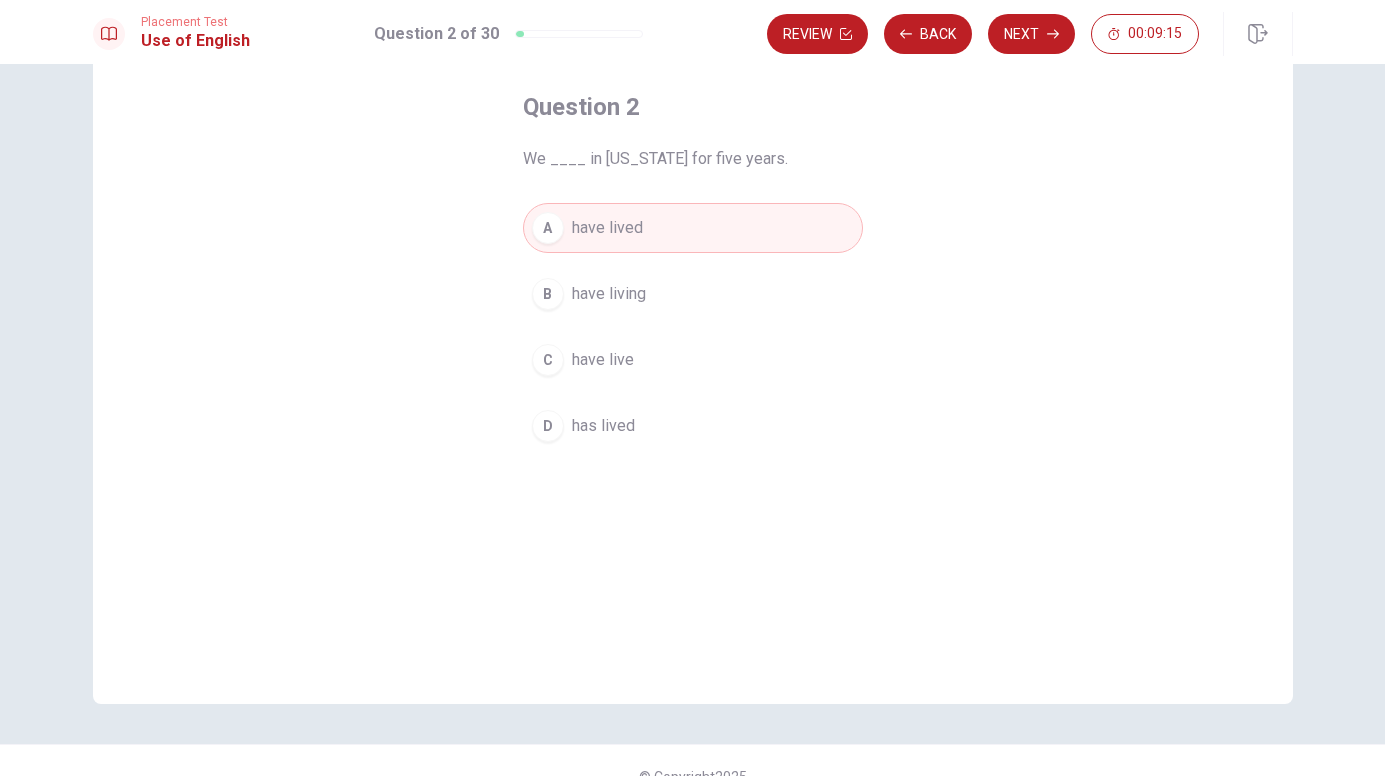 scroll, scrollTop: 99, scrollLeft: 0, axis: vertical 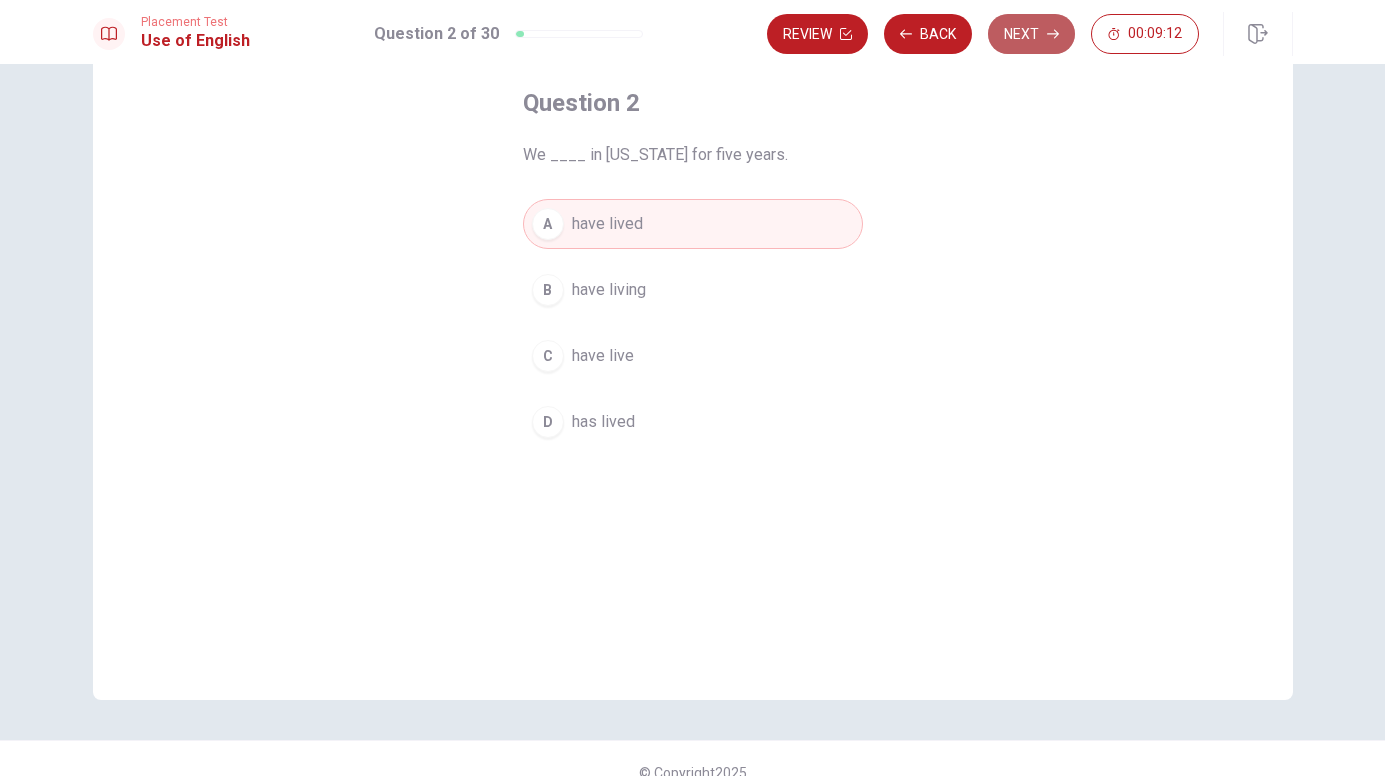 click on "Next" at bounding box center [1031, 34] 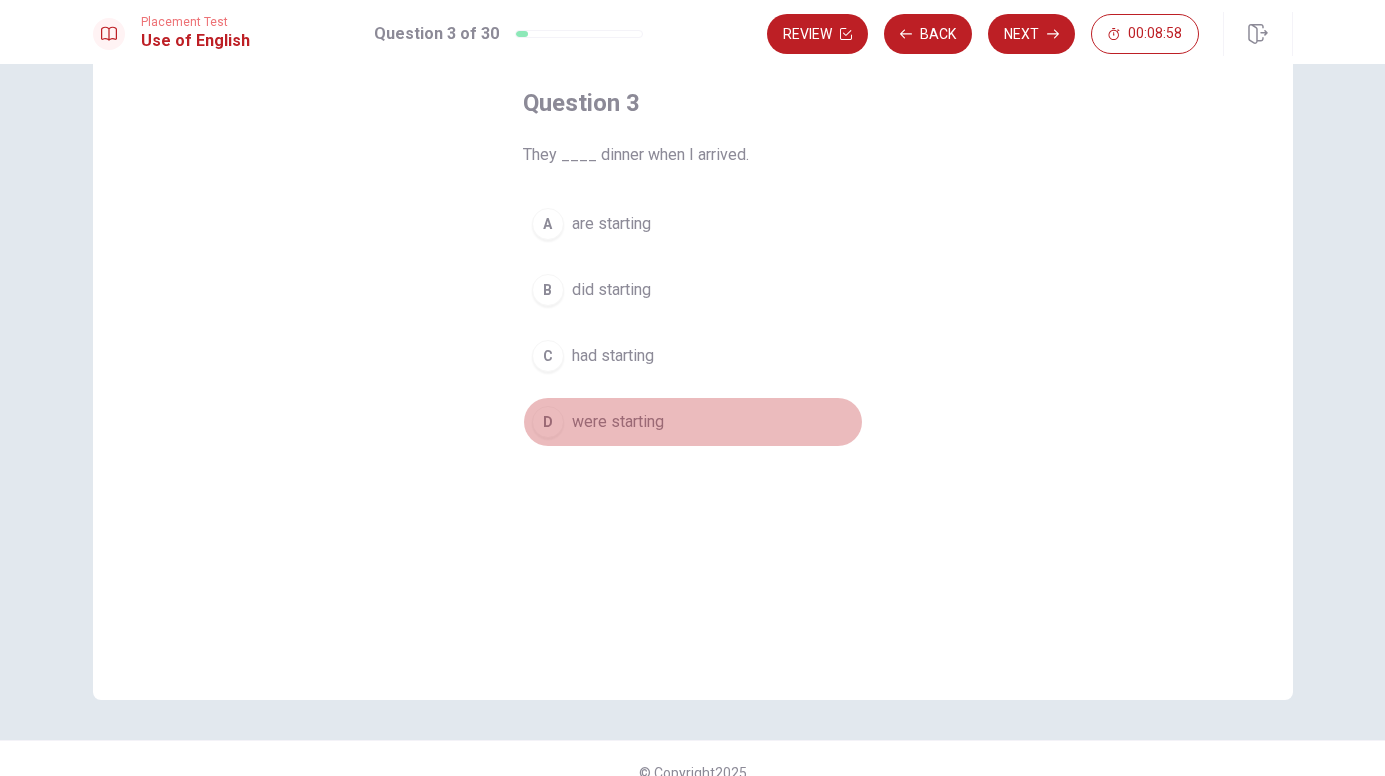 click on "D" at bounding box center (548, 422) 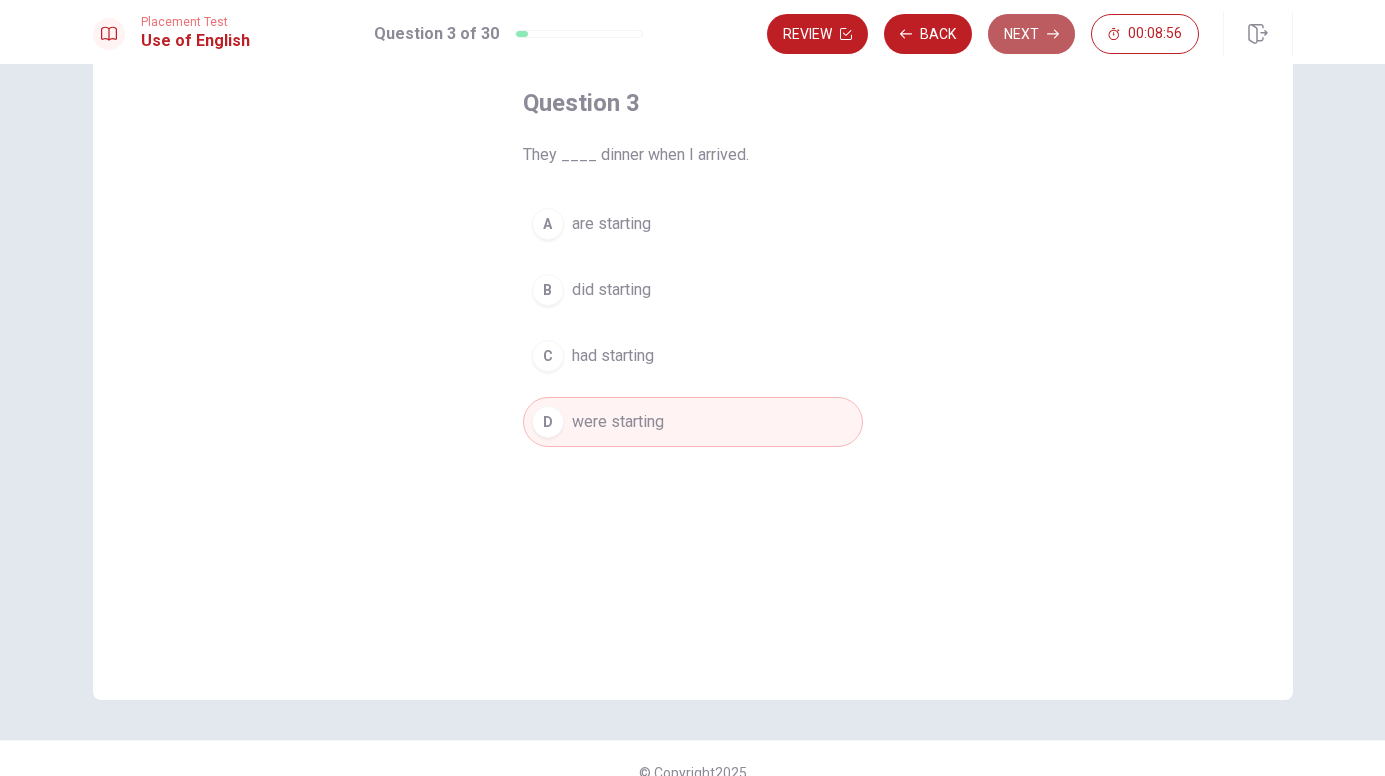 click on "Next" at bounding box center (1031, 34) 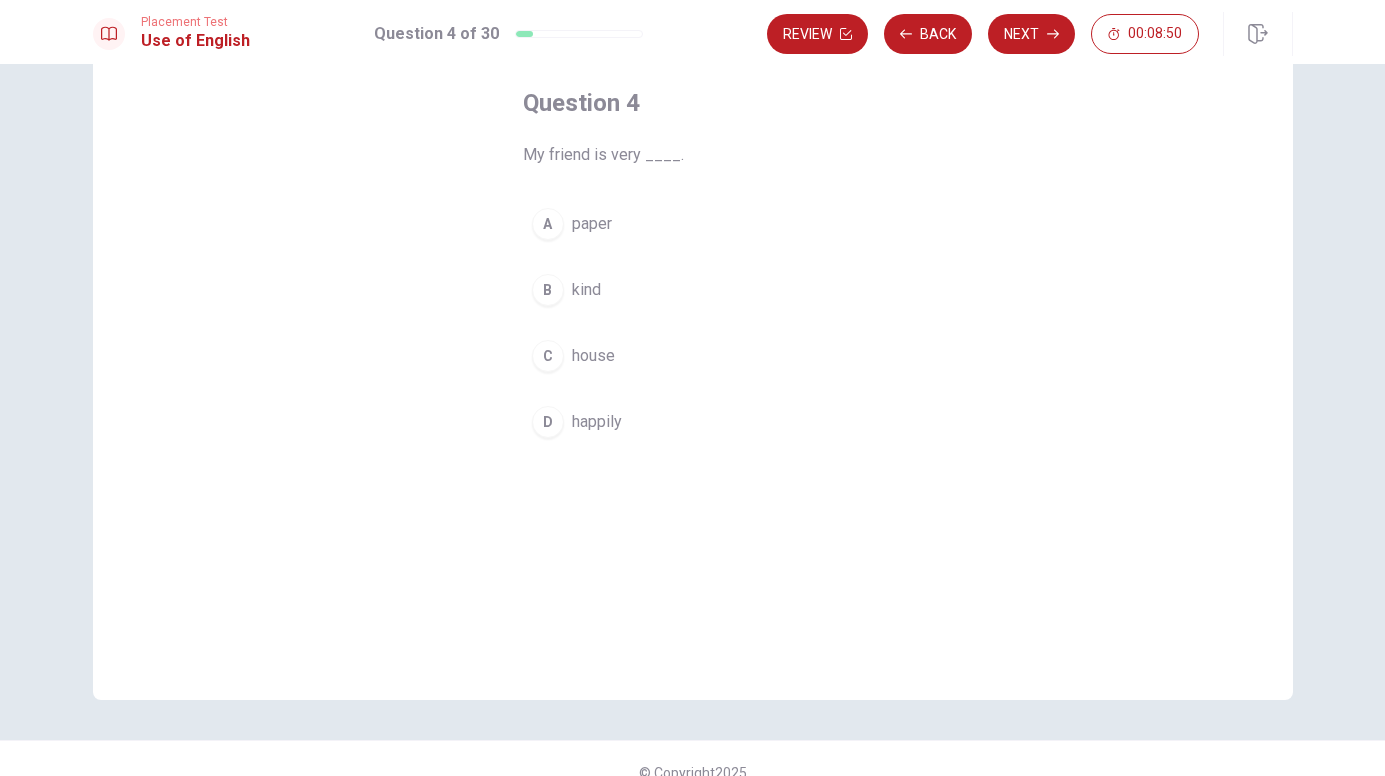 click on "kind" at bounding box center (586, 290) 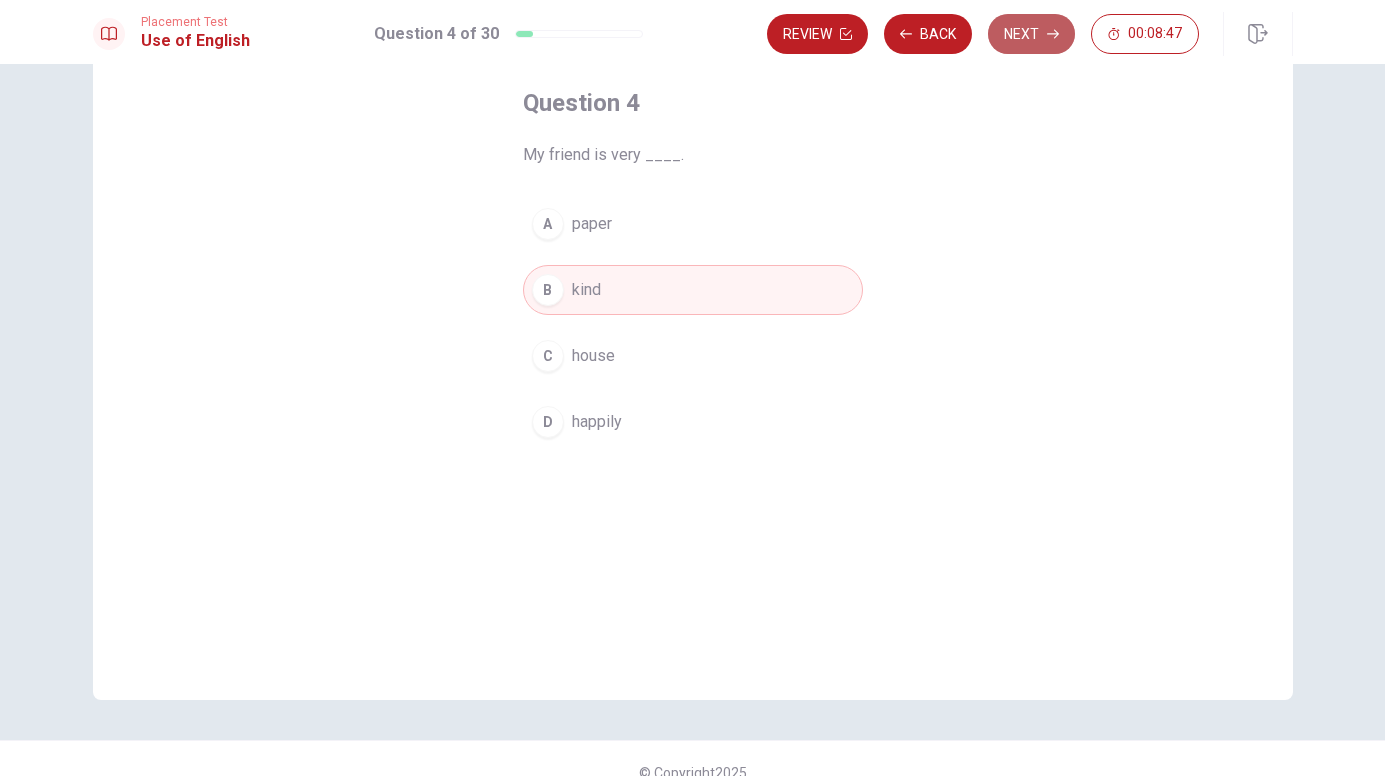 click on "Next" at bounding box center [1031, 34] 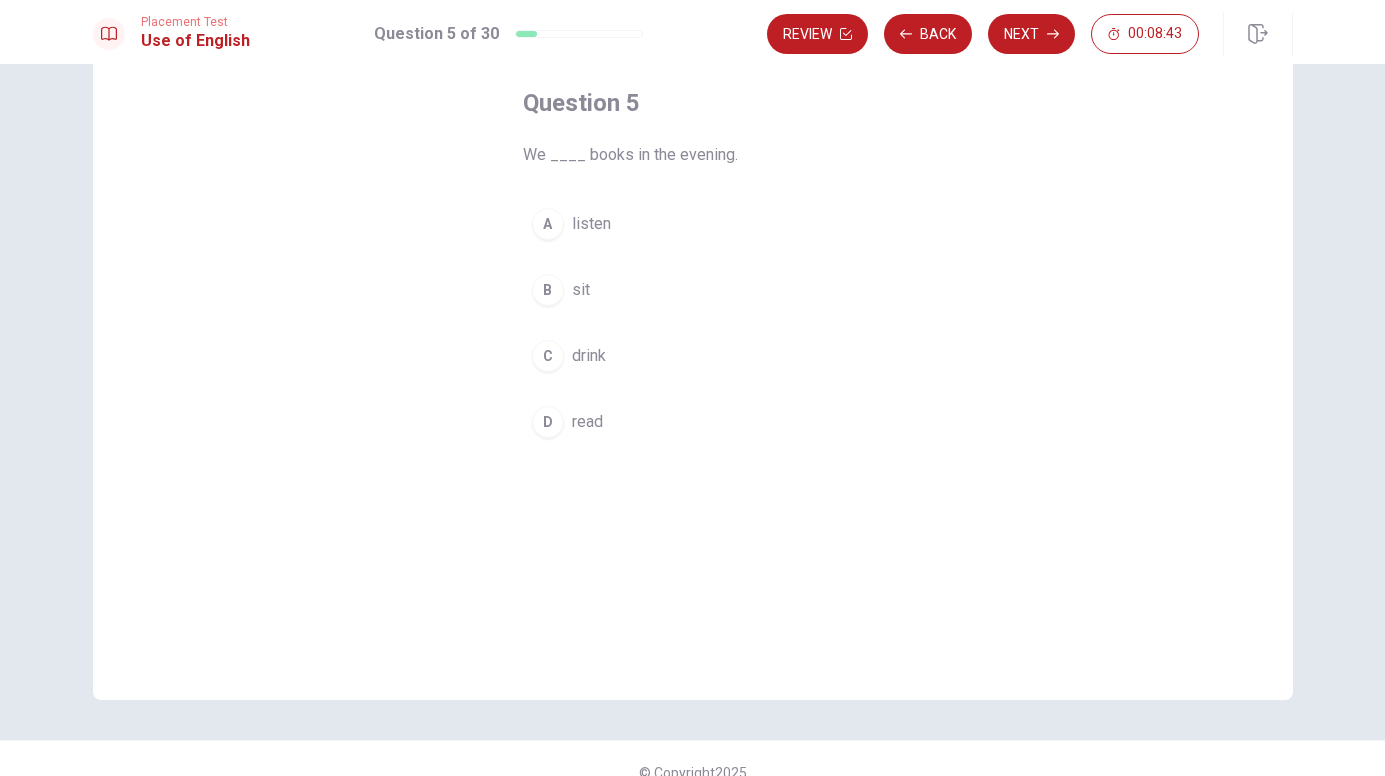 click on "D read" at bounding box center [693, 422] 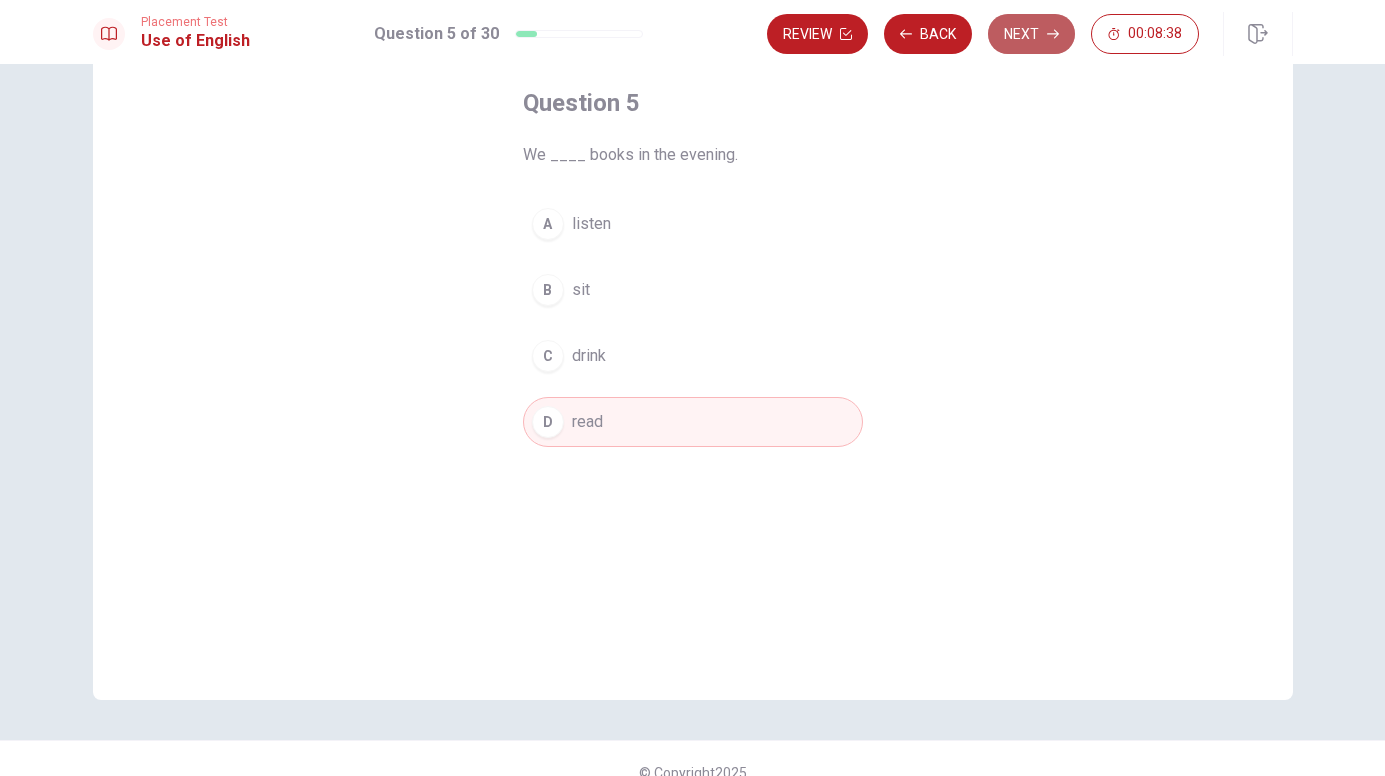 click on "Next" at bounding box center (1031, 34) 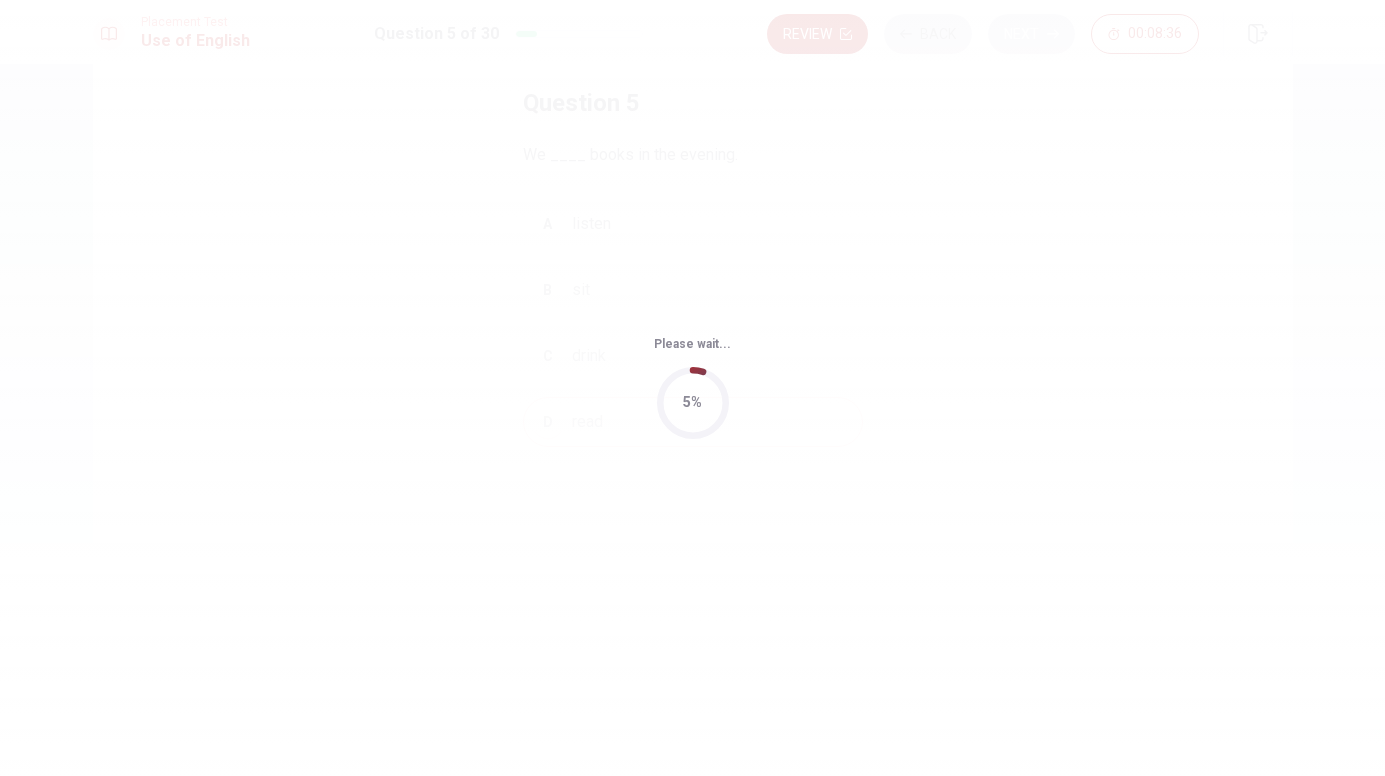 scroll, scrollTop: 0, scrollLeft: 0, axis: both 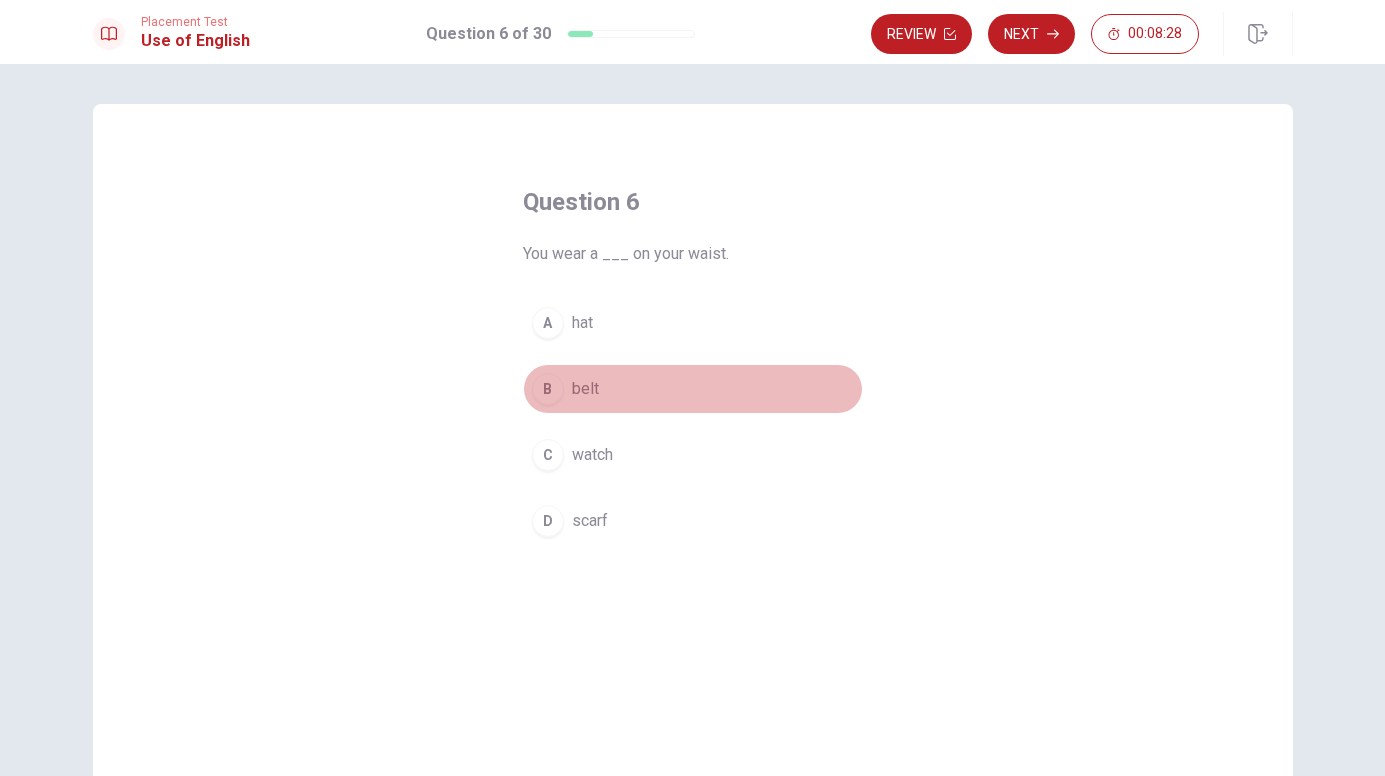 click on "B belt" at bounding box center [693, 389] 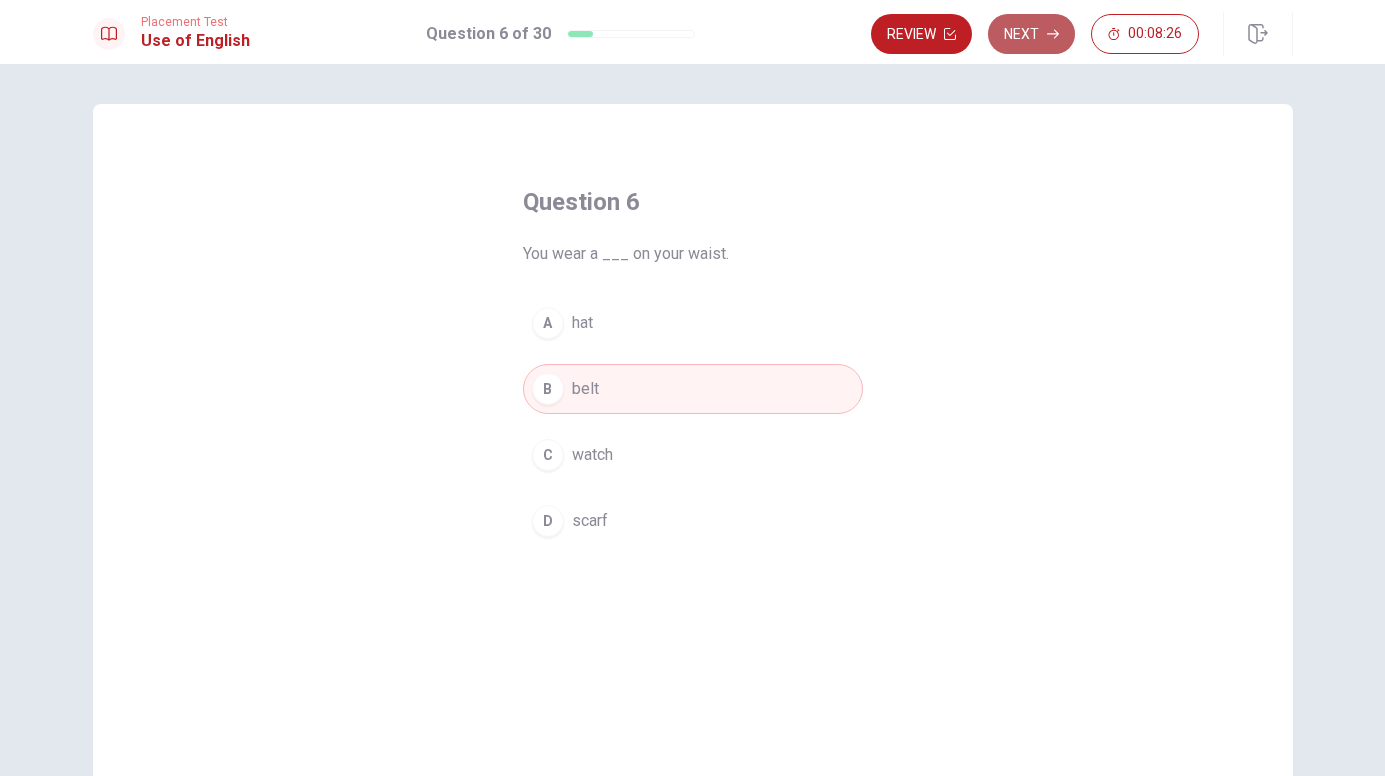 click on "Next" at bounding box center (1031, 34) 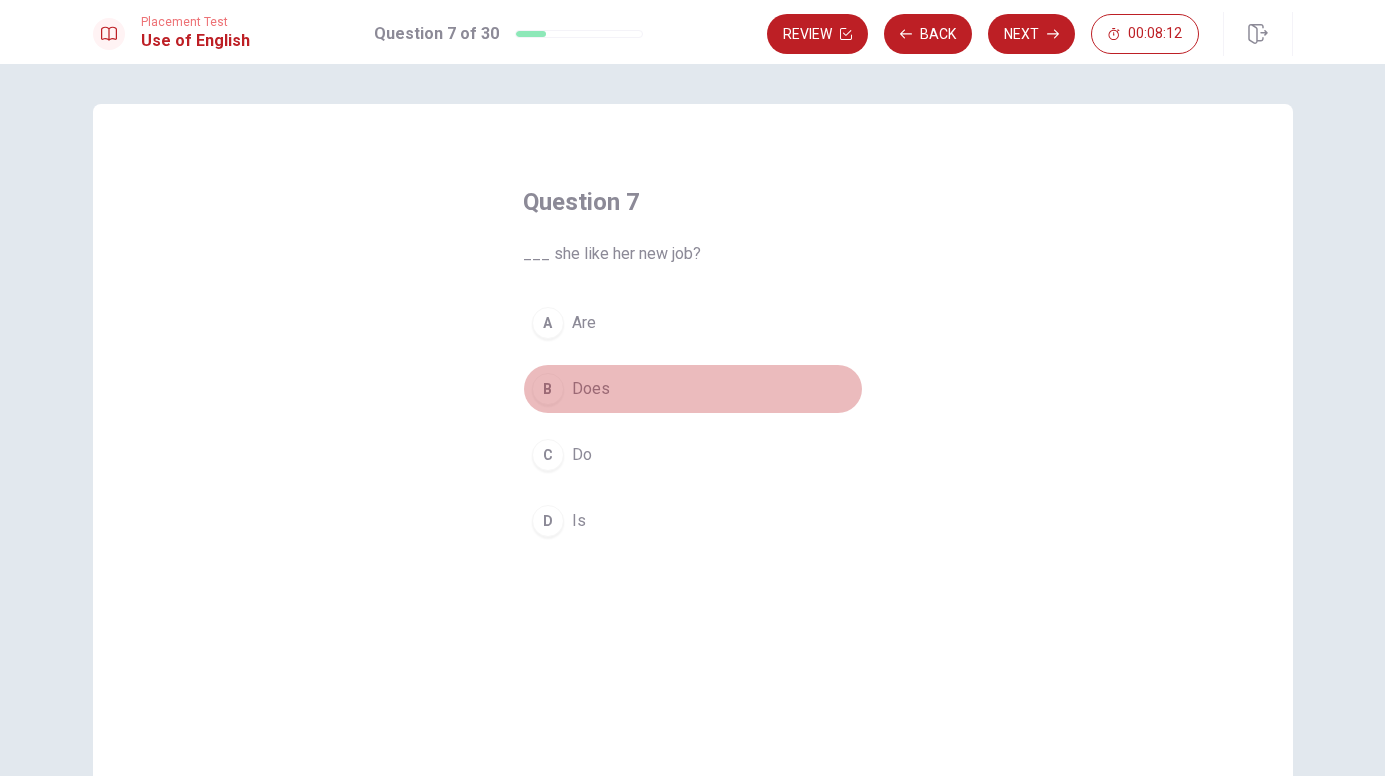 click on "Does" at bounding box center (591, 389) 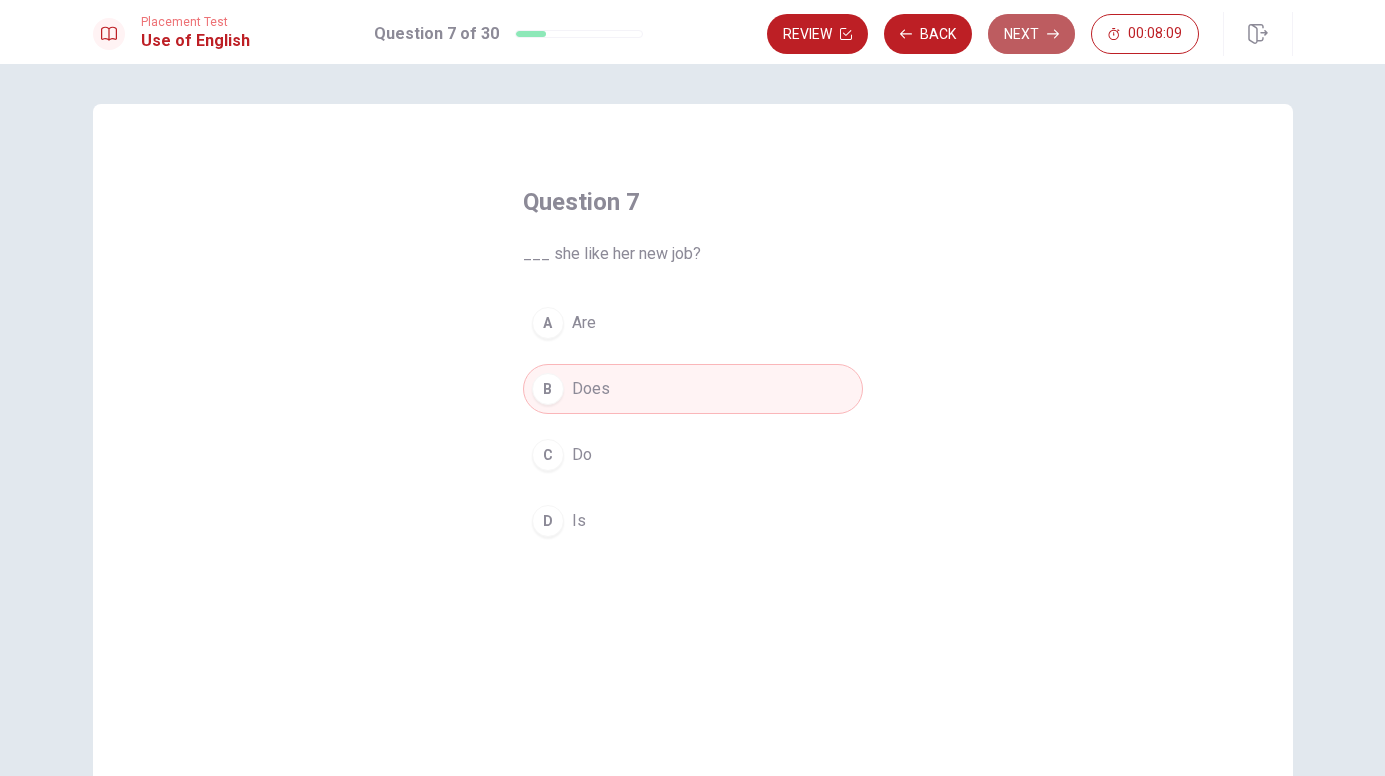 click on "Next" at bounding box center (1031, 34) 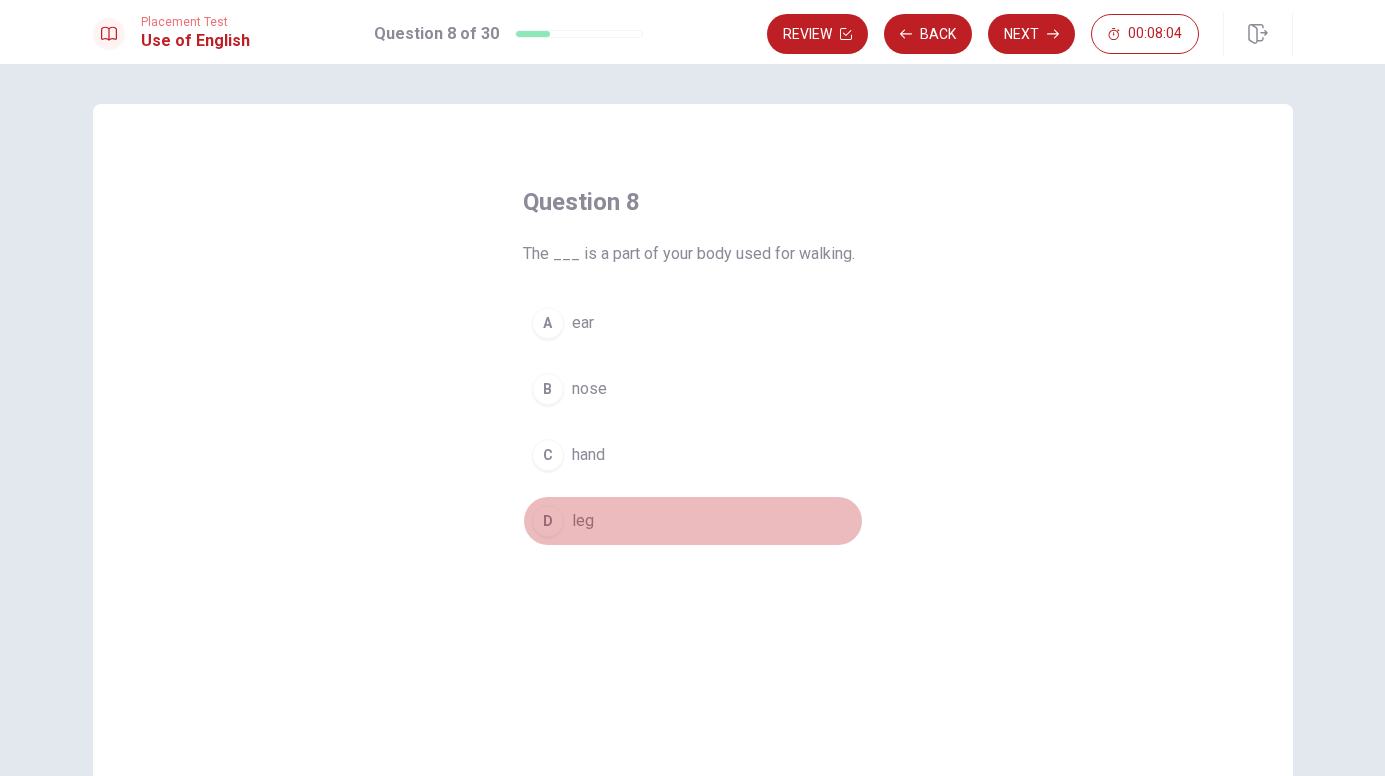 click on "D" at bounding box center [548, 521] 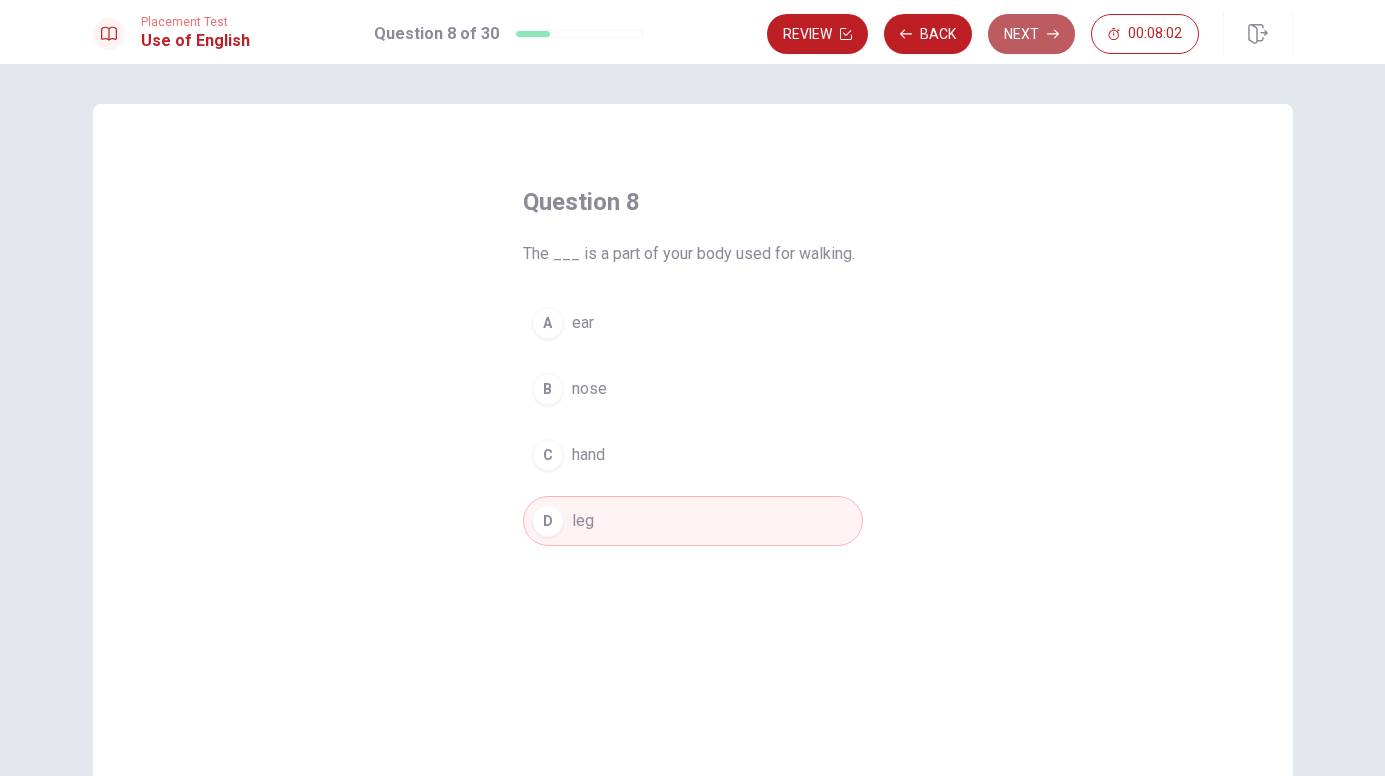 click on "Next" at bounding box center [1031, 34] 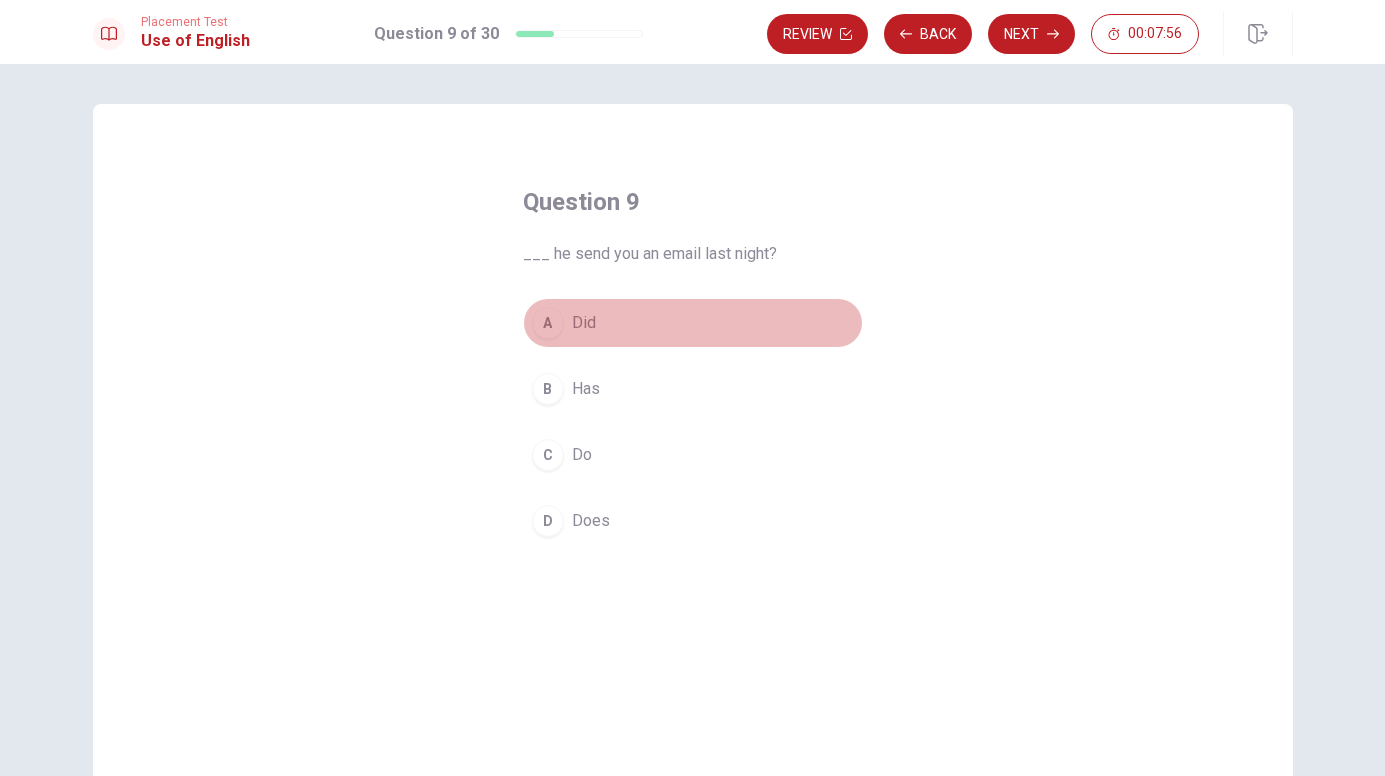 click on "A" at bounding box center [548, 323] 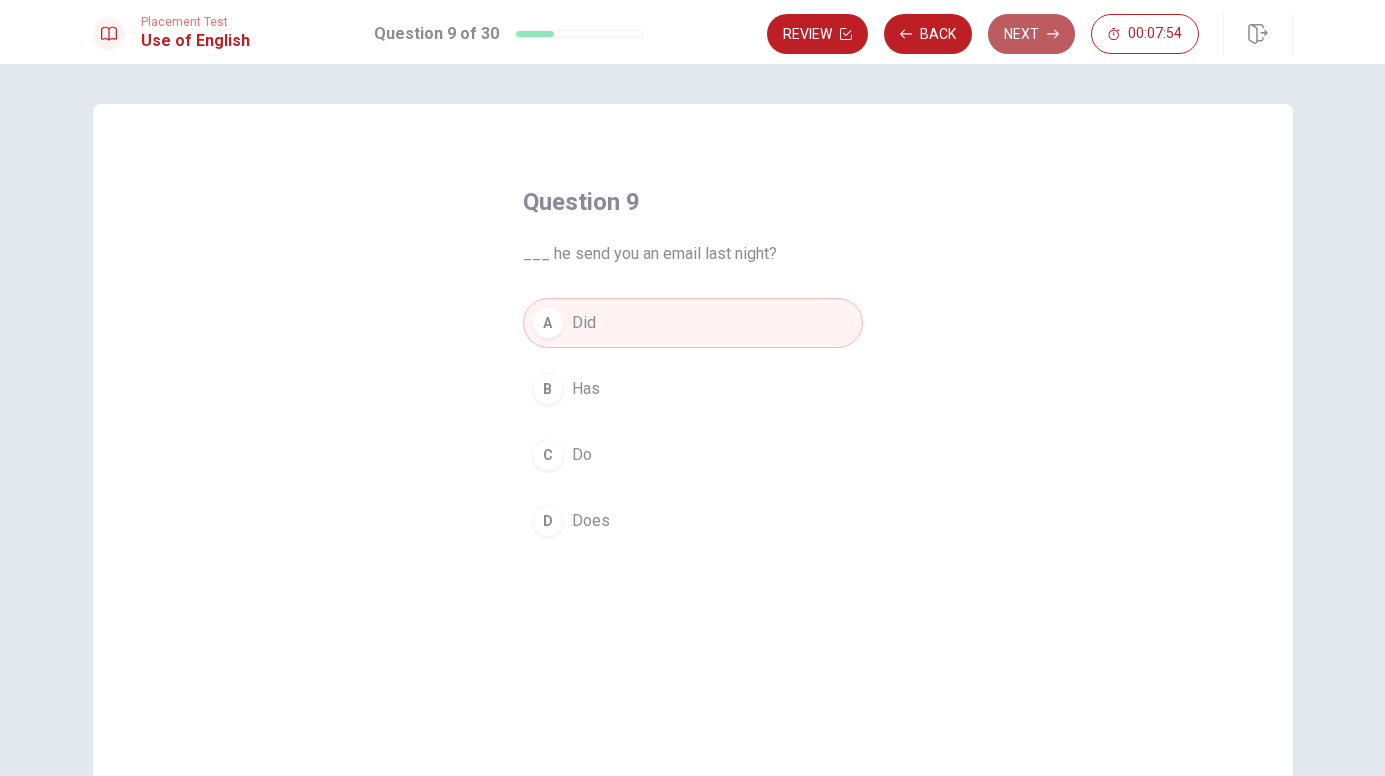 click 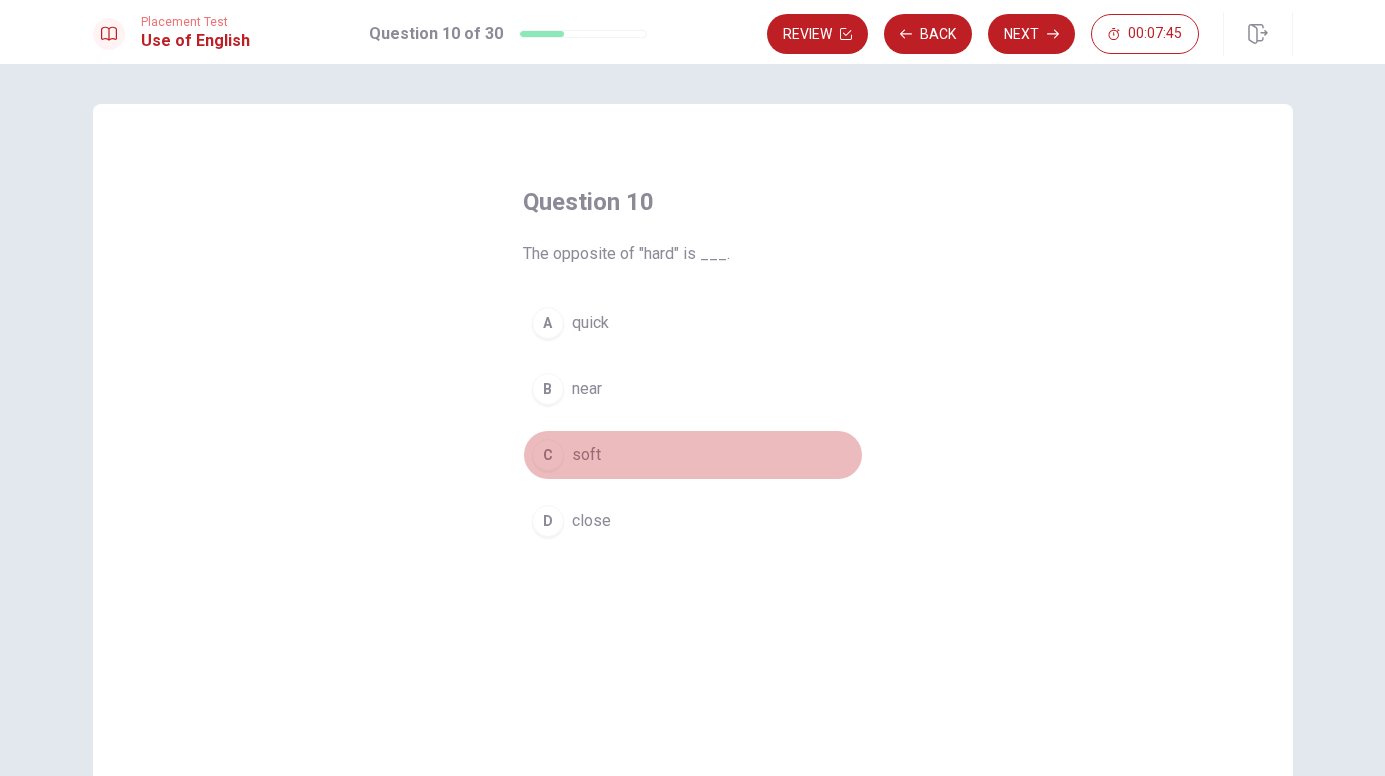 click on "soft" at bounding box center (586, 455) 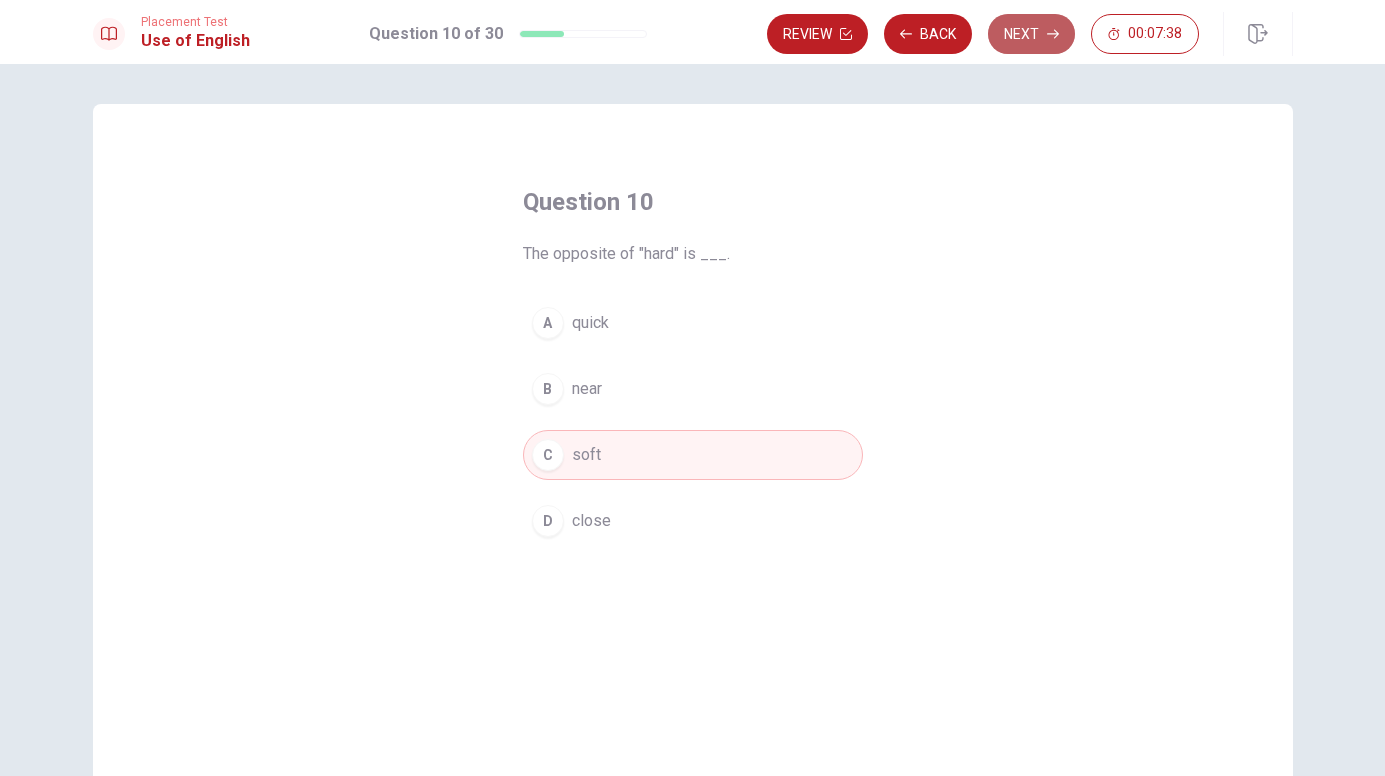 click on "Next" at bounding box center [1031, 34] 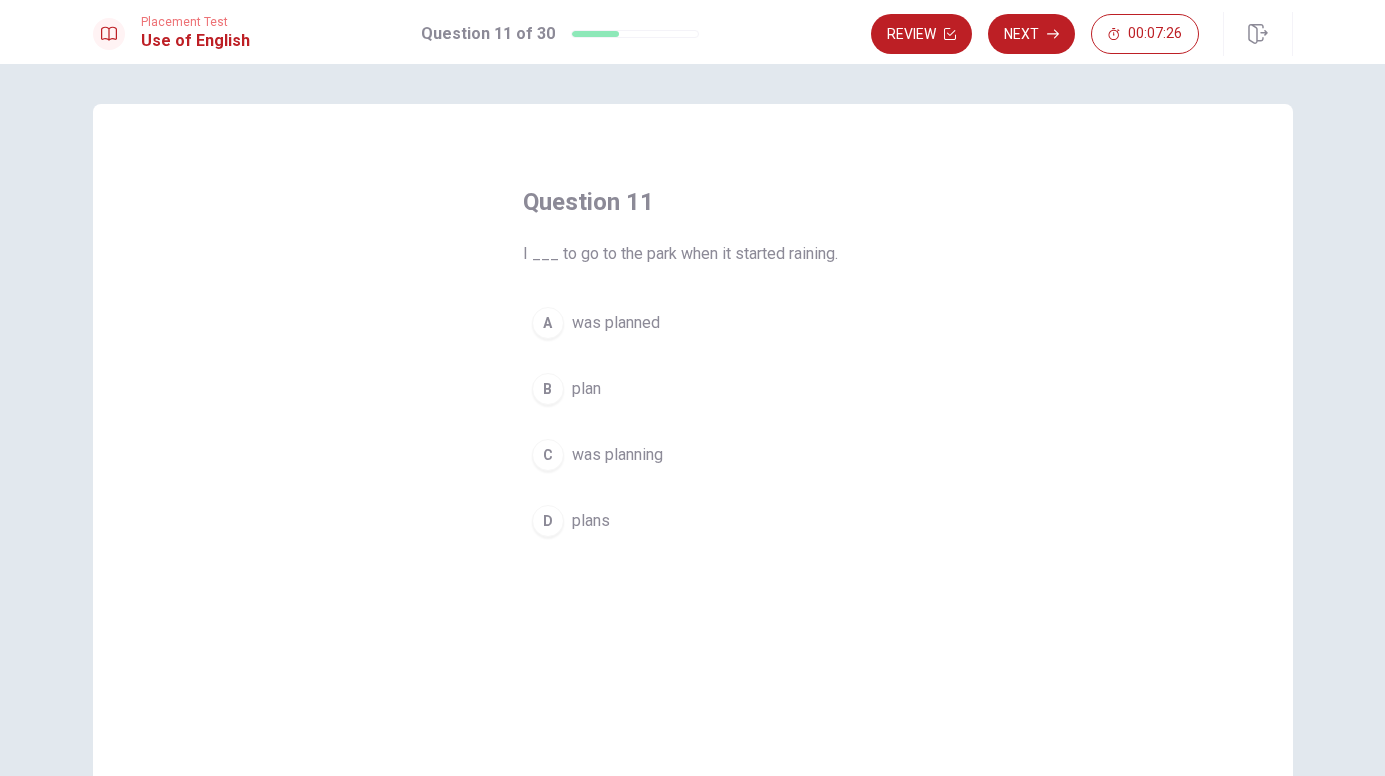 scroll, scrollTop: 127, scrollLeft: 0, axis: vertical 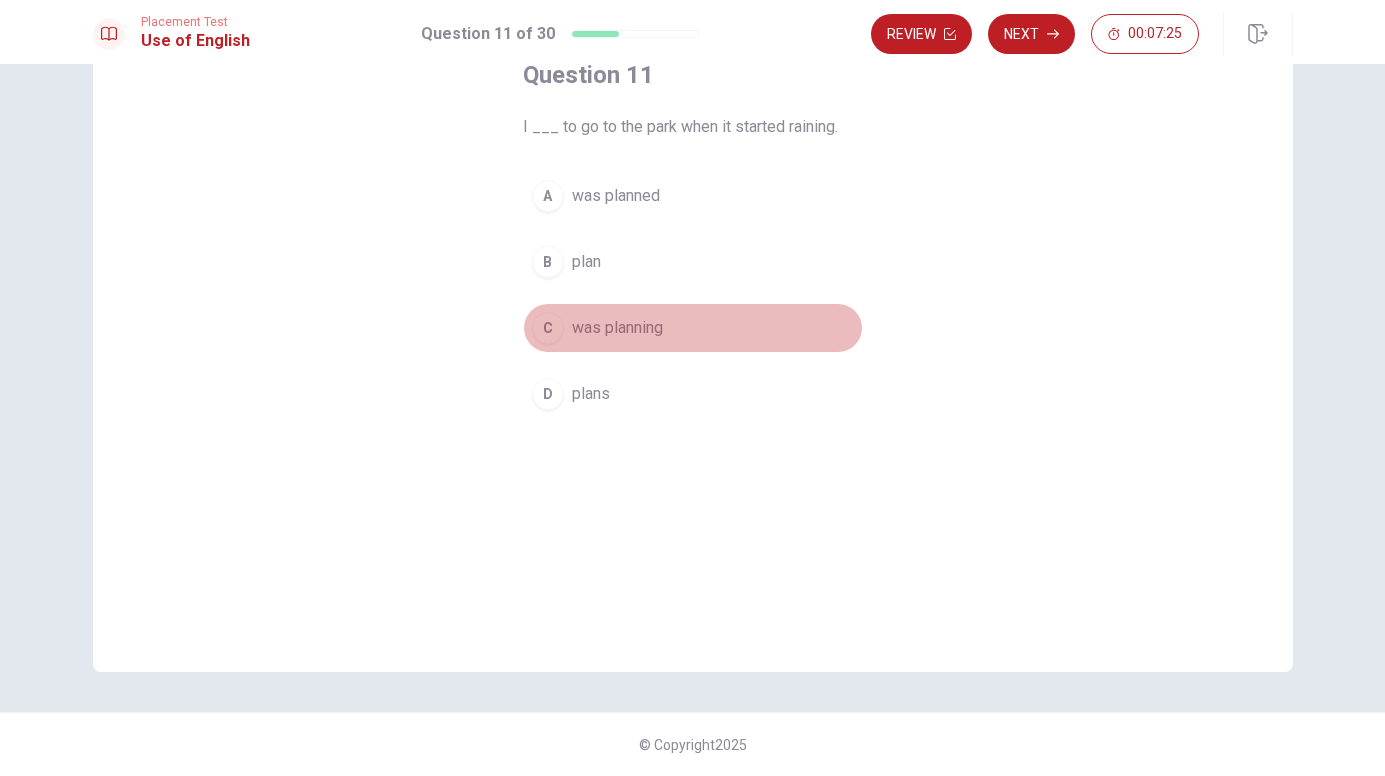 click on "C was planning" at bounding box center (693, 328) 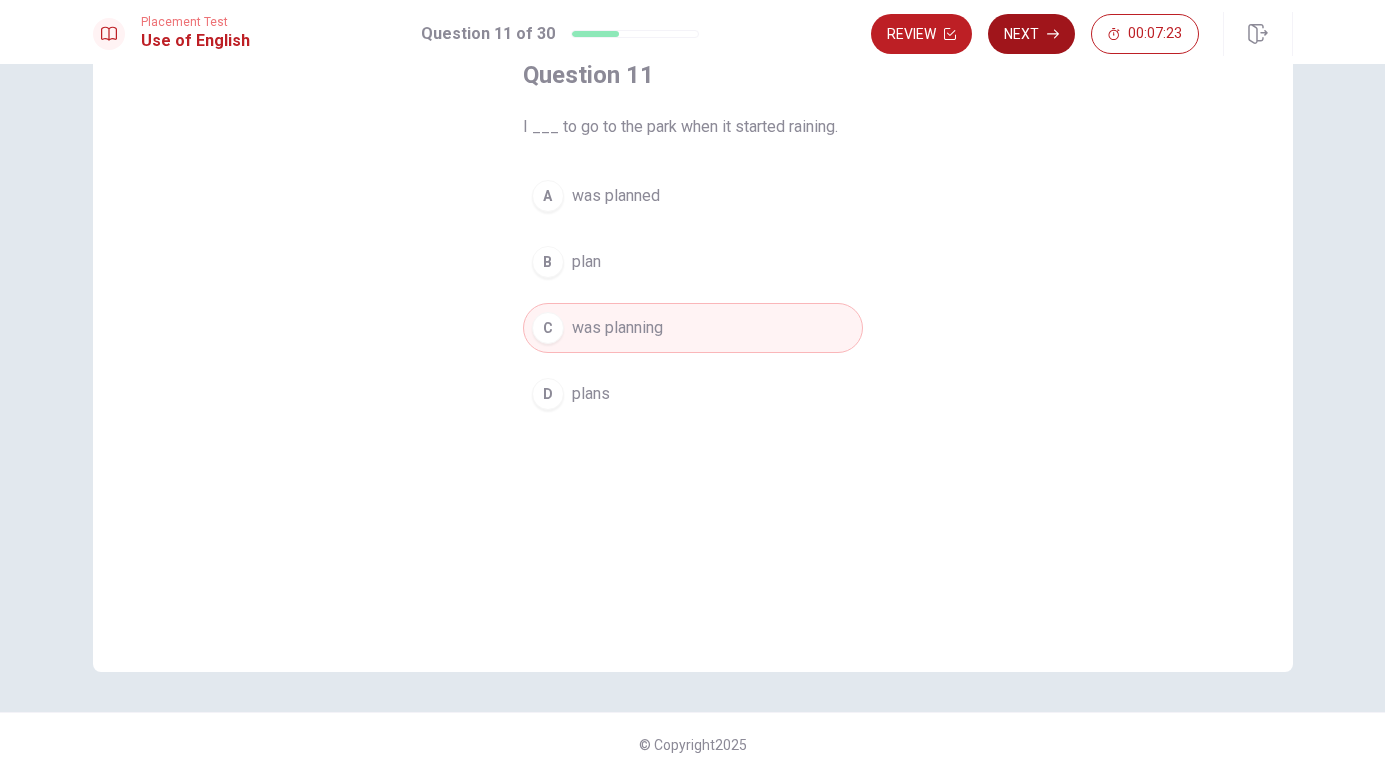 click on "Next" at bounding box center [1031, 34] 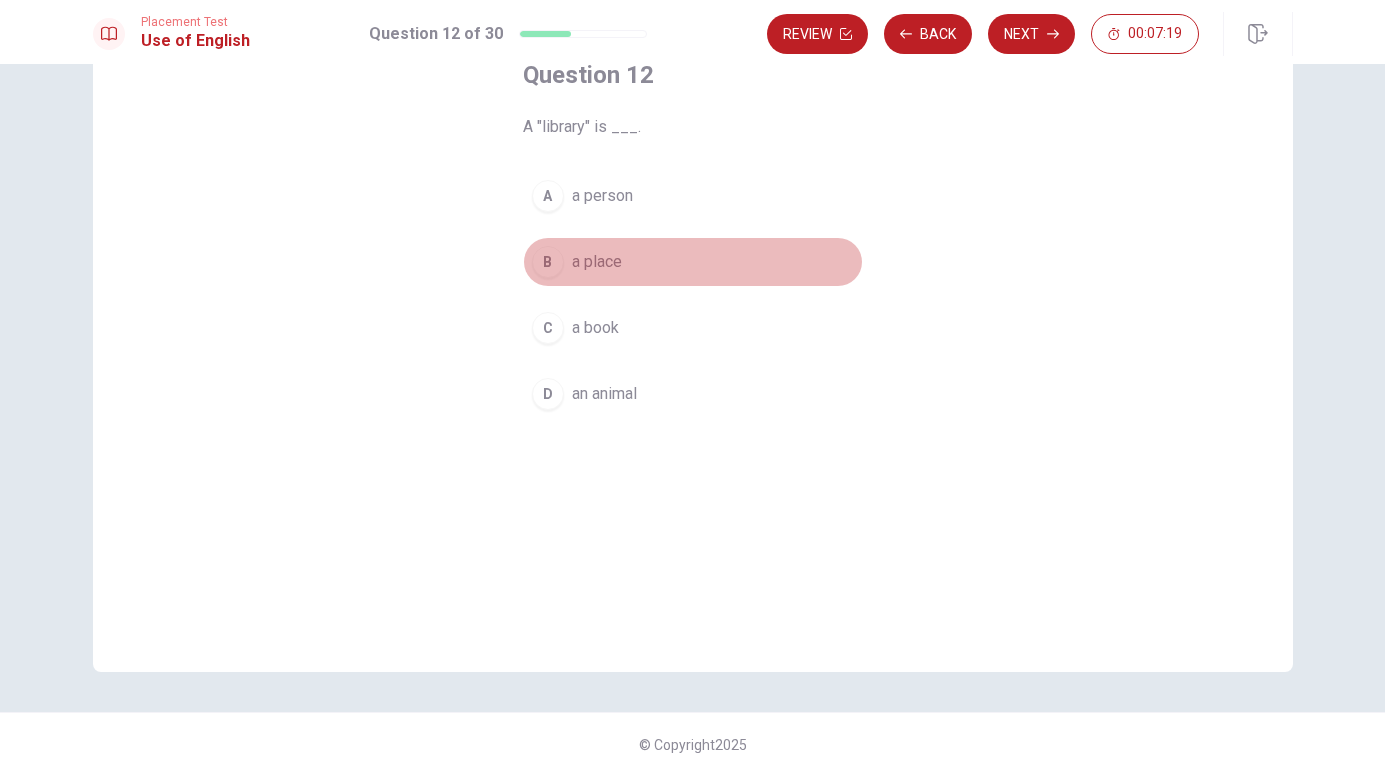 click on "B a place" at bounding box center (693, 262) 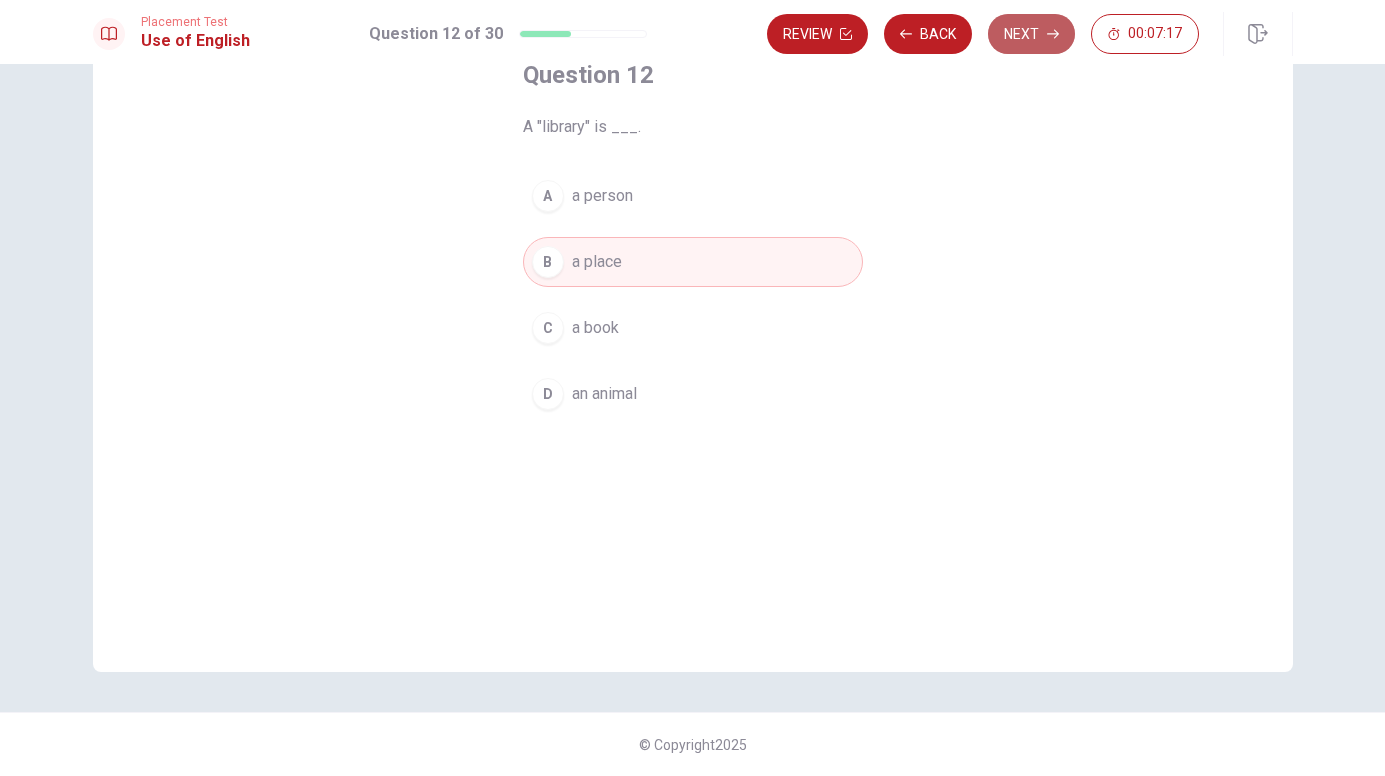 click on "Next" at bounding box center [1031, 34] 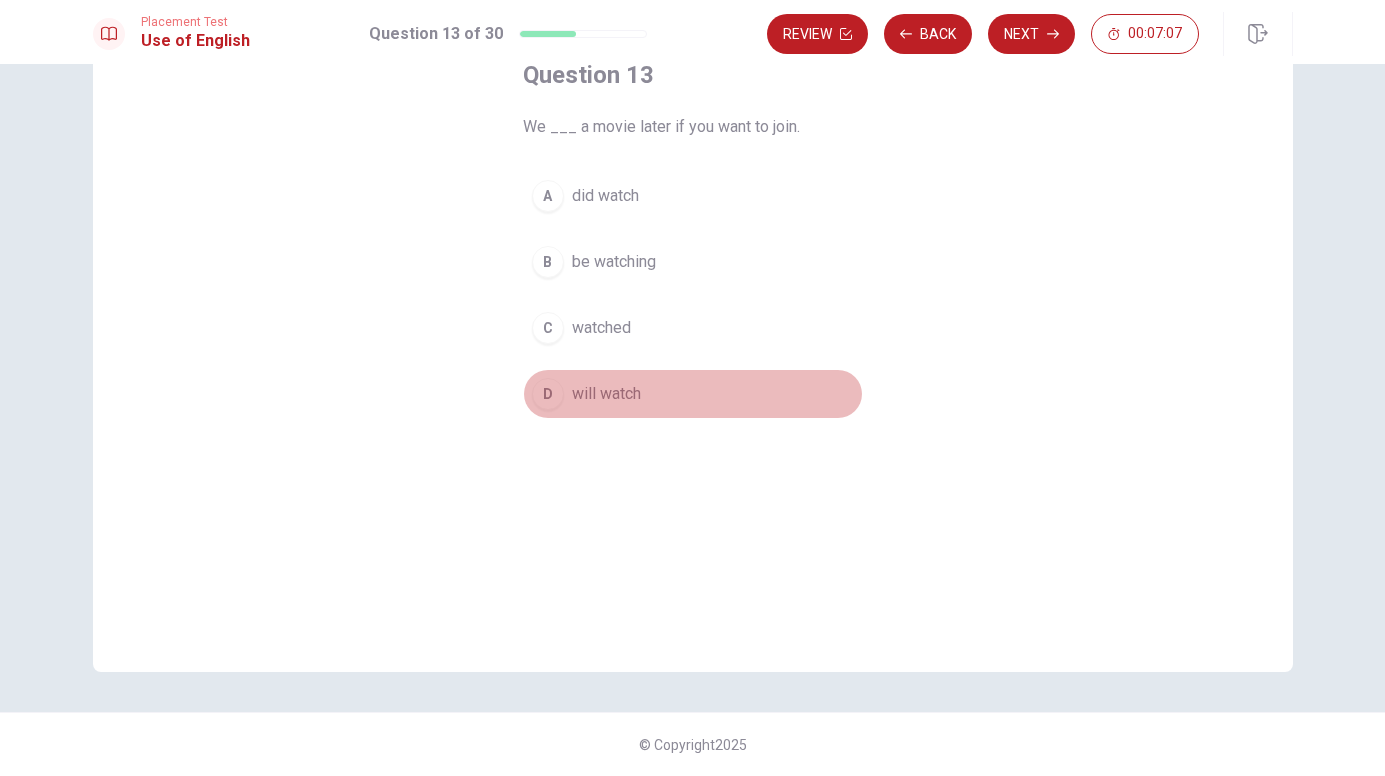 click on "D will watch" at bounding box center (693, 394) 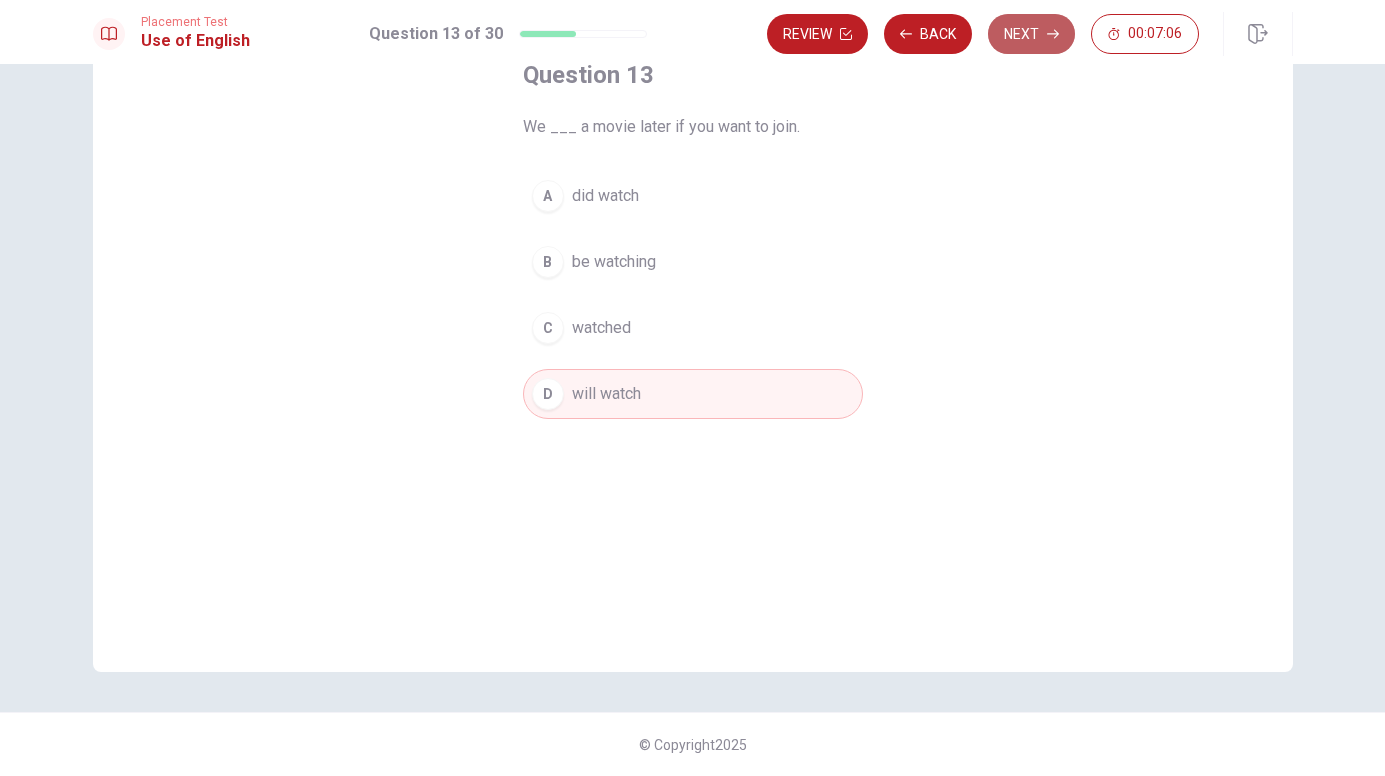 click on "Next" at bounding box center (1031, 34) 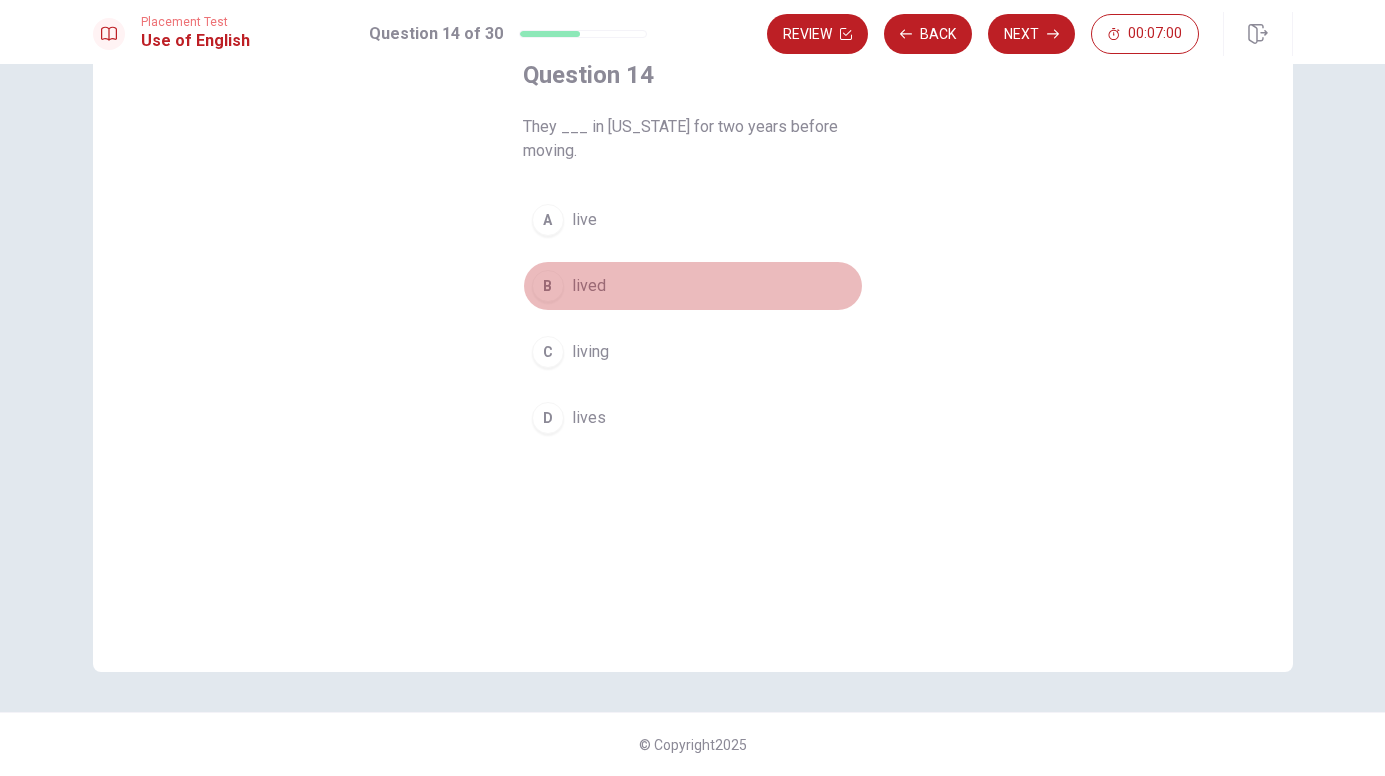 click on "lived" at bounding box center (589, 286) 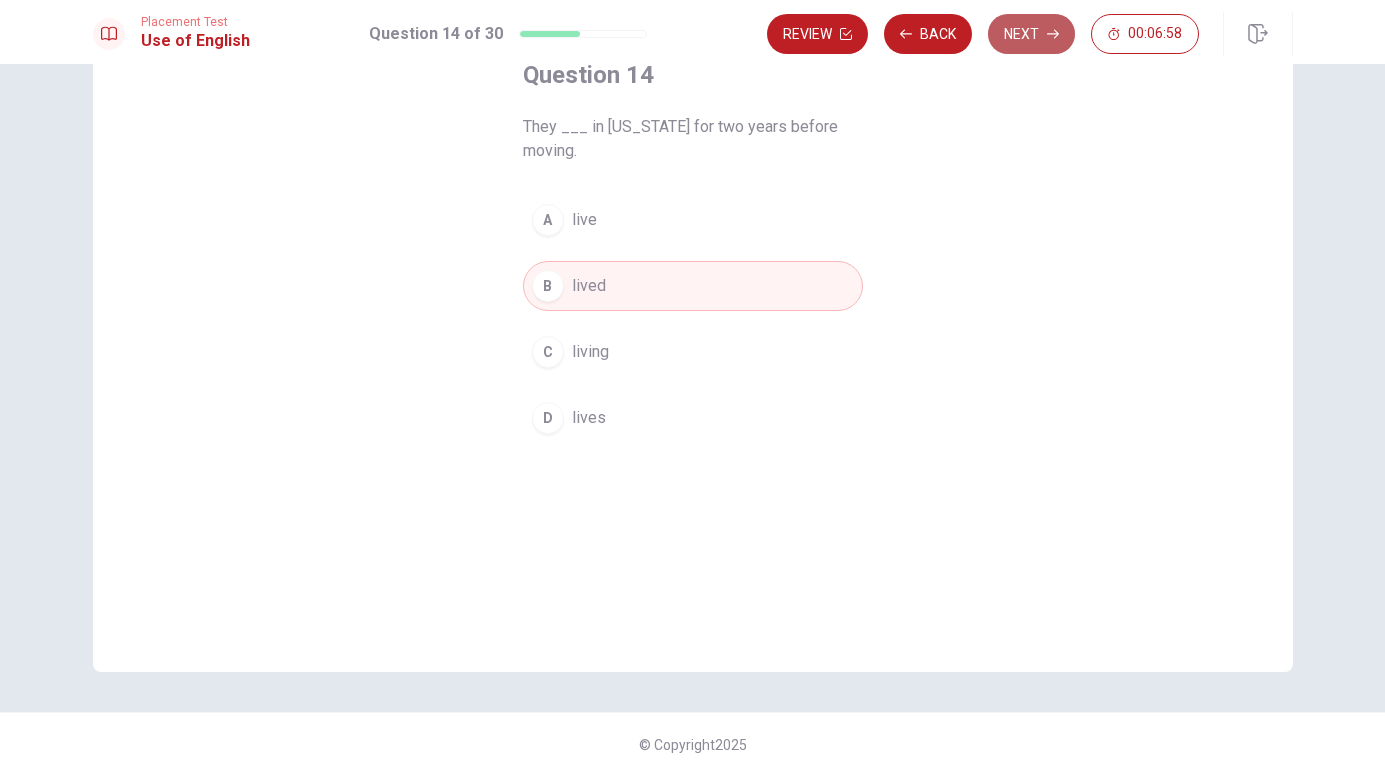 click on "Next" at bounding box center (1031, 34) 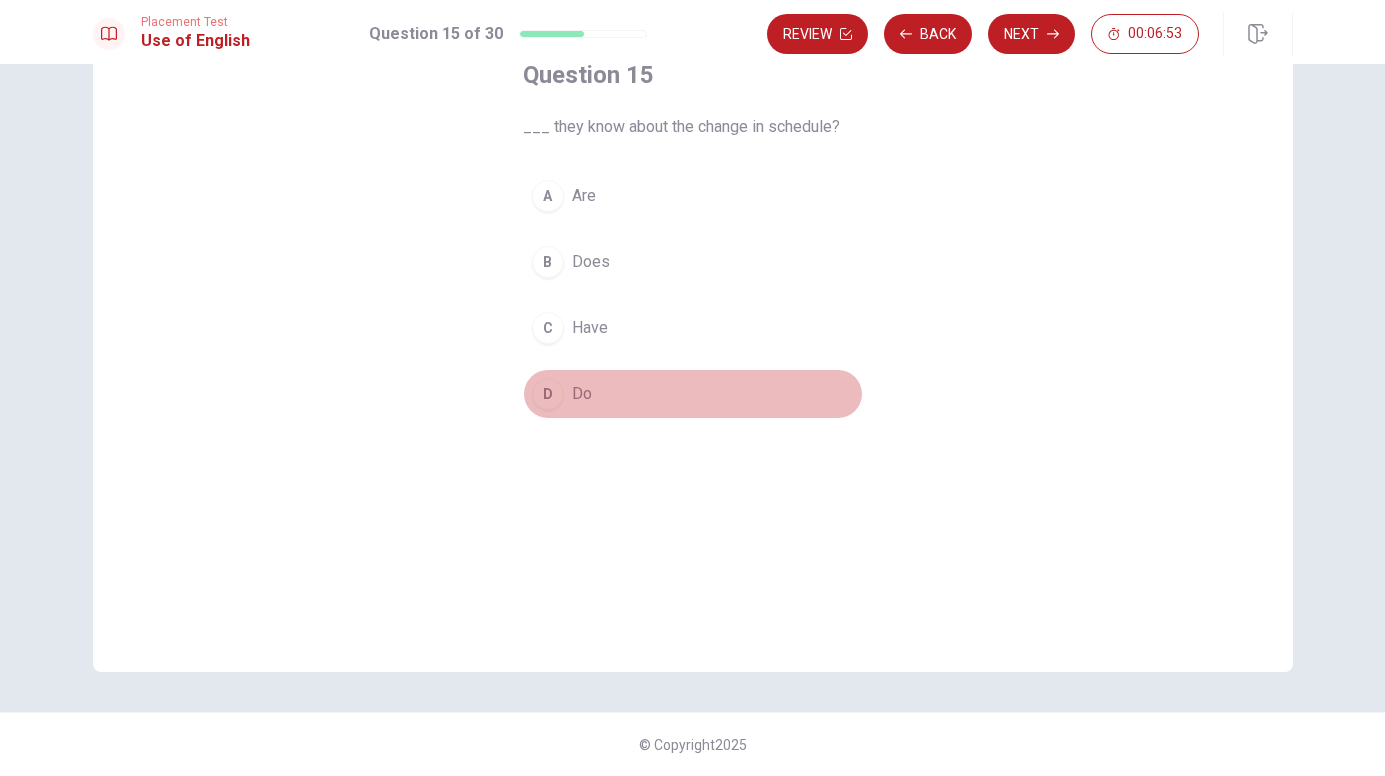 click on "D" at bounding box center (548, 394) 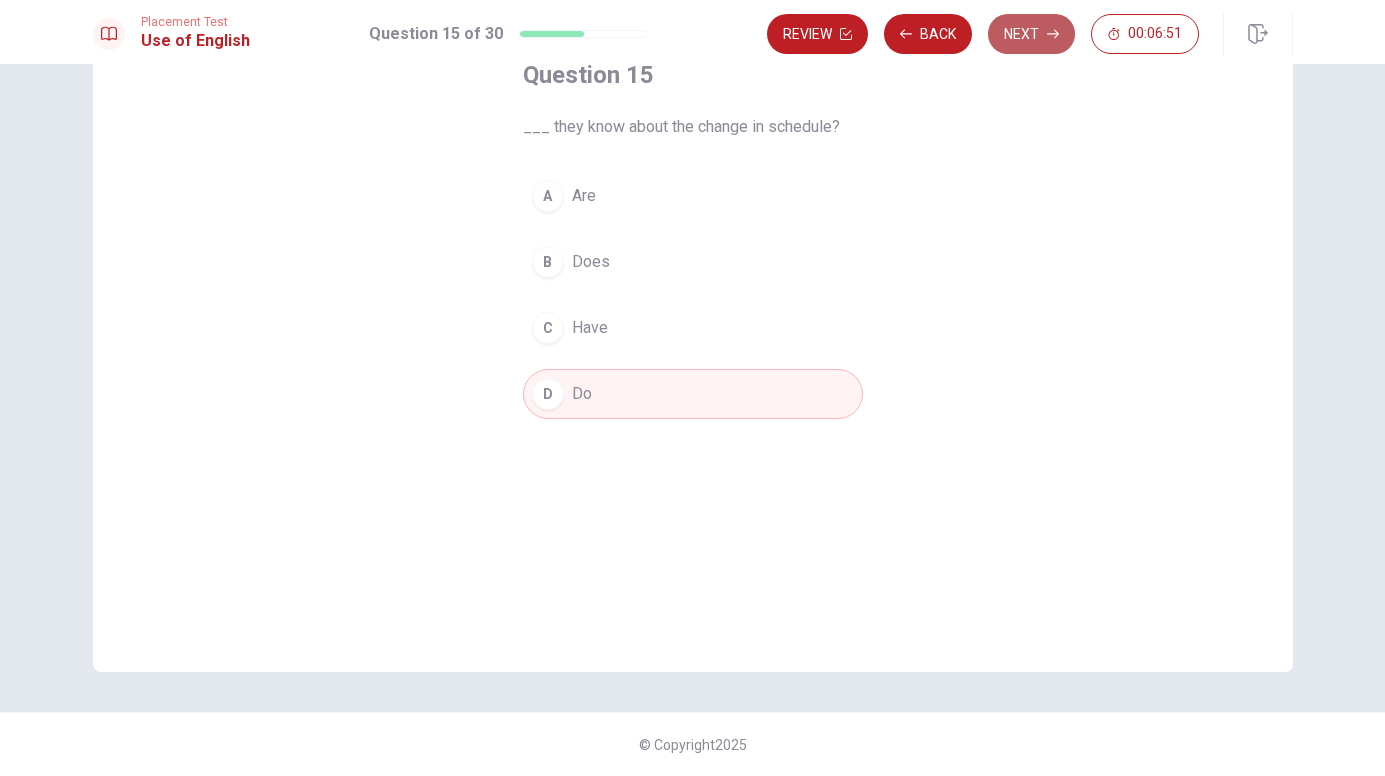 click on "Next" at bounding box center [1031, 34] 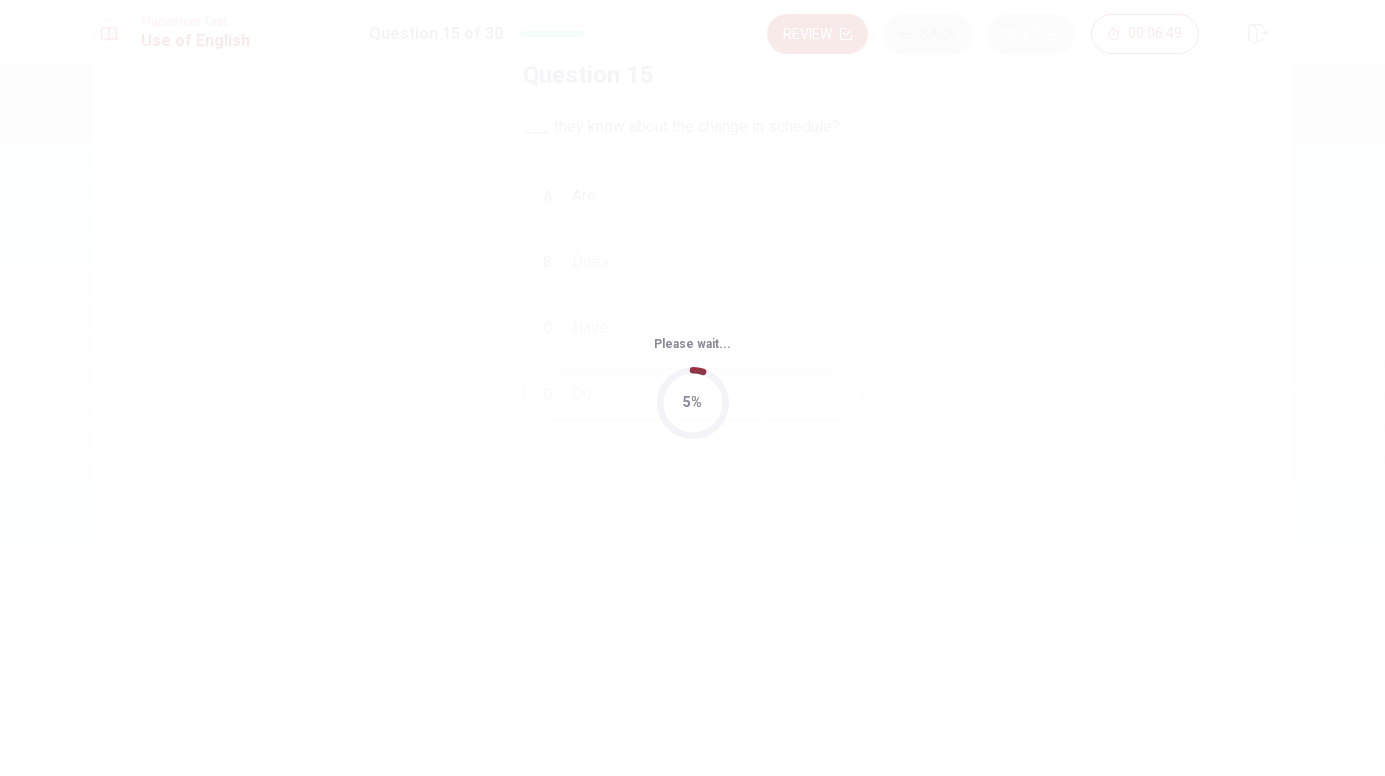 scroll, scrollTop: 0, scrollLeft: 0, axis: both 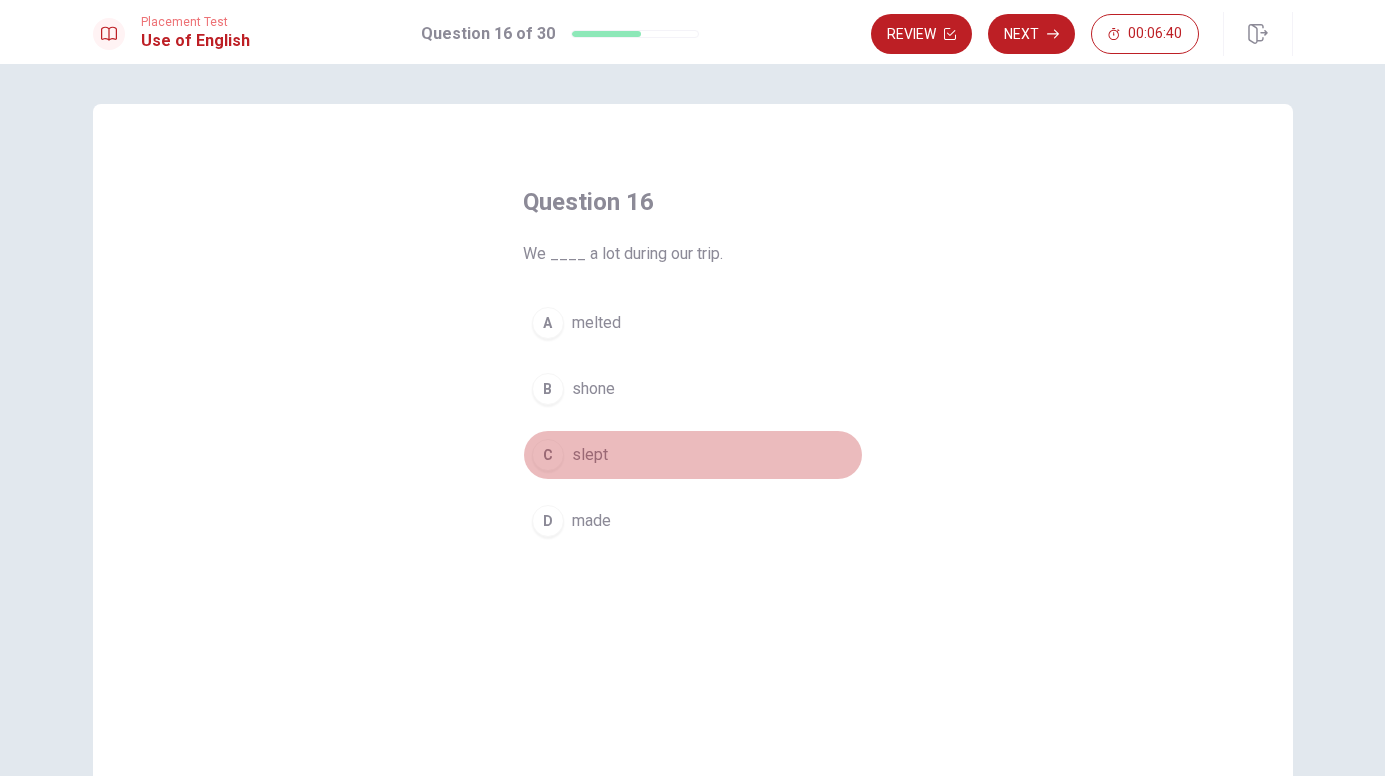click on "slept" at bounding box center (590, 455) 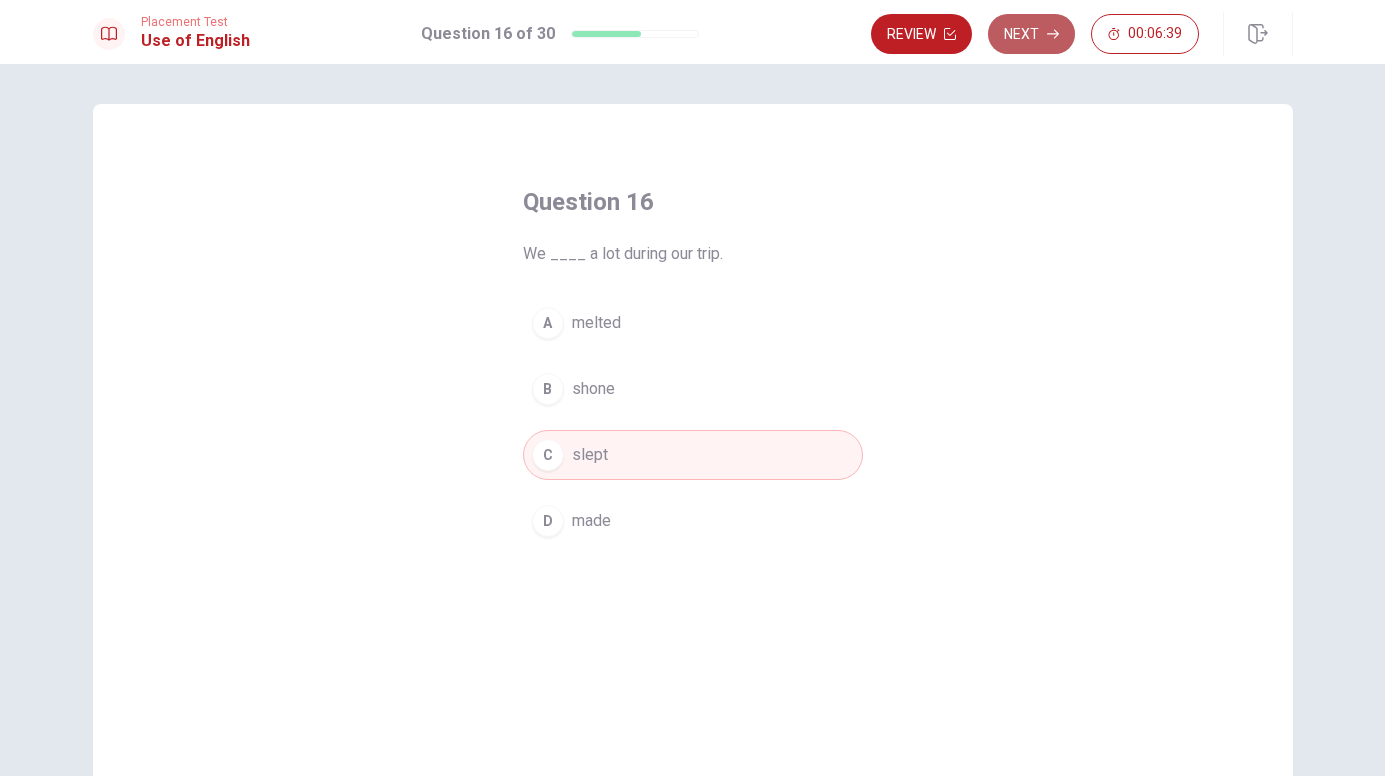 click 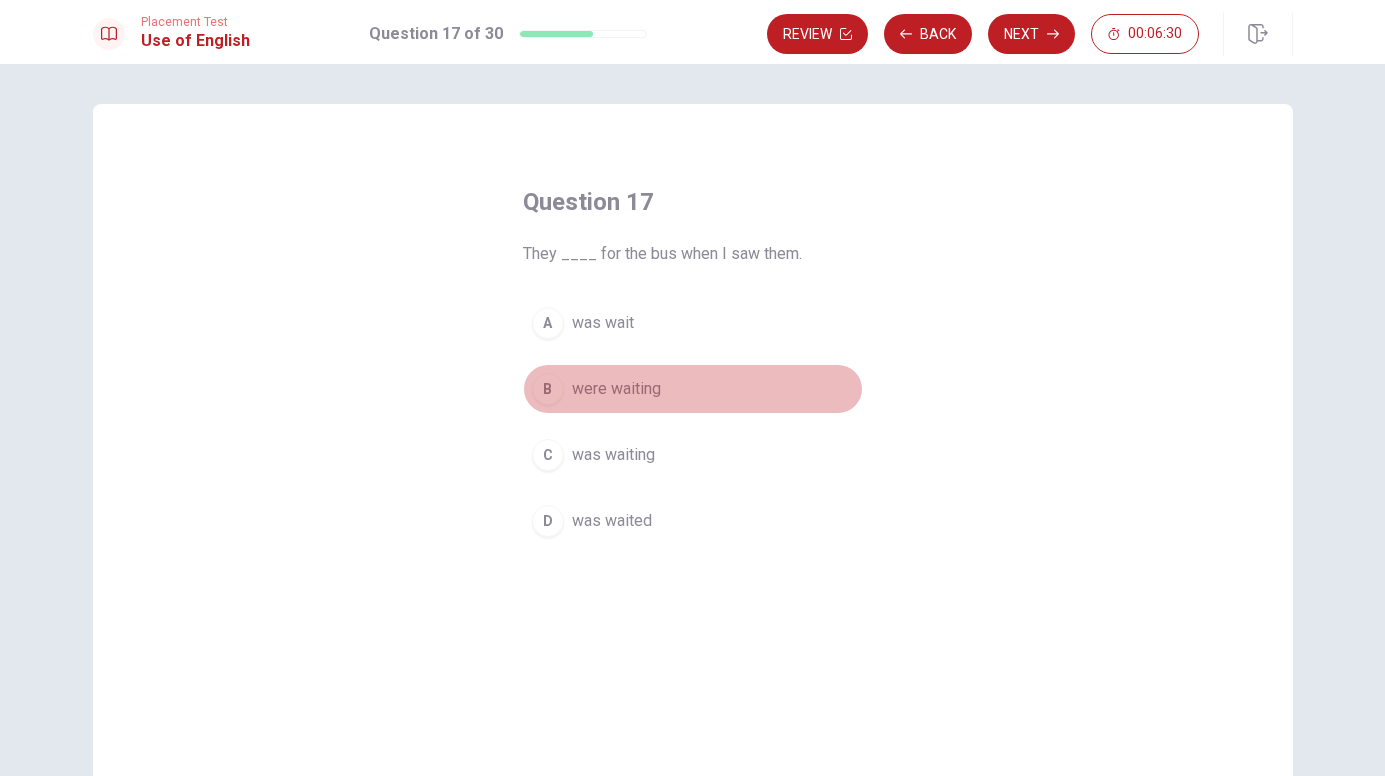 click on "were waiting" at bounding box center [616, 389] 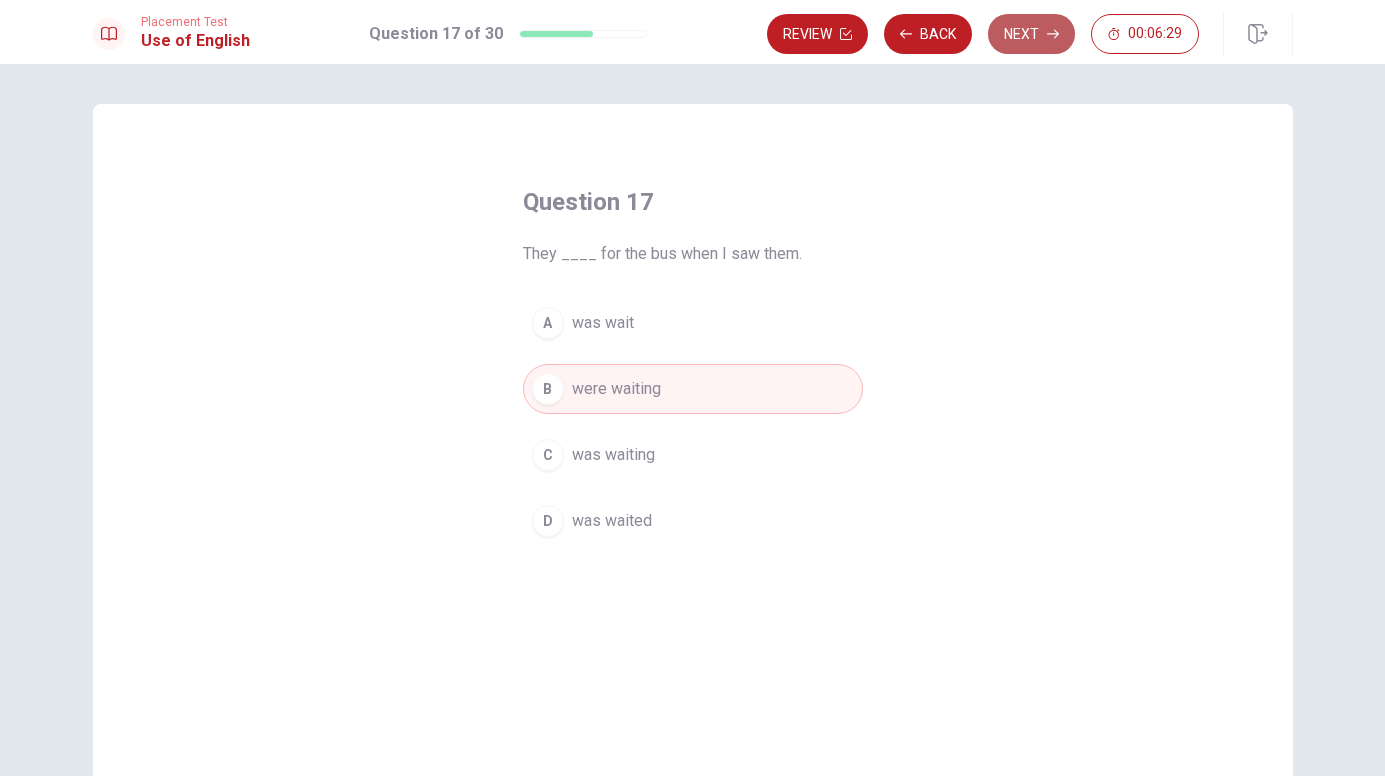 click on "Next" at bounding box center [1031, 34] 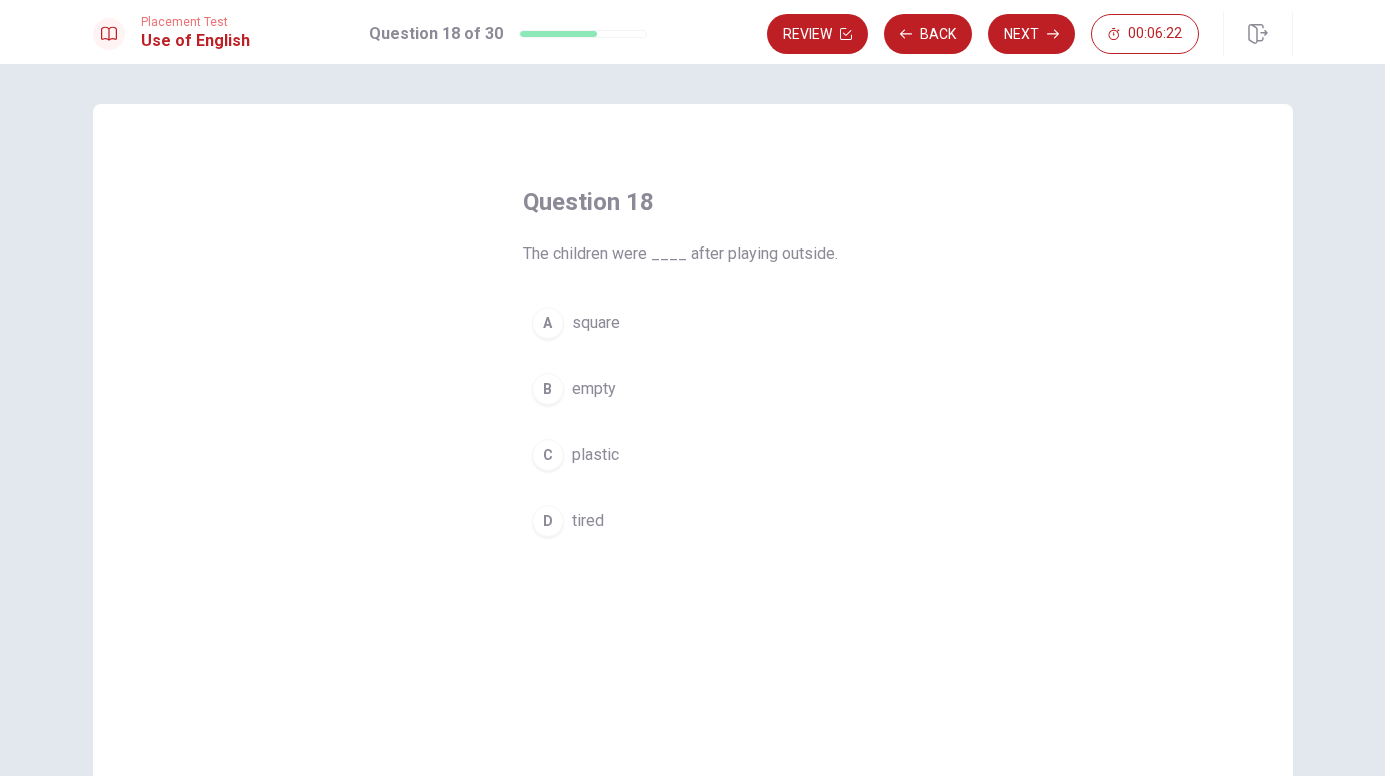 click on "D tired" at bounding box center [693, 521] 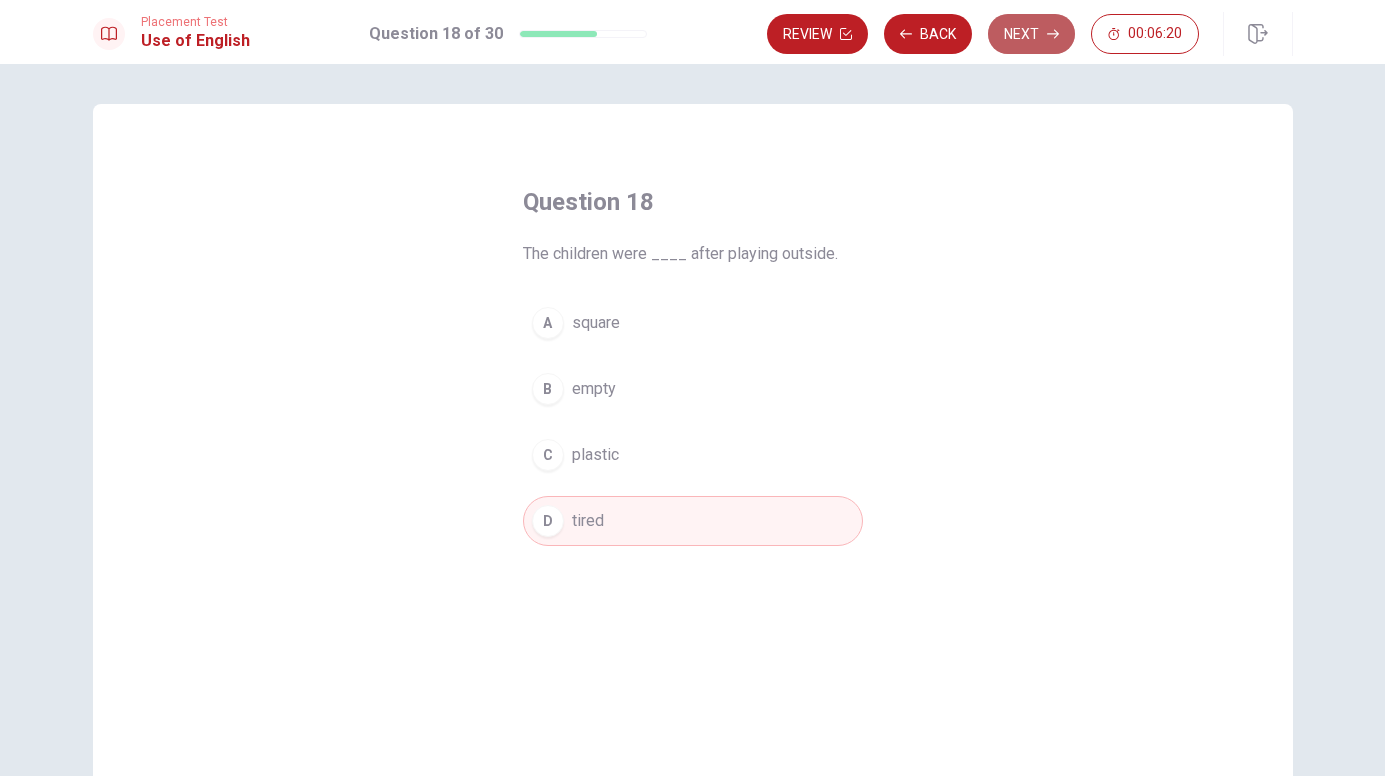 click 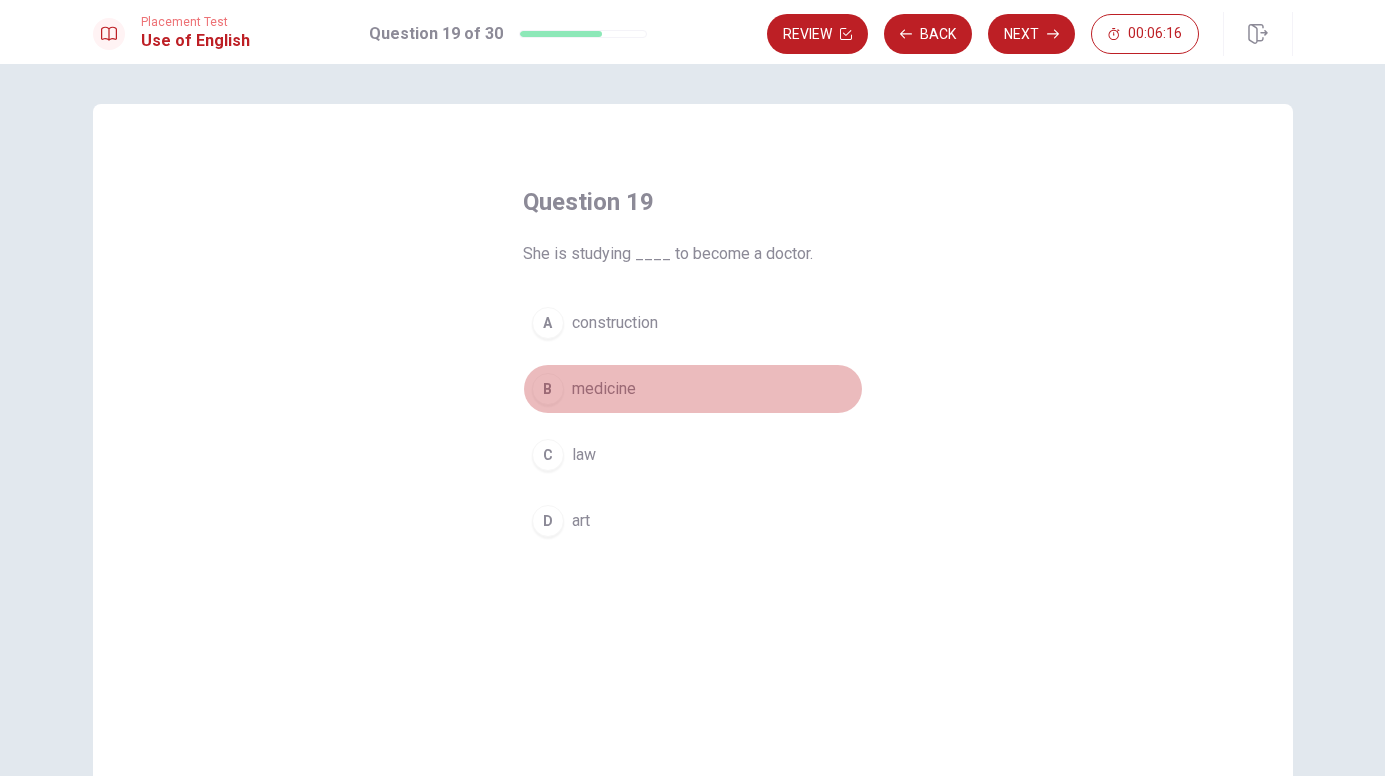 click on "B medicine" at bounding box center (693, 389) 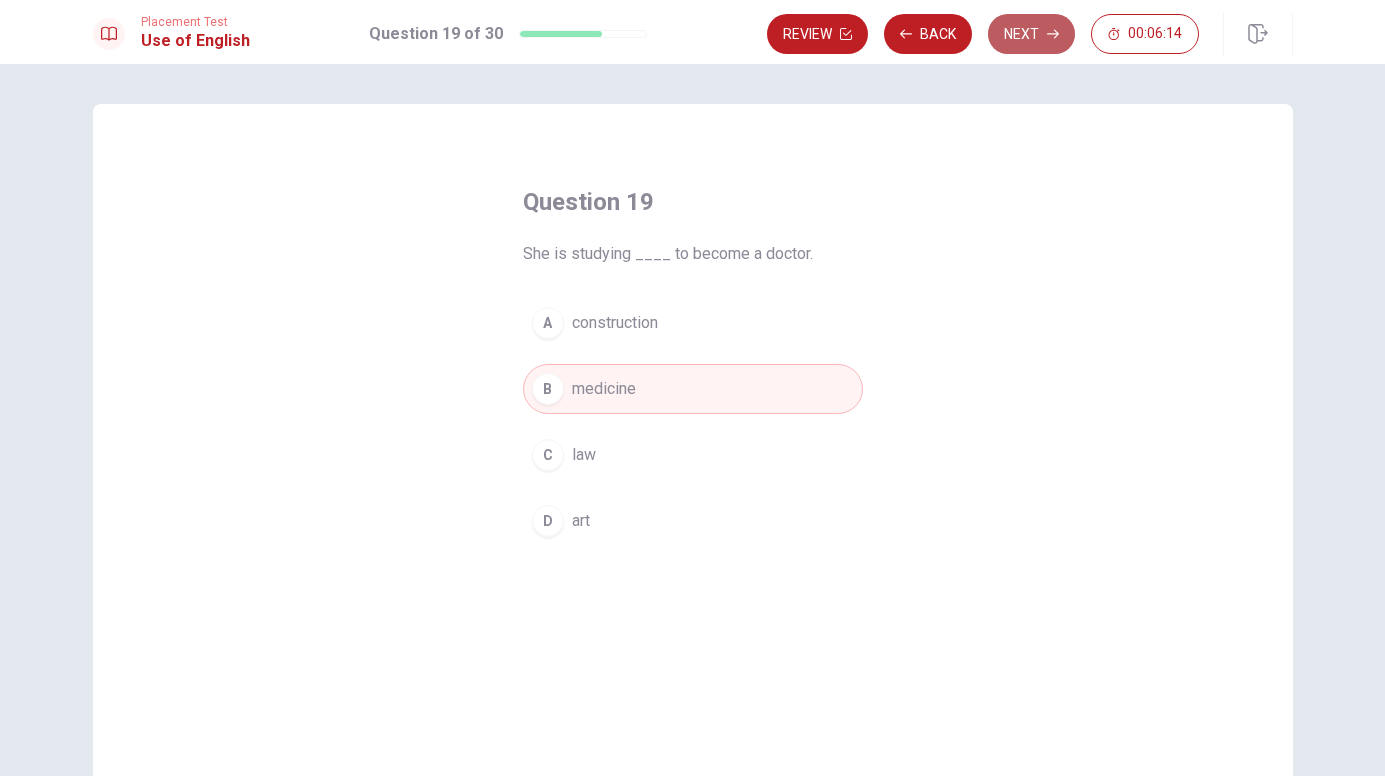 click on "Next" at bounding box center (1031, 34) 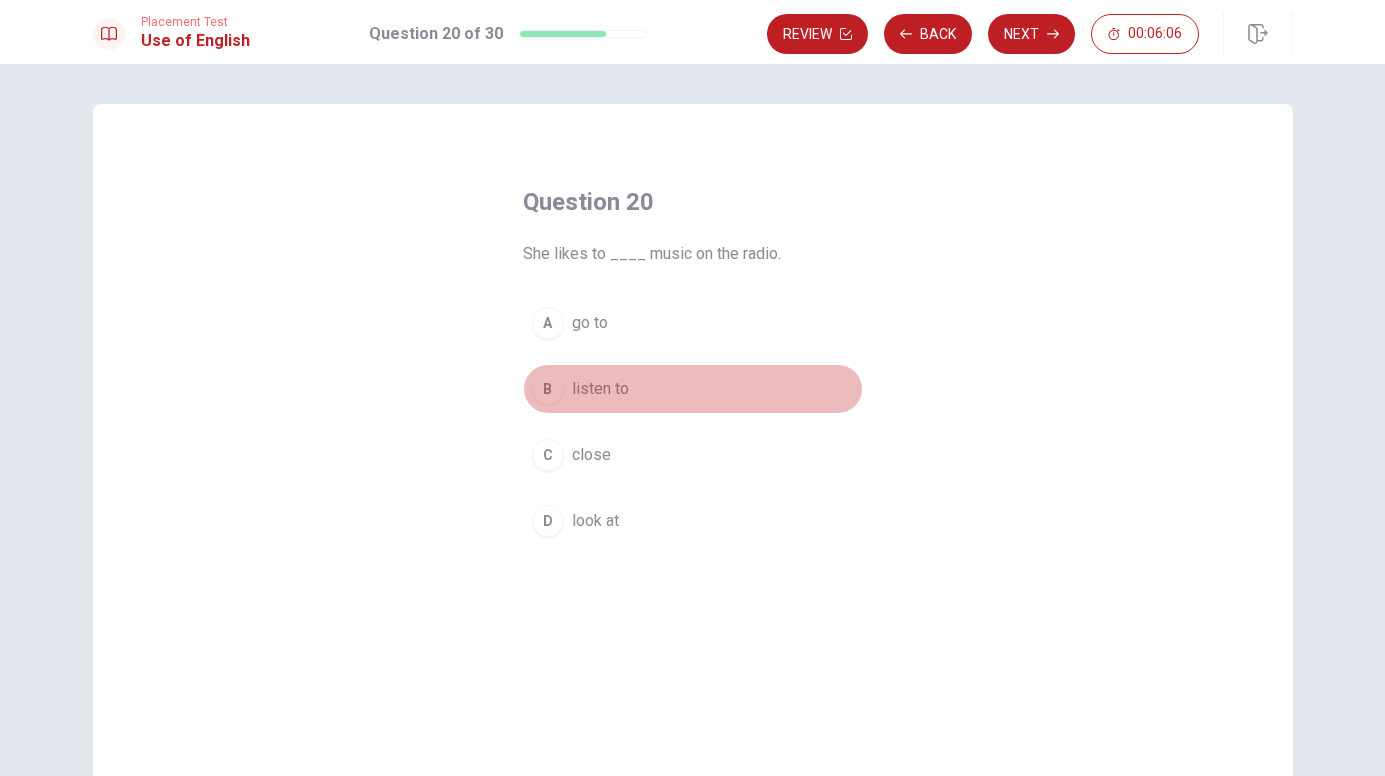 click on "listen to" at bounding box center [600, 389] 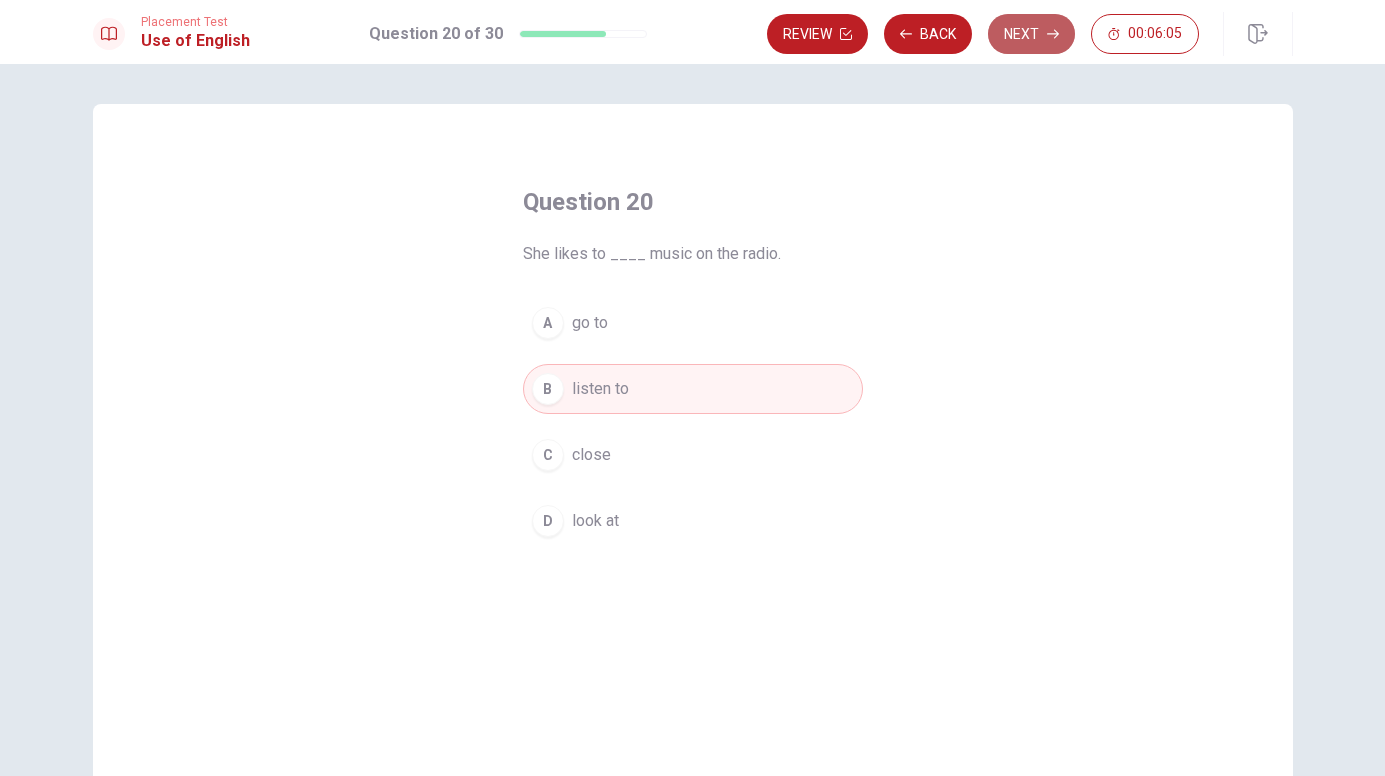 click on "Next" at bounding box center (1031, 34) 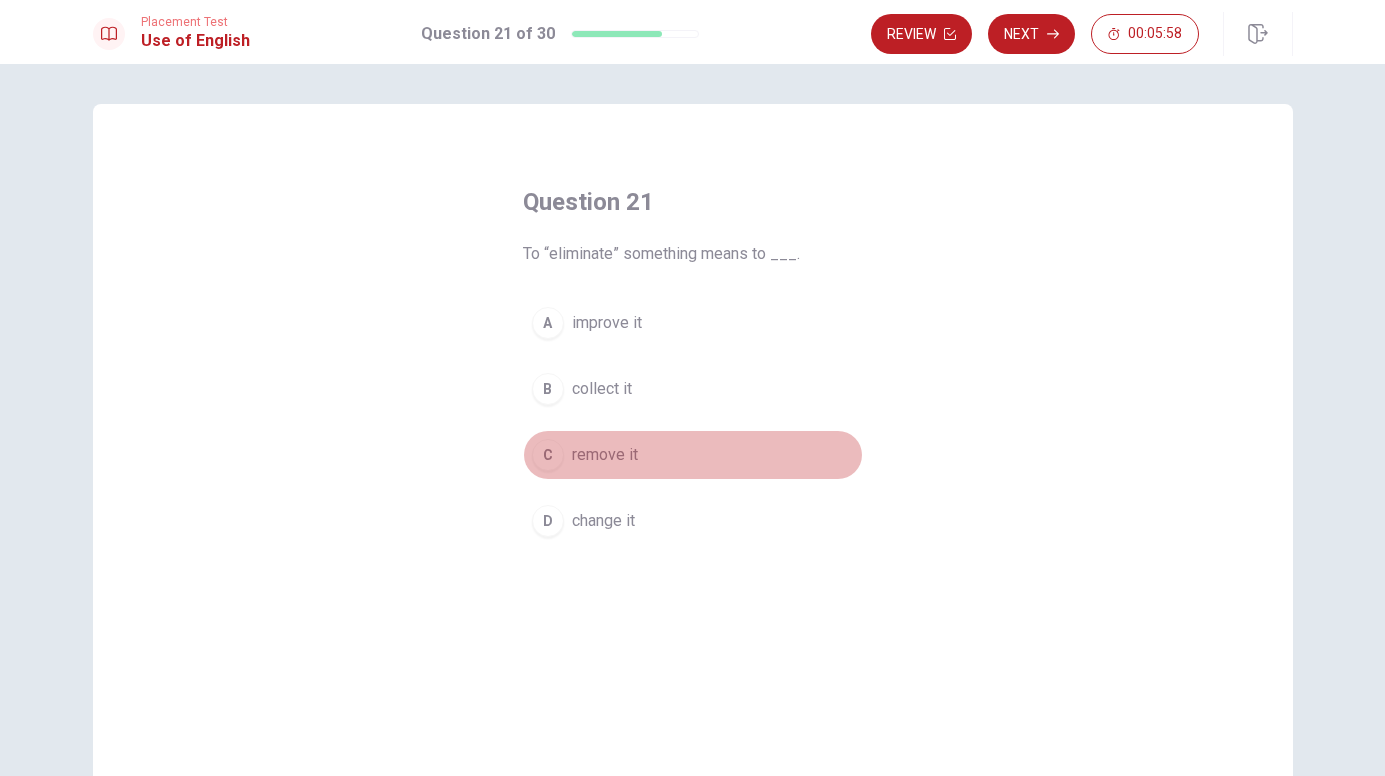 click on "remove it" at bounding box center (605, 455) 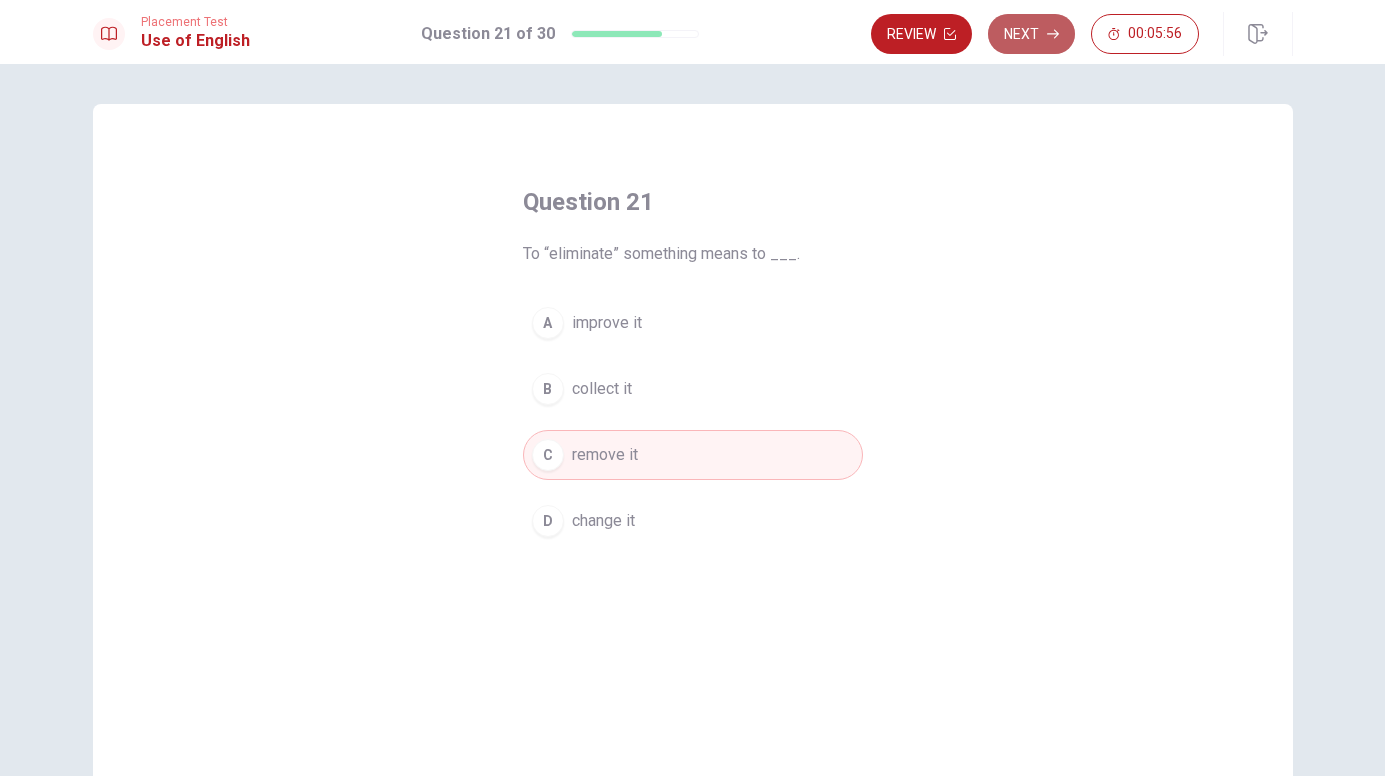 click 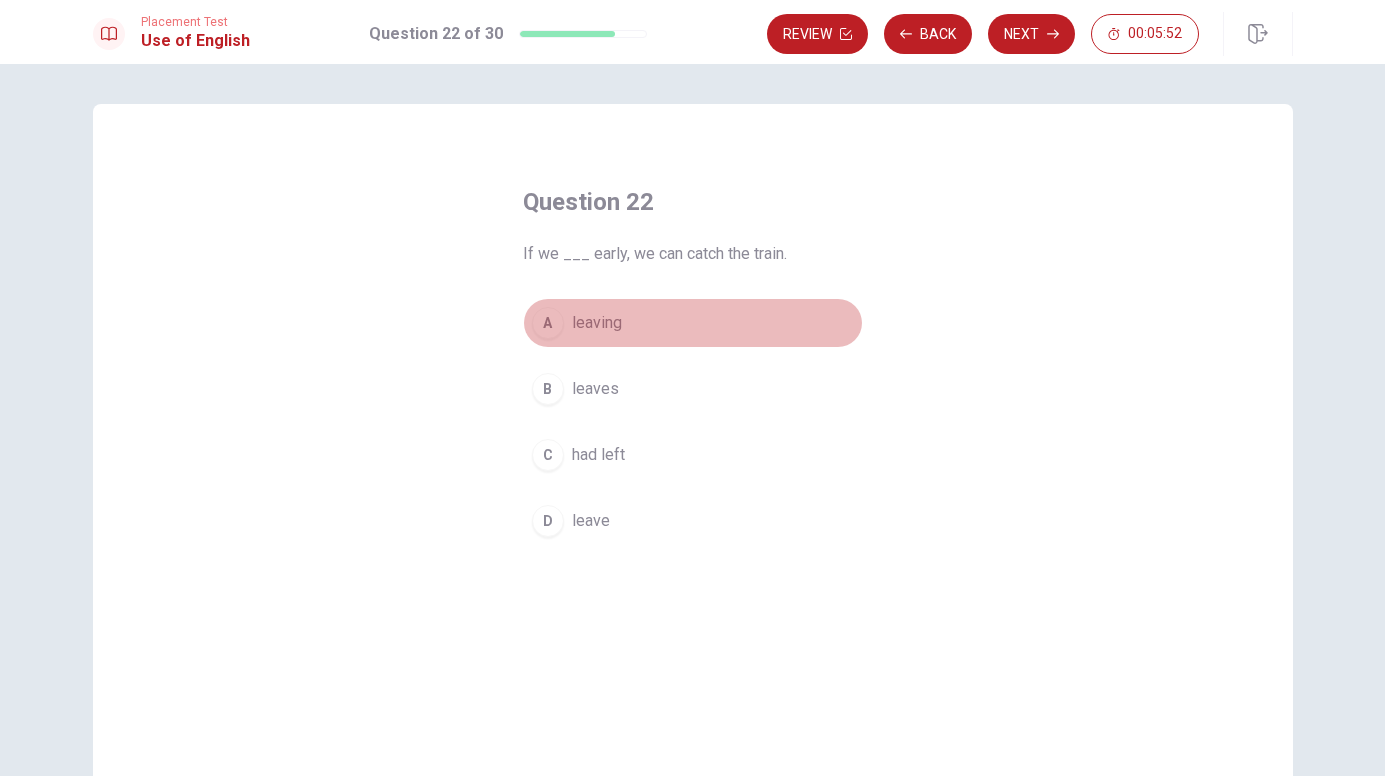 click on "A leaving" at bounding box center [693, 323] 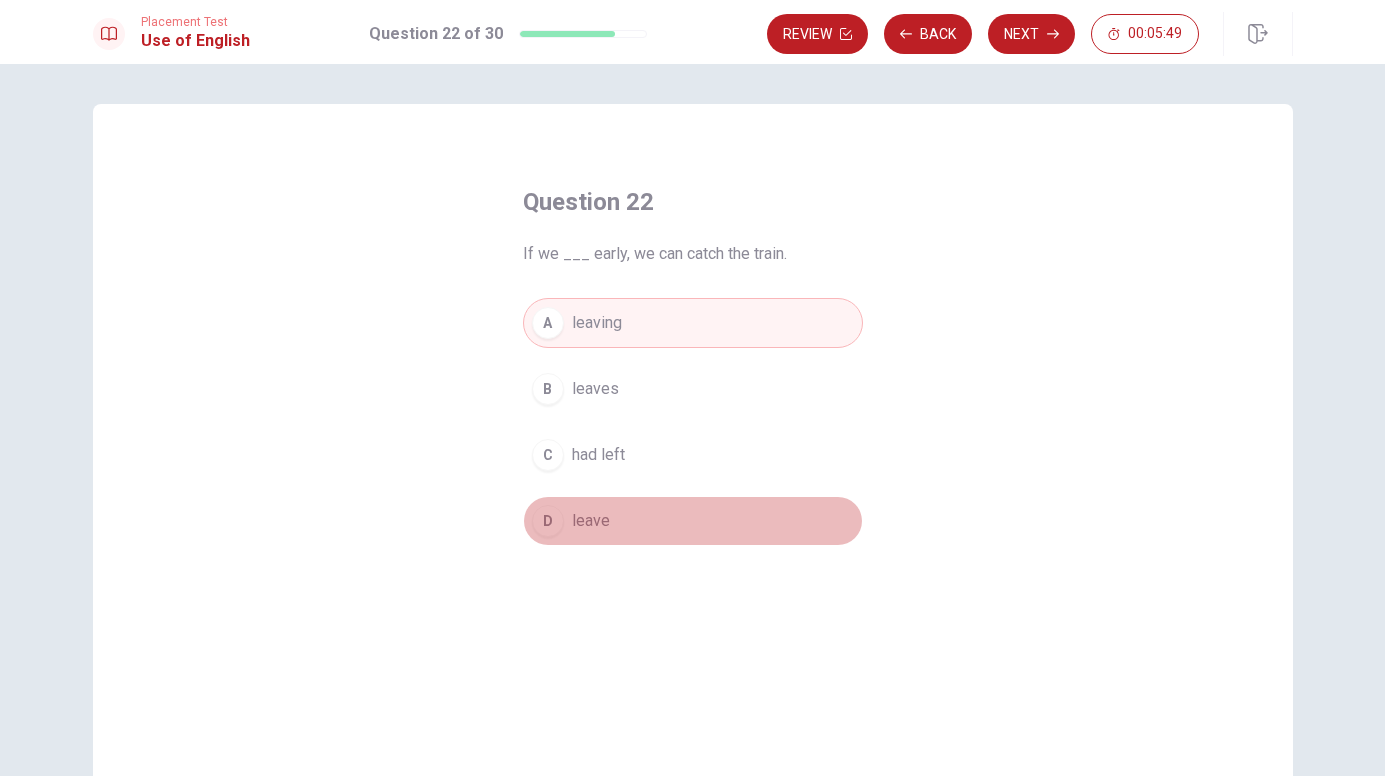 click on "leave" at bounding box center (591, 521) 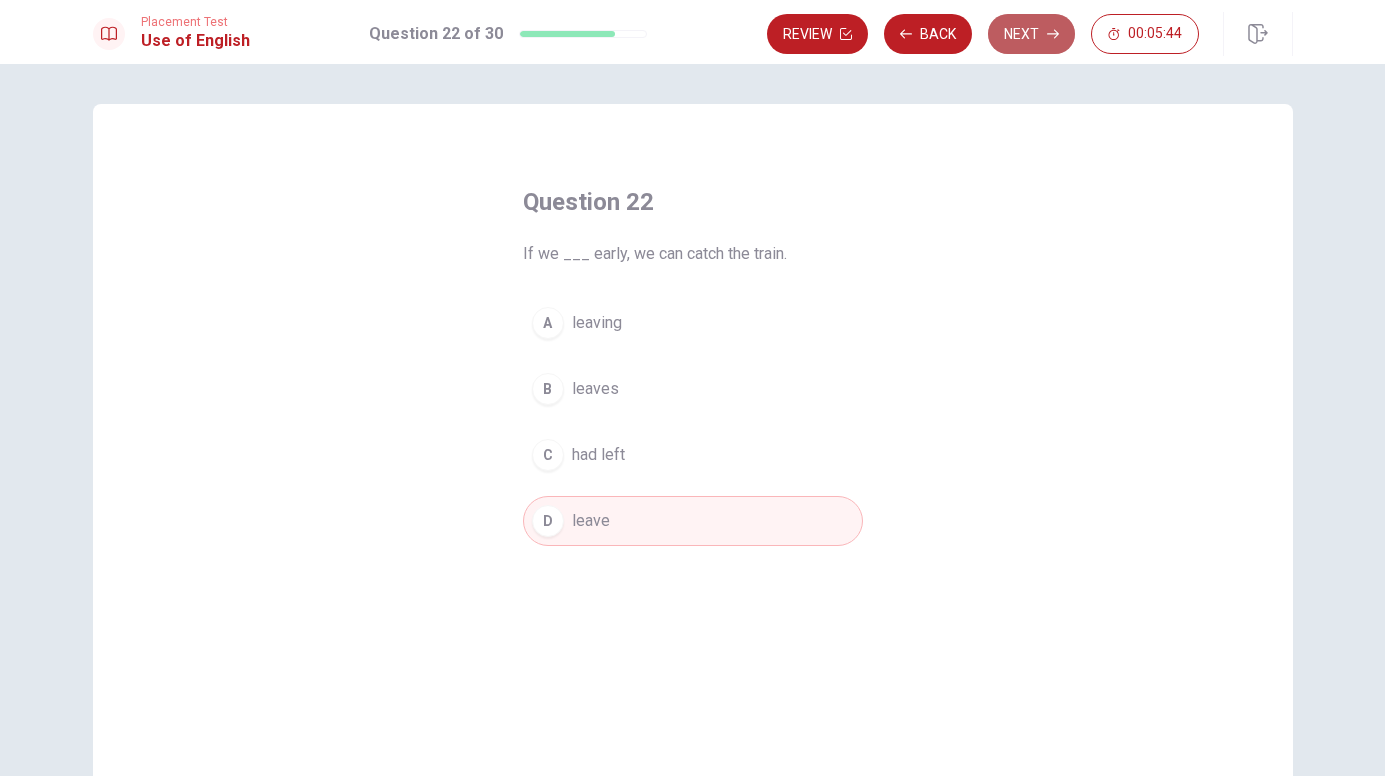 click 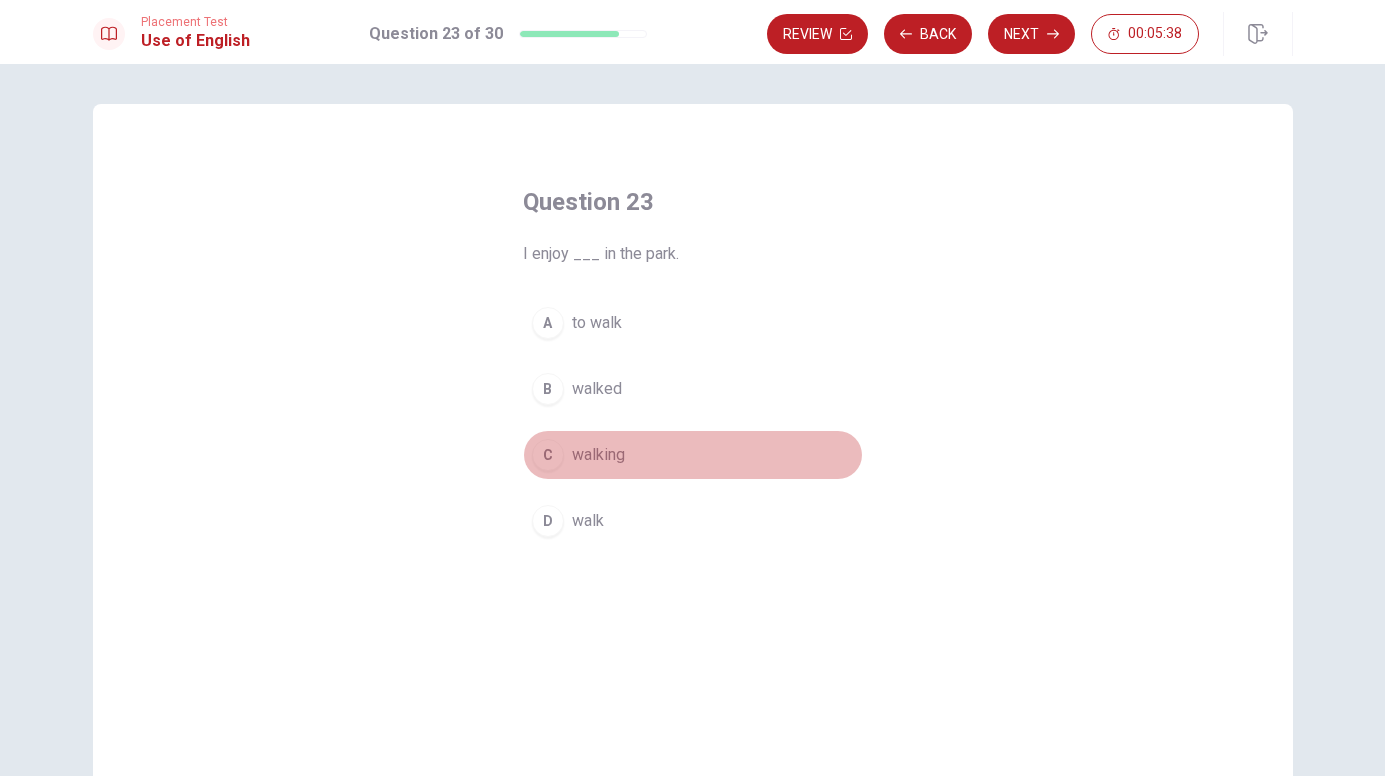 click on "walking" at bounding box center (598, 455) 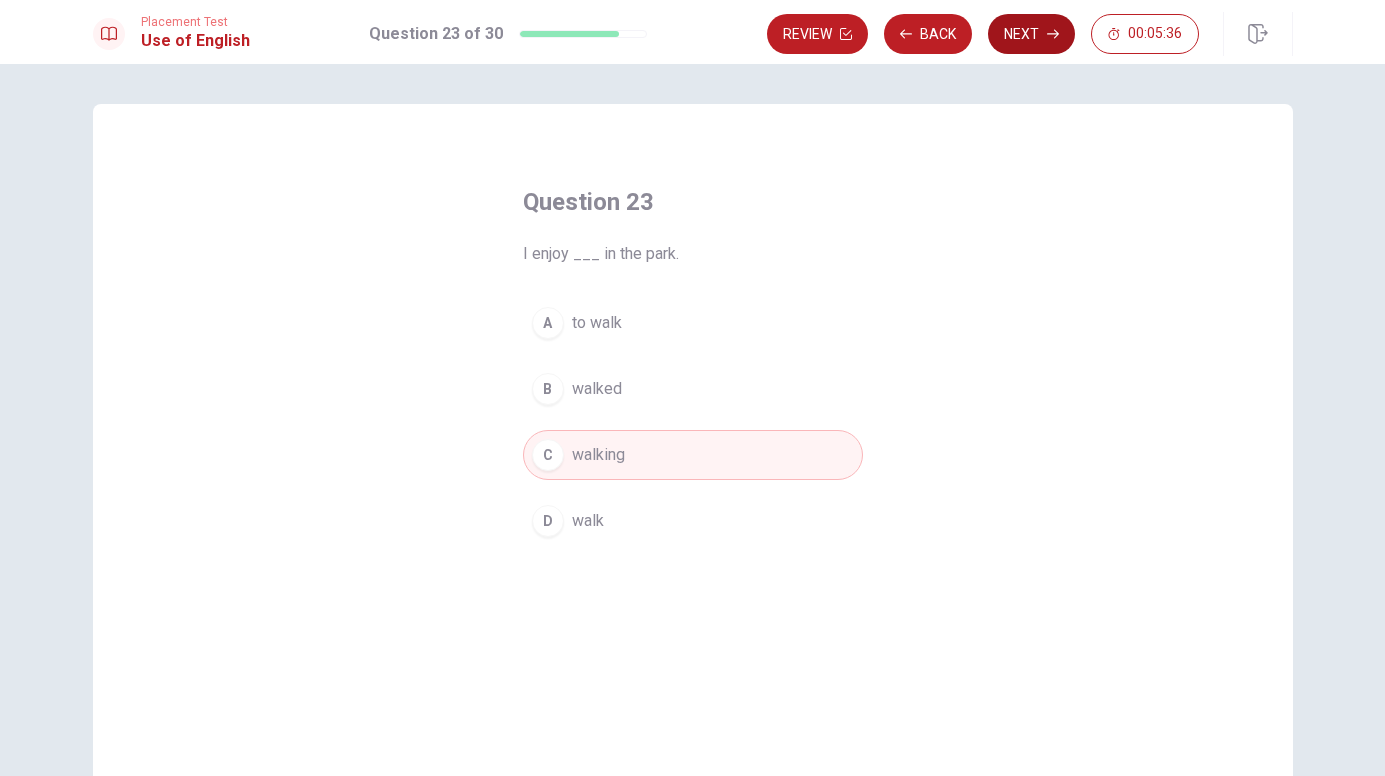 click on "Next" at bounding box center [1031, 34] 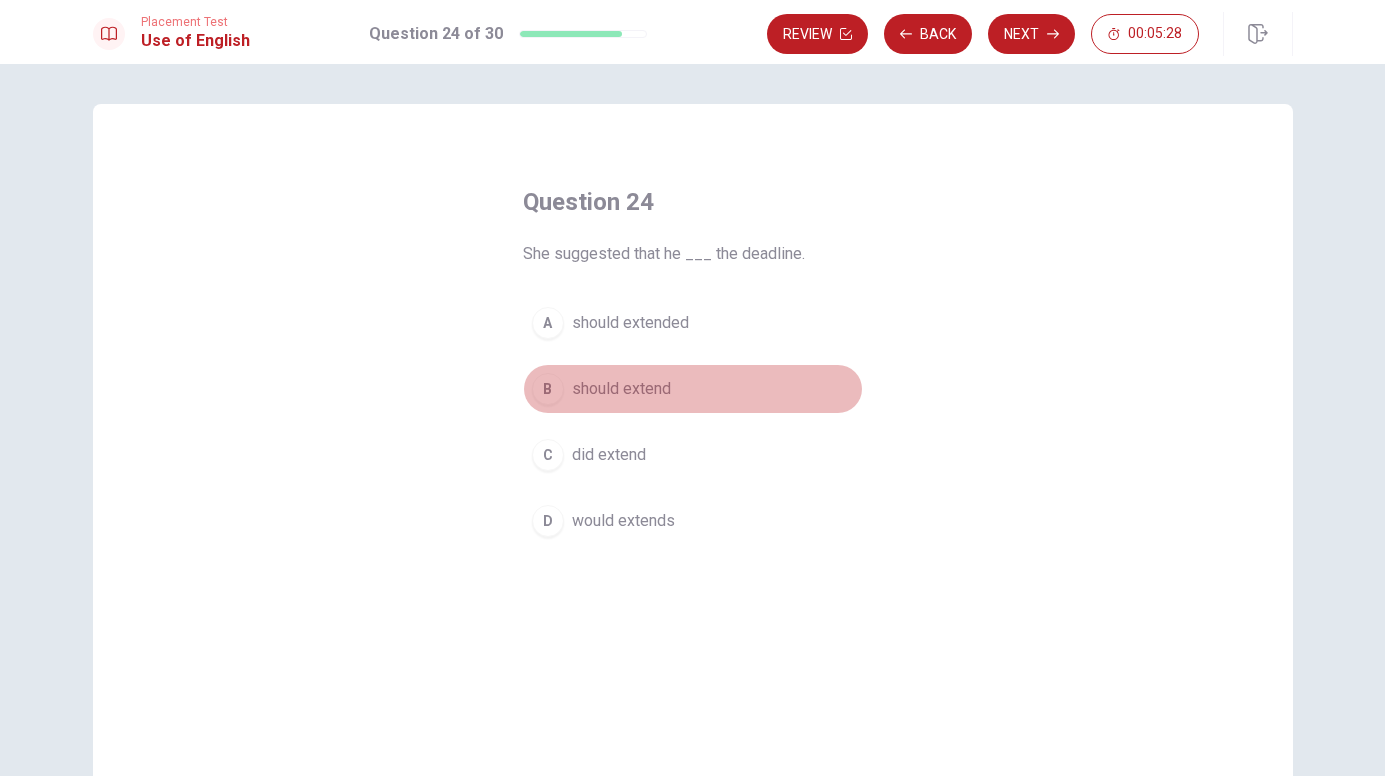 click on "should extend" at bounding box center (621, 389) 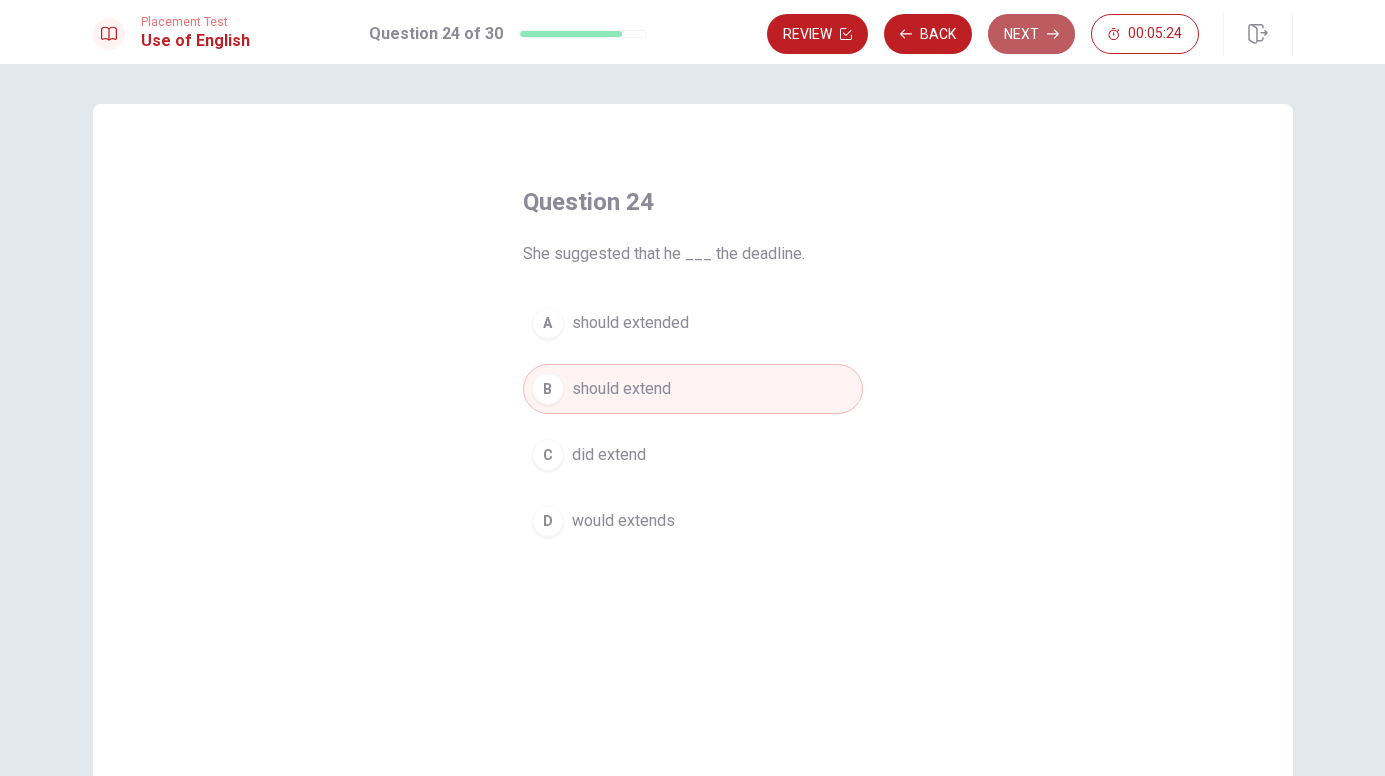 click on "Next" at bounding box center (1031, 34) 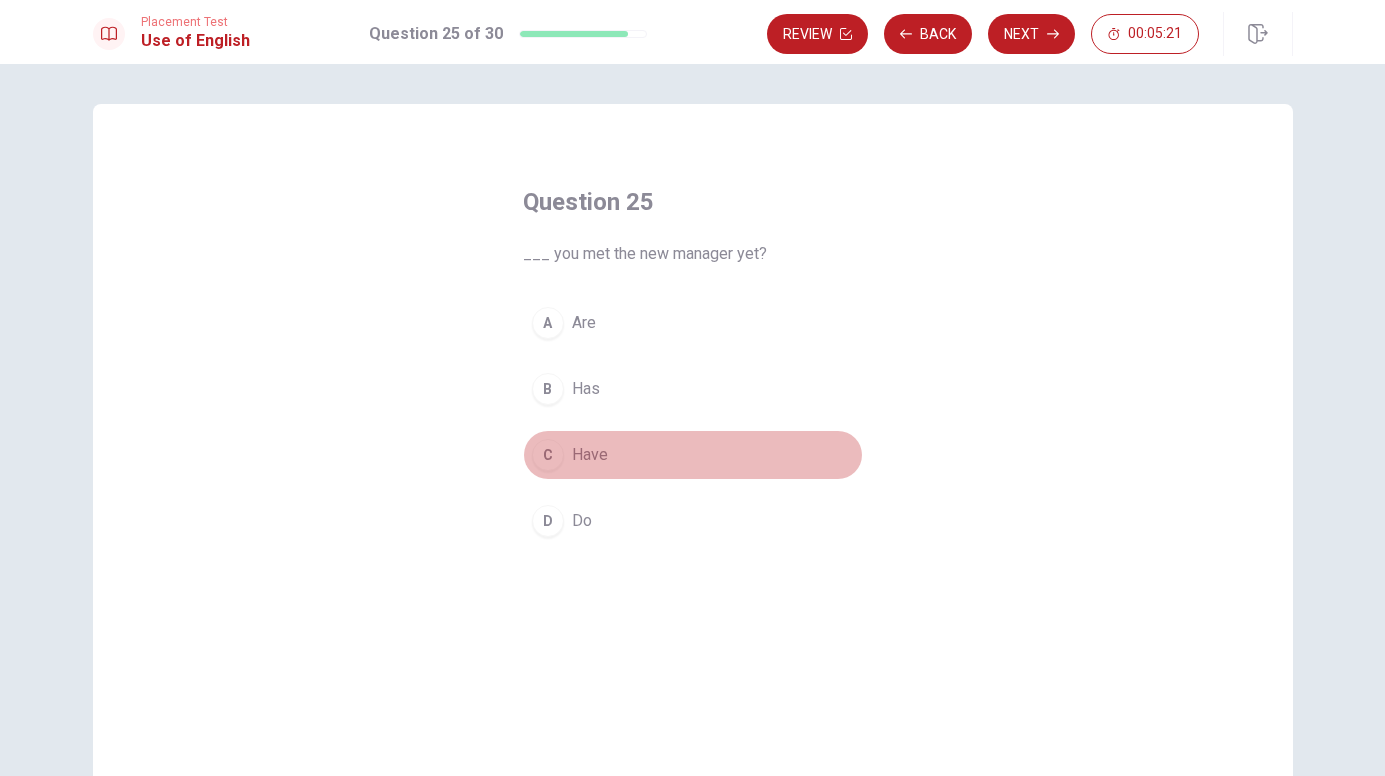 click on "C Have" at bounding box center (693, 455) 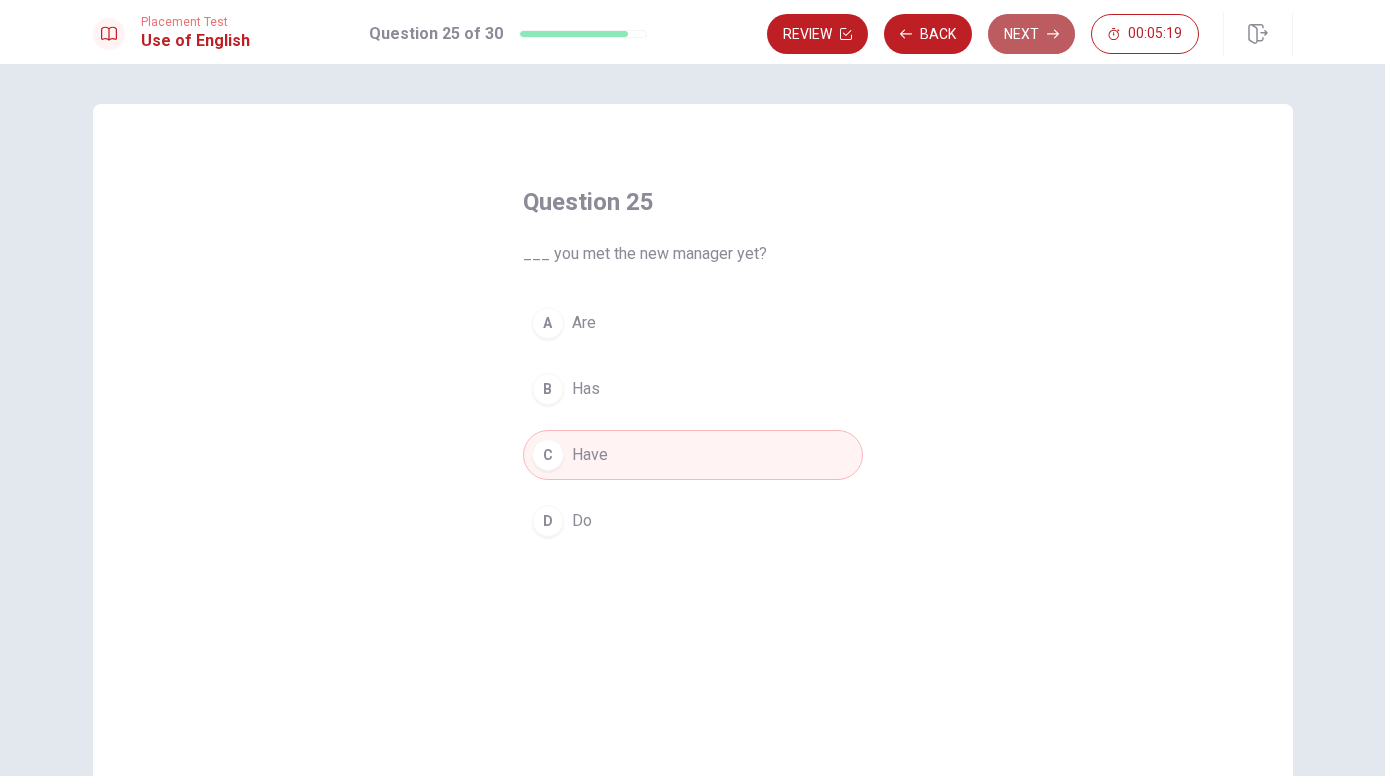 click on "Next" at bounding box center (1031, 34) 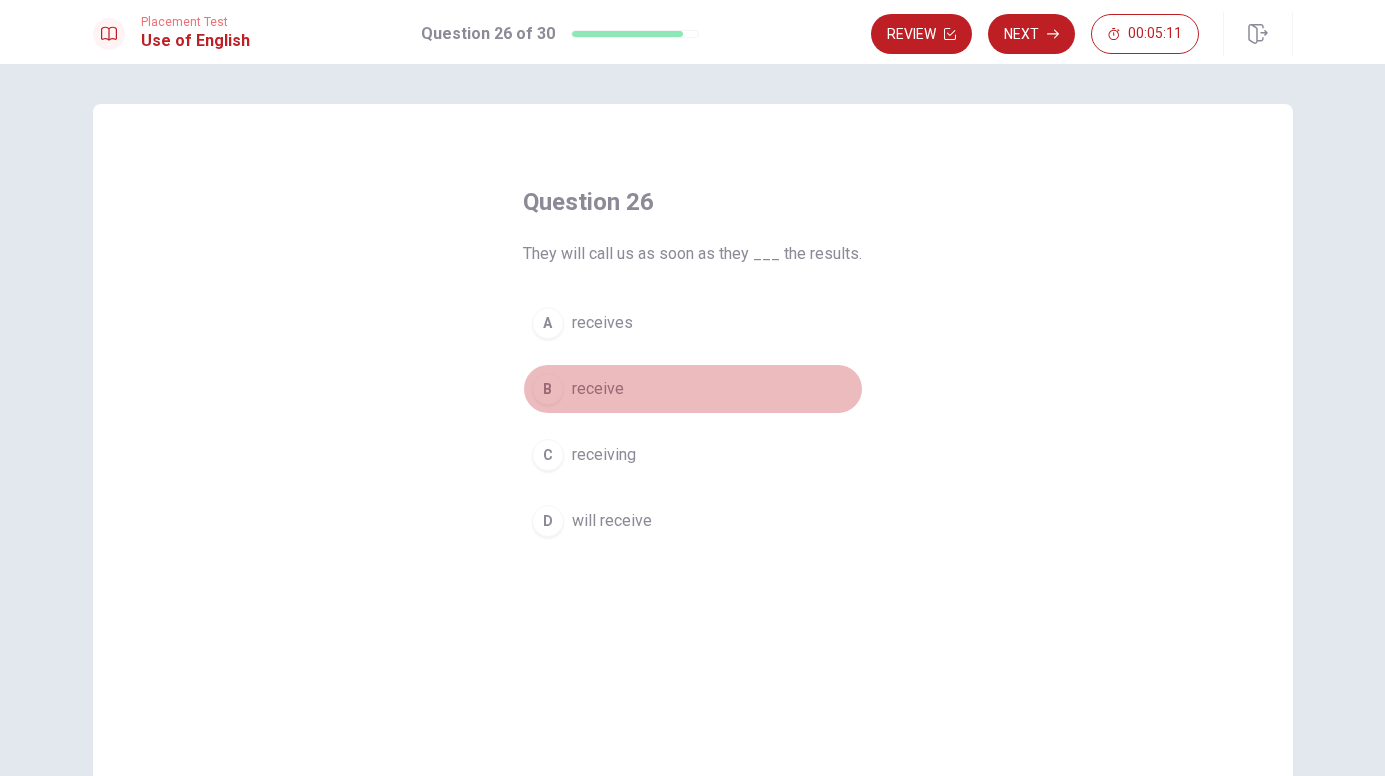 click on "receive" at bounding box center (598, 389) 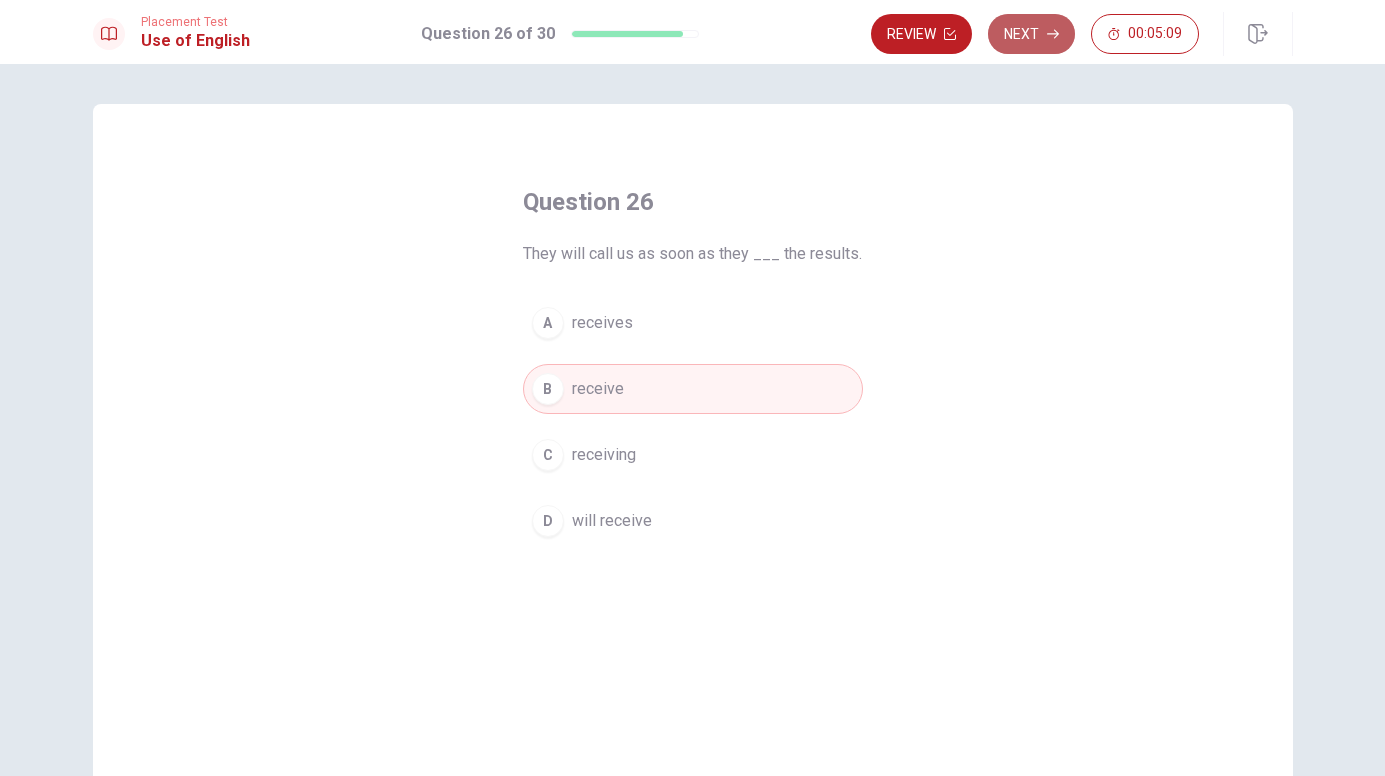 click on "Next" at bounding box center (1031, 34) 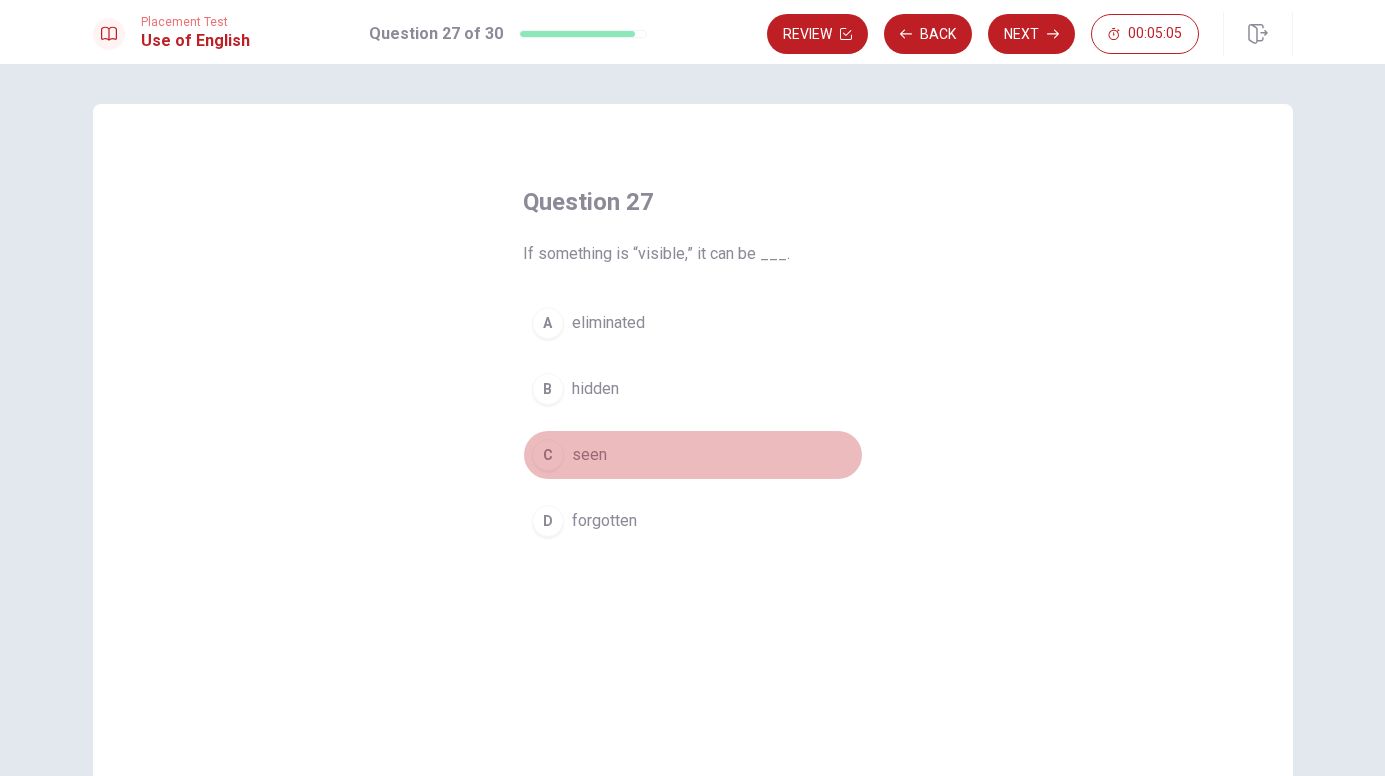 click on "C seen" at bounding box center (693, 455) 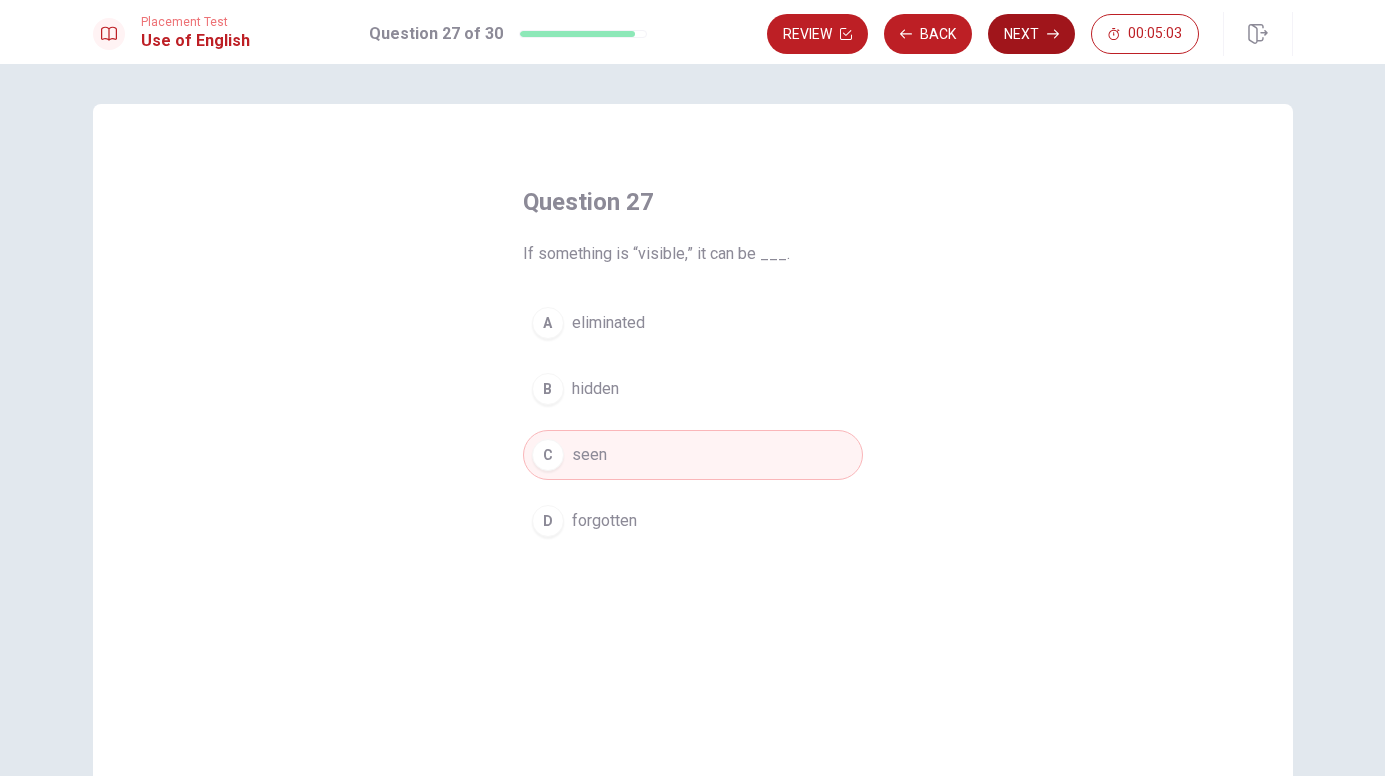 click on "Next" at bounding box center (1031, 34) 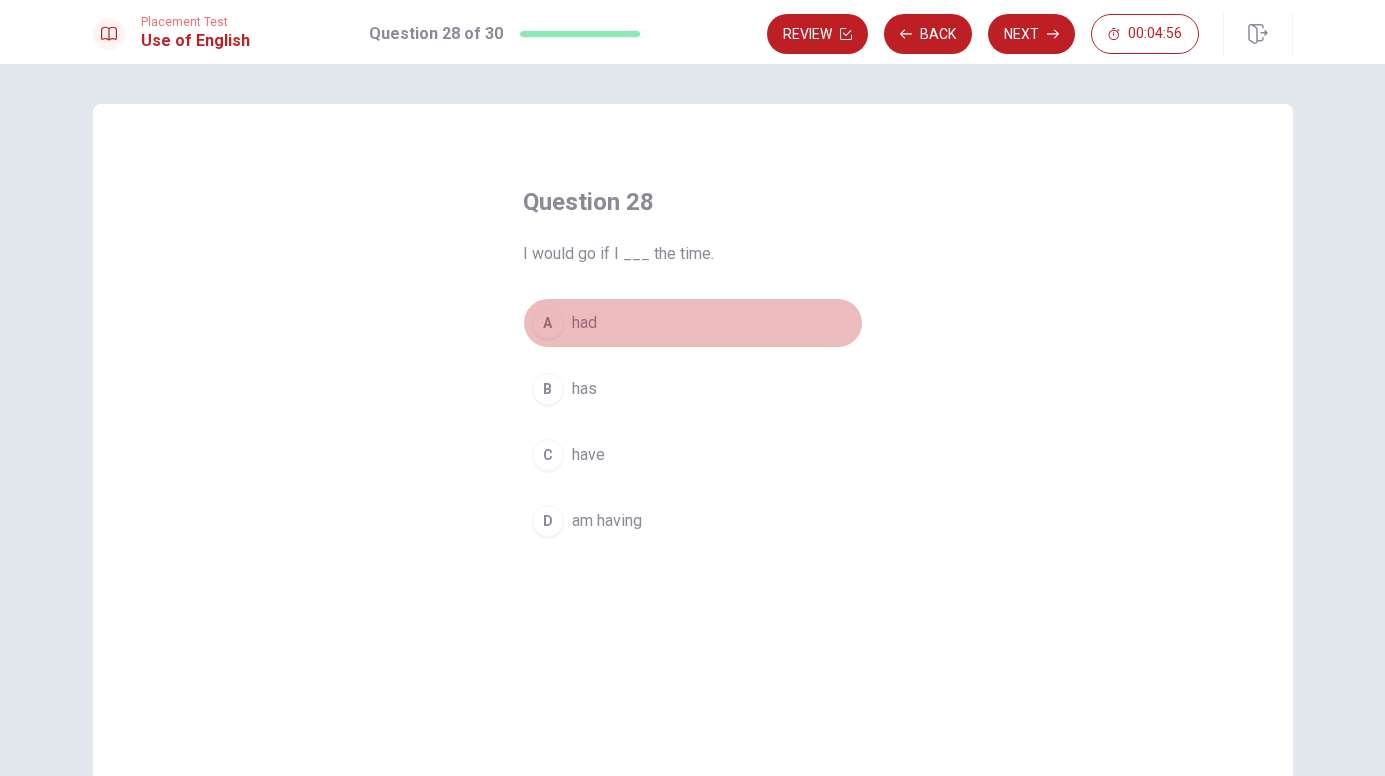 click on "A had" at bounding box center [693, 323] 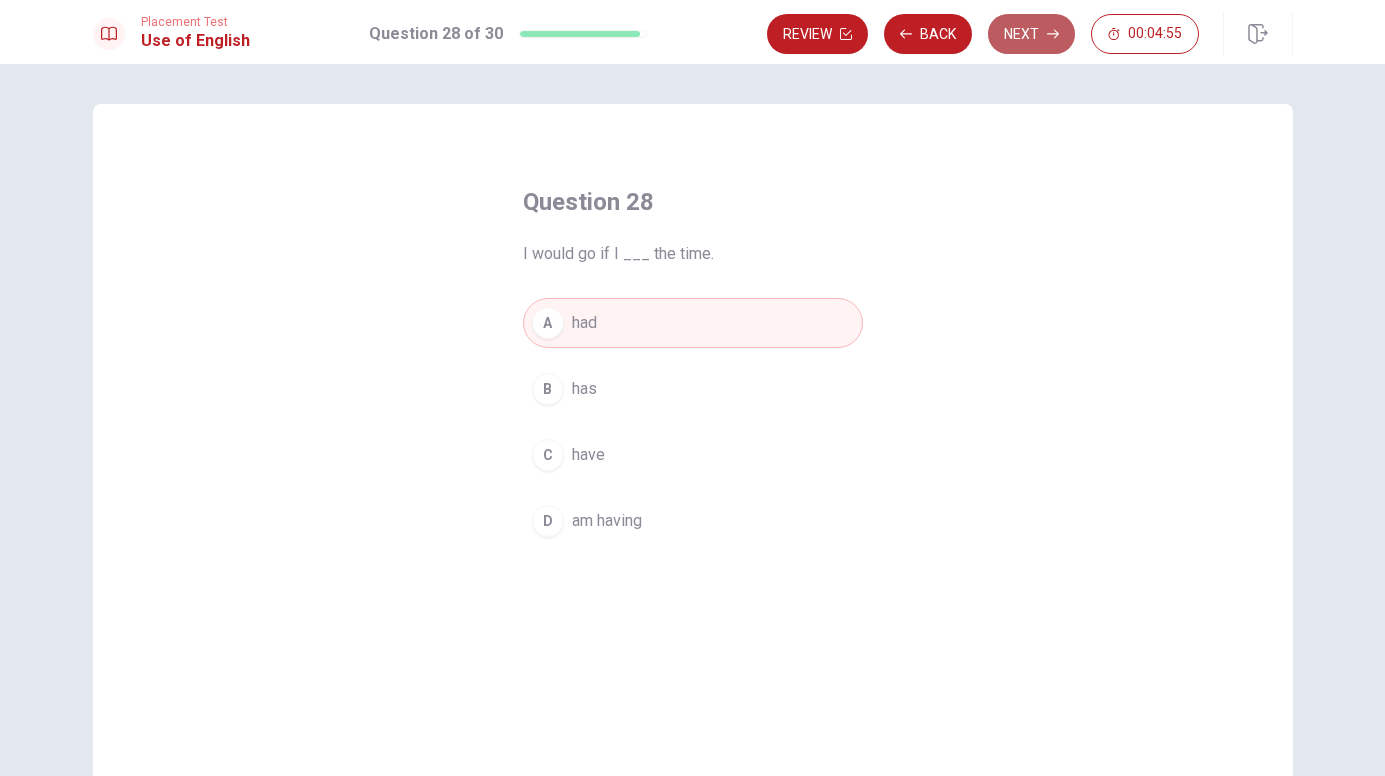 click on "Next" at bounding box center (1031, 34) 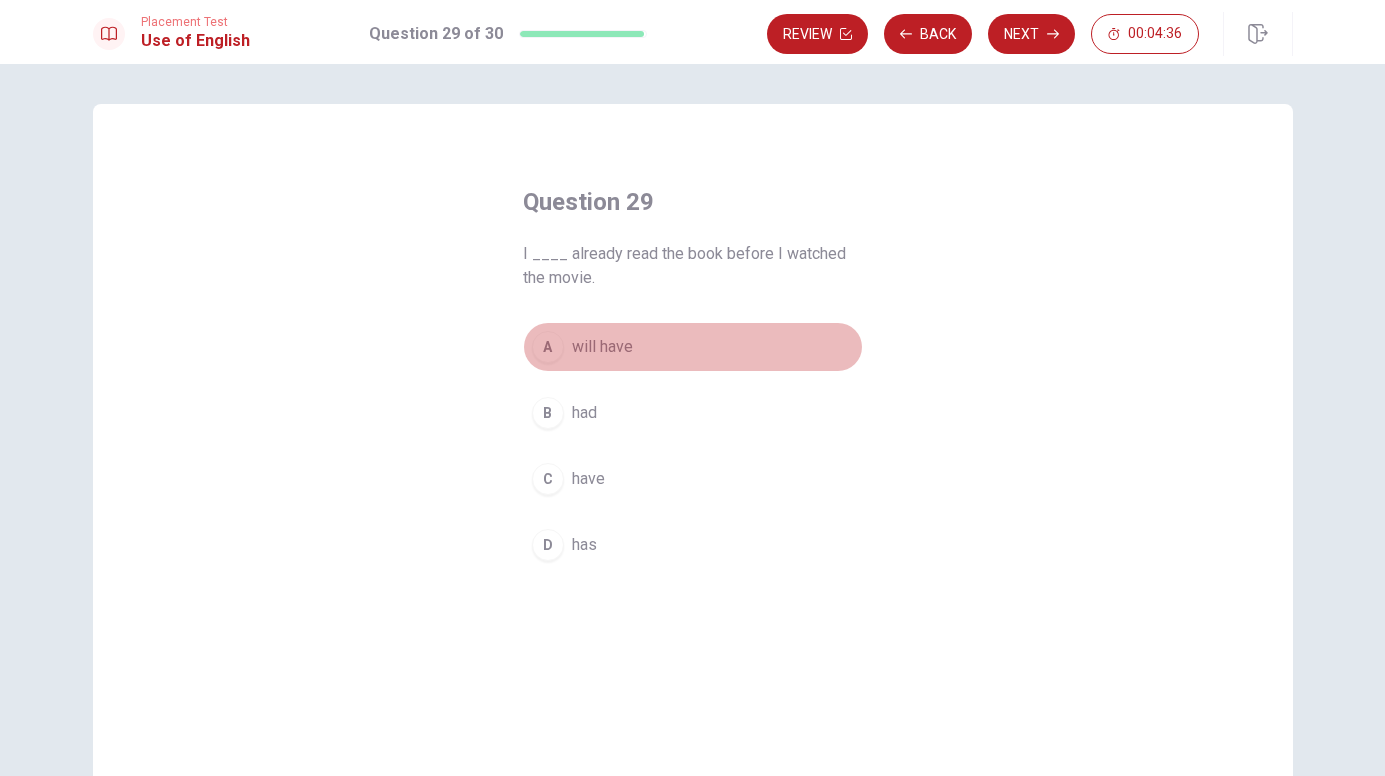 click on "will have" at bounding box center [602, 347] 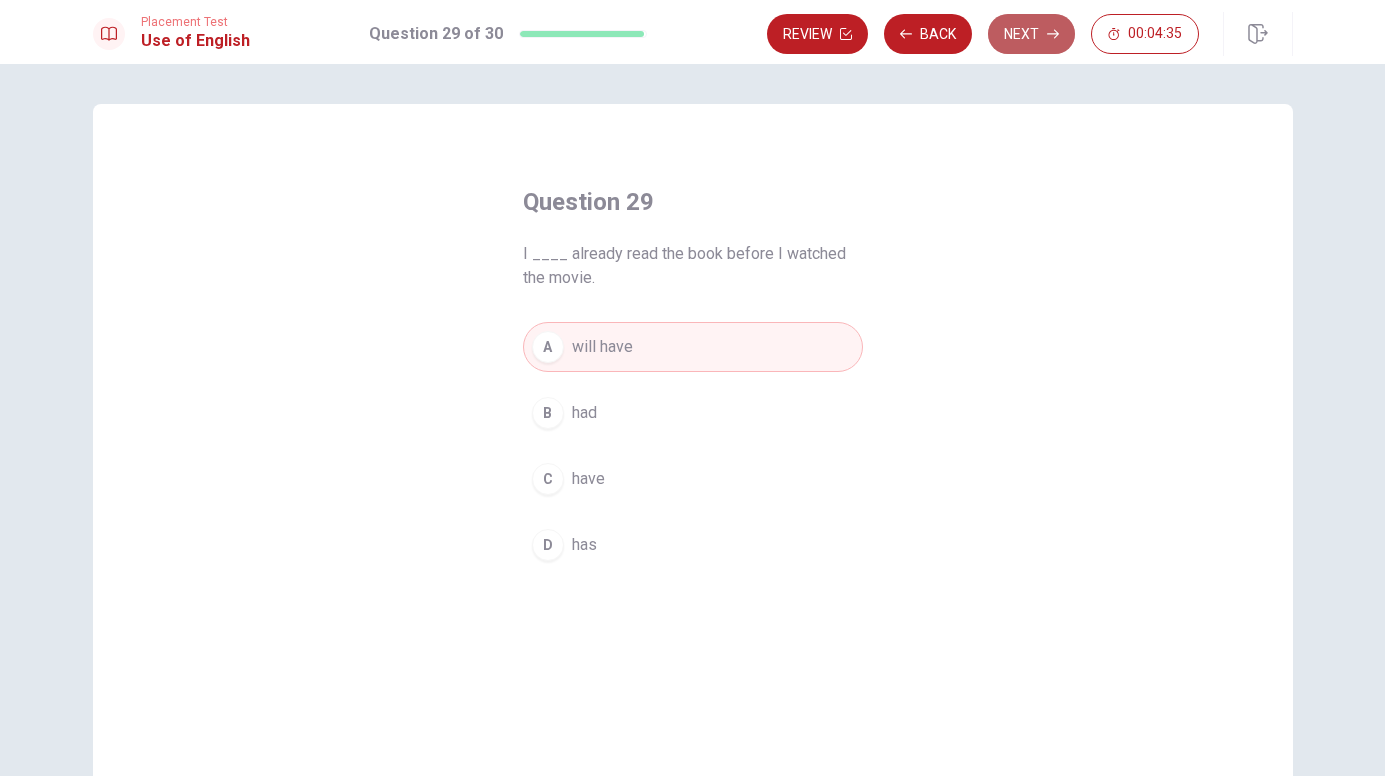 click on "Next" at bounding box center [1031, 34] 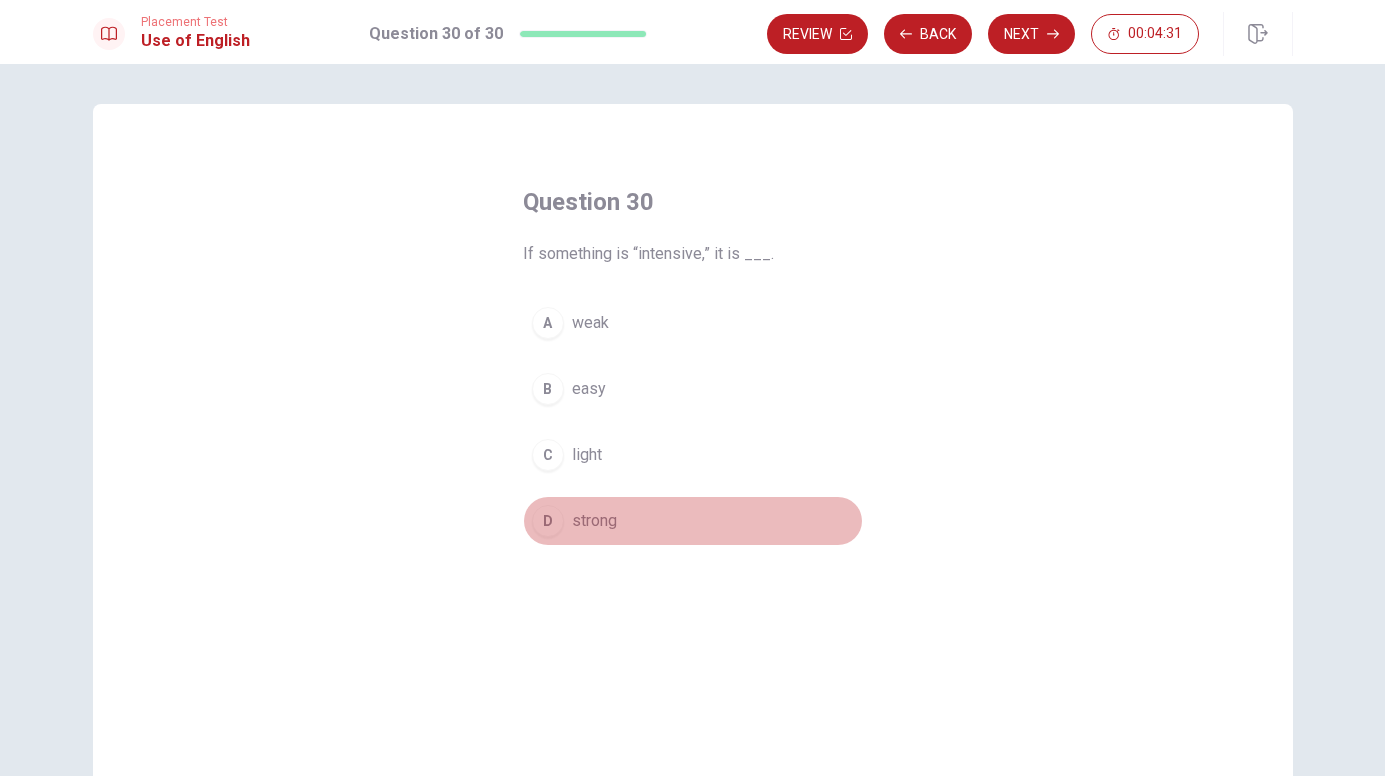 click on "D strong" at bounding box center (693, 521) 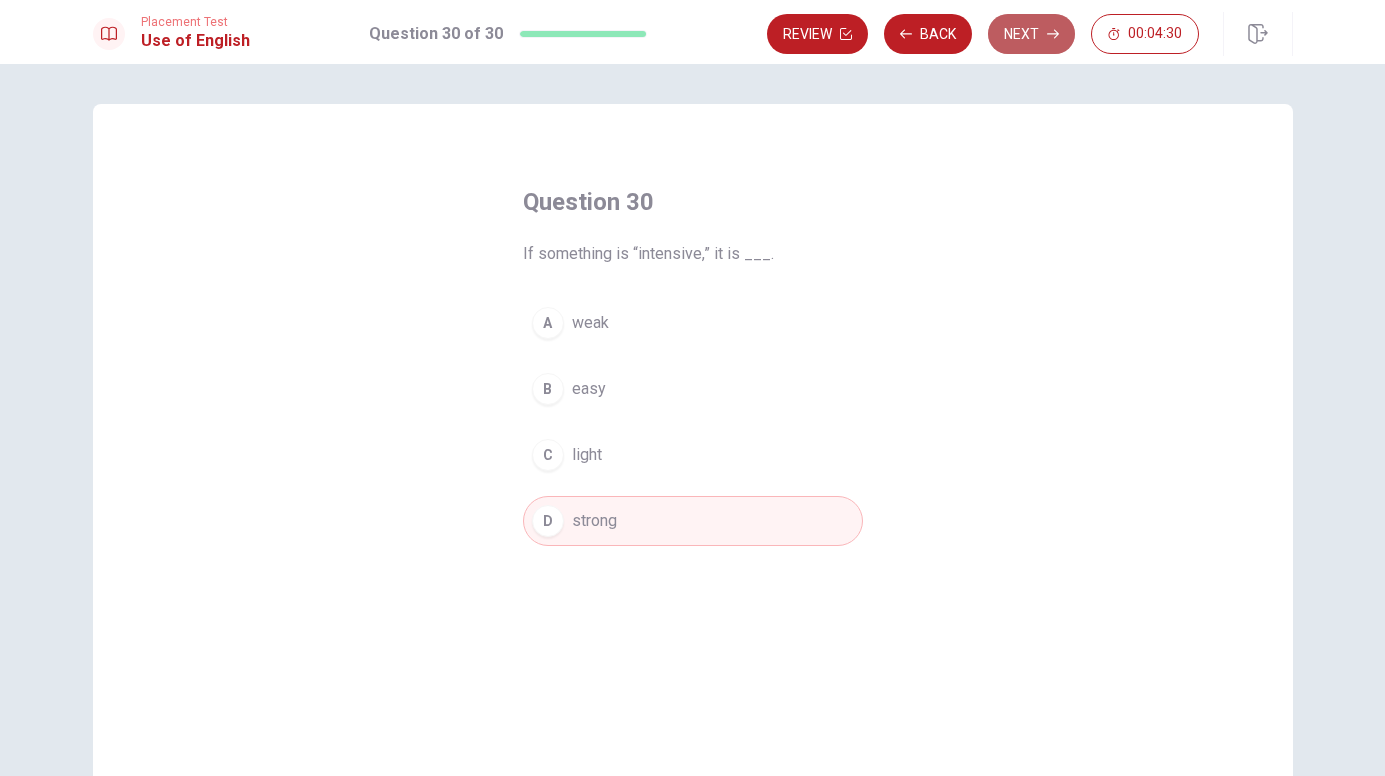 click on "Next" at bounding box center (1031, 34) 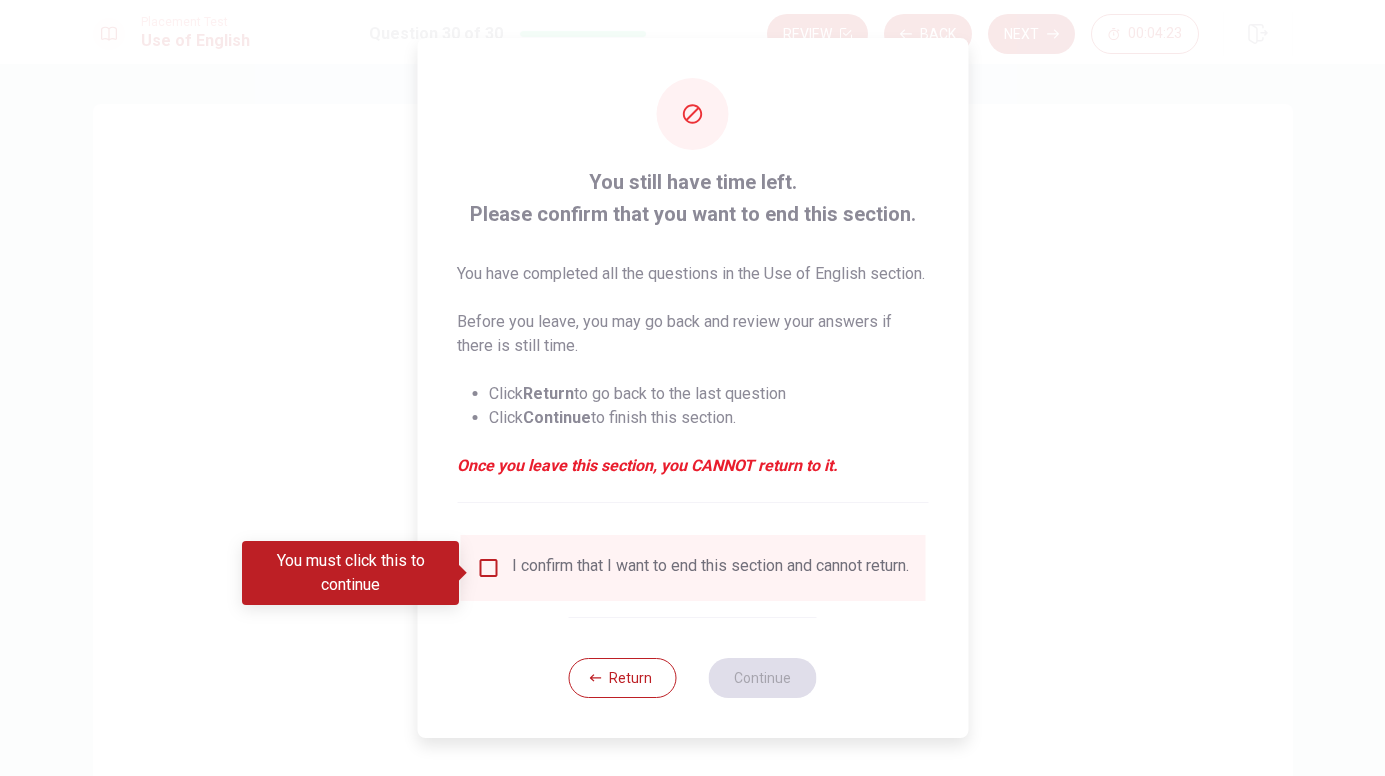 click on "I confirm that I want to end this section and cannot return." at bounding box center [692, 568] 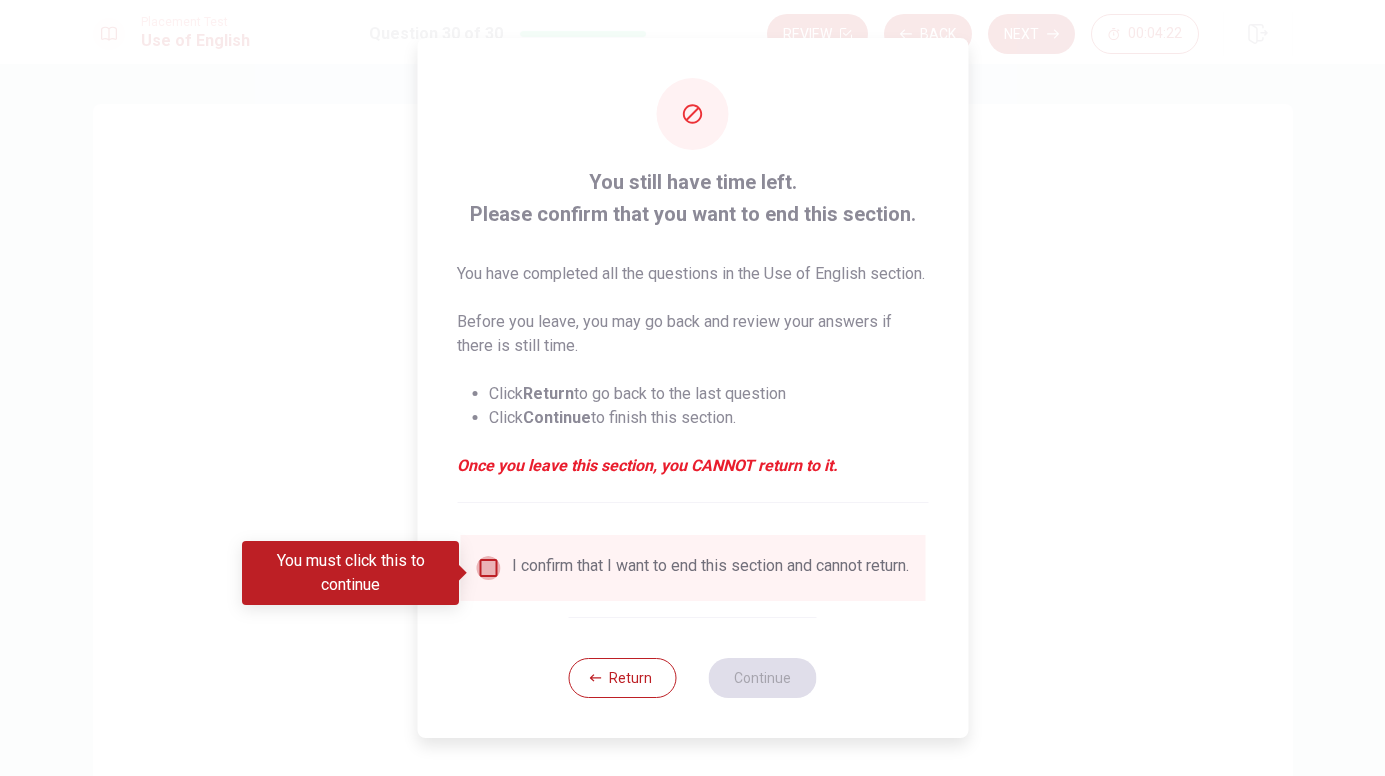 click at bounding box center [488, 568] 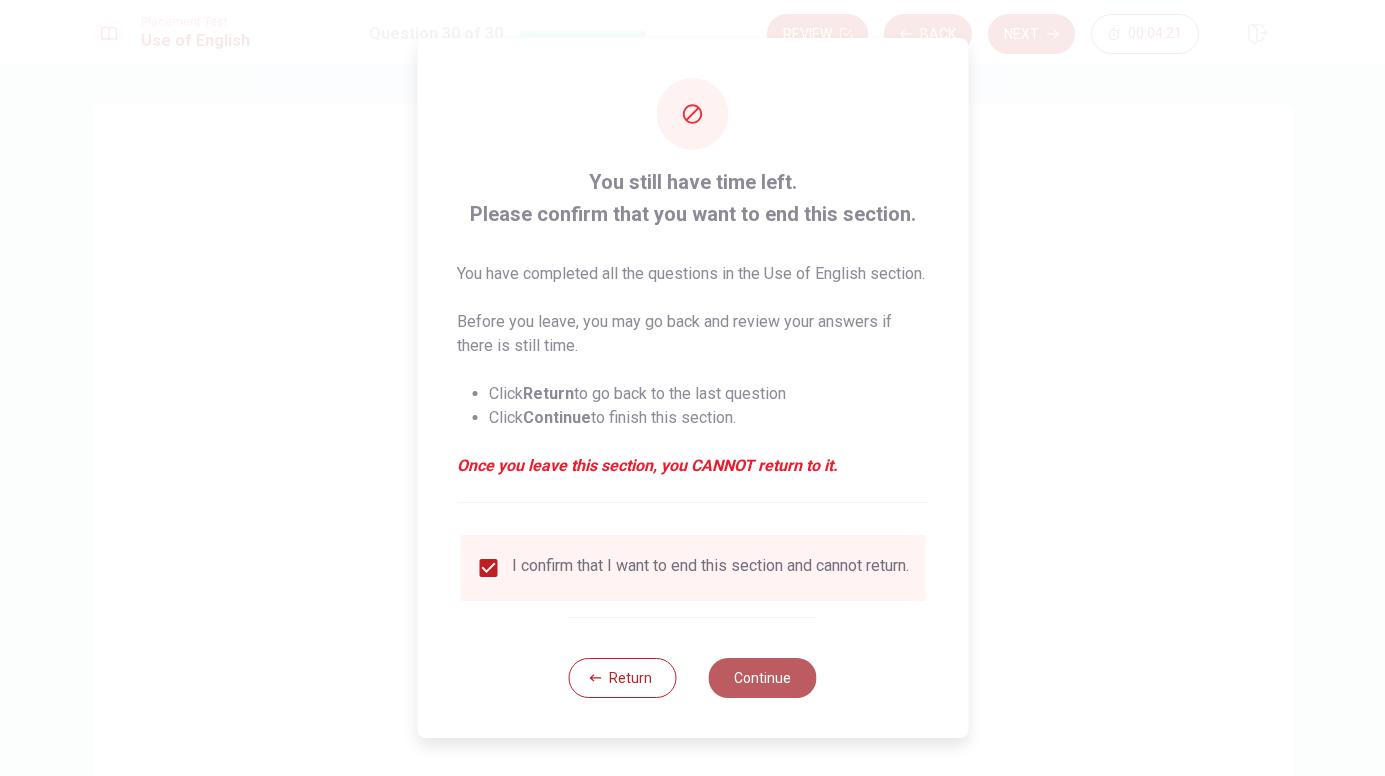 click on "Continue" at bounding box center [763, 678] 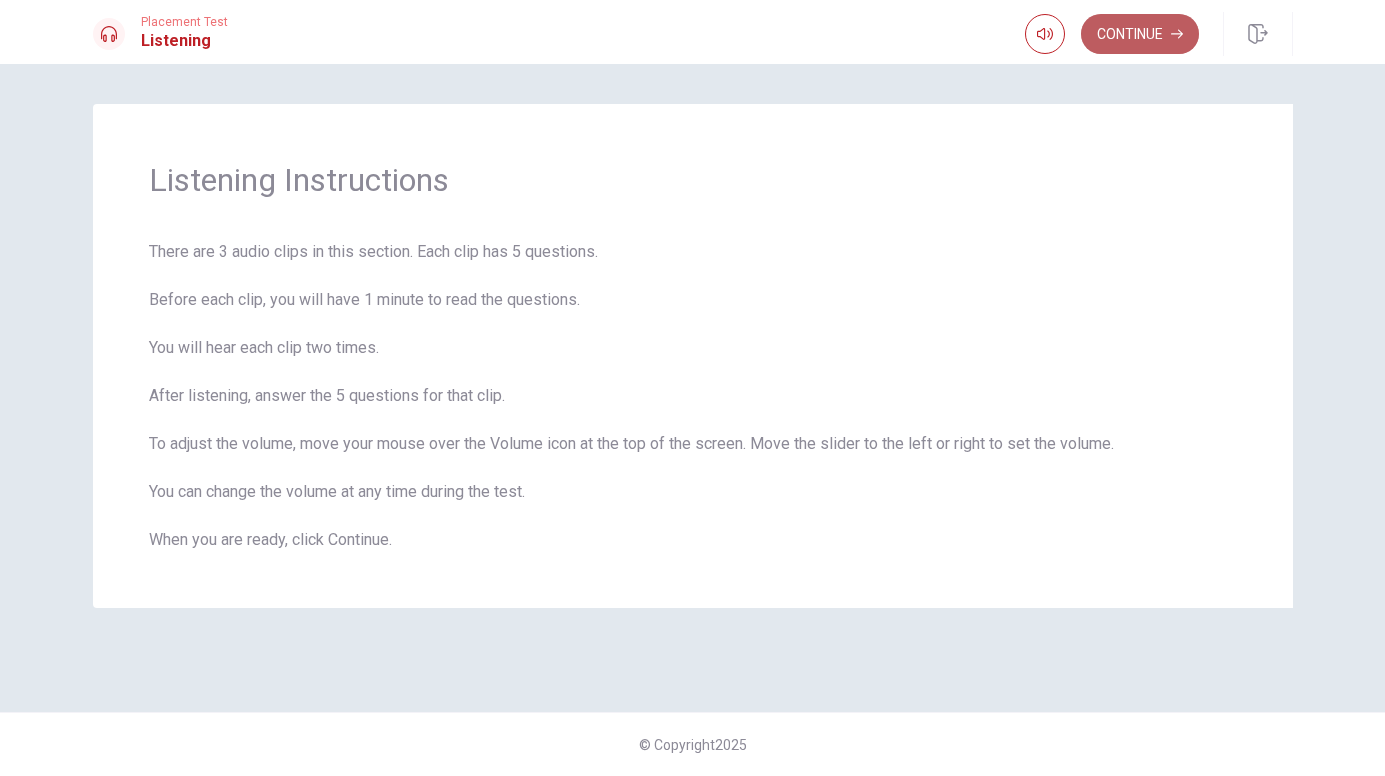 click 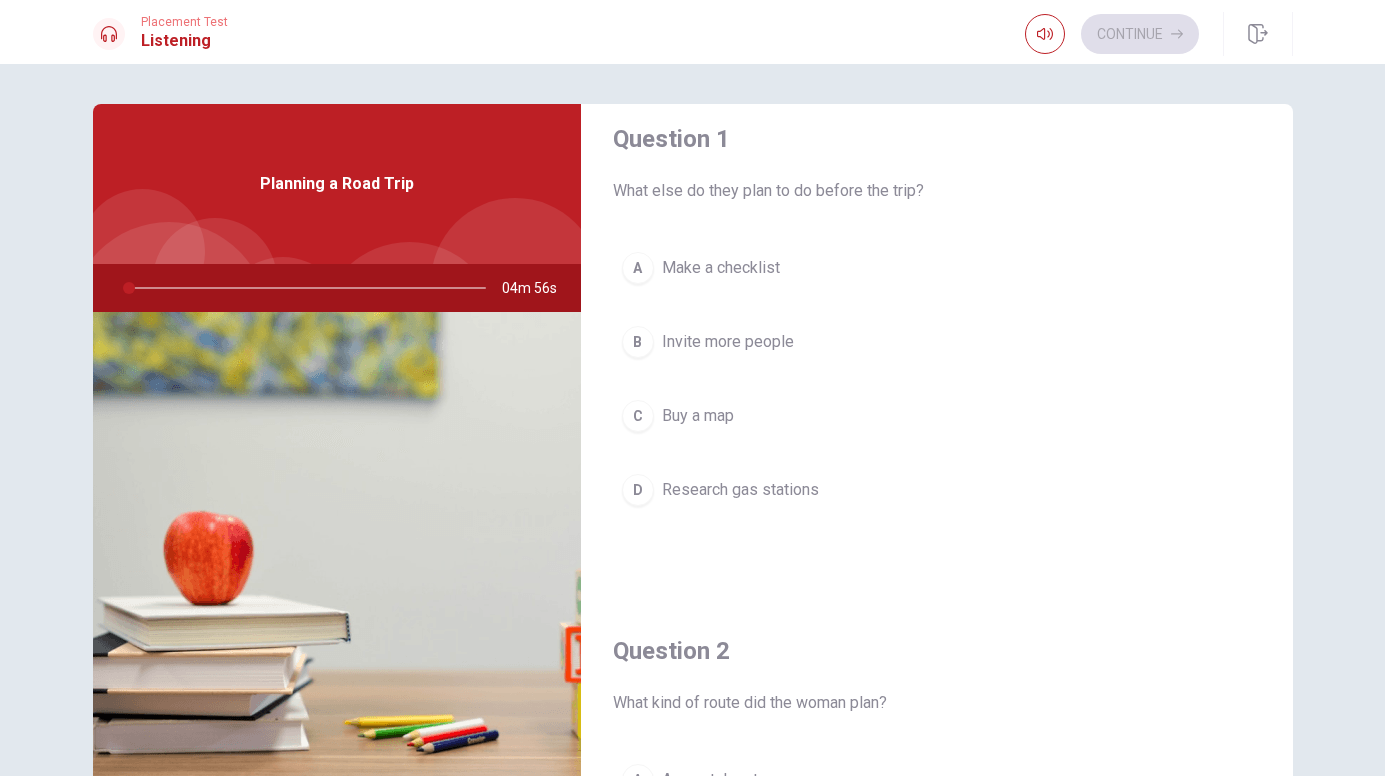 scroll, scrollTop: 18, scrollLeft: 0, axis: vertical 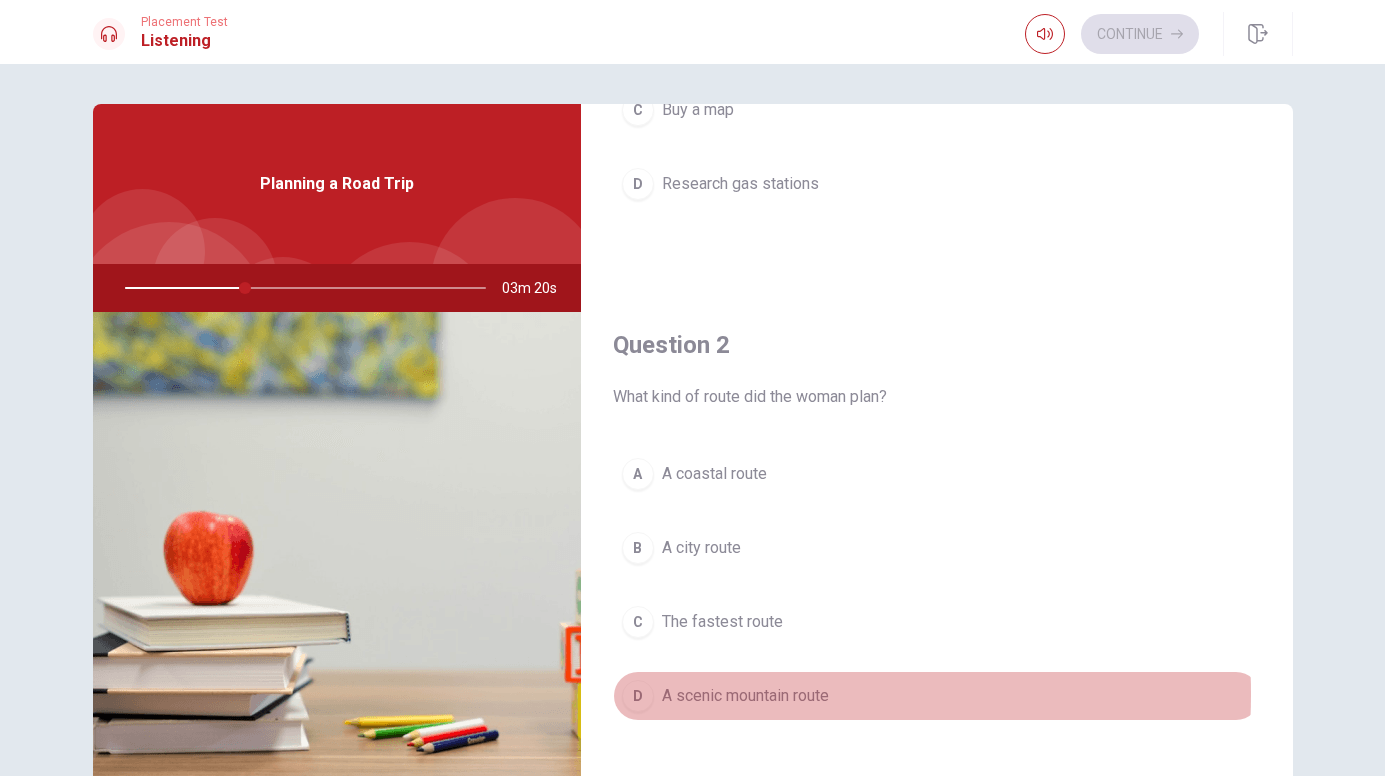 click on "A scenic mountain route" at bounding box center (745, 696) 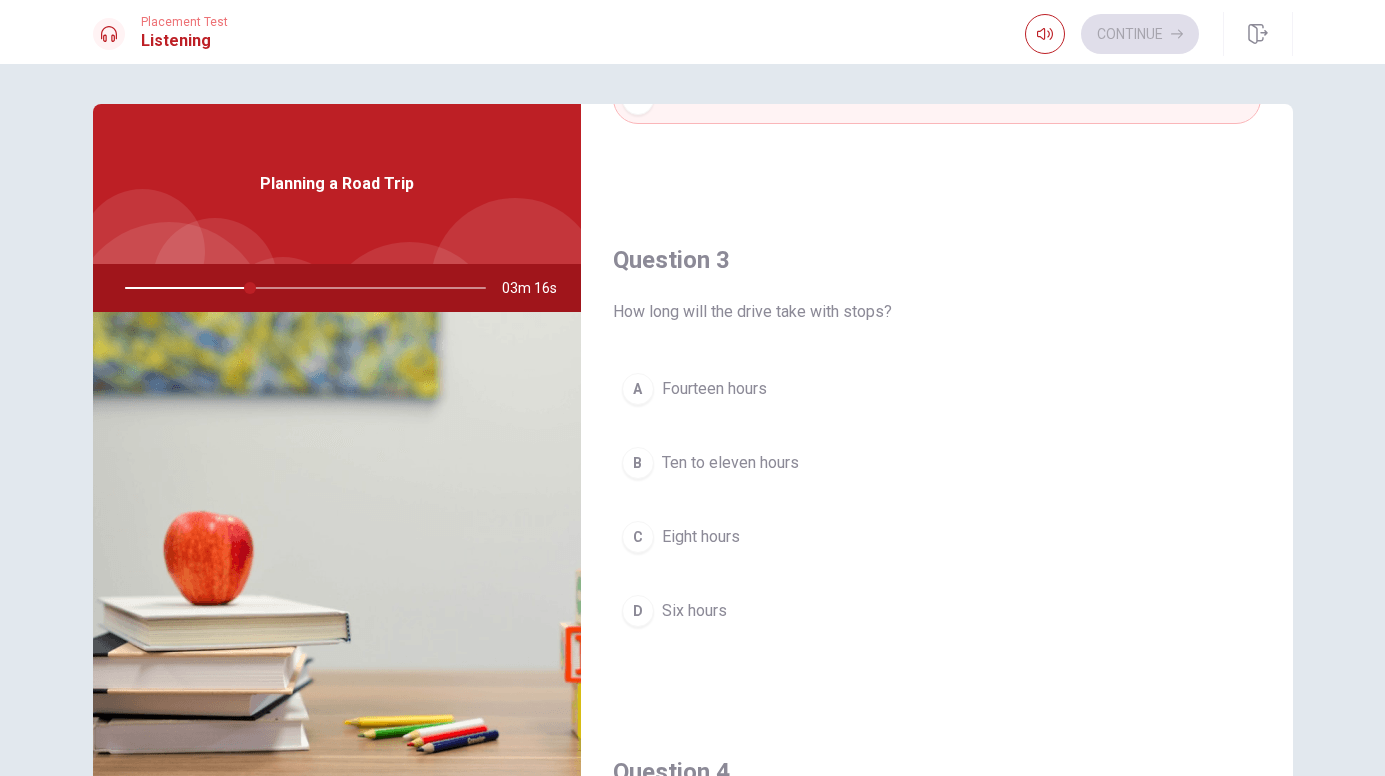 scroll, scrollTop: 924, scrollLeft: 0, axis: vertical 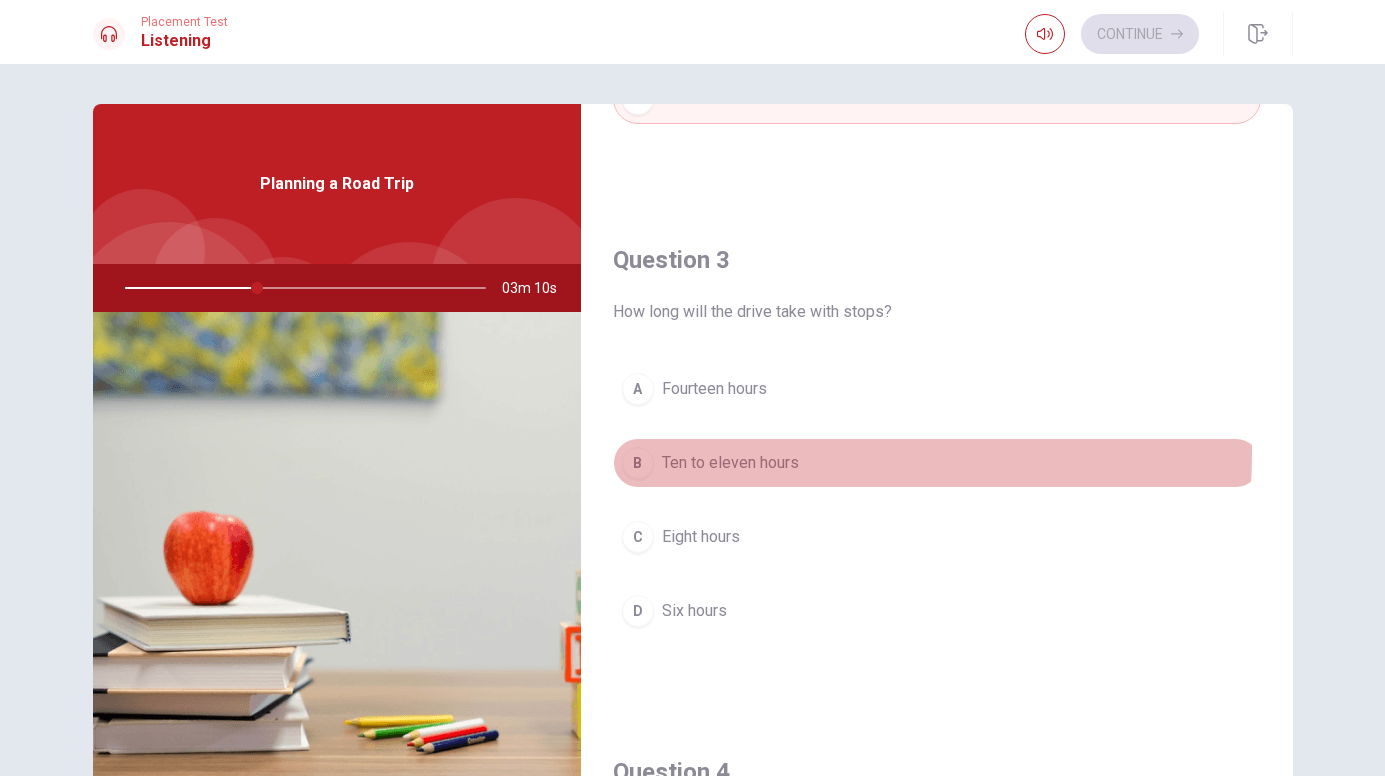 click on "Ten to eleven hours" at bounding box center [730, 463] 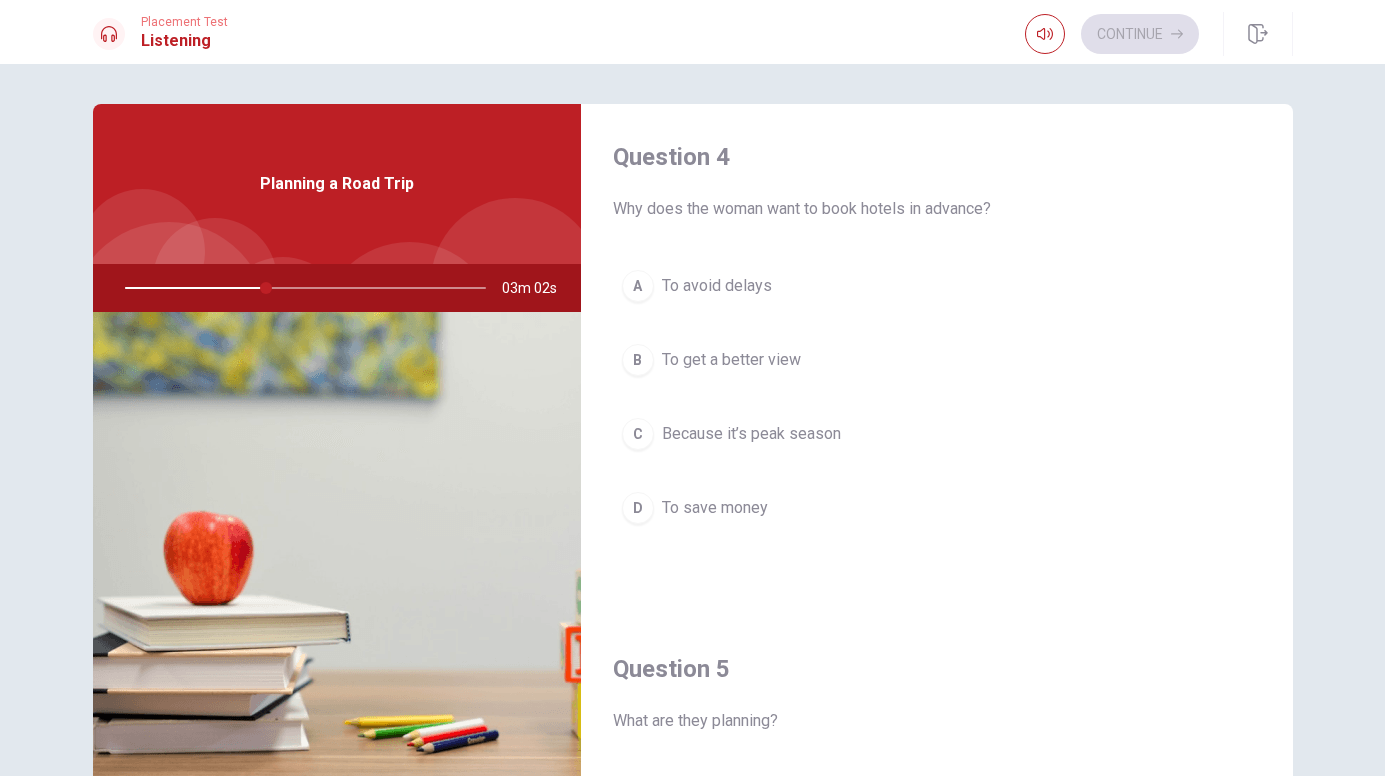 scroll, scrollTop: 1538, scrollLeft: 0, axis: vertical 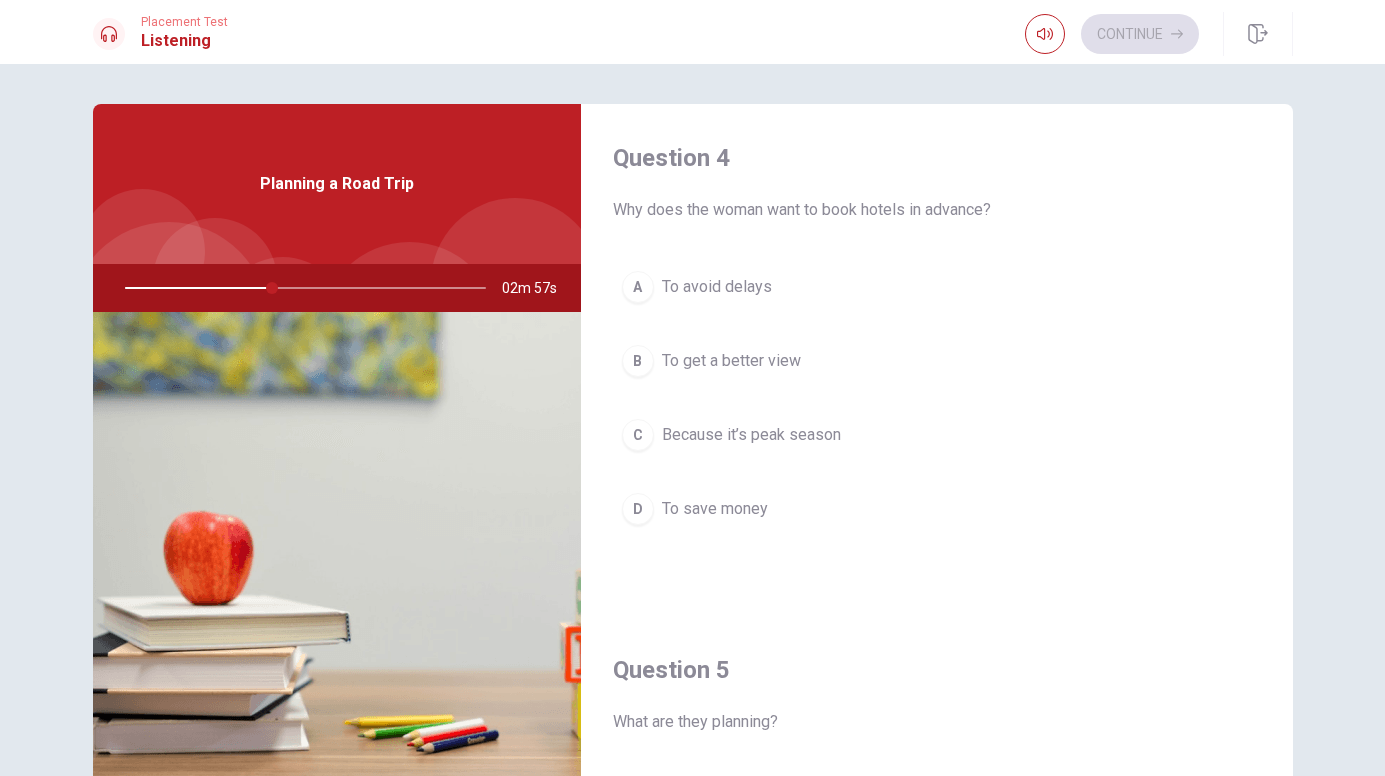 click on "Because it’s peak season" at bounding box center [751, 435] 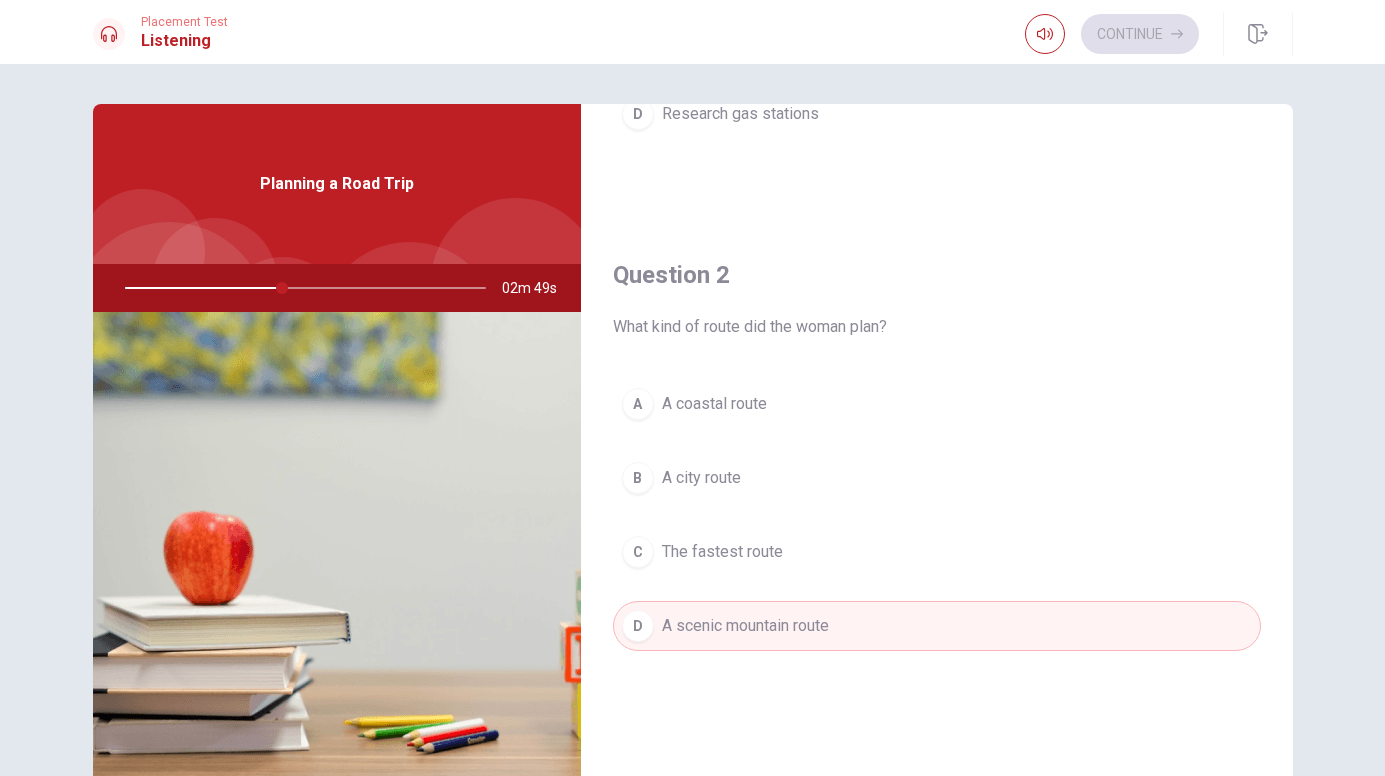 scroll, scrollTop: 0, scrollLeft: 0, axis: both 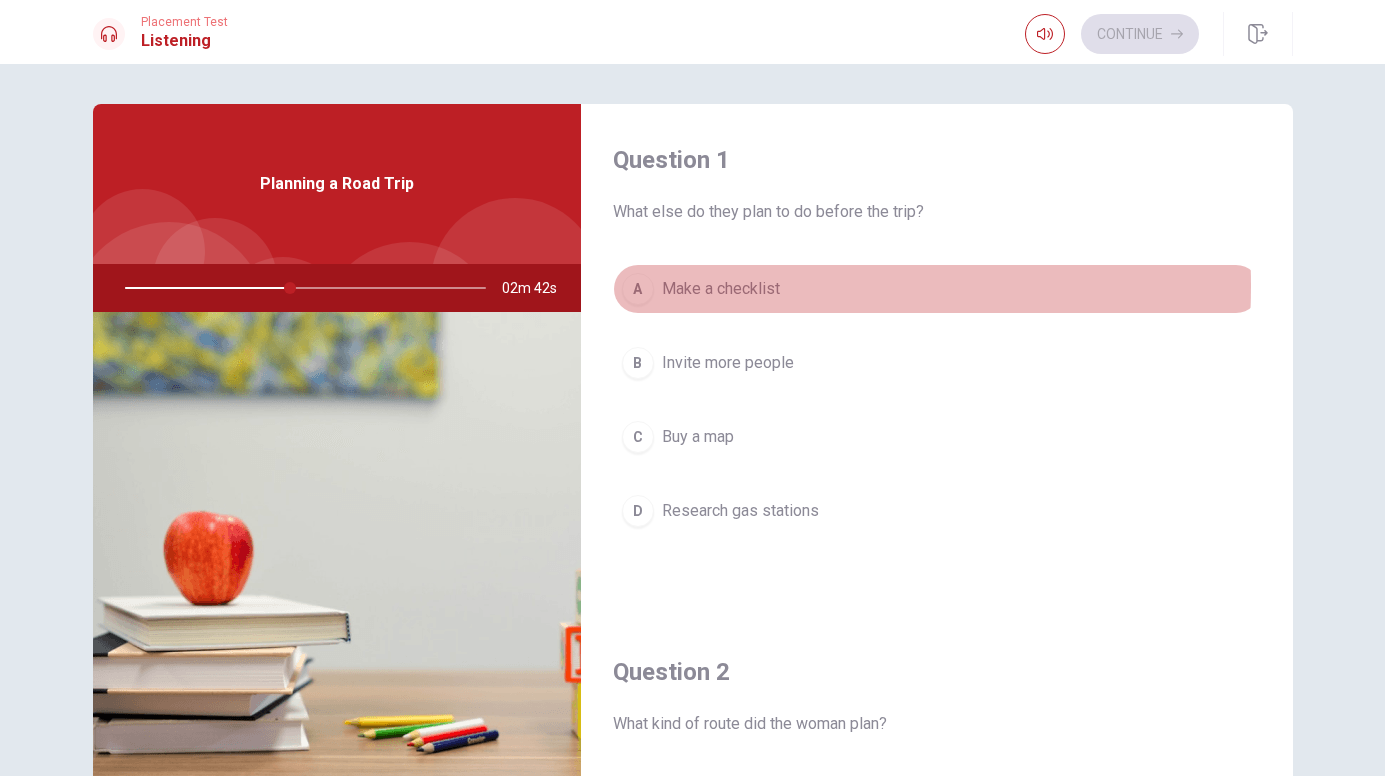 click on "Make a checklist" at bounding box center [721, 289] 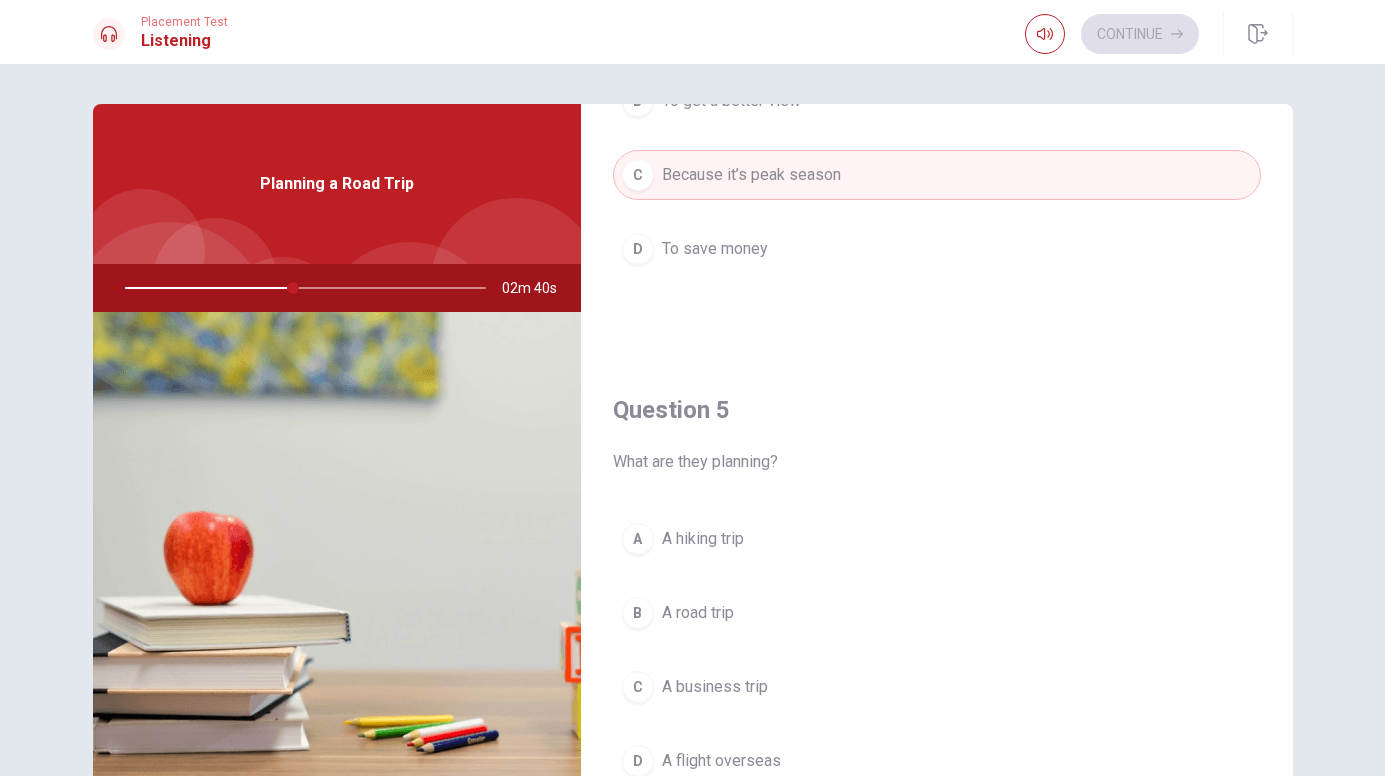 scroll, scrollTop: 1865, scrollLeft: 0, axis: vertical 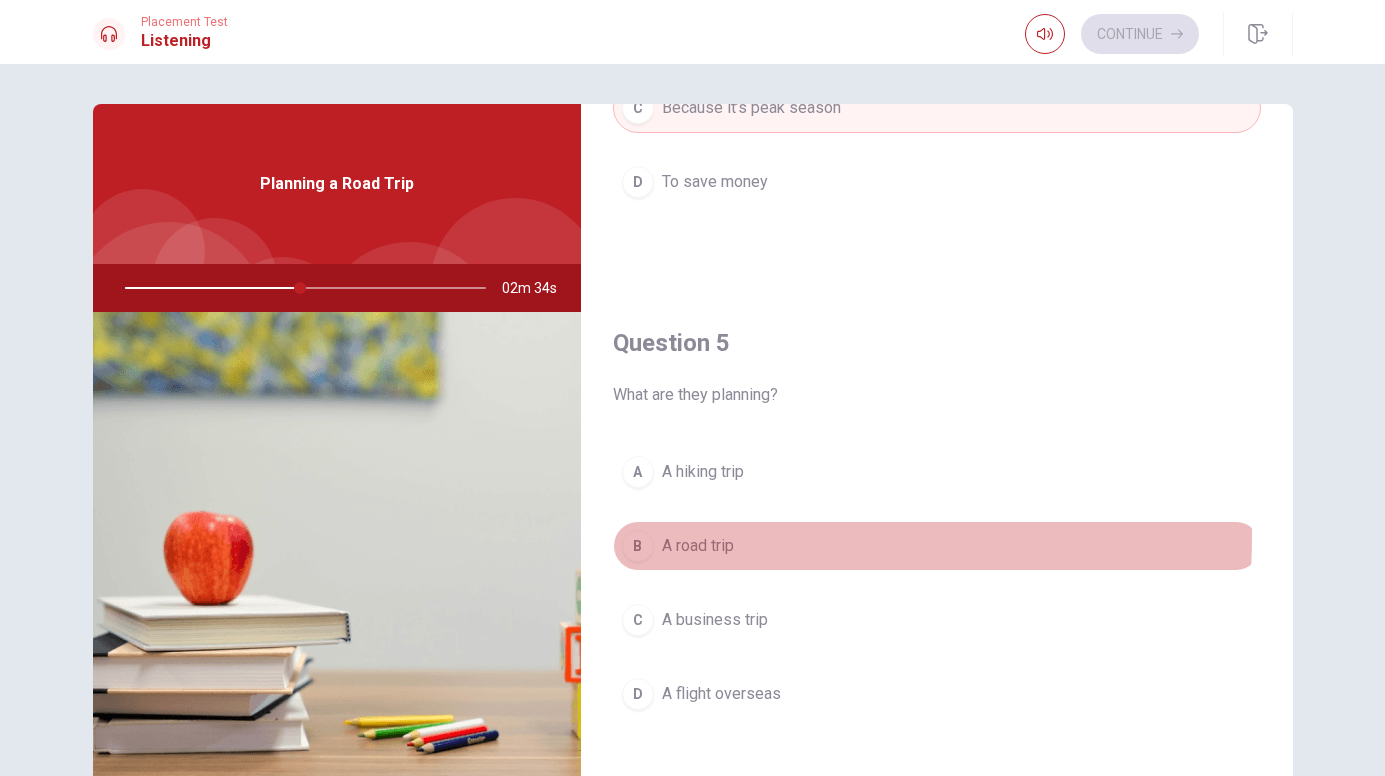 click on "B" at bounding box center [638, 546] 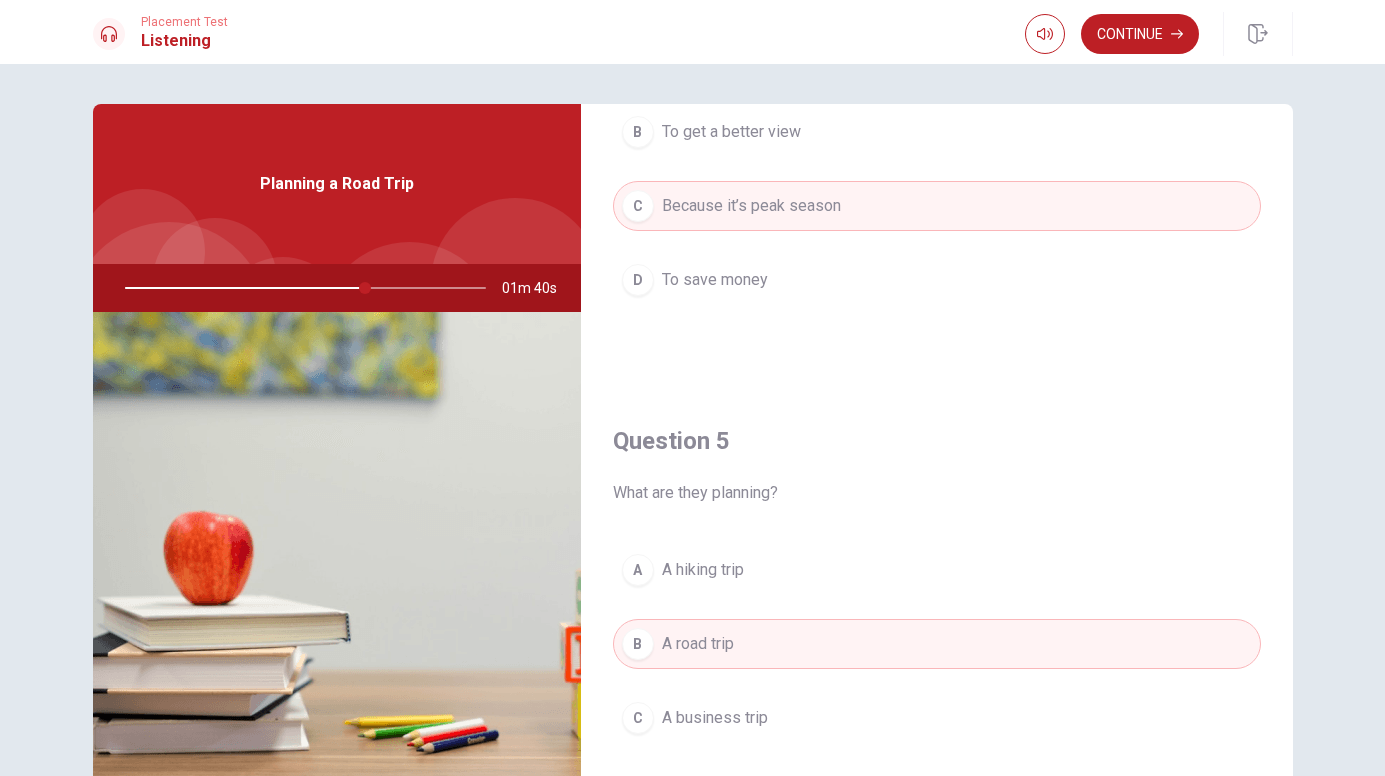 scroll, scrollTop: 1865, scrollLeft: 0, axis: vertical 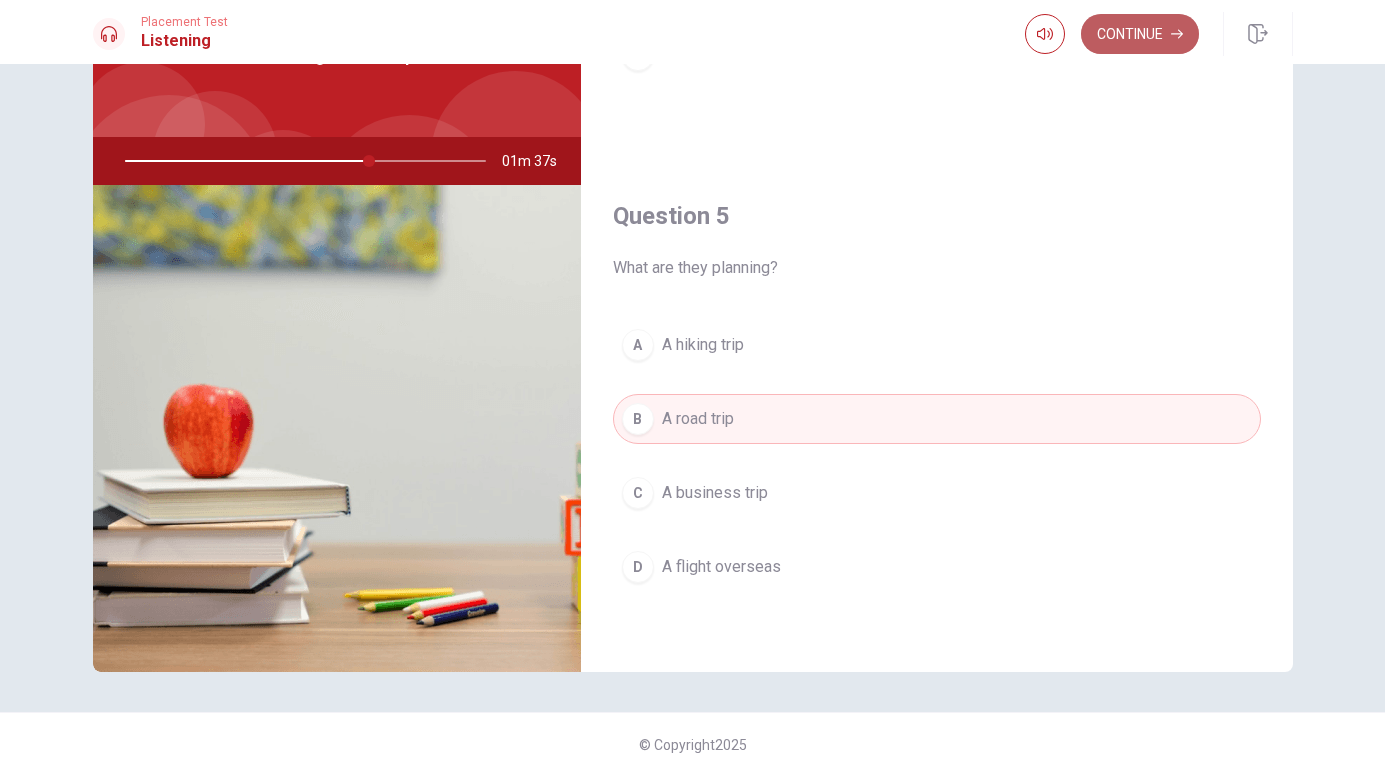 click on "Continue" at bounding box center [1140, 34] 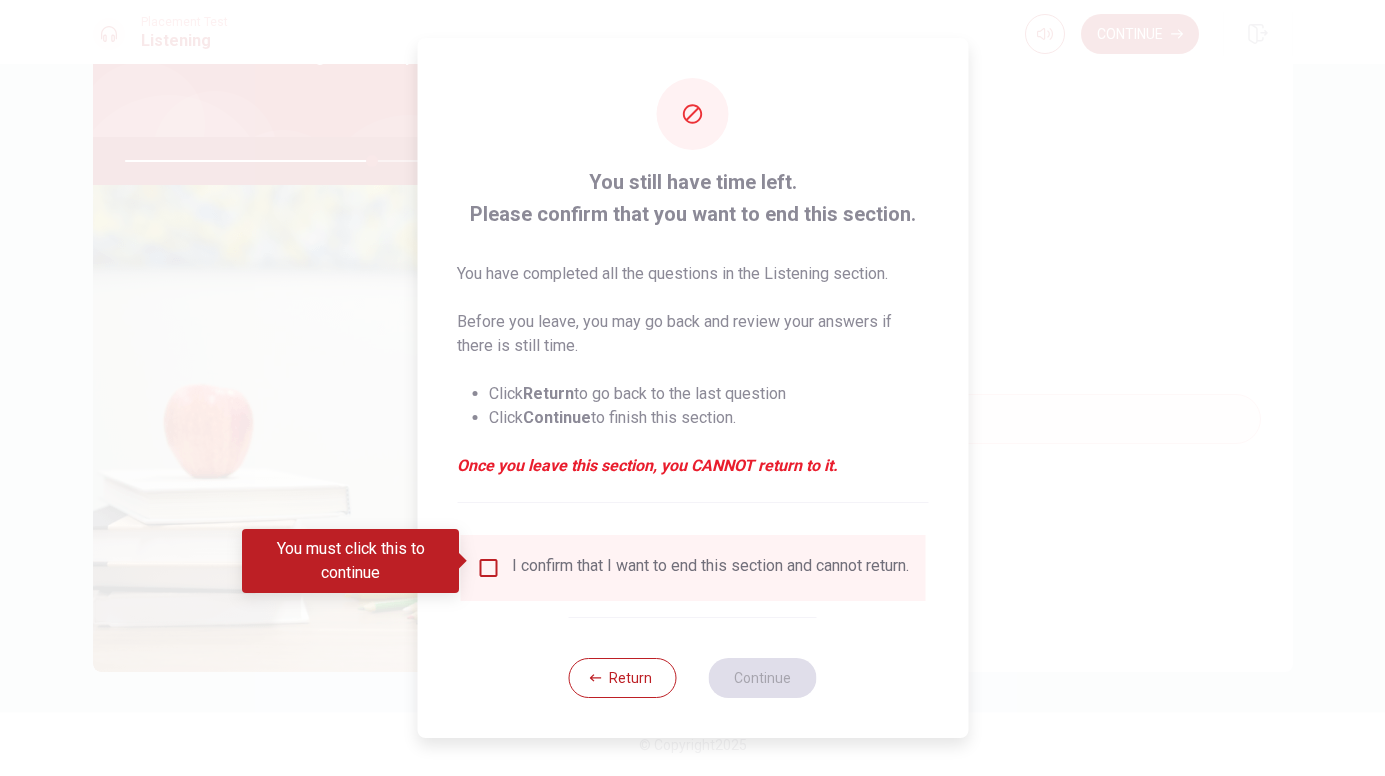 click on "I confirm that I want to end this section and cannot return." at bounding box center [692, 568] 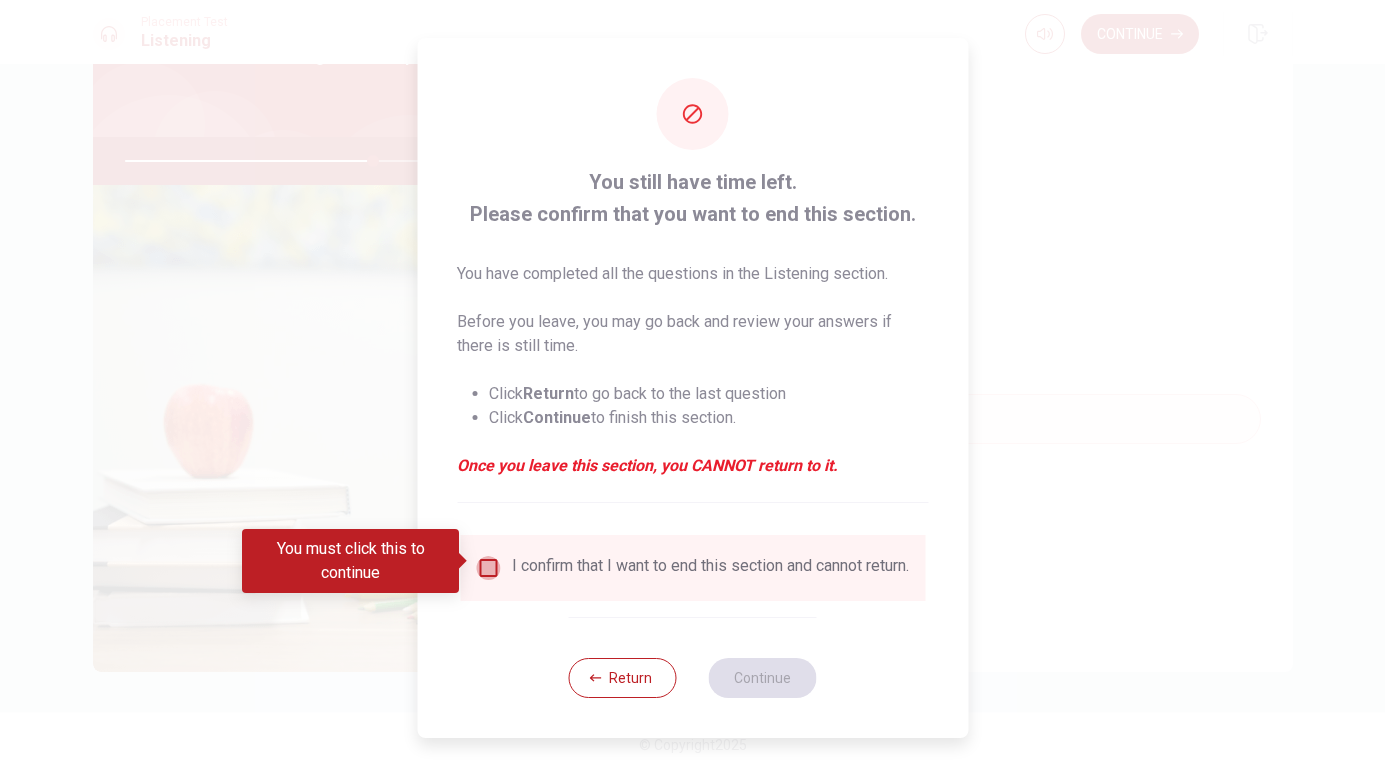 click at bounding box center (488, 568) 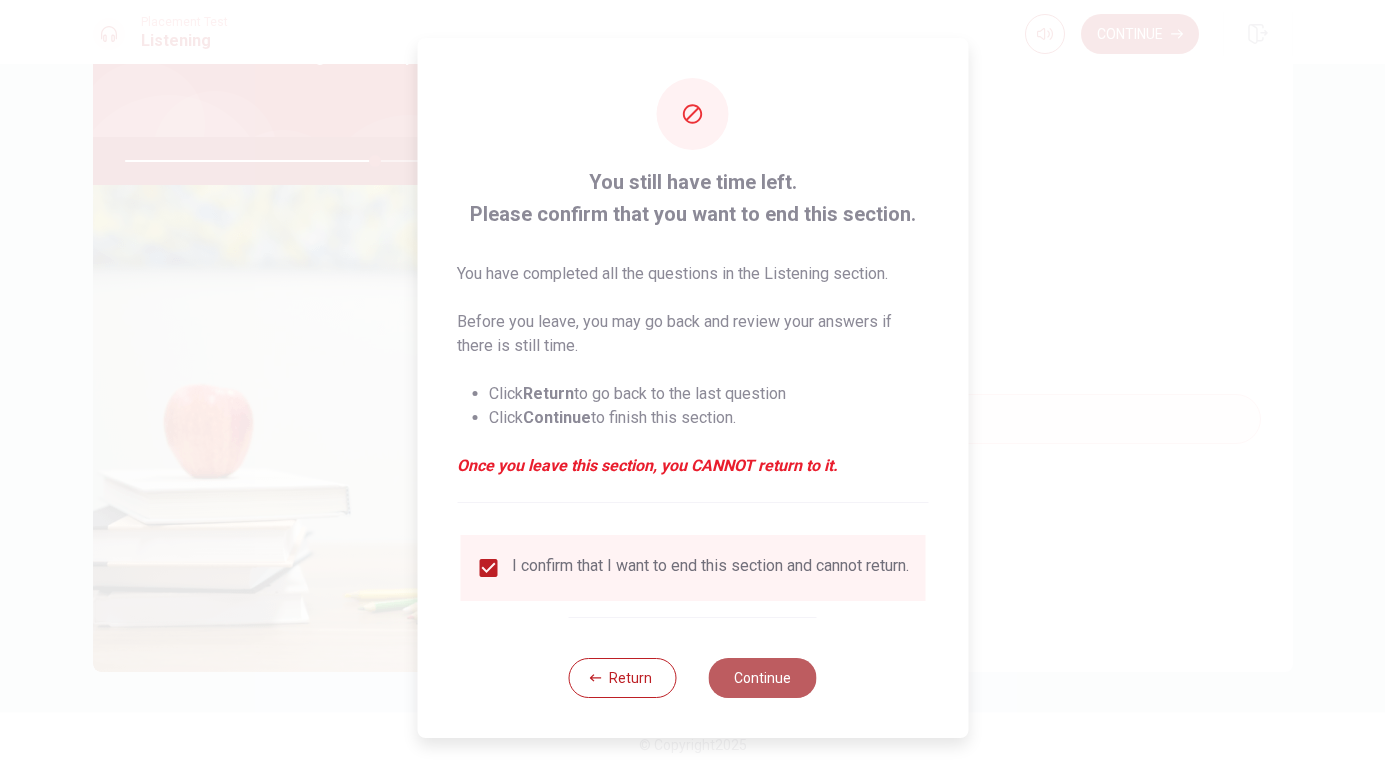 click on "Continue" at bounding box center [763, 678] 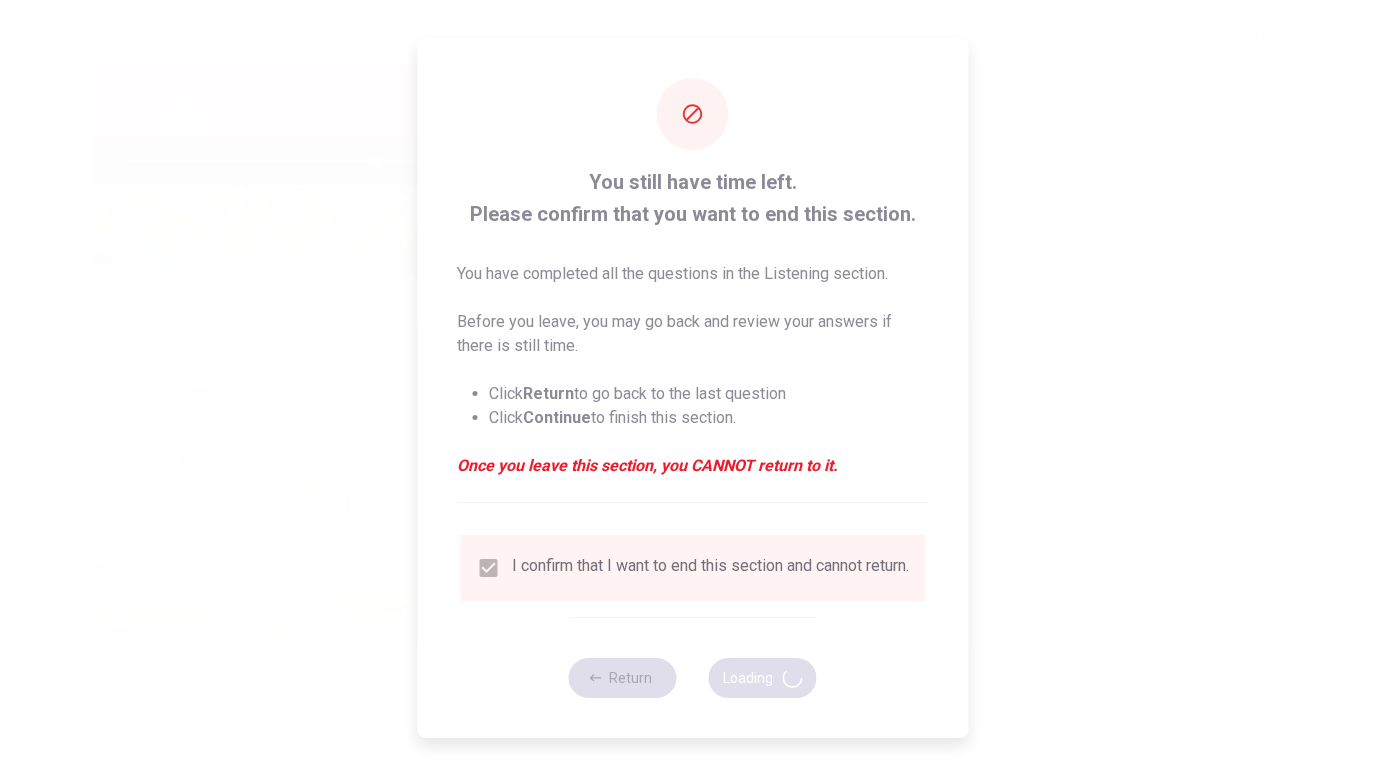 type on "70" 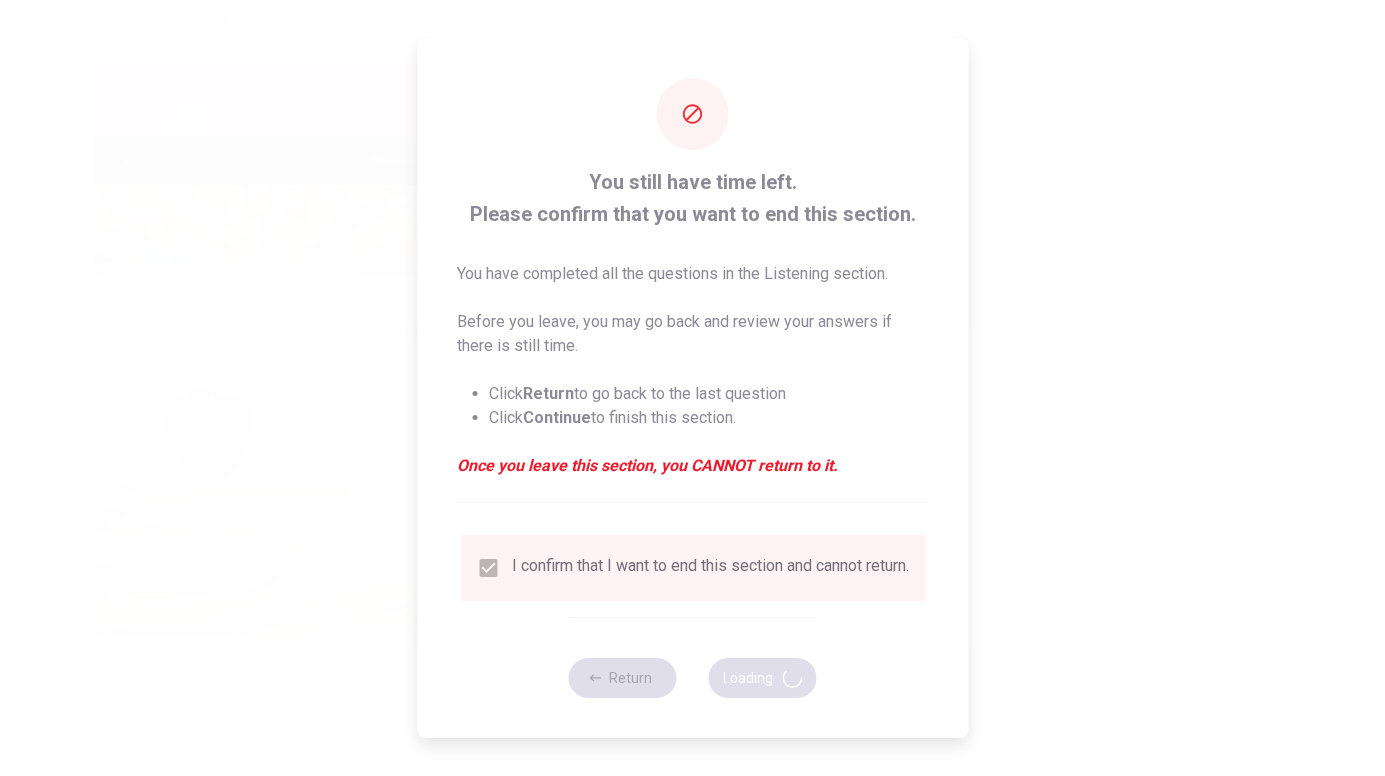 scroll, scrollTop: 0, scrollLeft: 0, axis: both 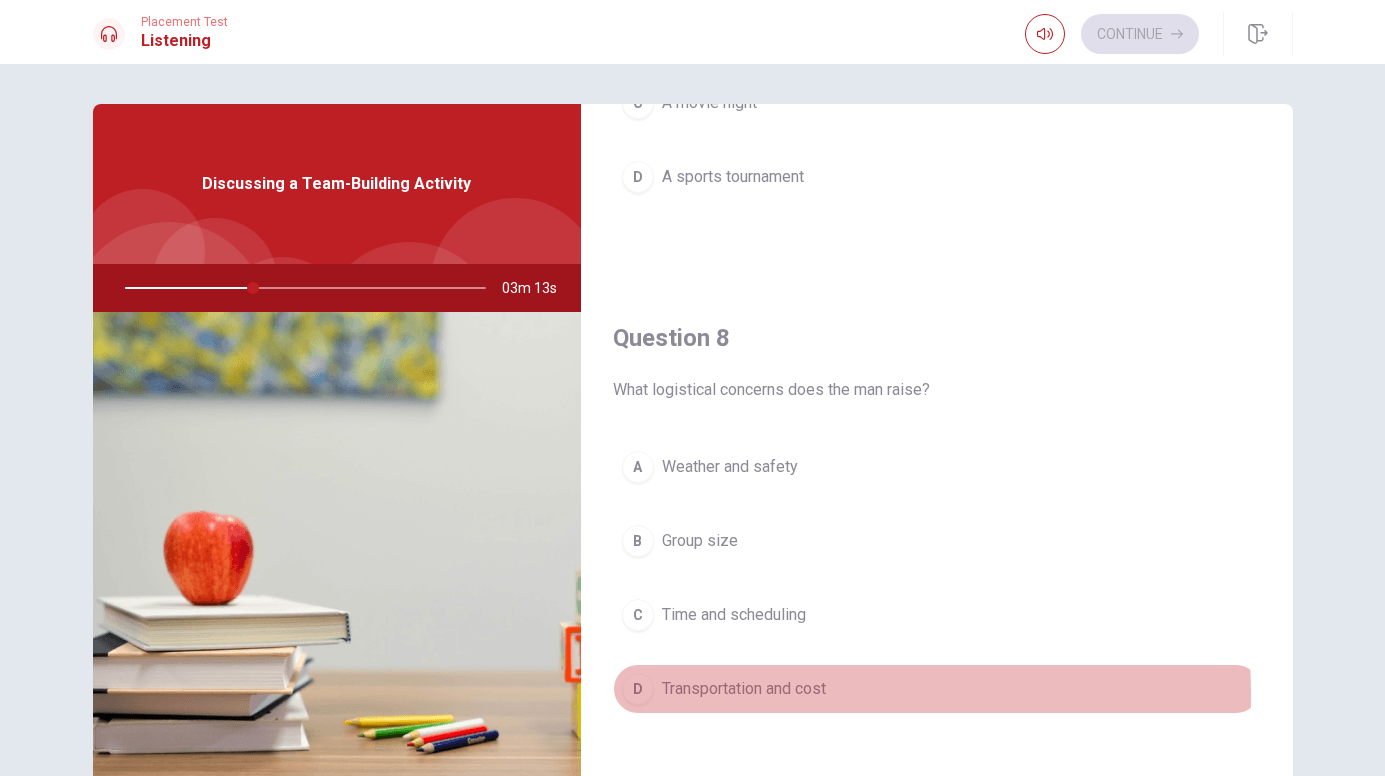 click on "Transportation and cost" at bounding box center (744, 689) 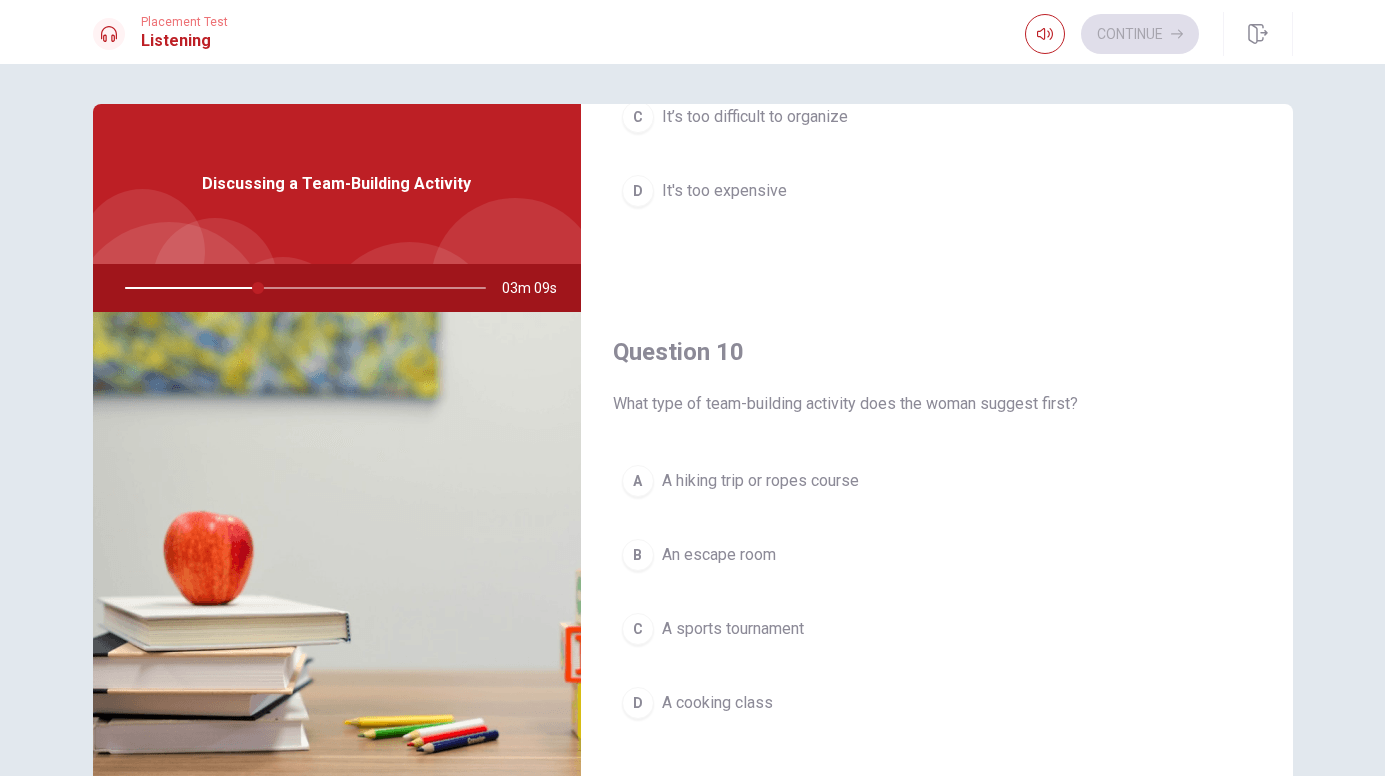 scroll, scrollTop: 1865, scrollLeft: 0, axis: vertical 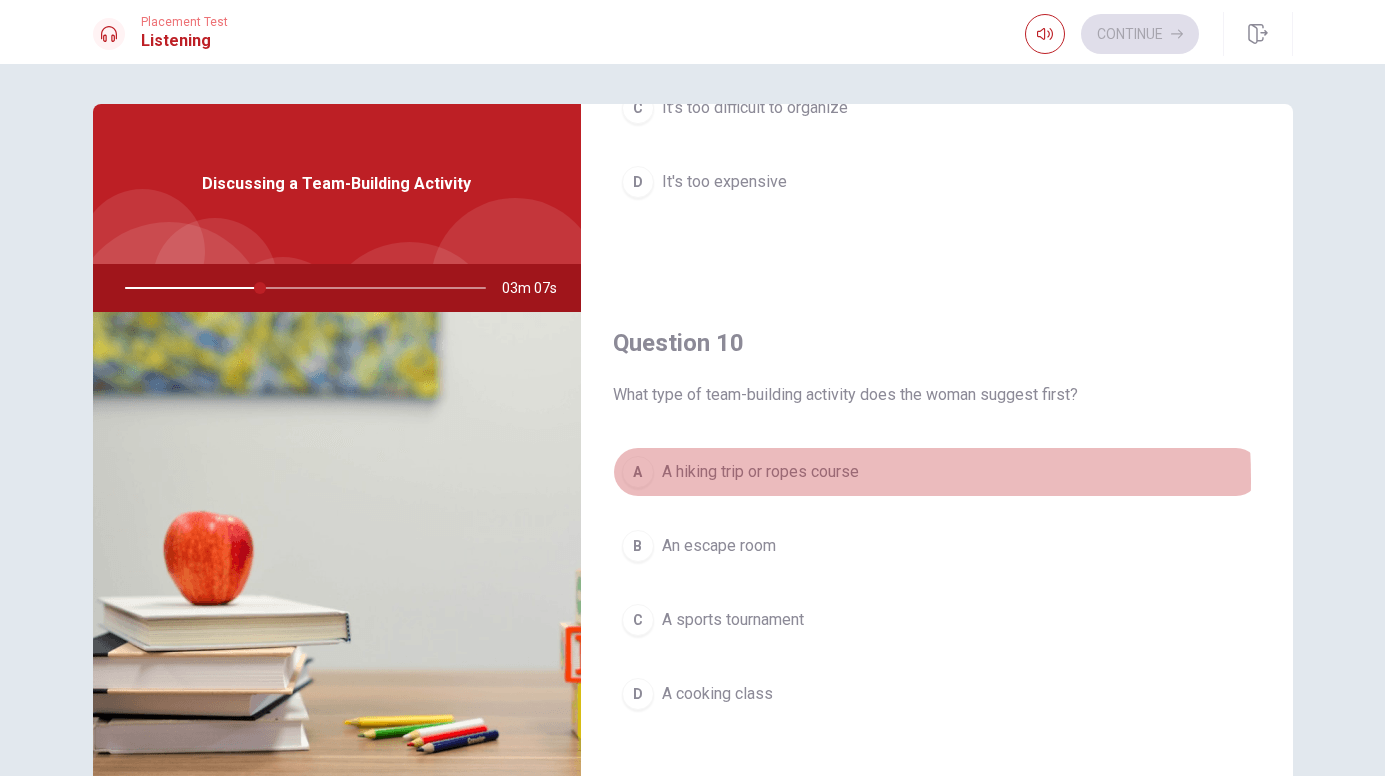 click on "A hiking trip or ropes course" at bounding box center [760, 472] 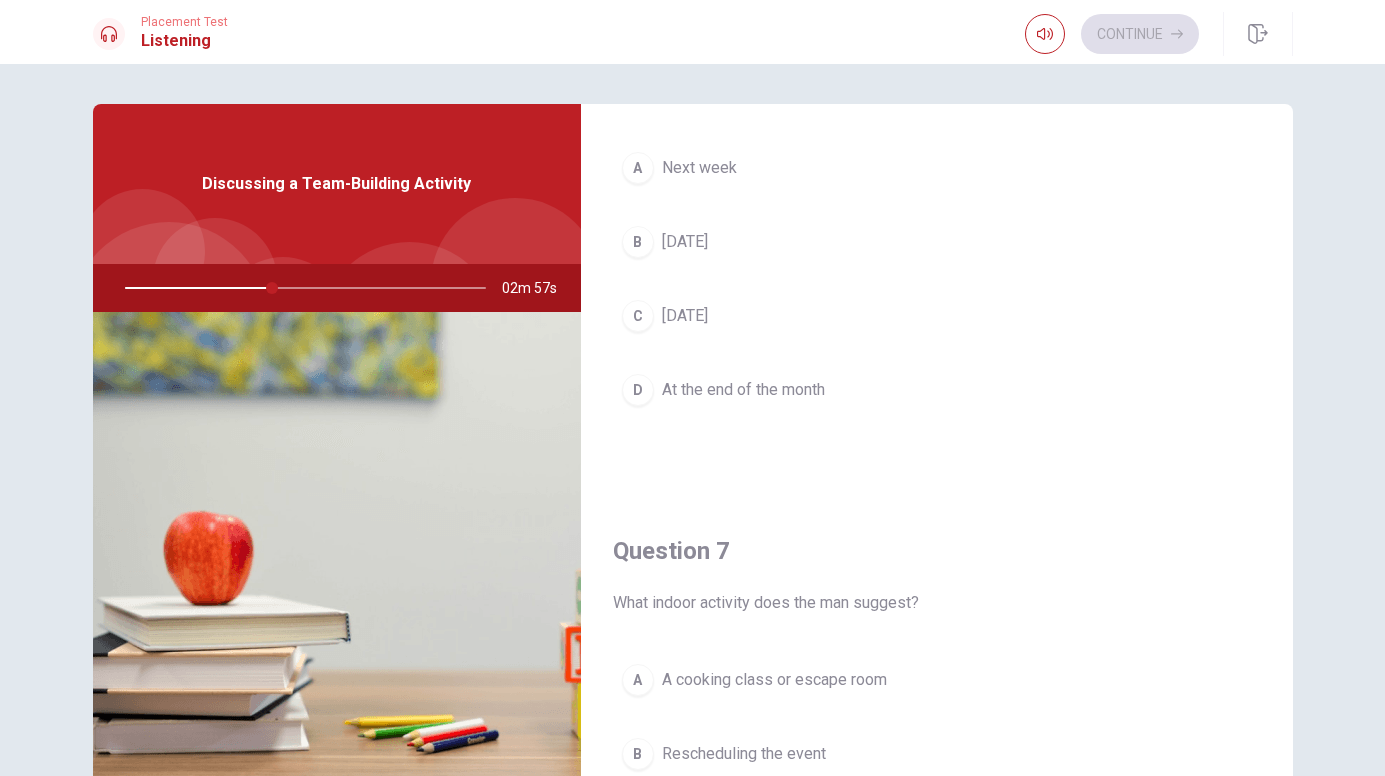 scroll, scrollTop: 0, scrollLeft: 0, axis: both 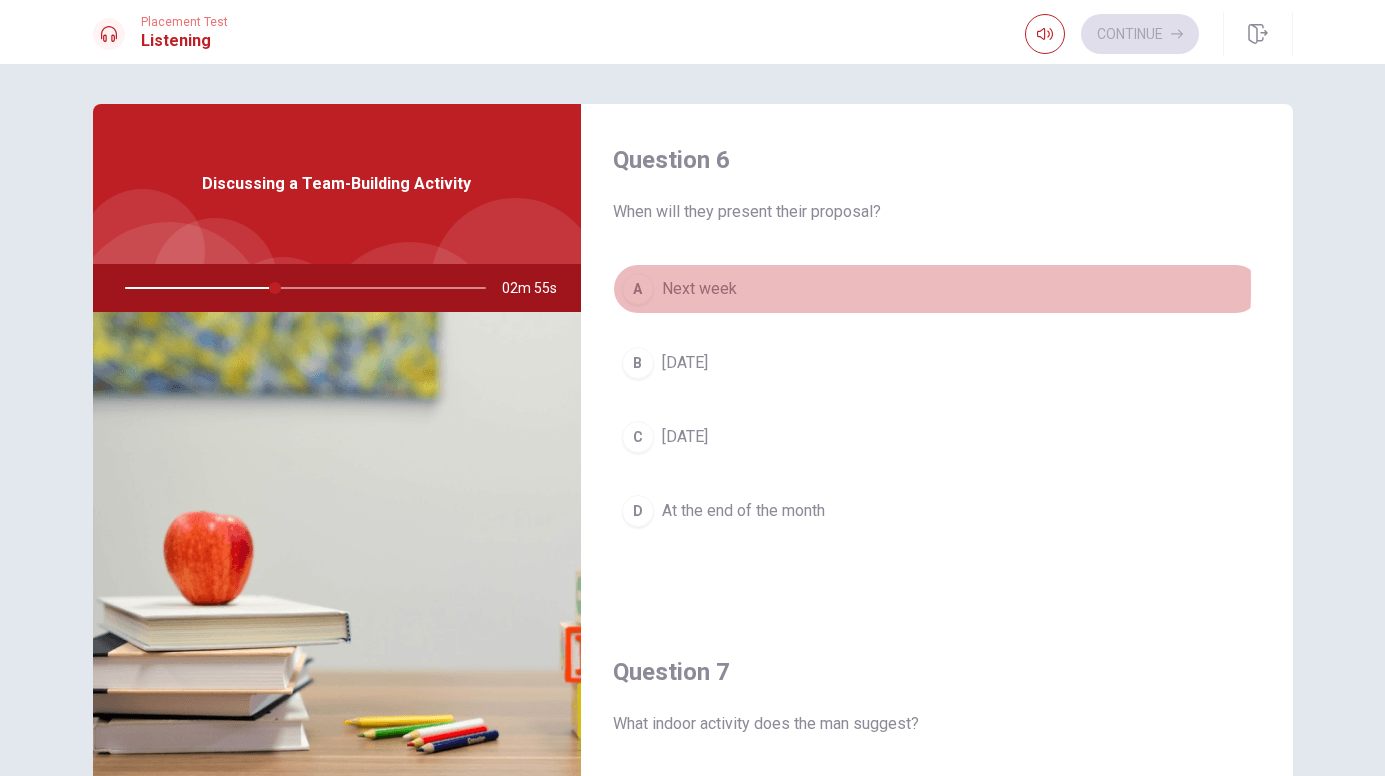 click on "Next week" at bounding box center [699, 289] 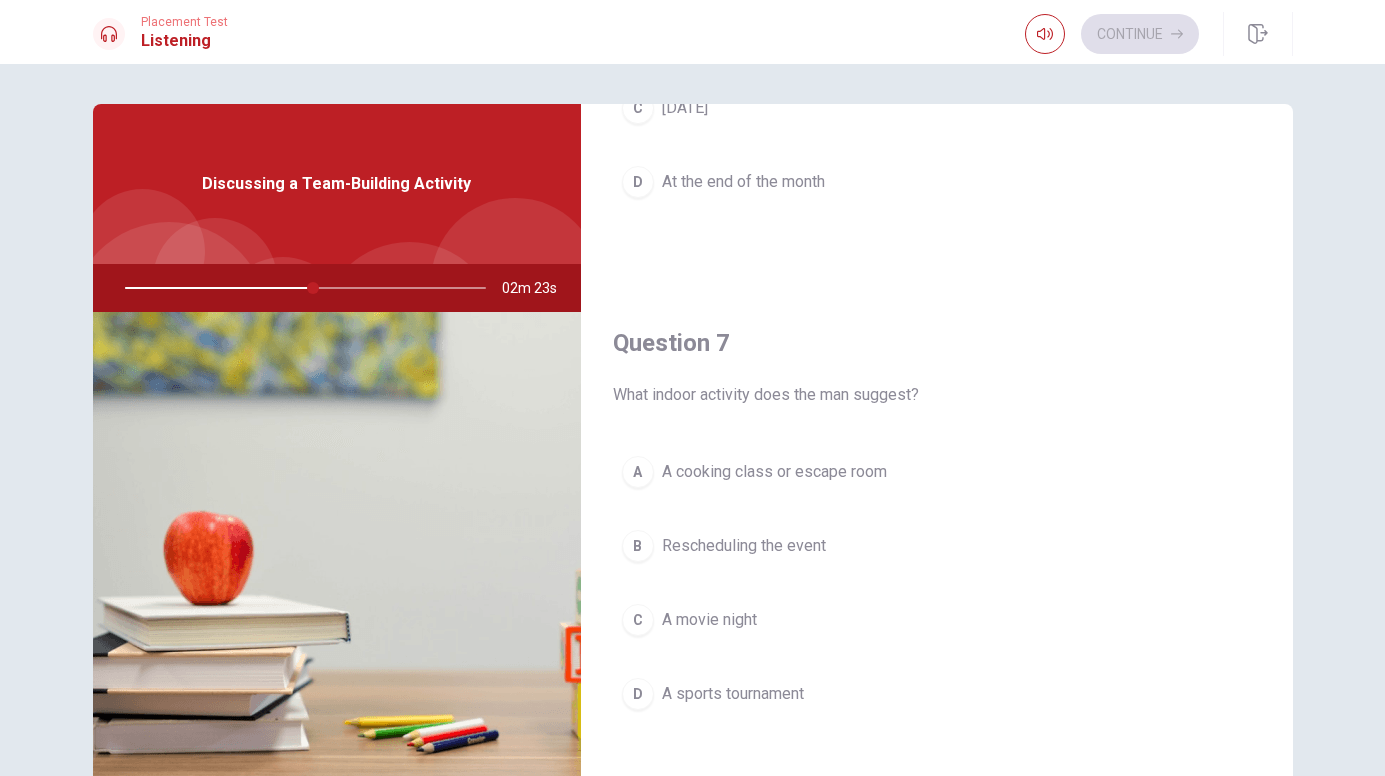 scroll, scrollTop: 331, scrollLeft: 0, axis: vertical 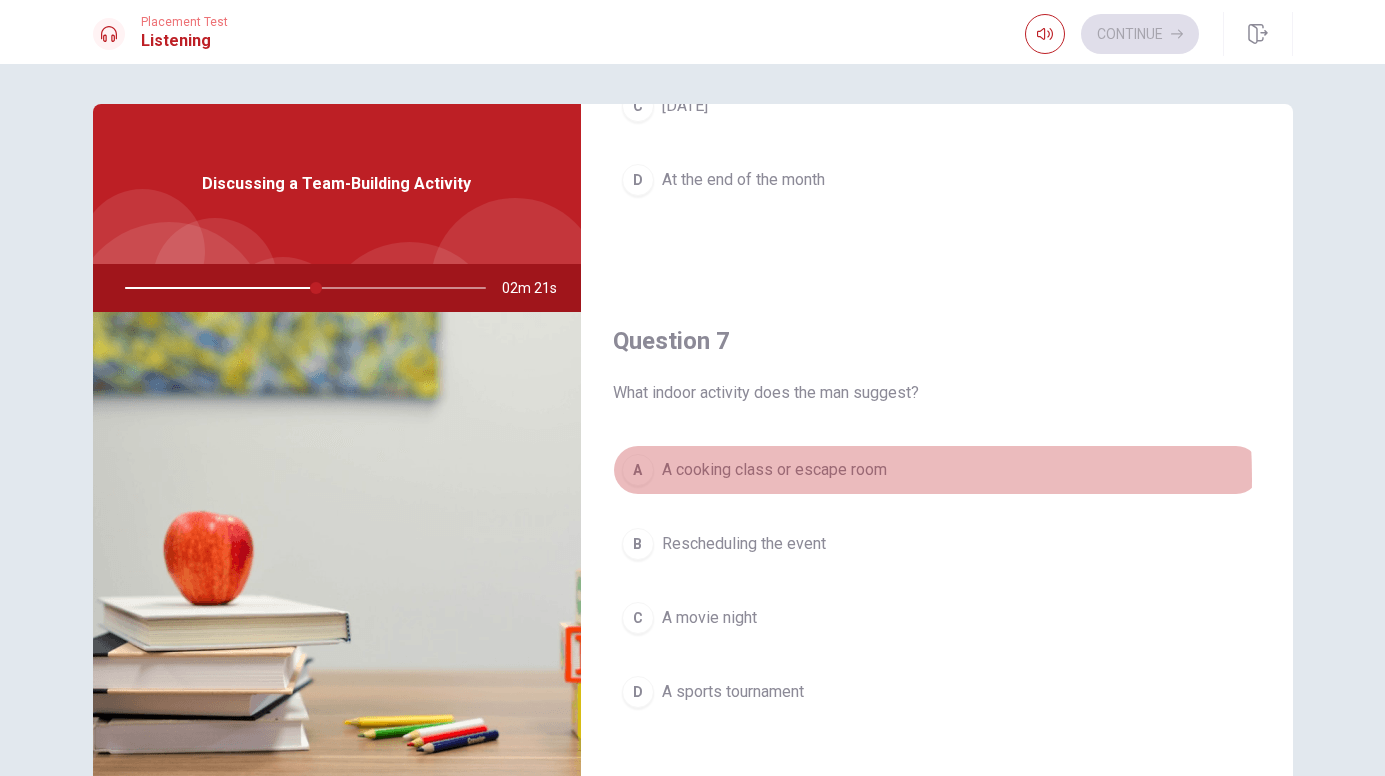 click on "A cooking class or escape room" at bounding box center (774, 470) 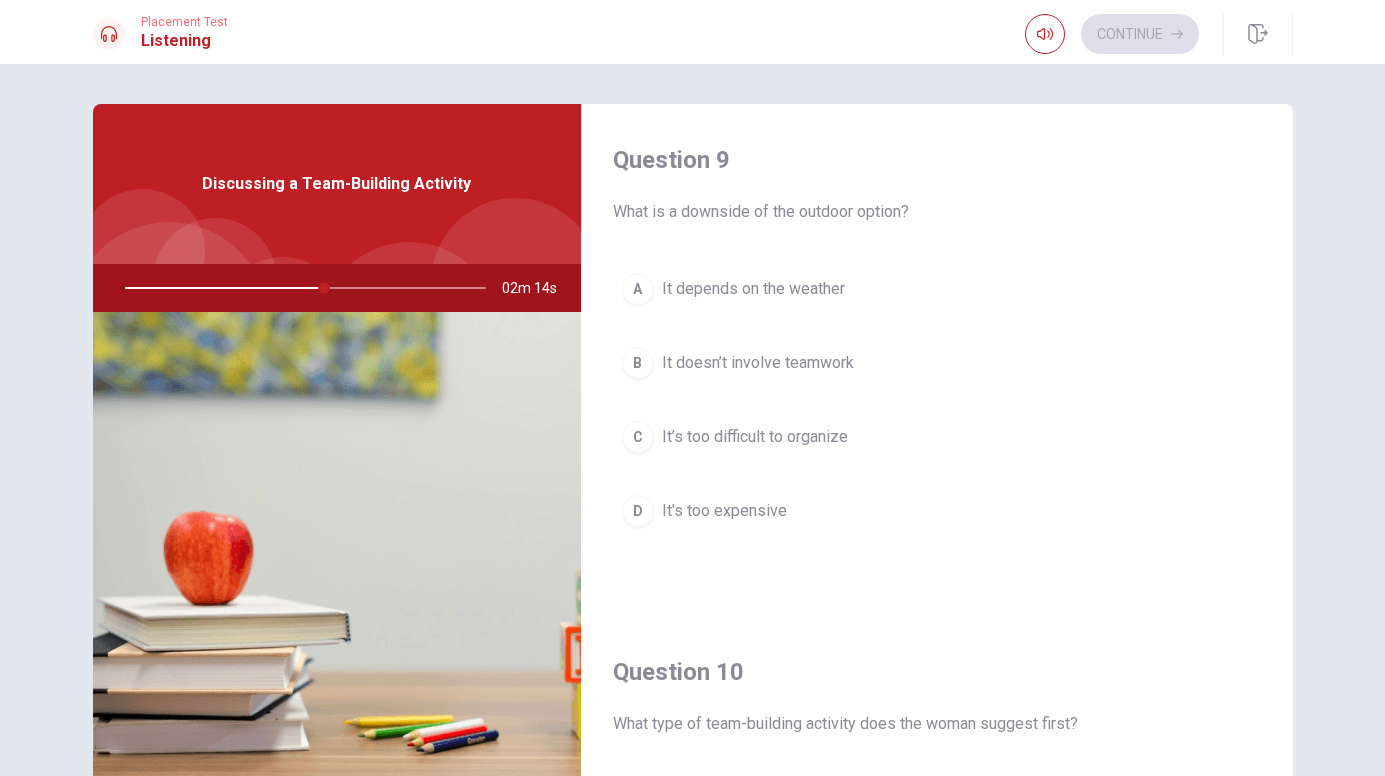 scroll, scrollTop: 1527, scrollLeft: 0, axis: vertical 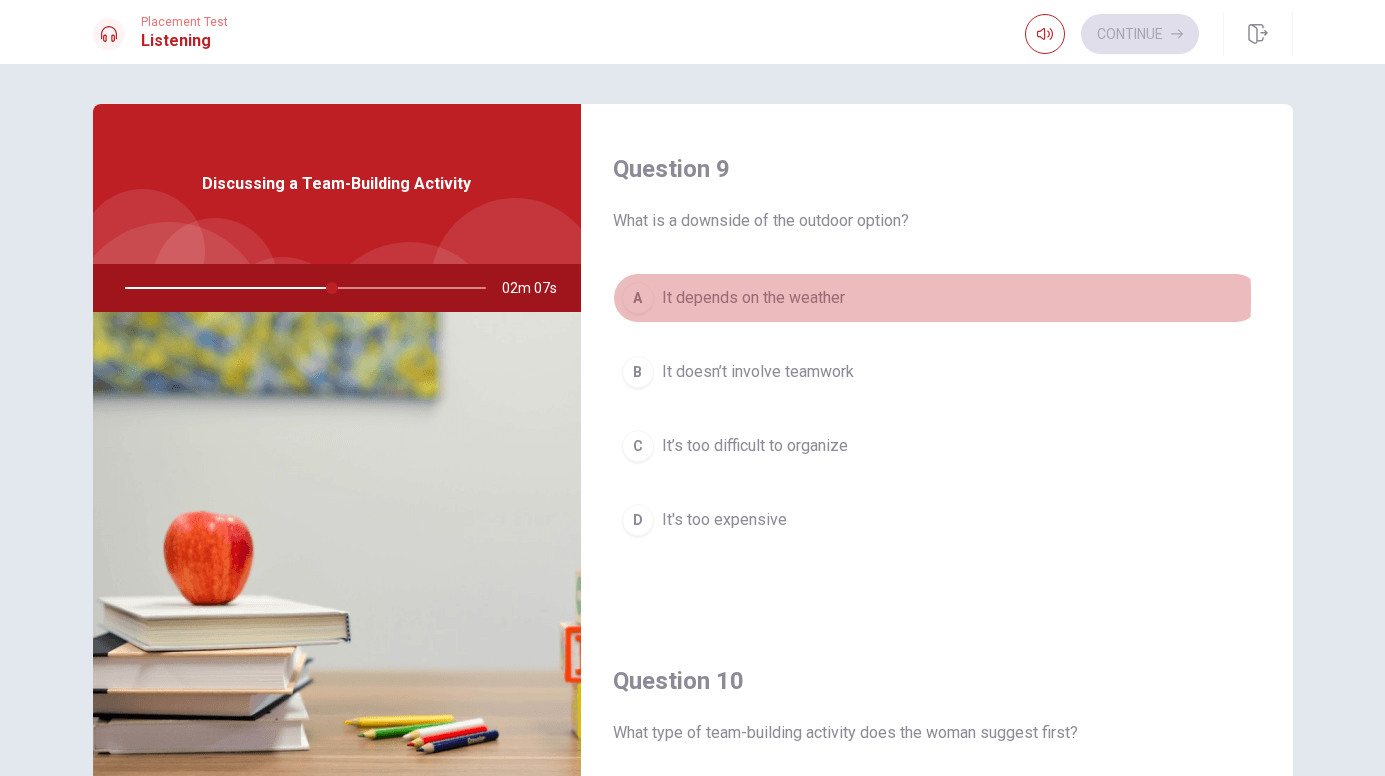 click on "It depends on the weather" at bounding box center [753, 298] 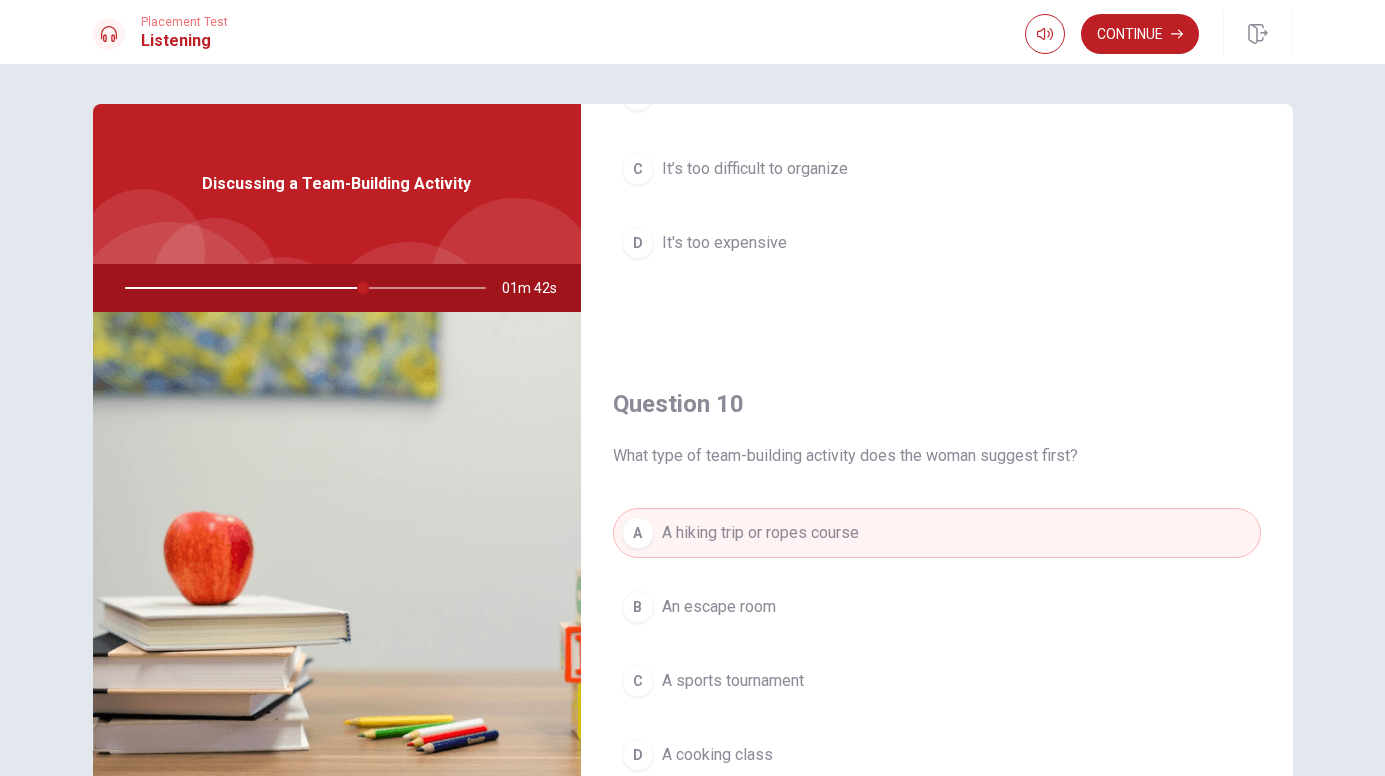 scroll, scrollTop: 1865, scrollLeft: 0, axis: vertical 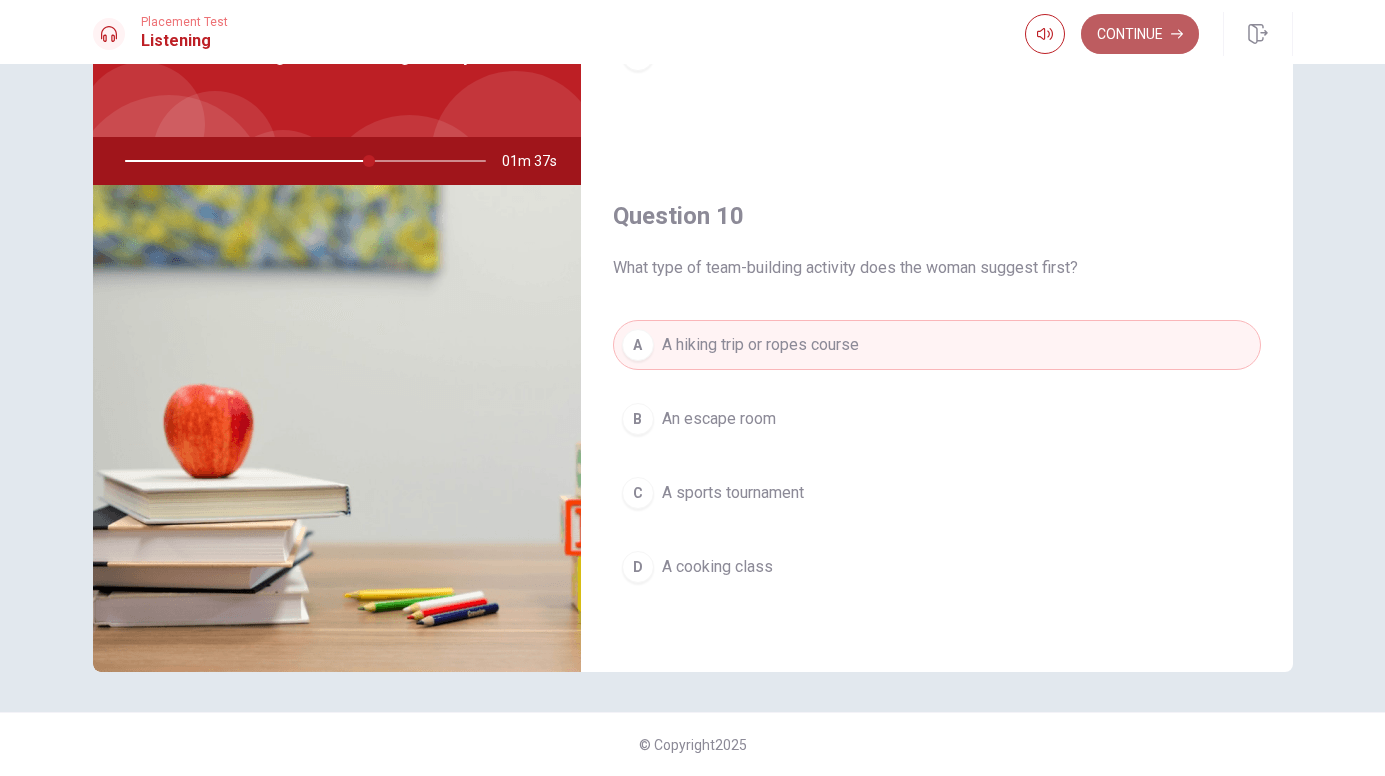 click on "Continue" at bounding box center (1140, 34) 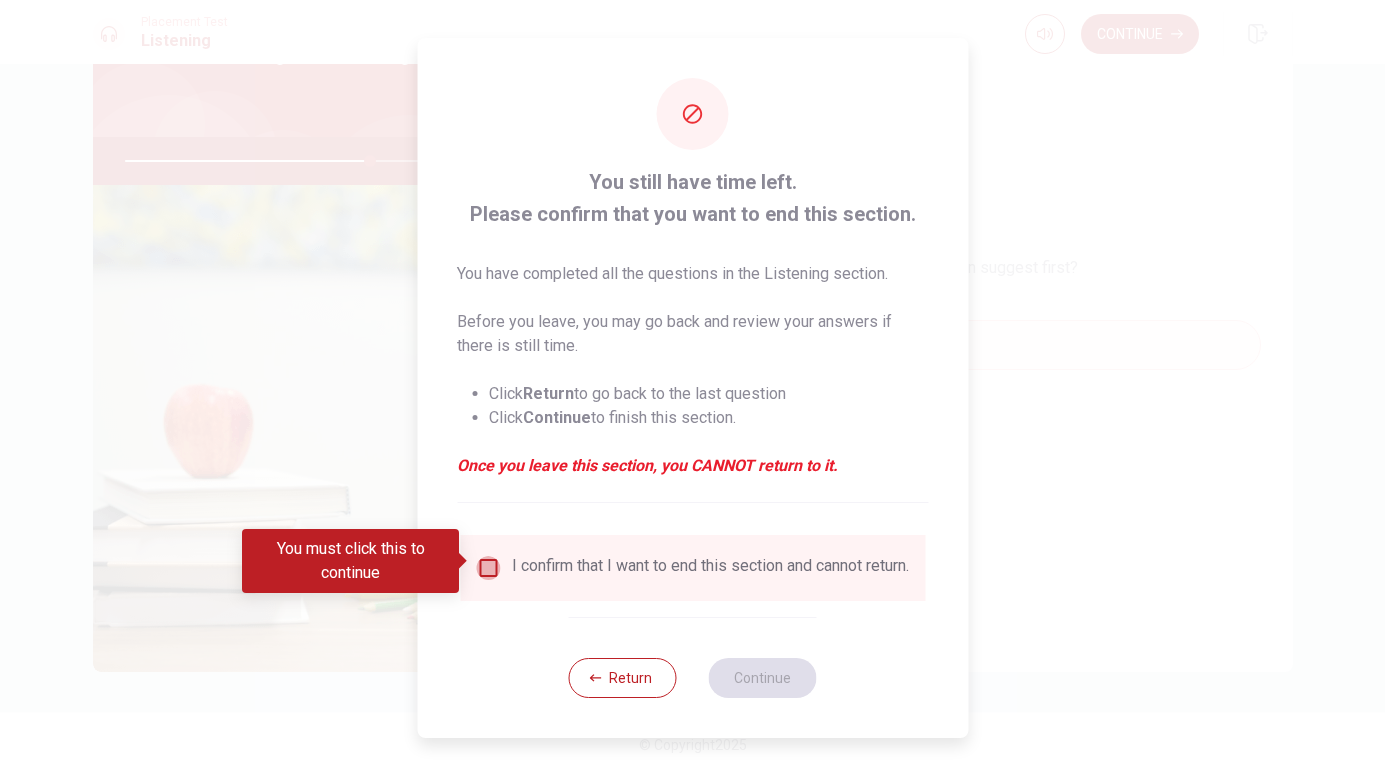 click at bounding box center [488, 568] 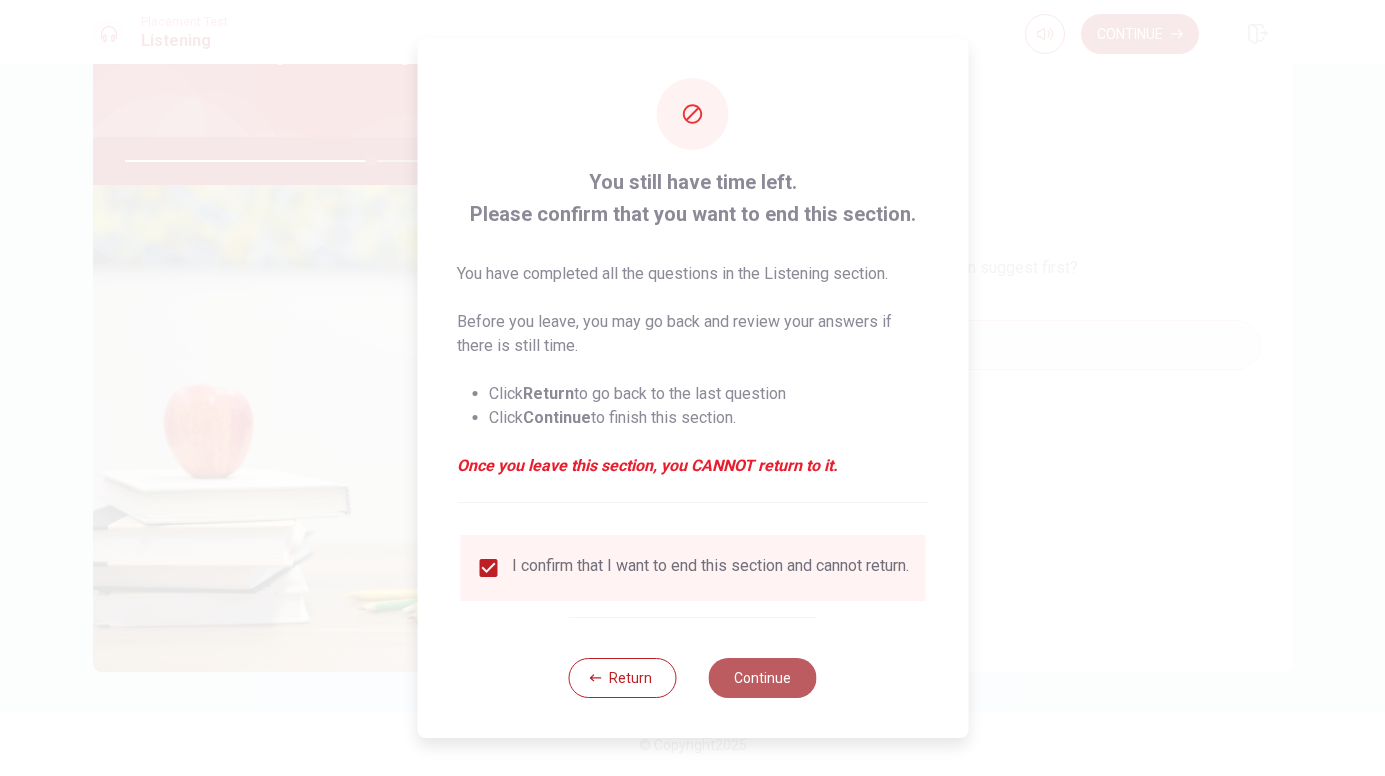 click on "Continue" at bounding box center [763, 678] 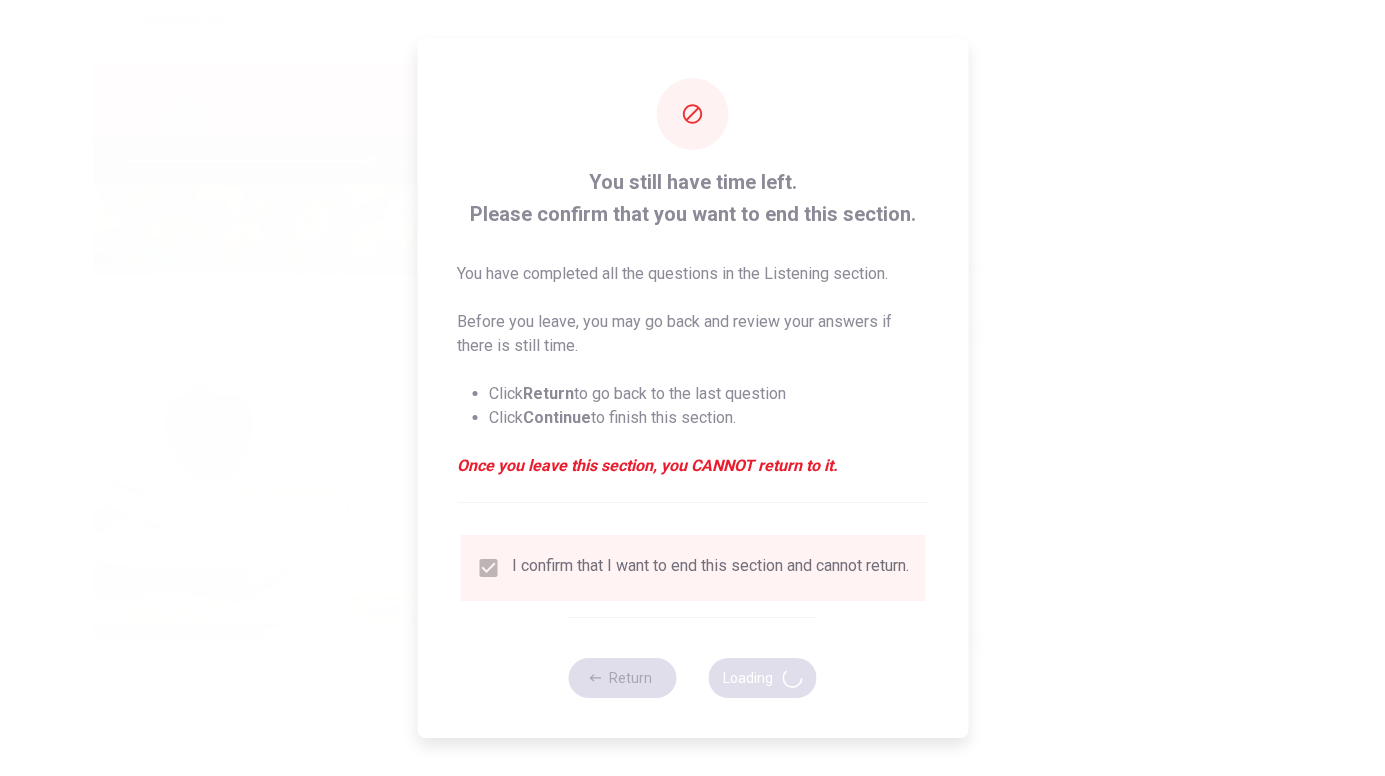 type on "69" 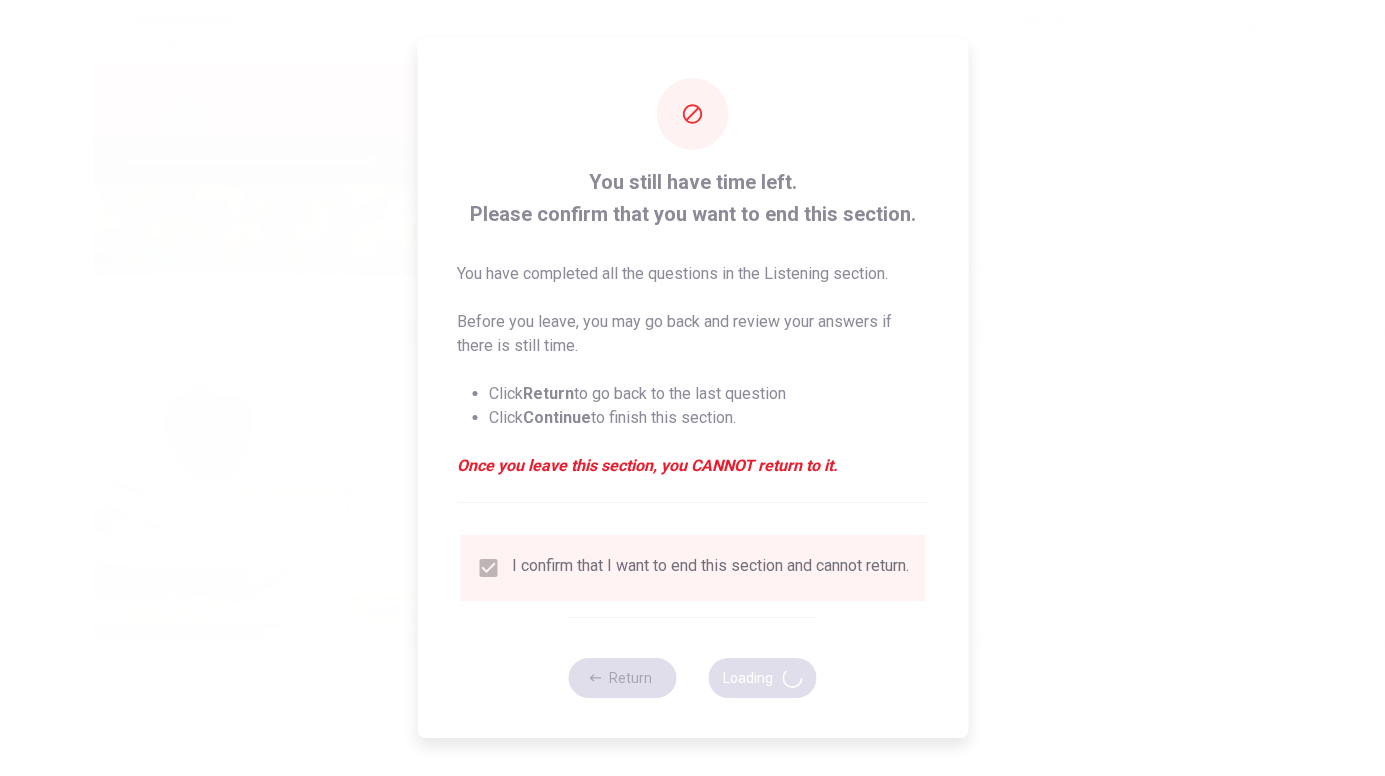 scroll, scrollTop: 0, scrollLeft: 0, axis: both 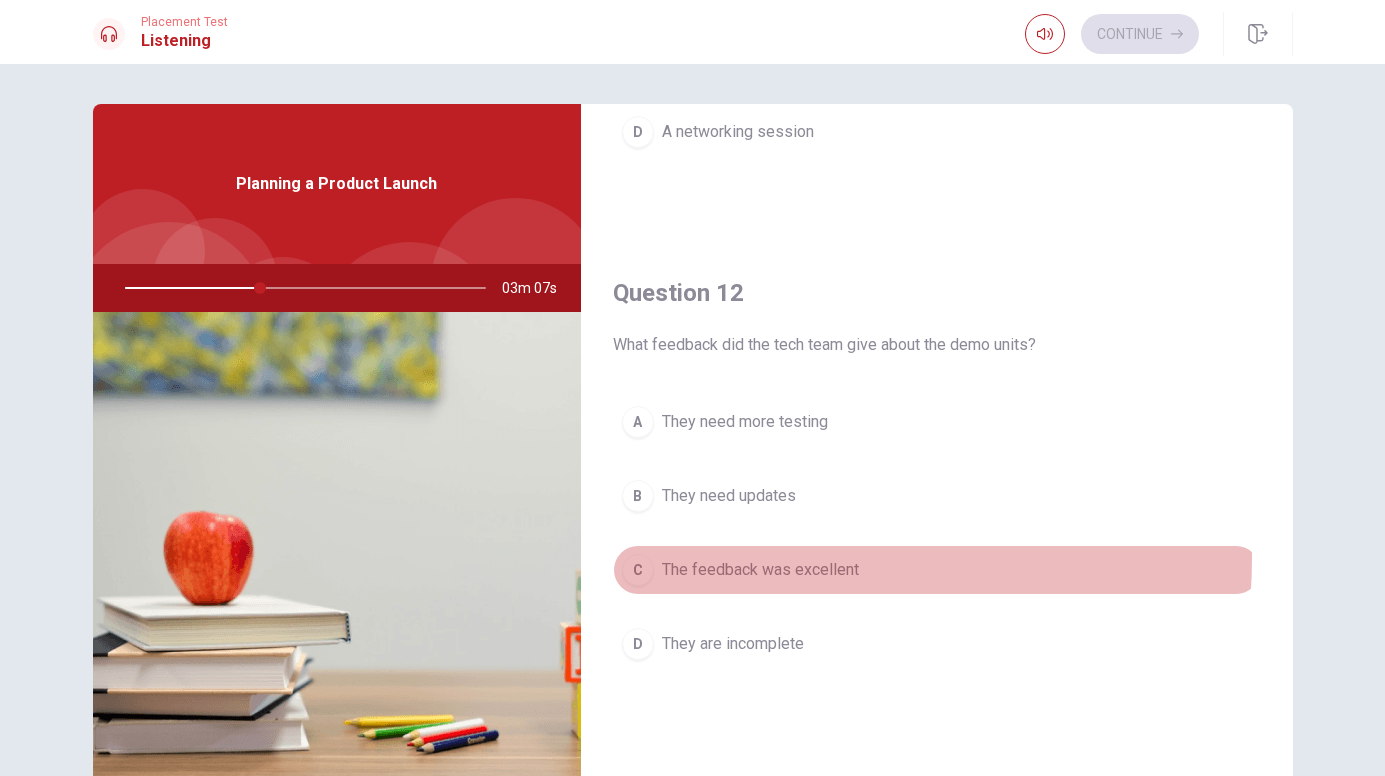 click on "C The feedback was excellent" at bounding box center (937, 570) 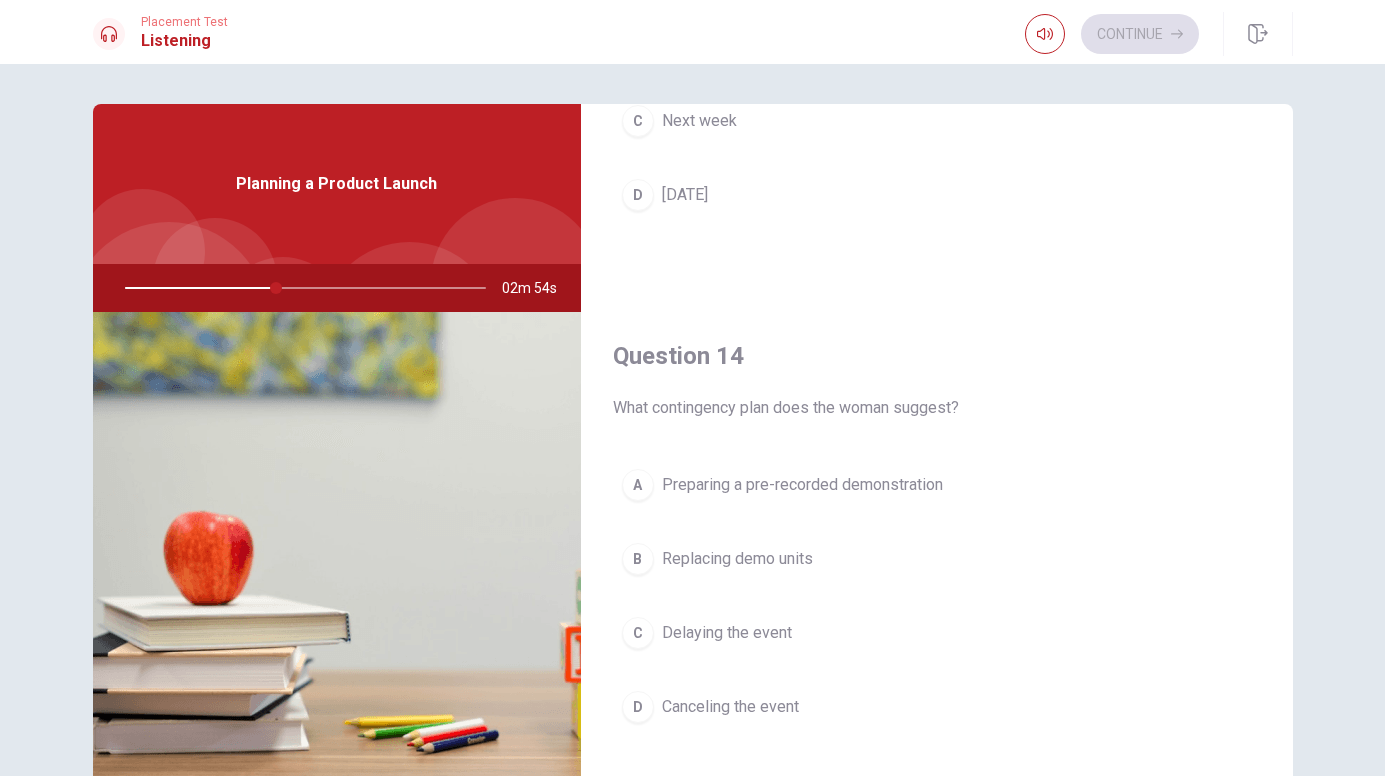 scroll, scrollTop: 1341, scrollLeft: 0, axis: vertical 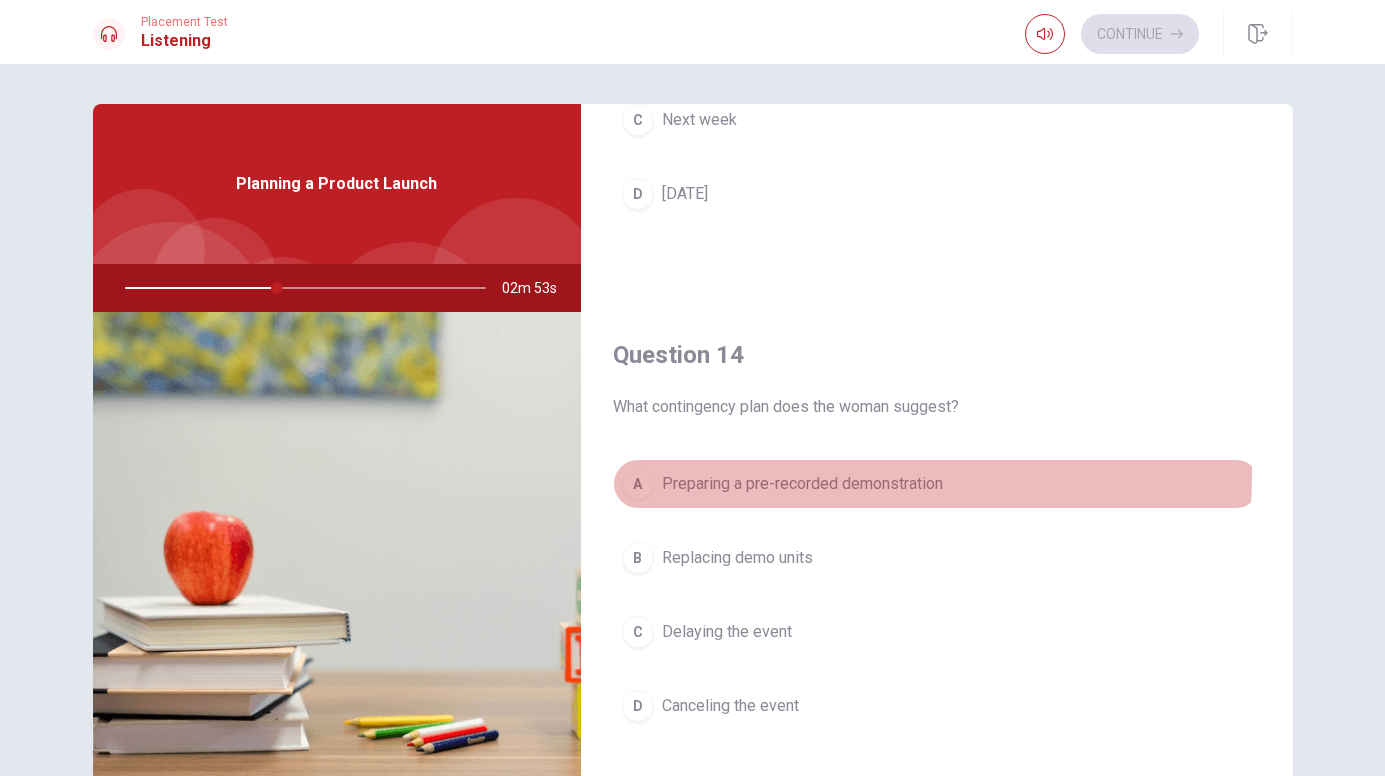 click on "Preparing a pre-recorded demonstration" at bounding box center (802, 484) 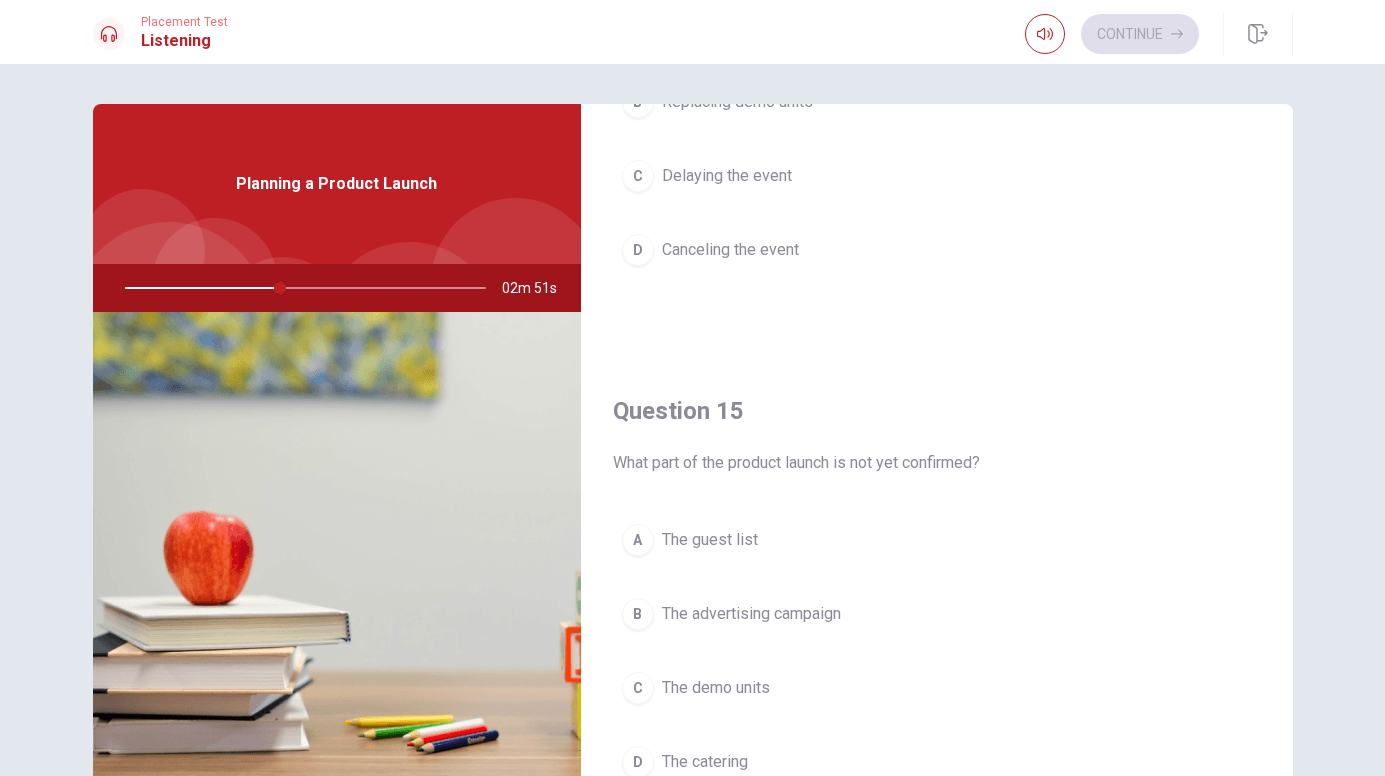 scroll, scrollTop: 1798, scrollLeft: 0, axis: vertical 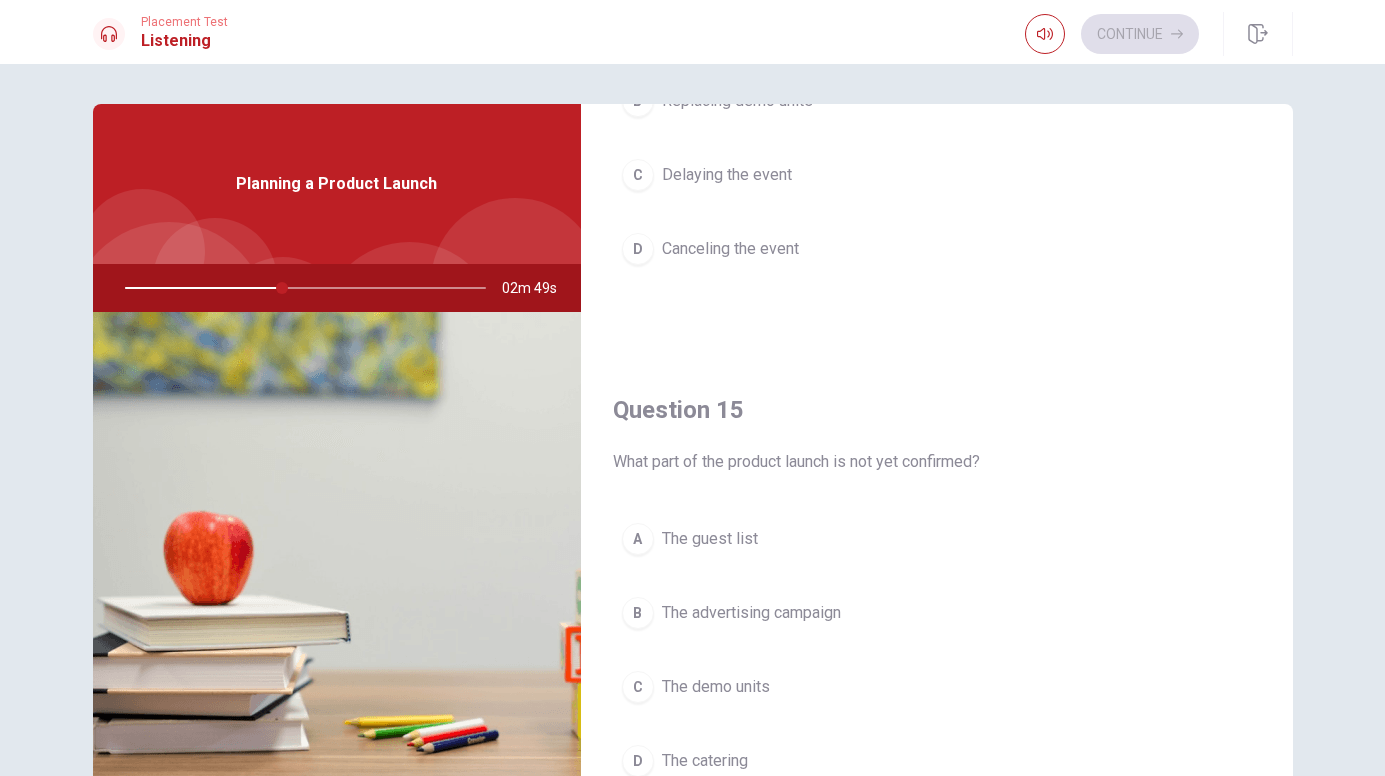 click on "A The guest list B The advertising campaign C The demo units D The catering" at bounding box center [937, 670] 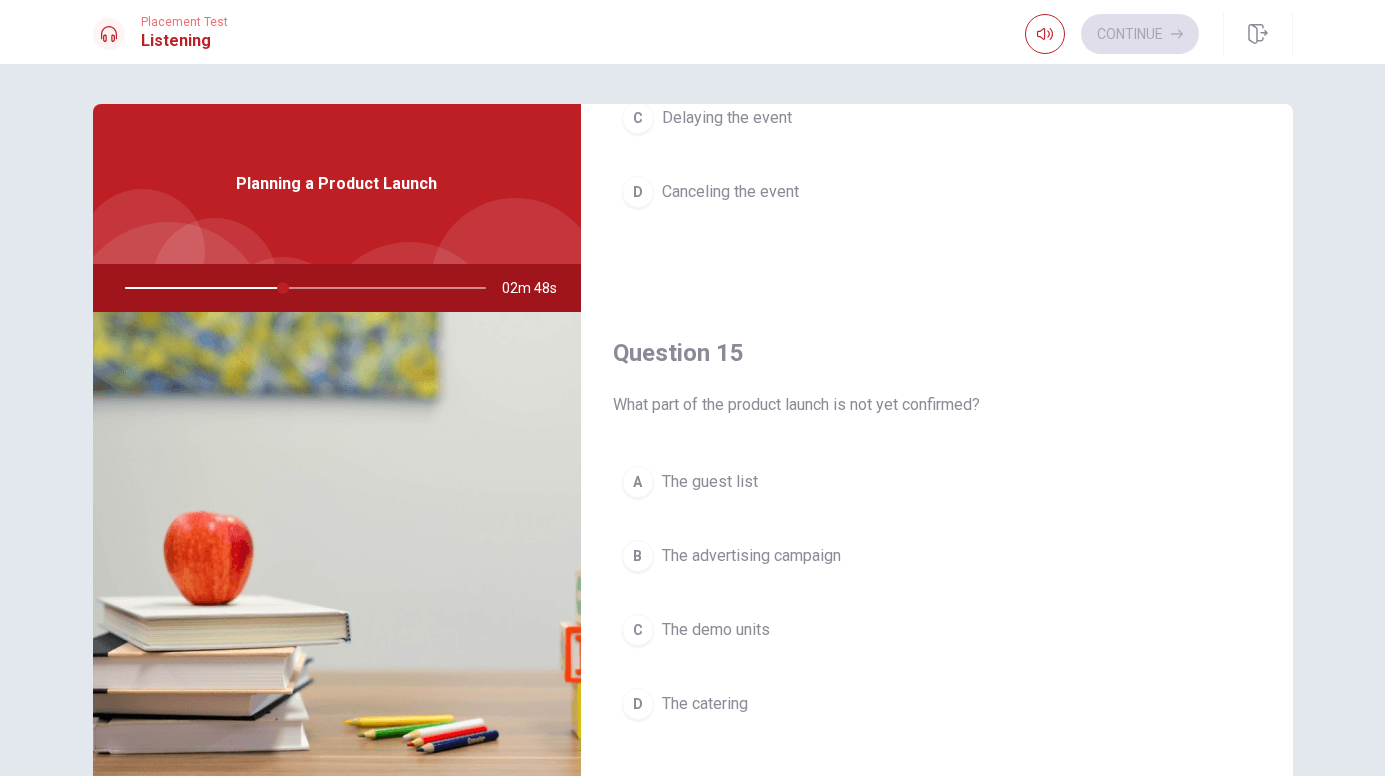 scroll, scrollTop: 1864, scrollLeft: 0, axis: vertical 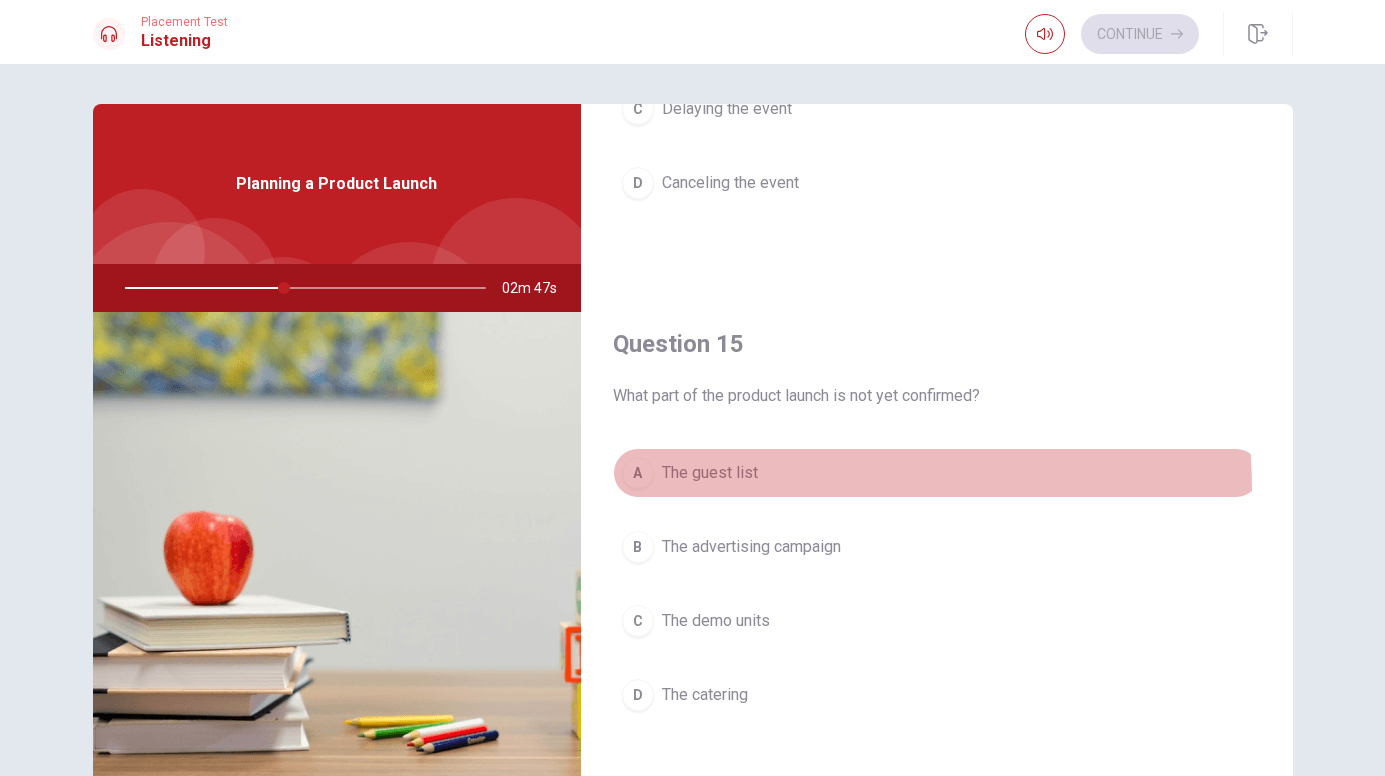 click on "A The guest list" at bounding box center [937, 473] 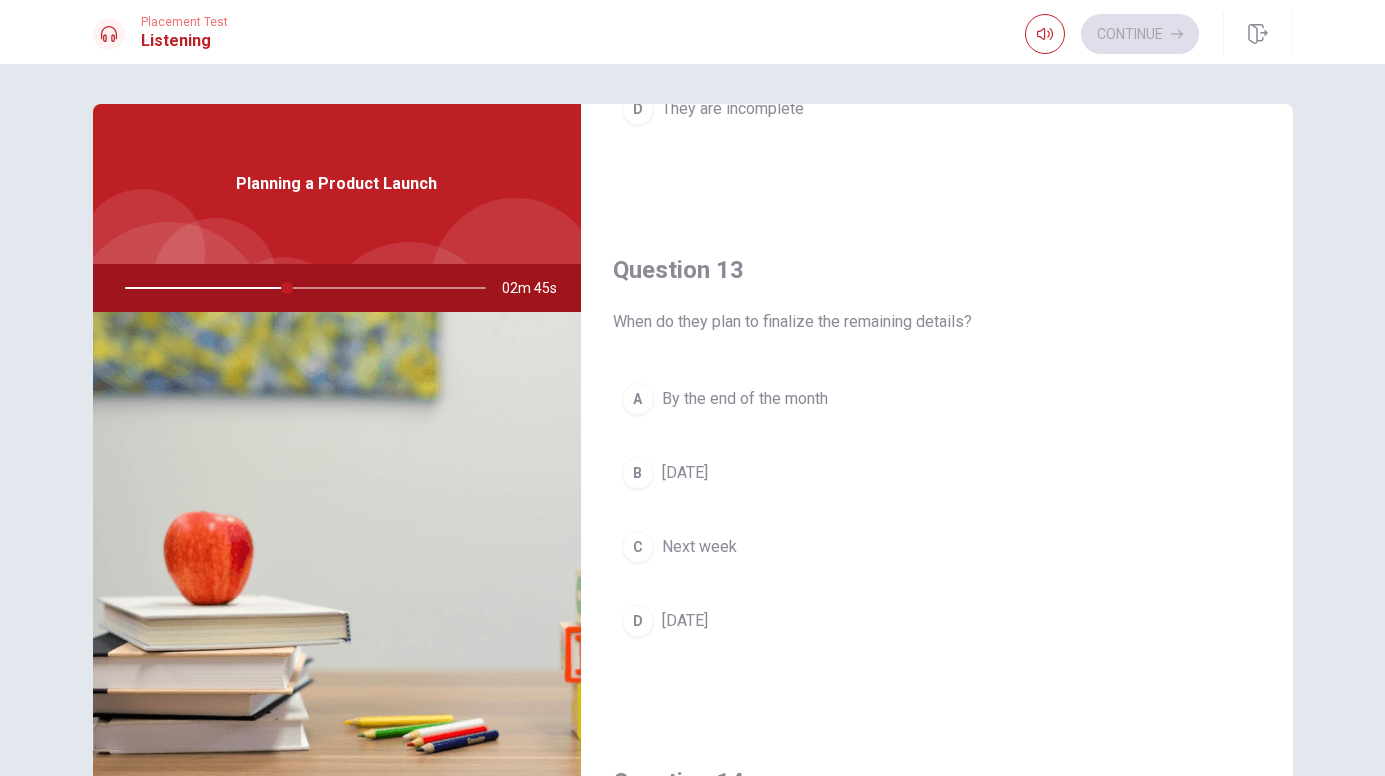 scroll, scrollTop: 914, scrollLeft: 0, axis: vertical 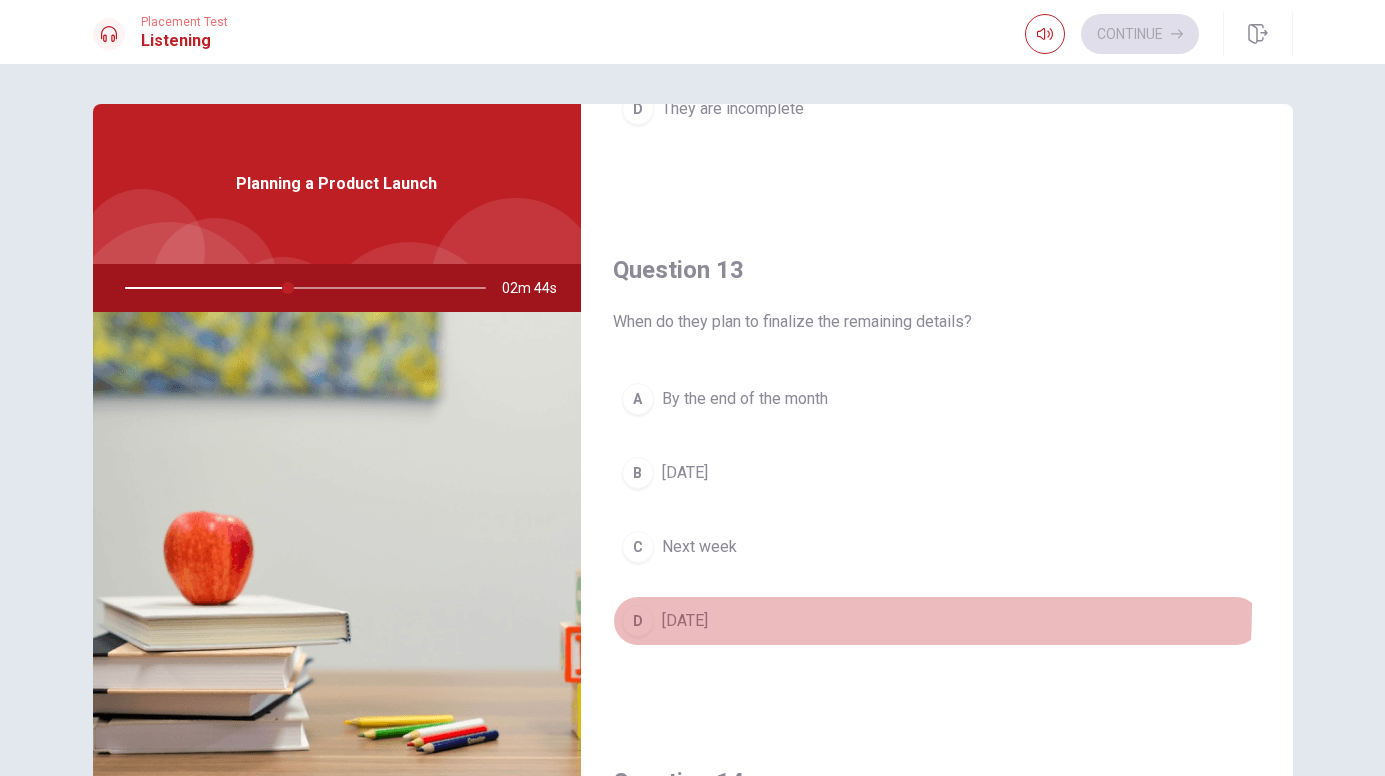click on "D [DATE]" at bounding box center (937, 621) 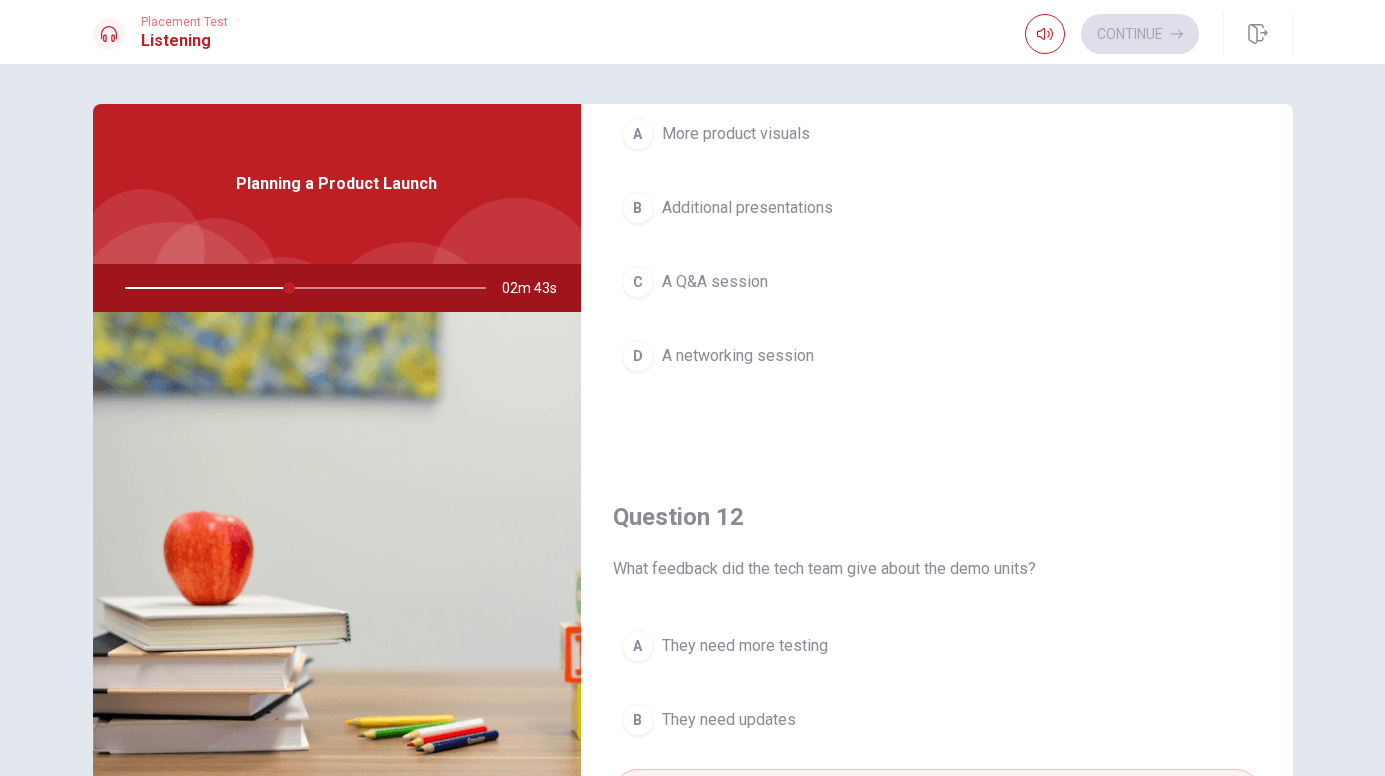 scroll, scrollTop: 0, scrollLeft: 0, axis: both 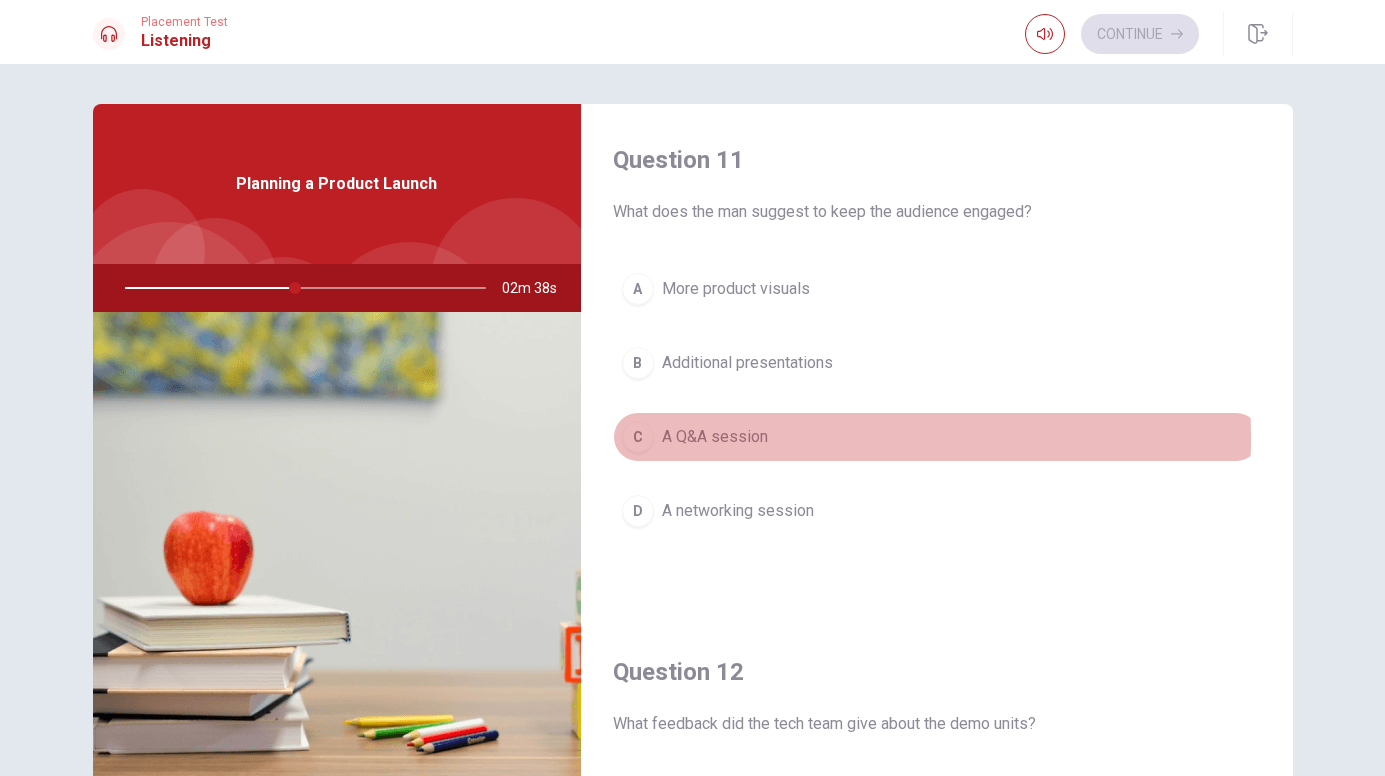 click on "A Q&A session" at bounding box center (715, 437) 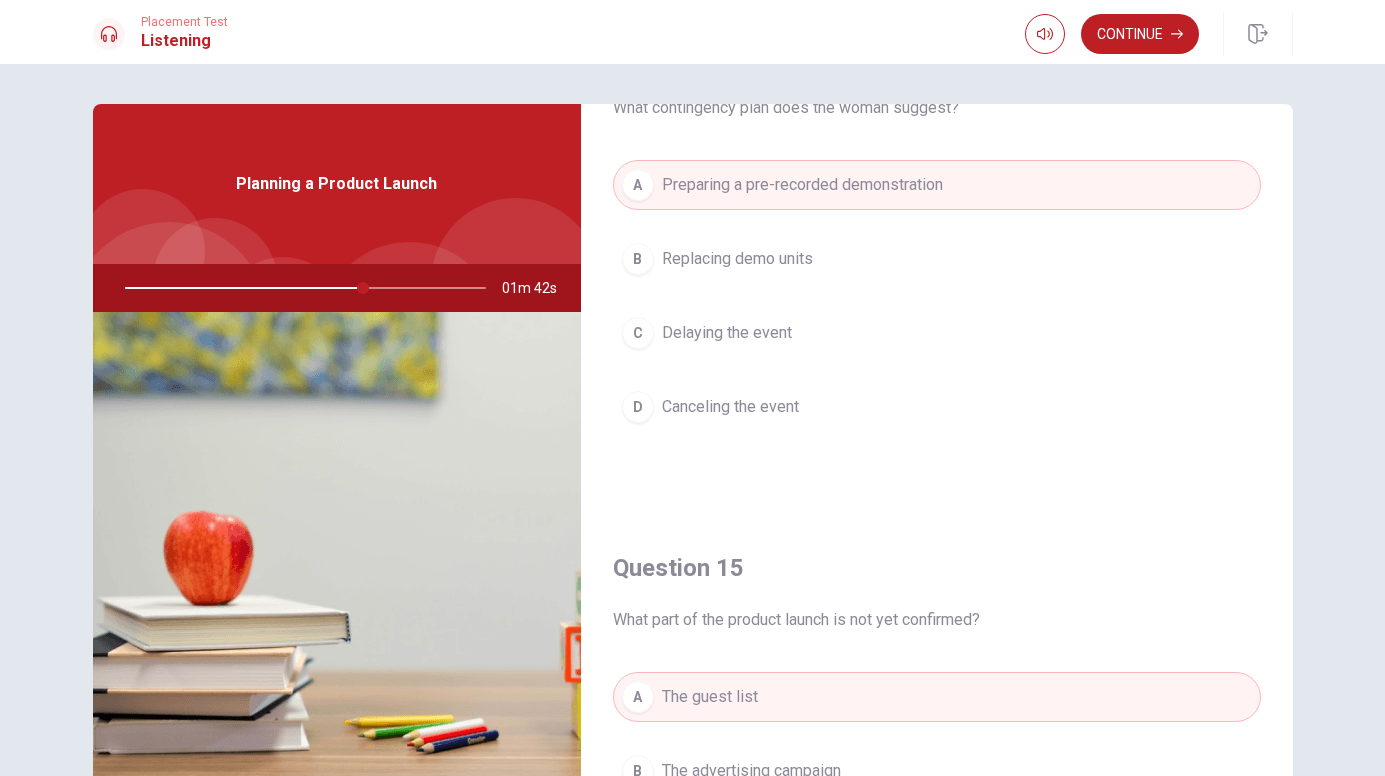 scroll, scrollTop: 1865, scrollLeft: 0, axis: vertical 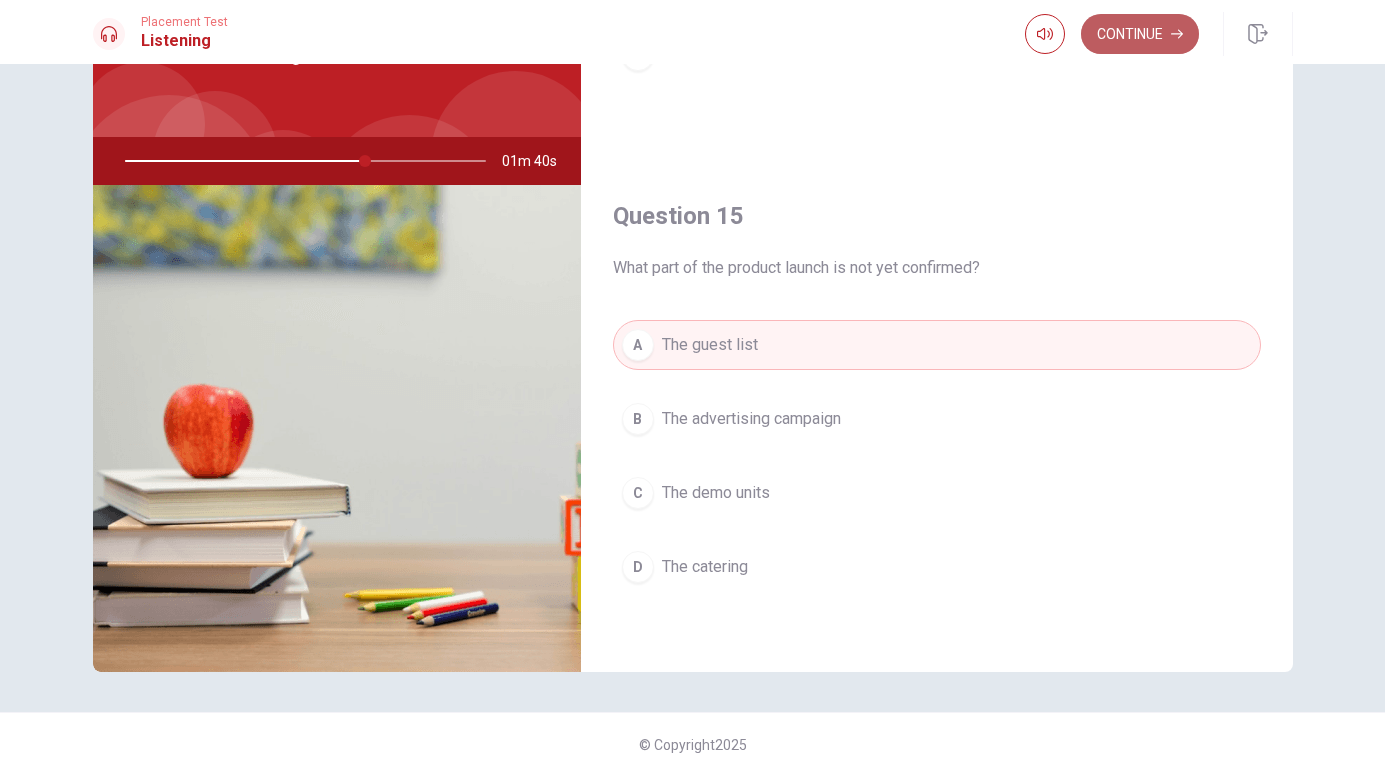 click on "Continue" at bounding box center [1140, 34] 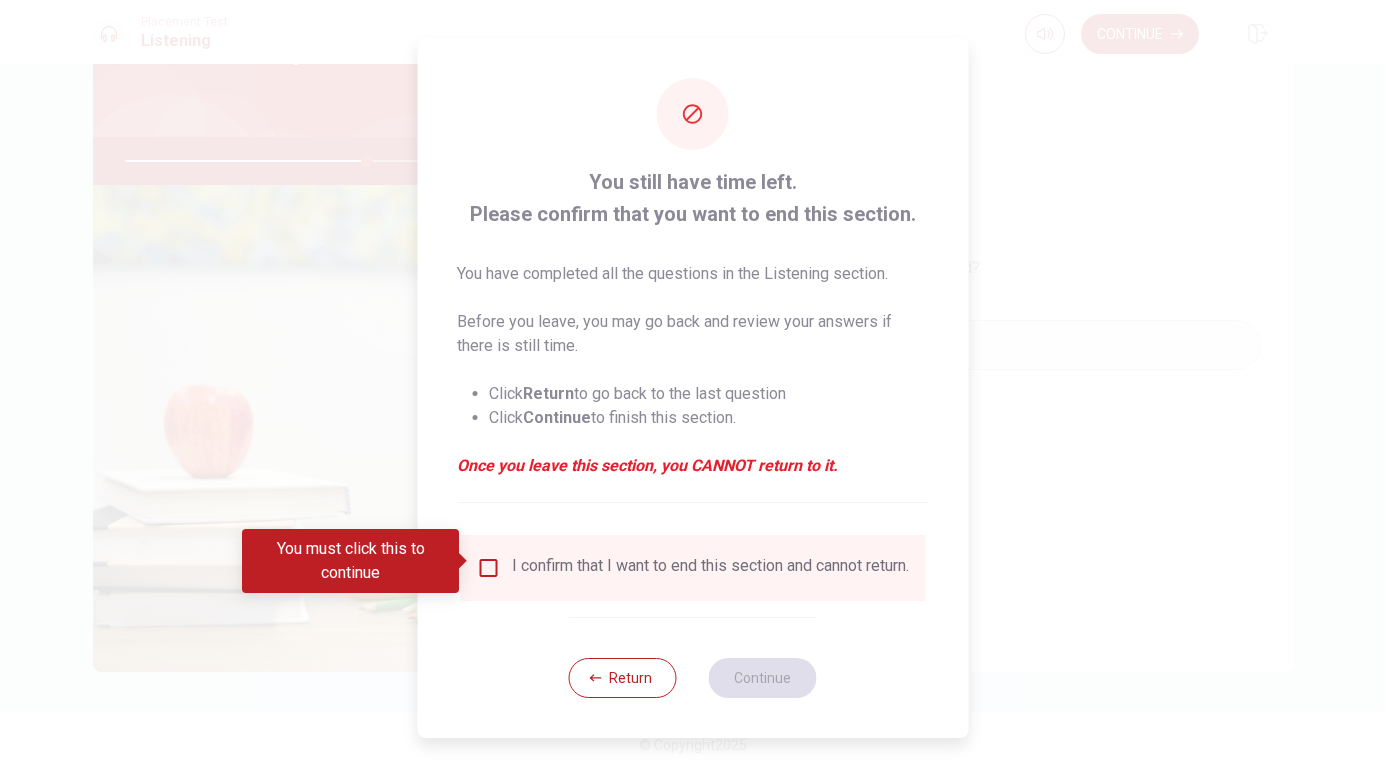 click on "I confirm that I want to end this section and cannot return." at bounding box center [692, 568] 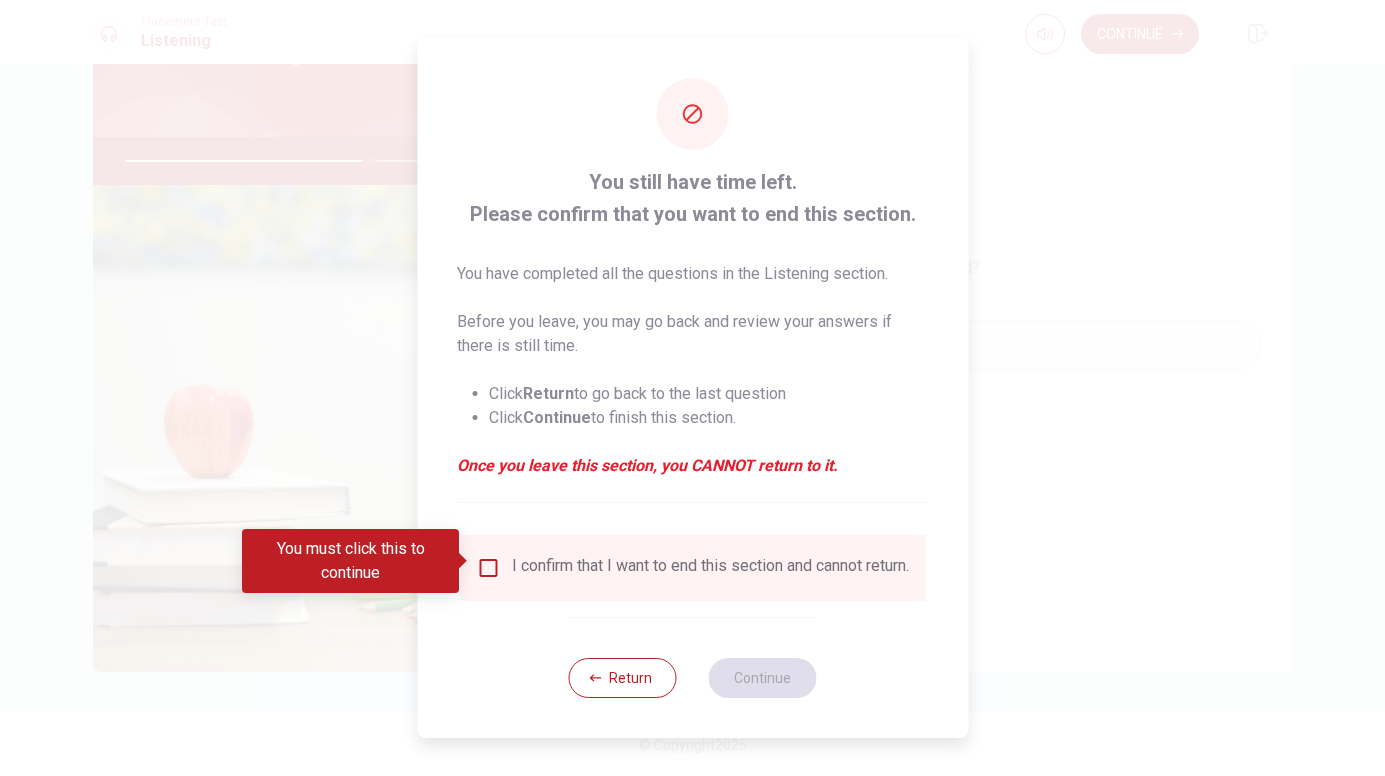 click at bounding box center [488, 568] 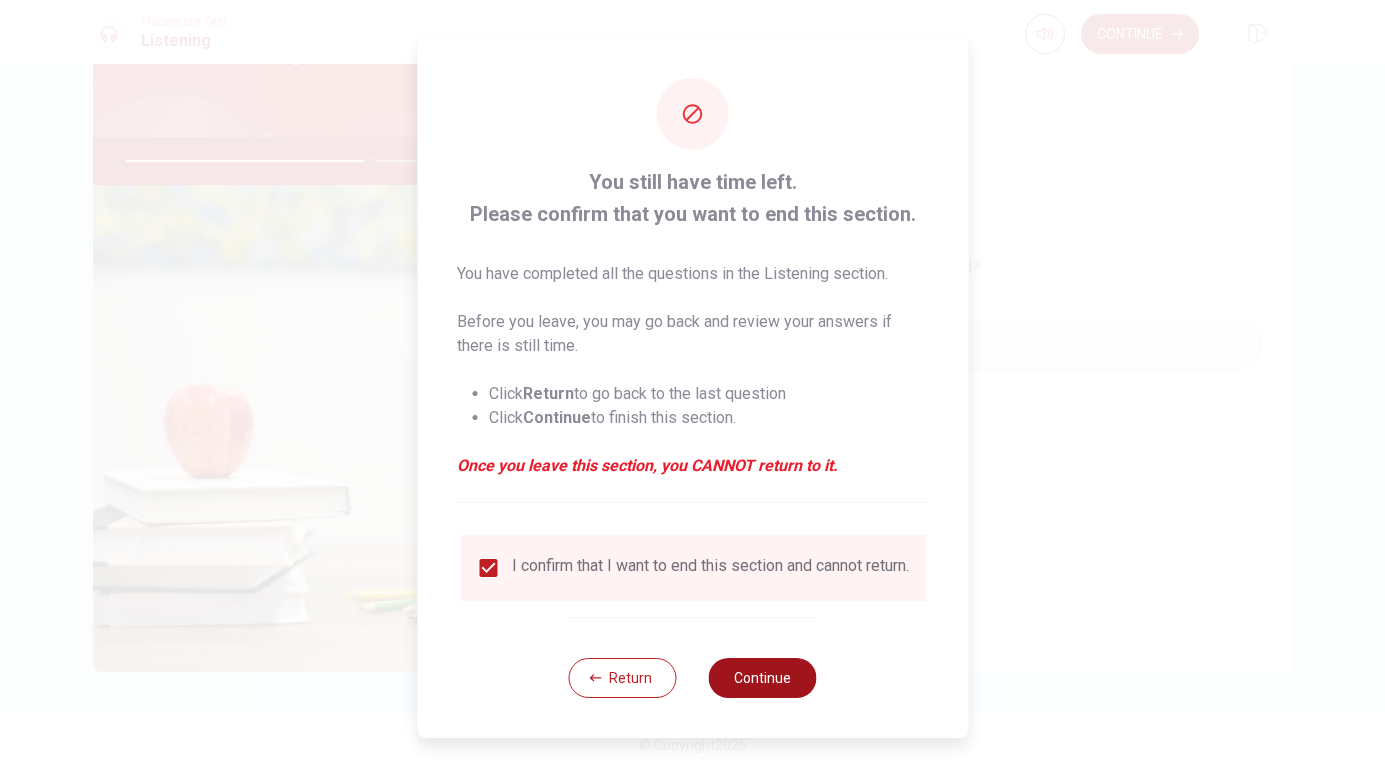 click on "Continue" at bounding box center [763, 678] 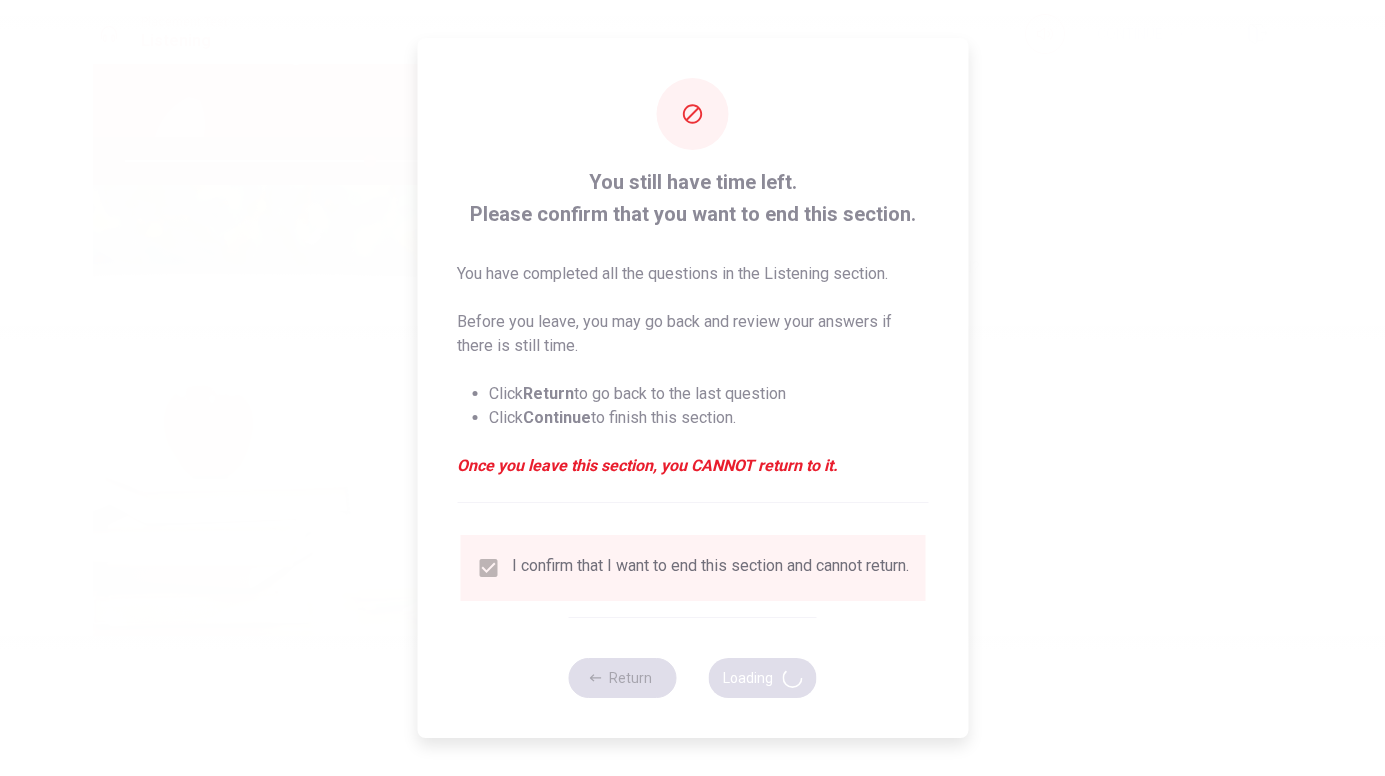 type on "68" 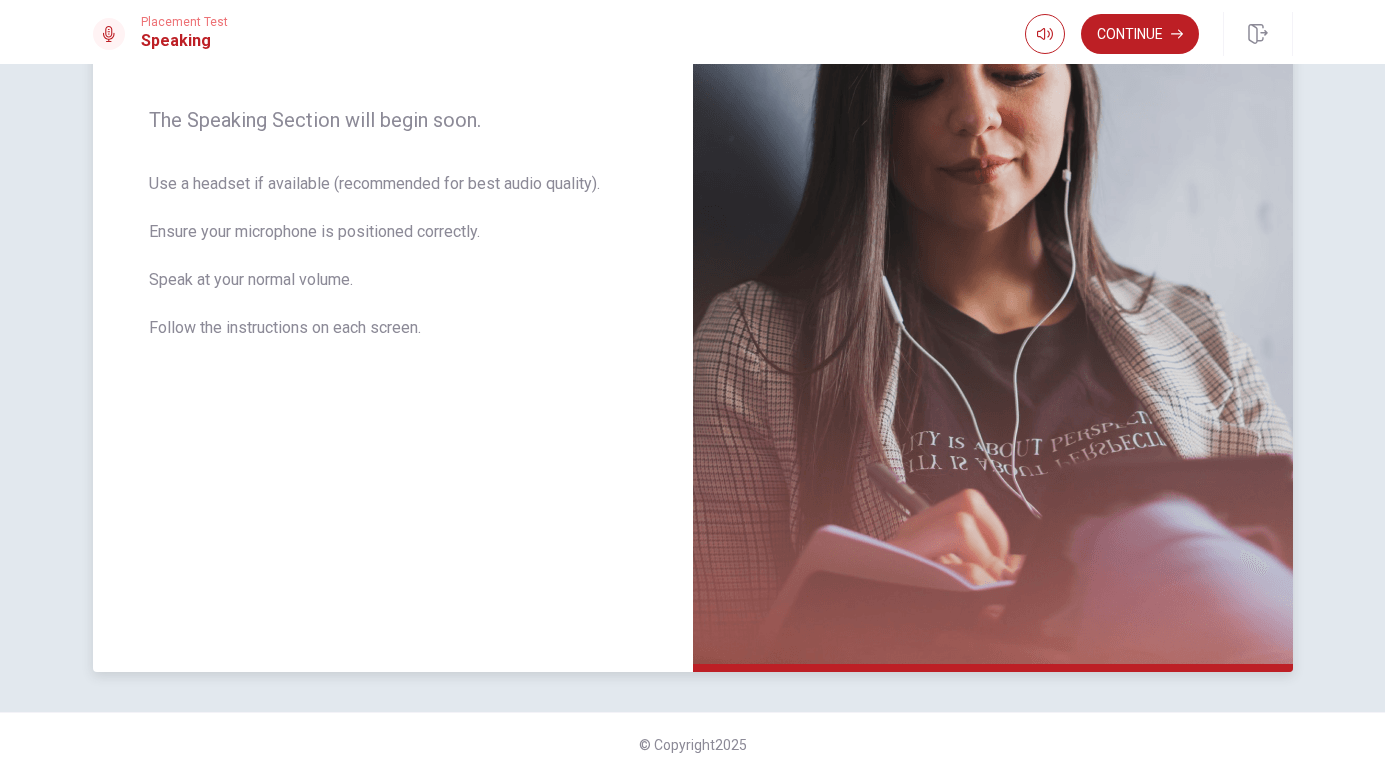 scroll, scrollTop: 0, scrollLeft: 0, axis: both 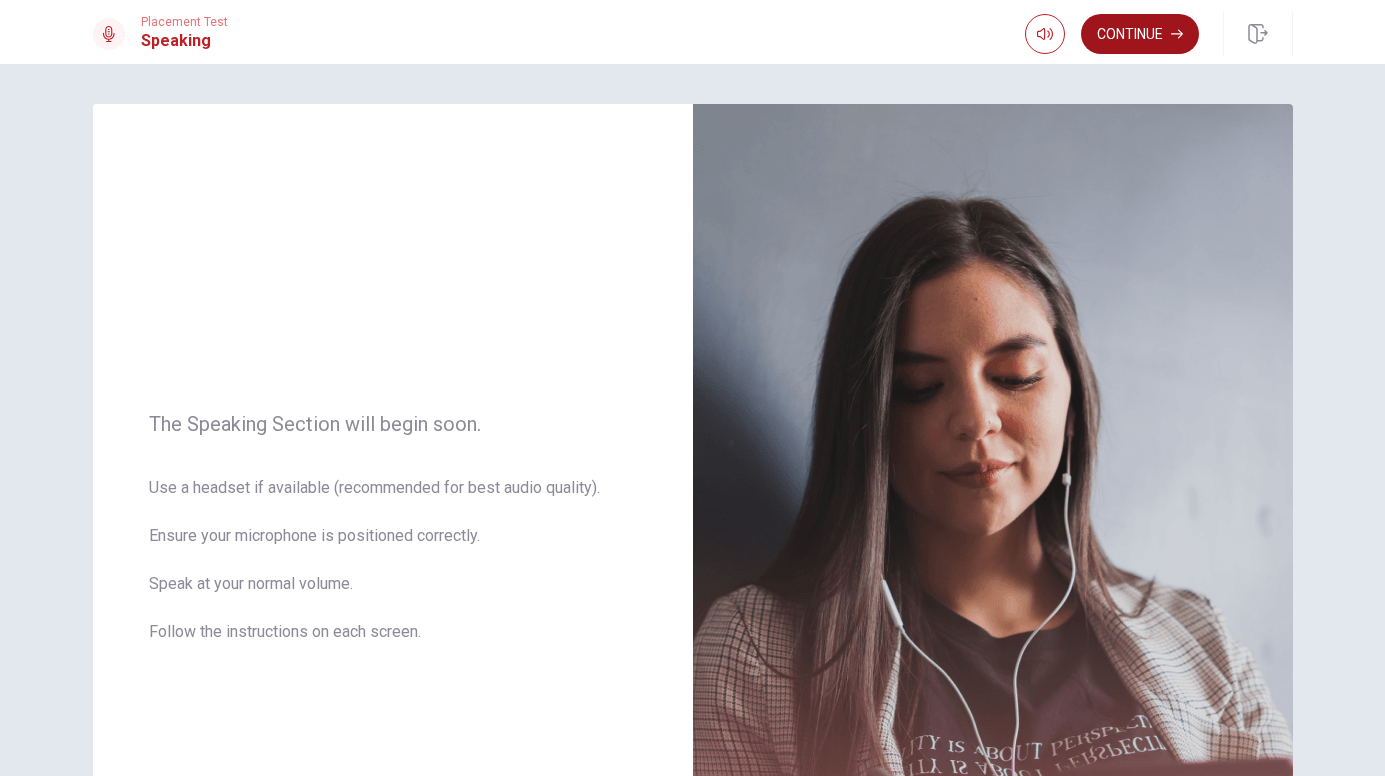 click on "Continue" at bounding box center [1140, 34] 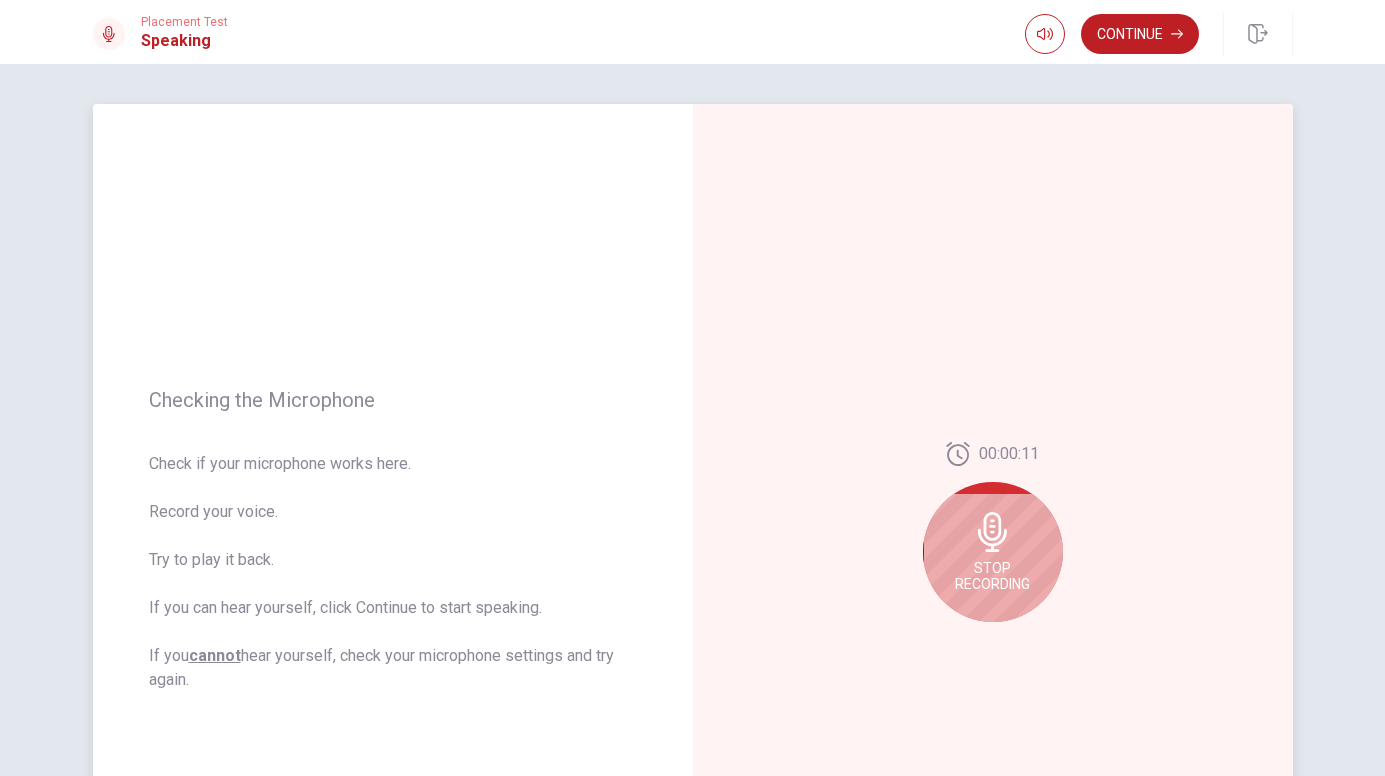 click 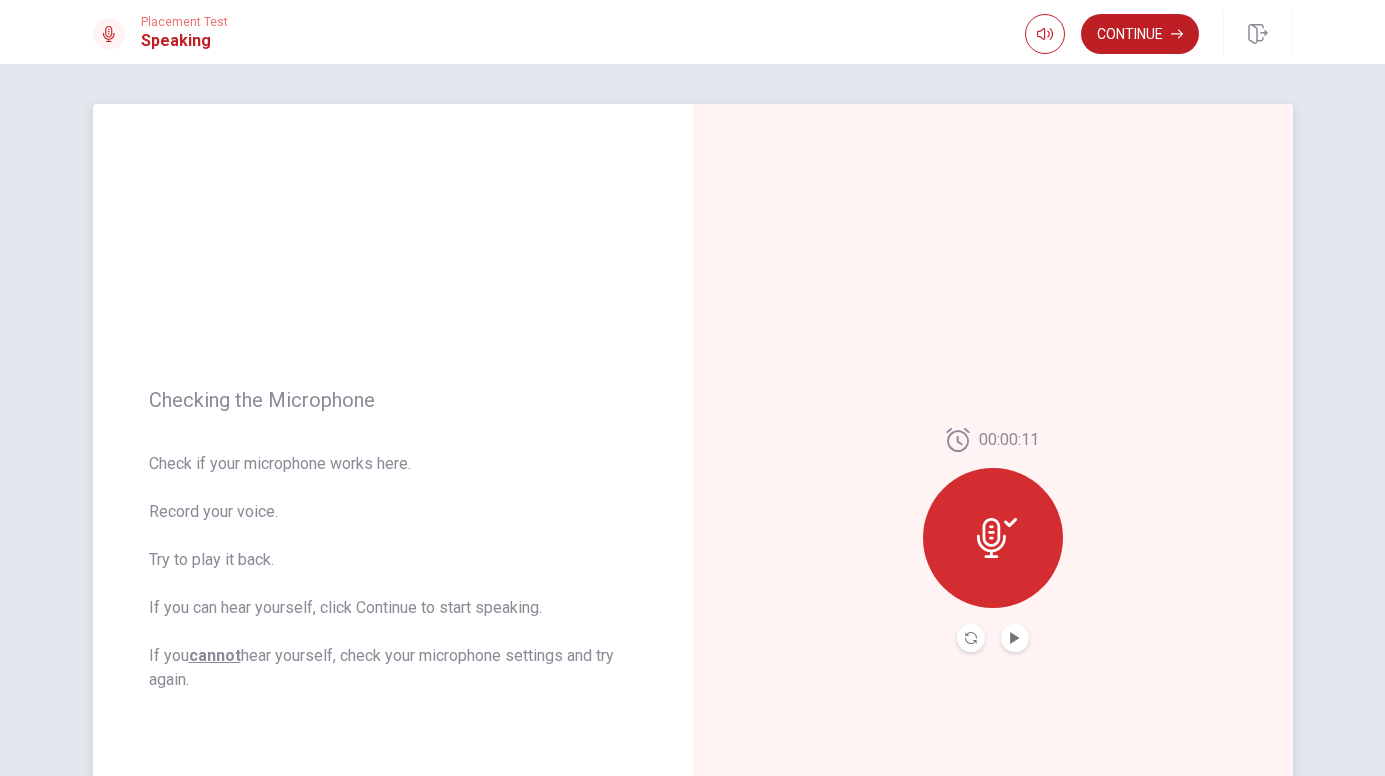 click 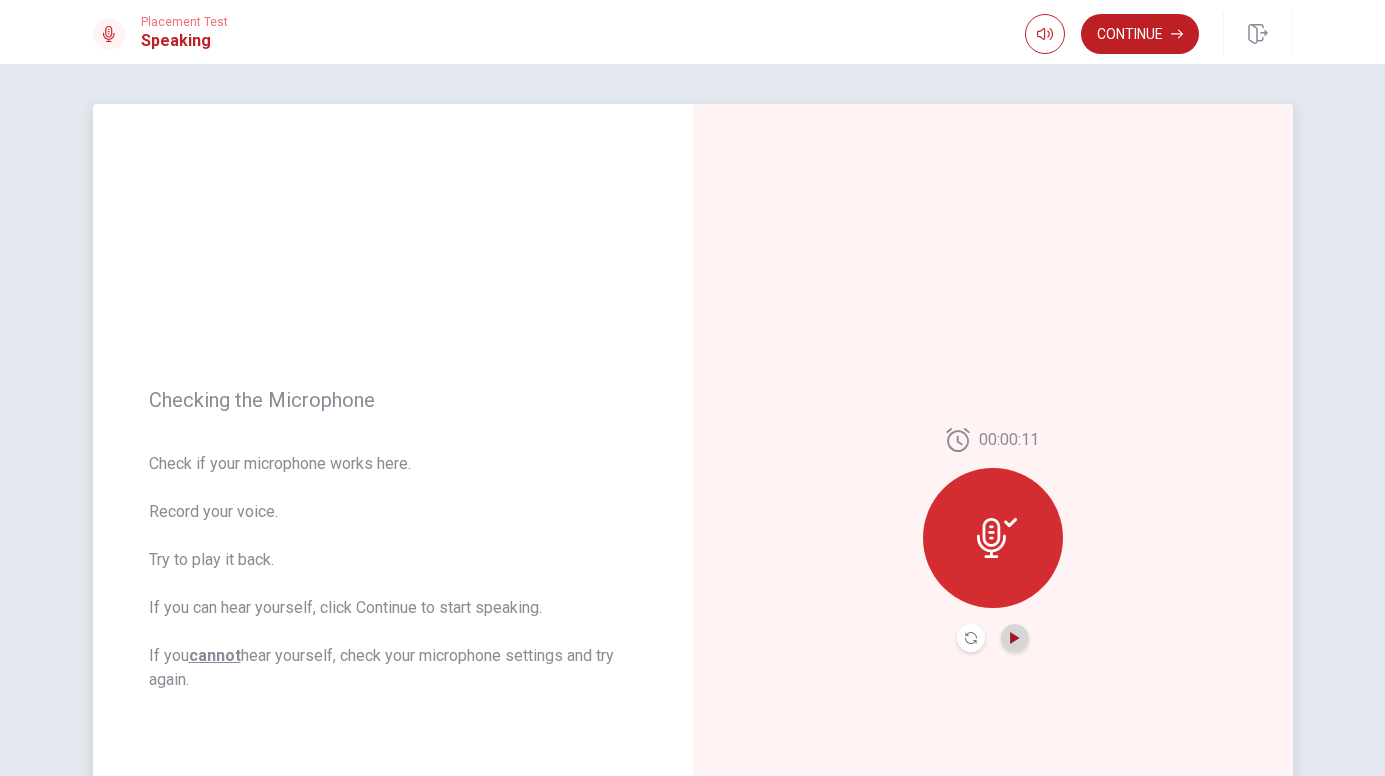 click 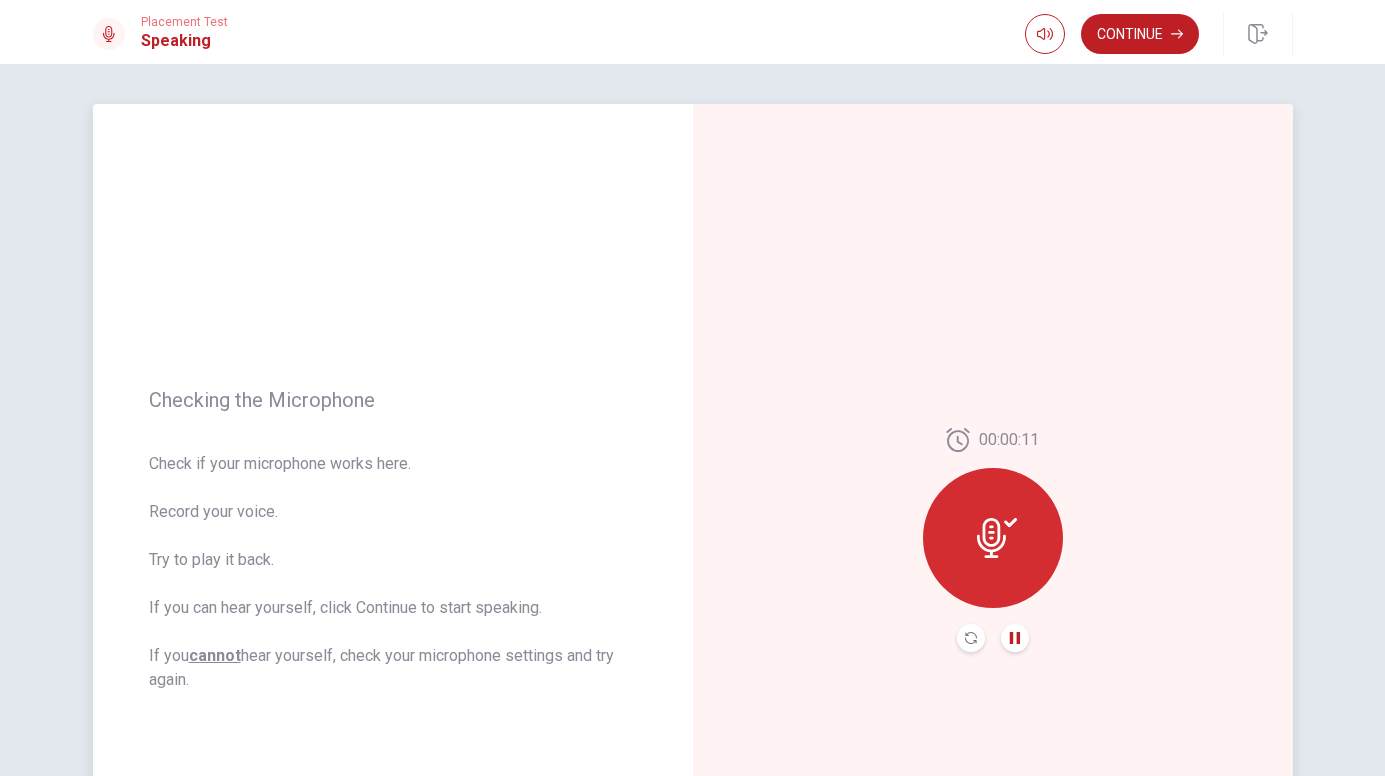 click 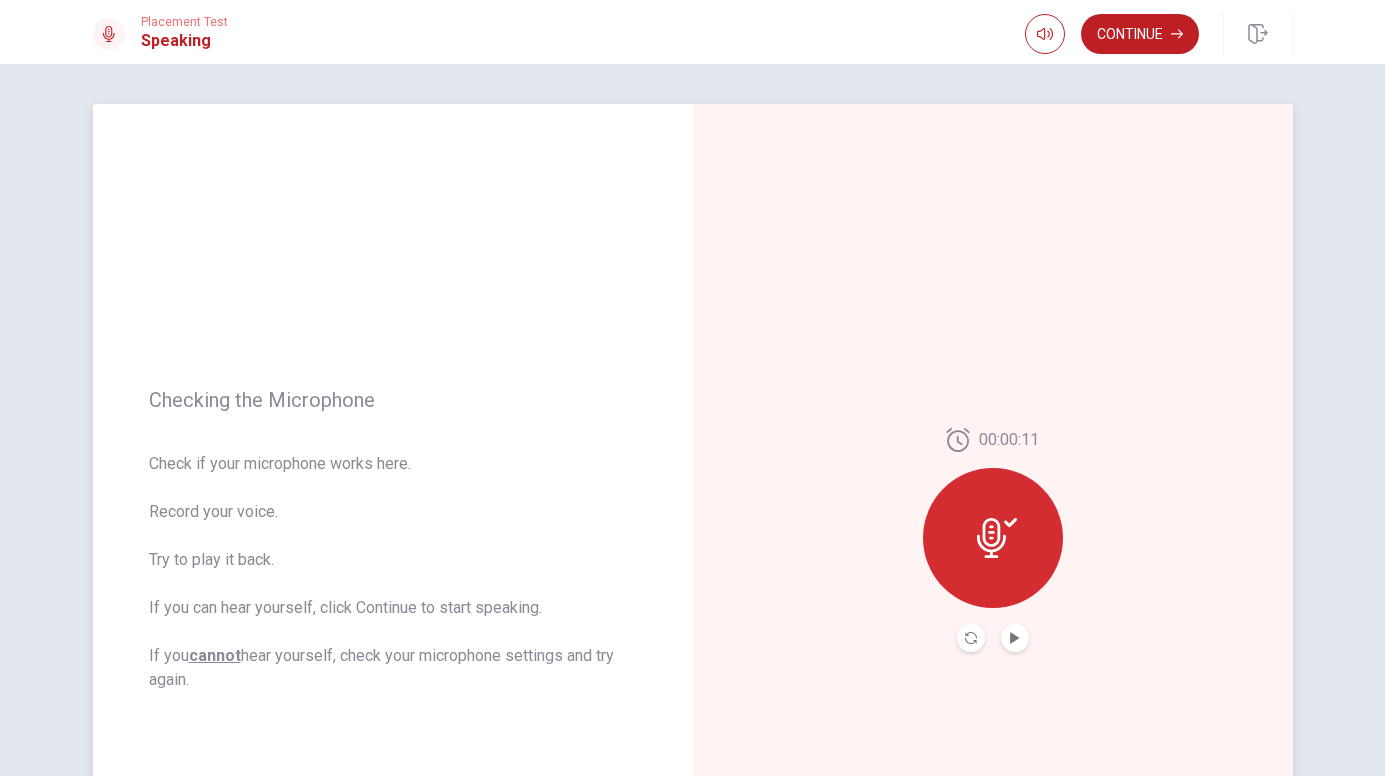 click 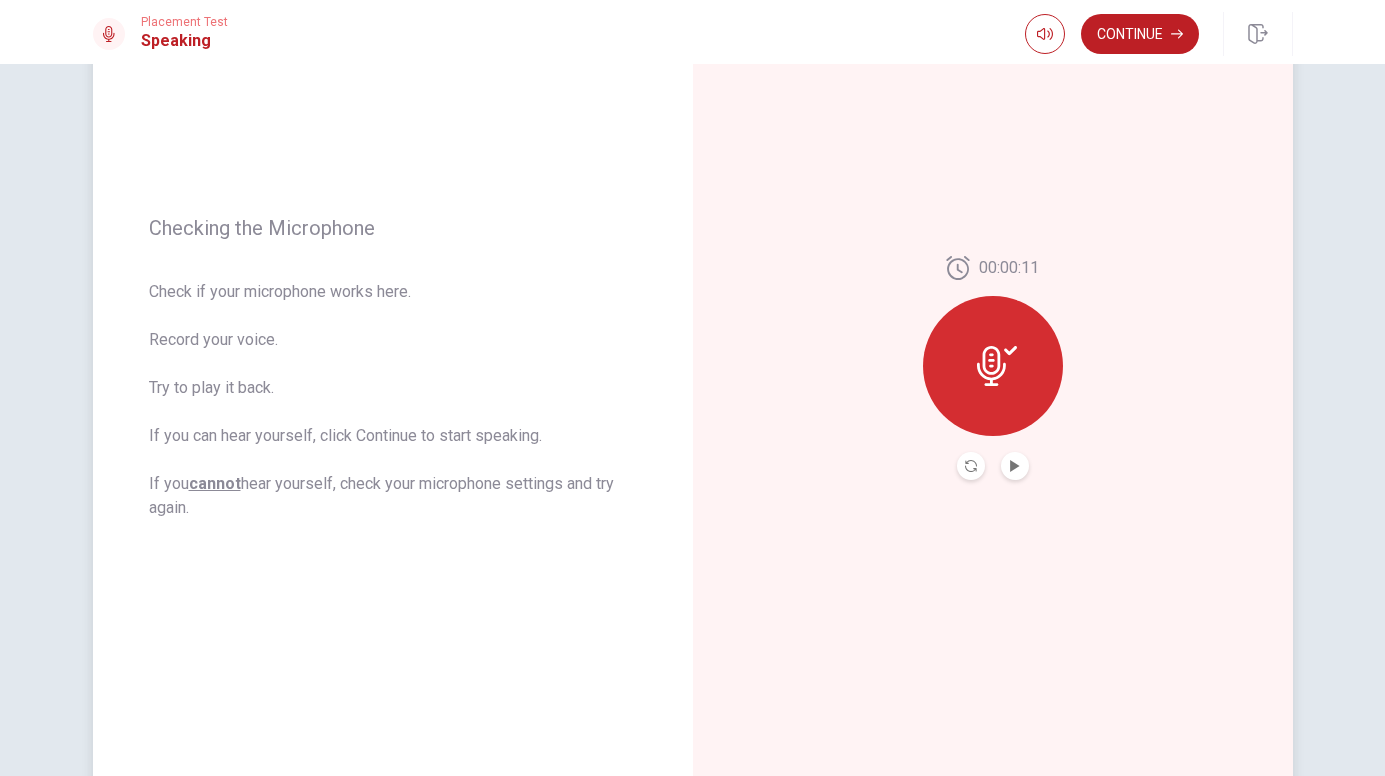 scroll, scrollTop: 173, scrollLeft: 0, axis: vertical 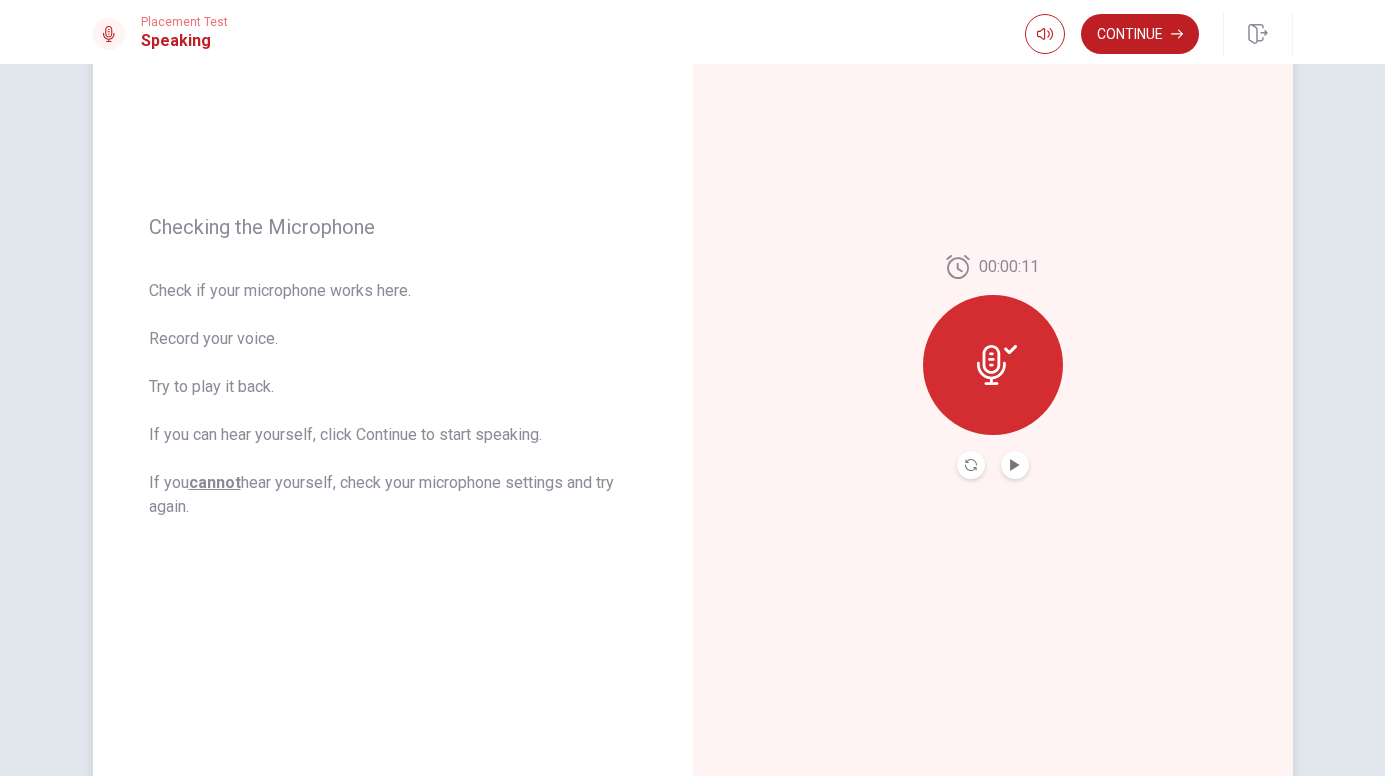 click at bounding box center (993, 365) 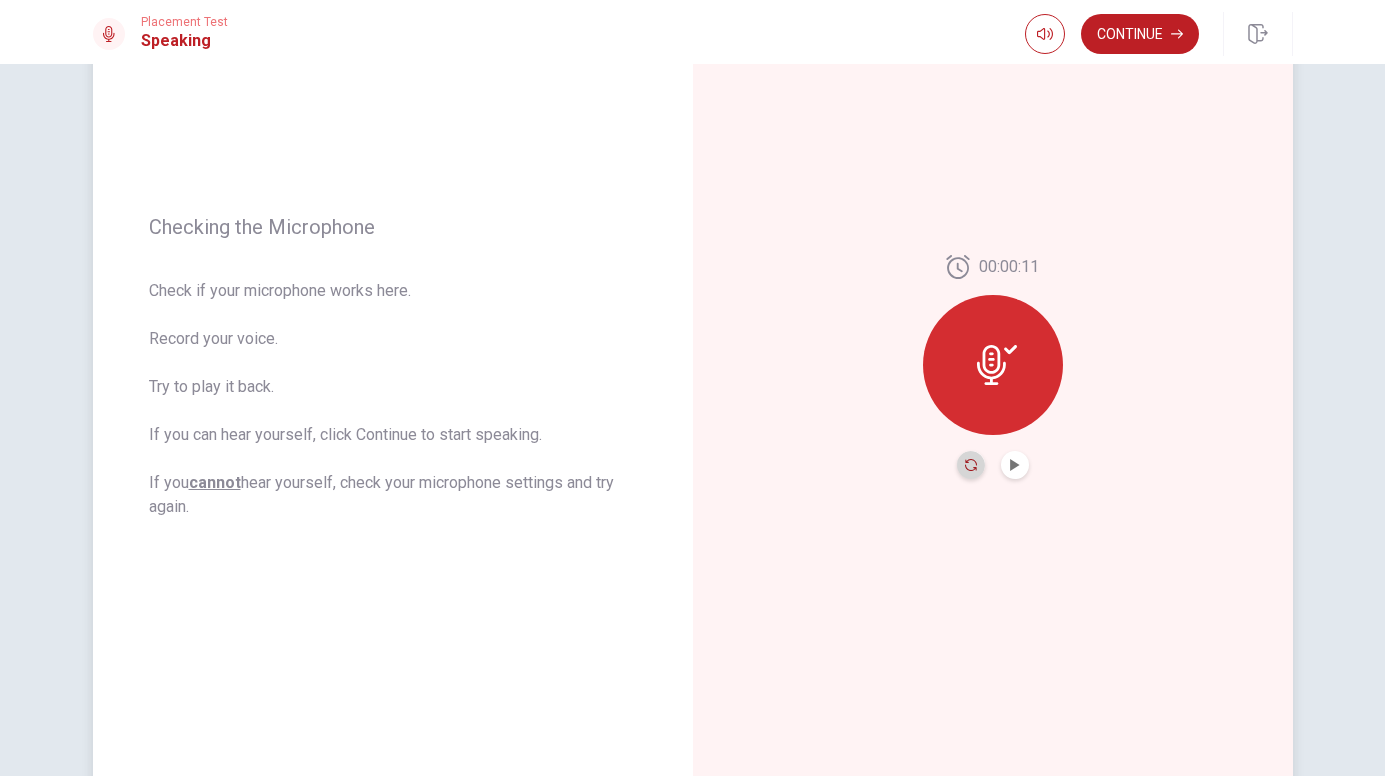 click 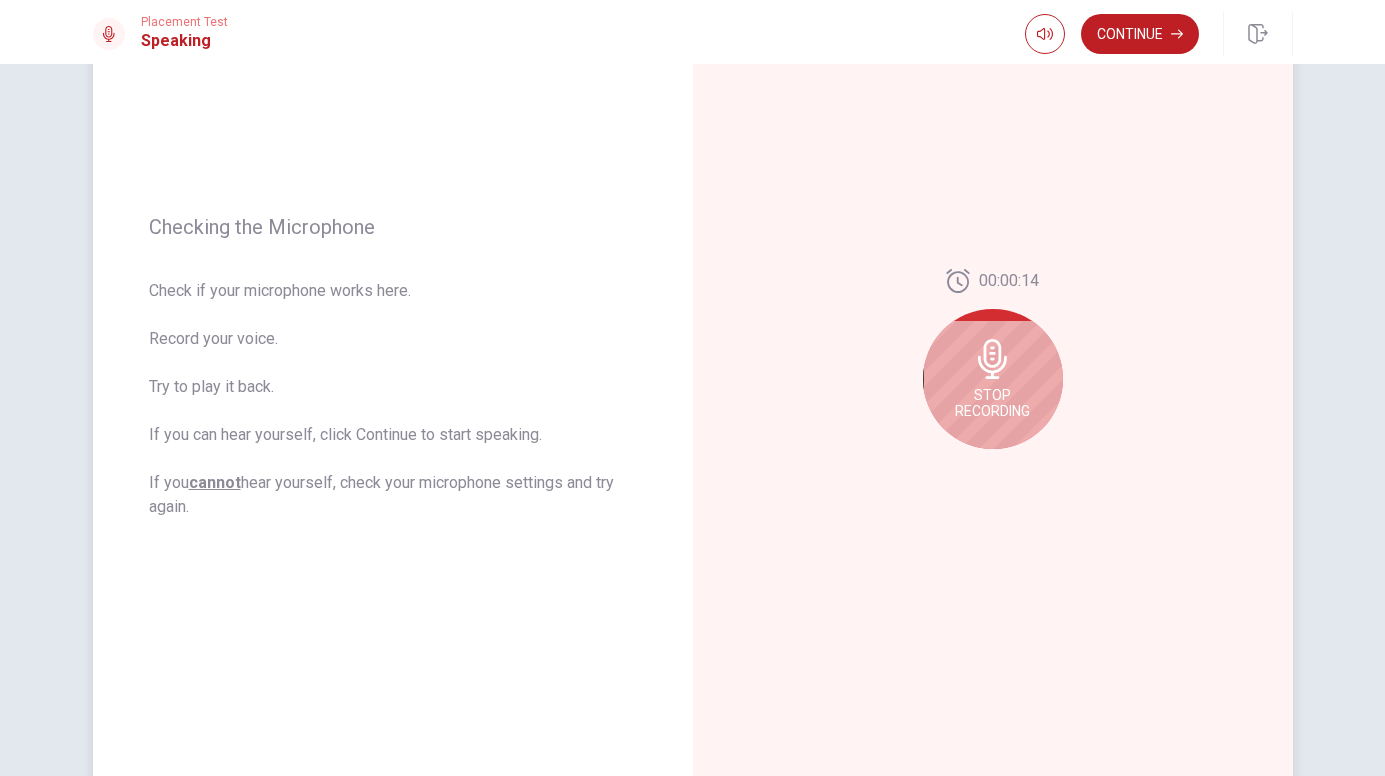 click 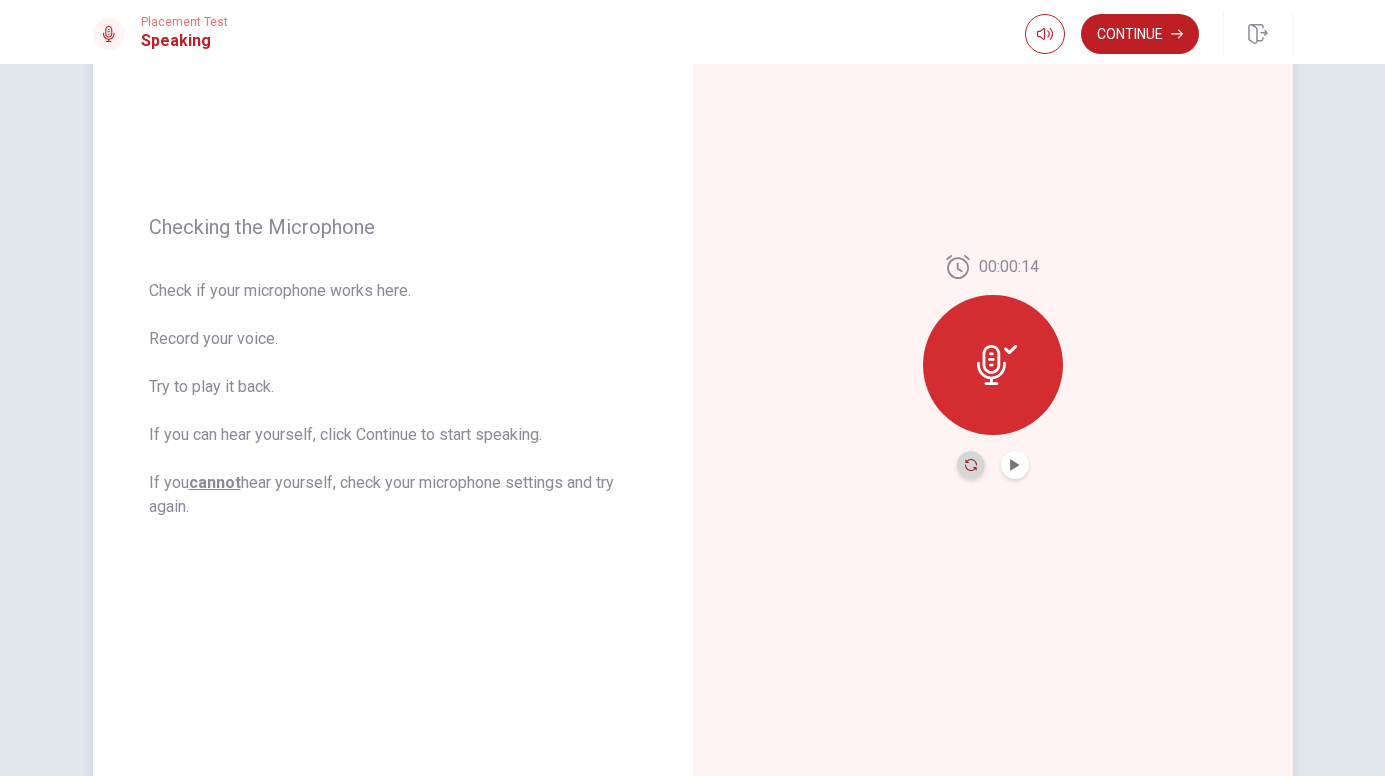 click 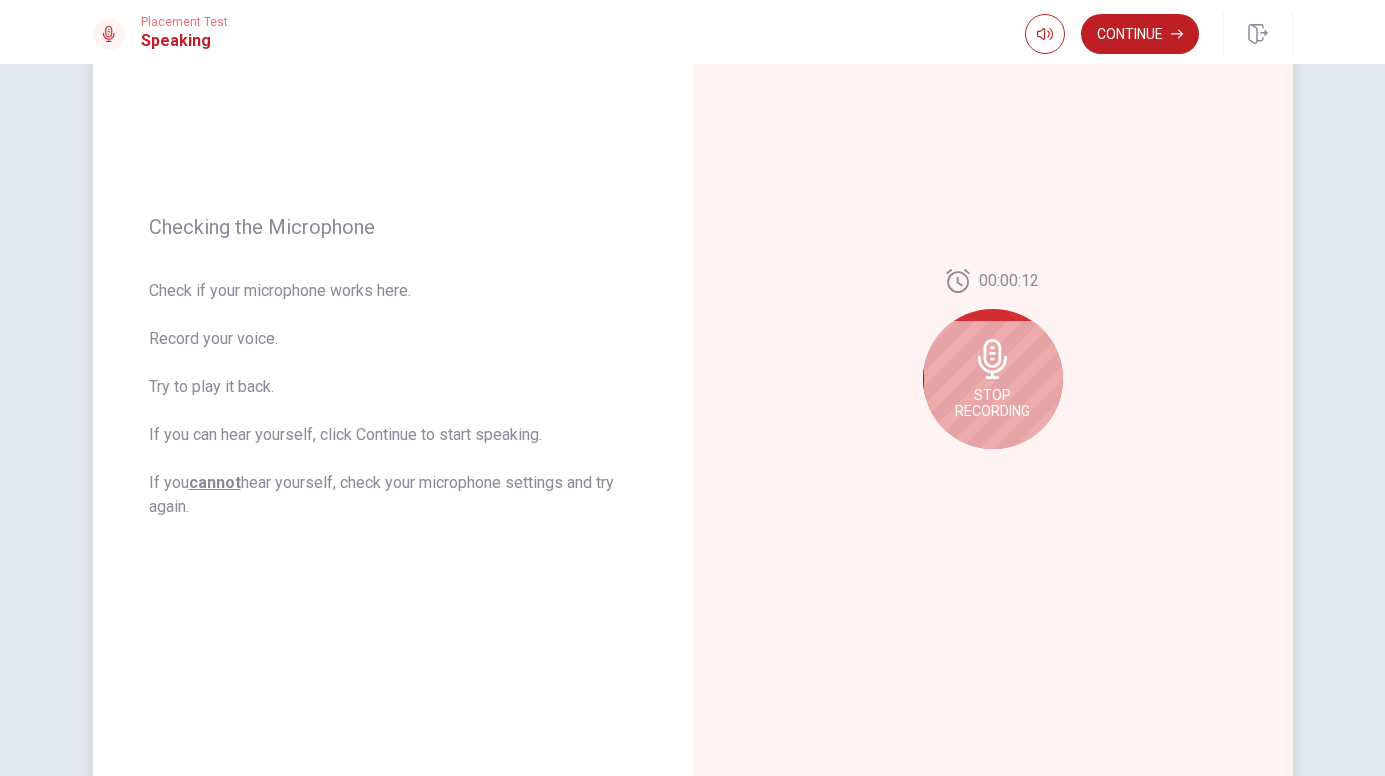 click on "00:00:12 Stop   Recording" at bounding box center [993, 367] 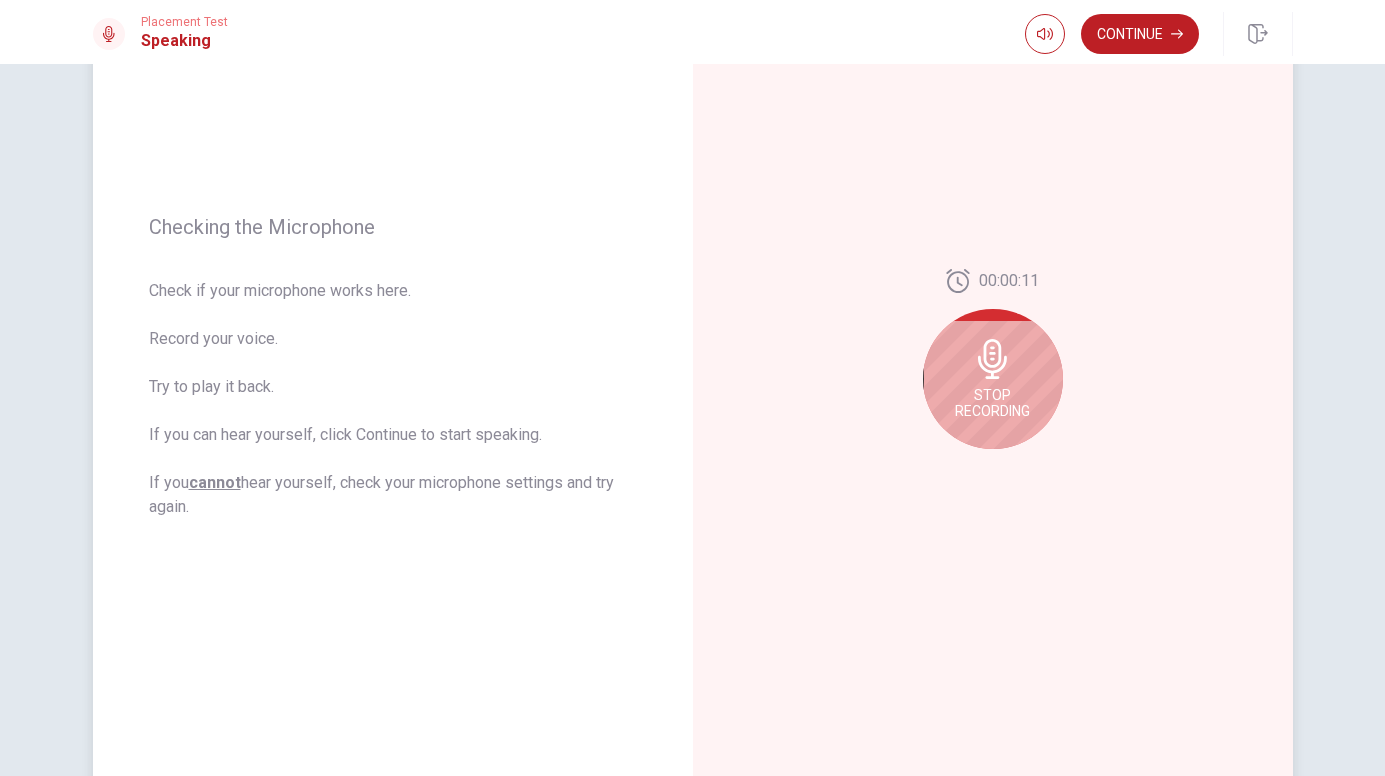 click on "Stop   Recording" at bounding box center [992, 403] 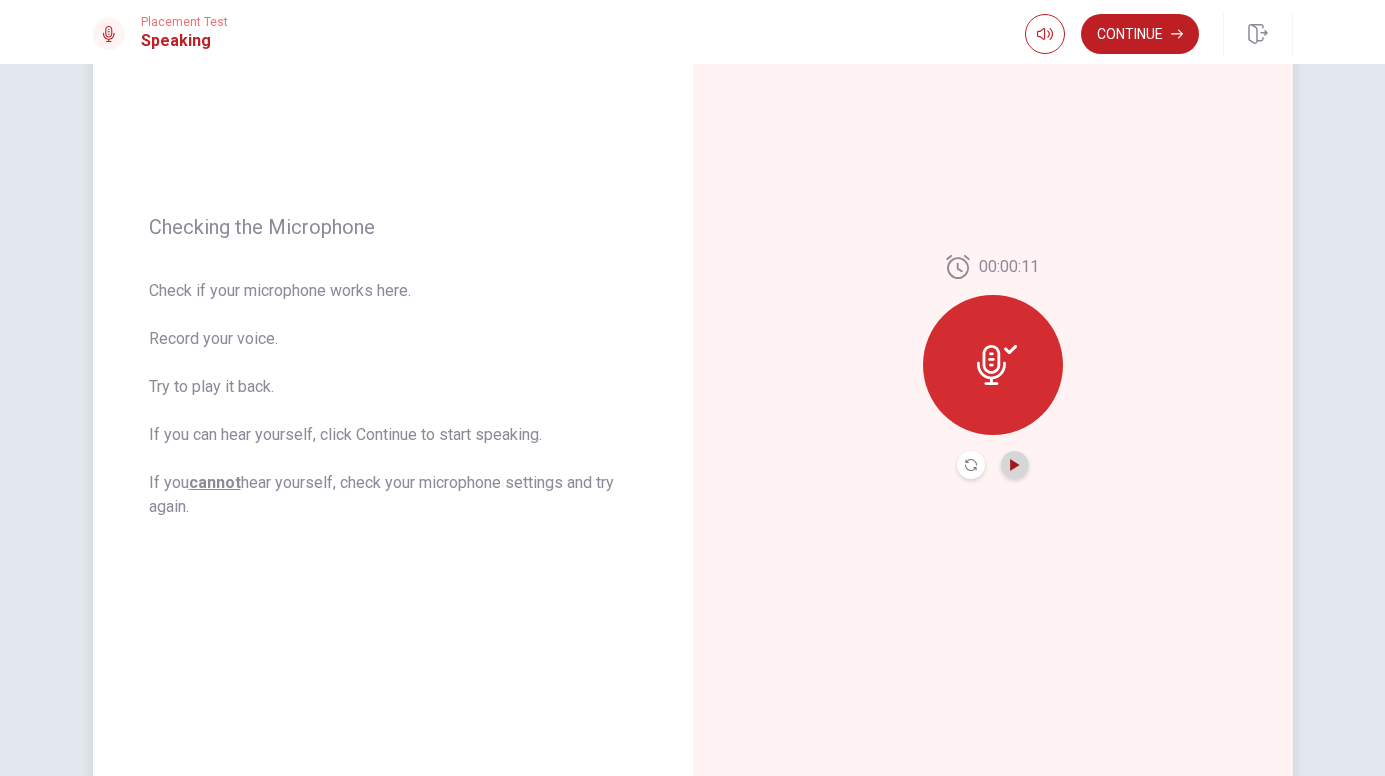click 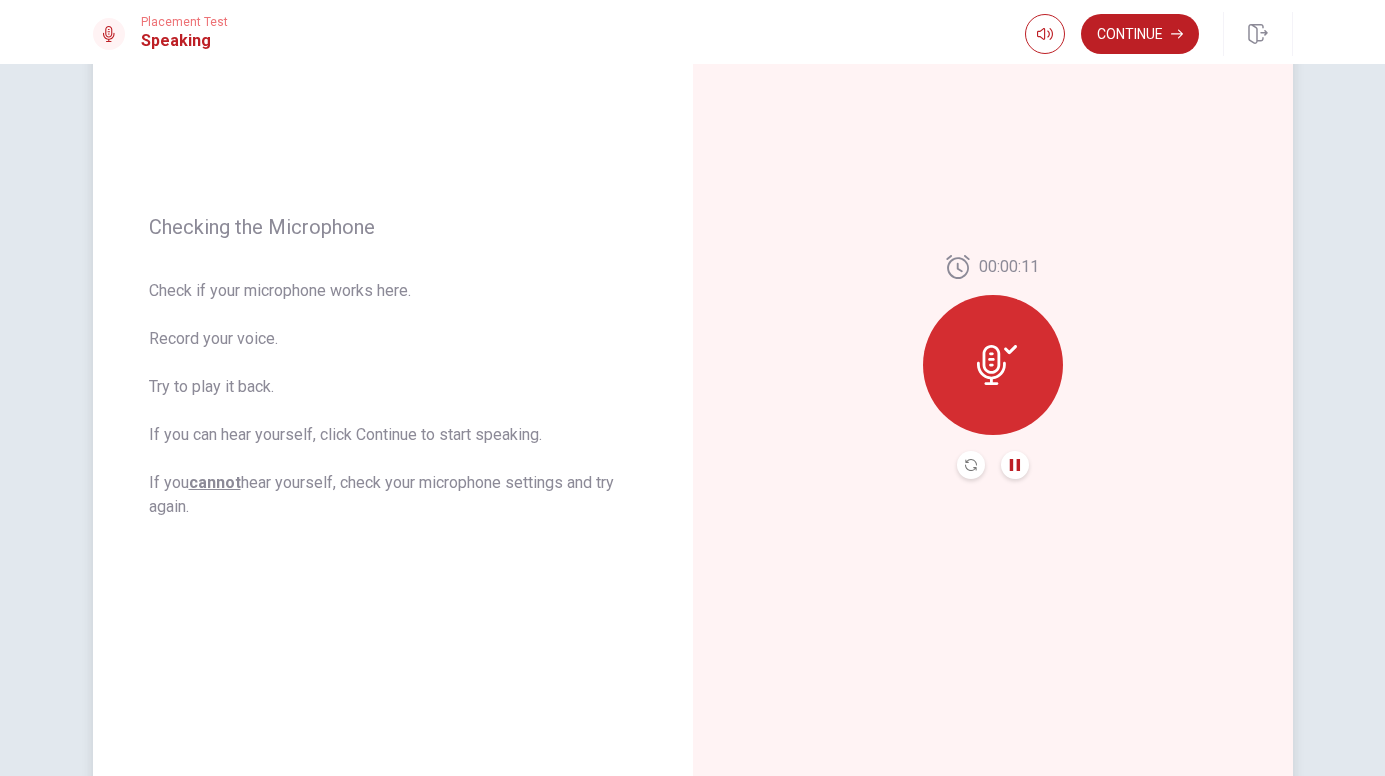 click 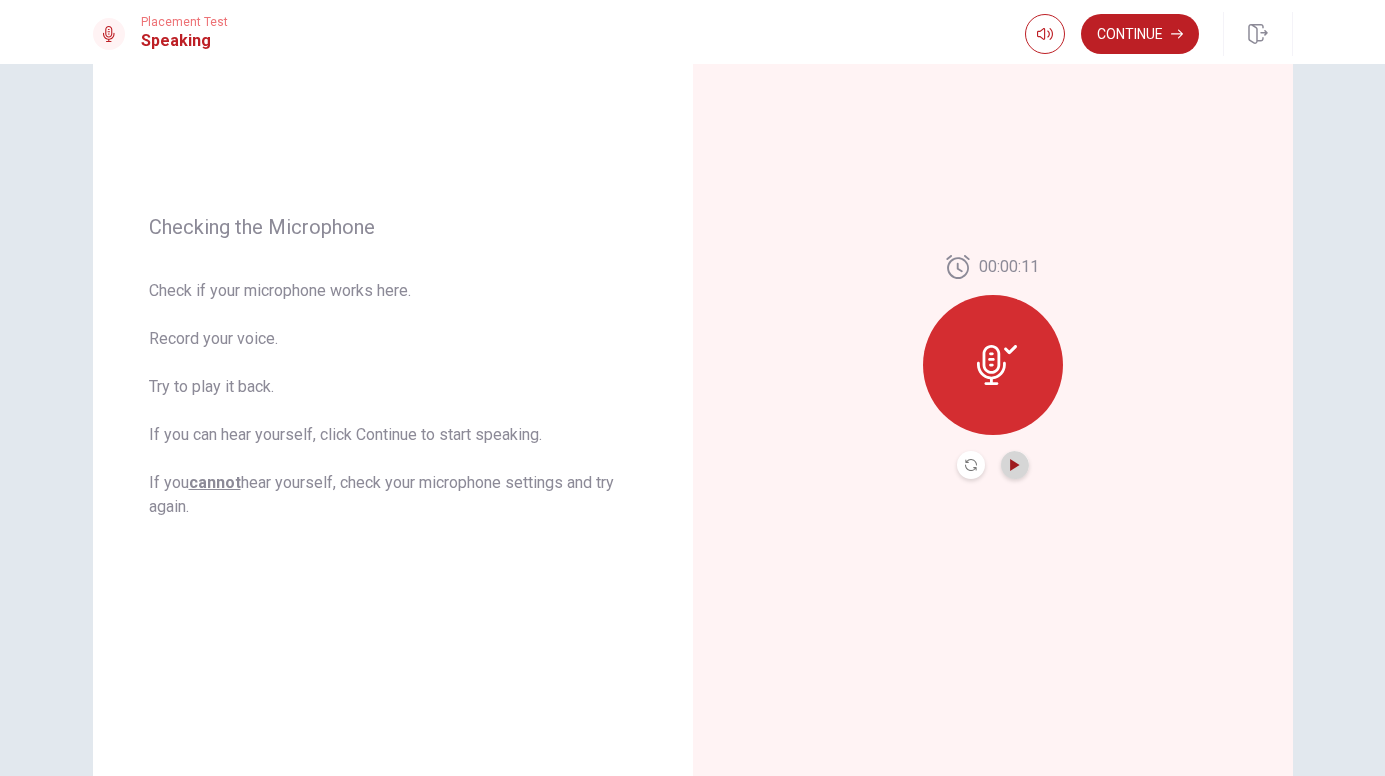 click 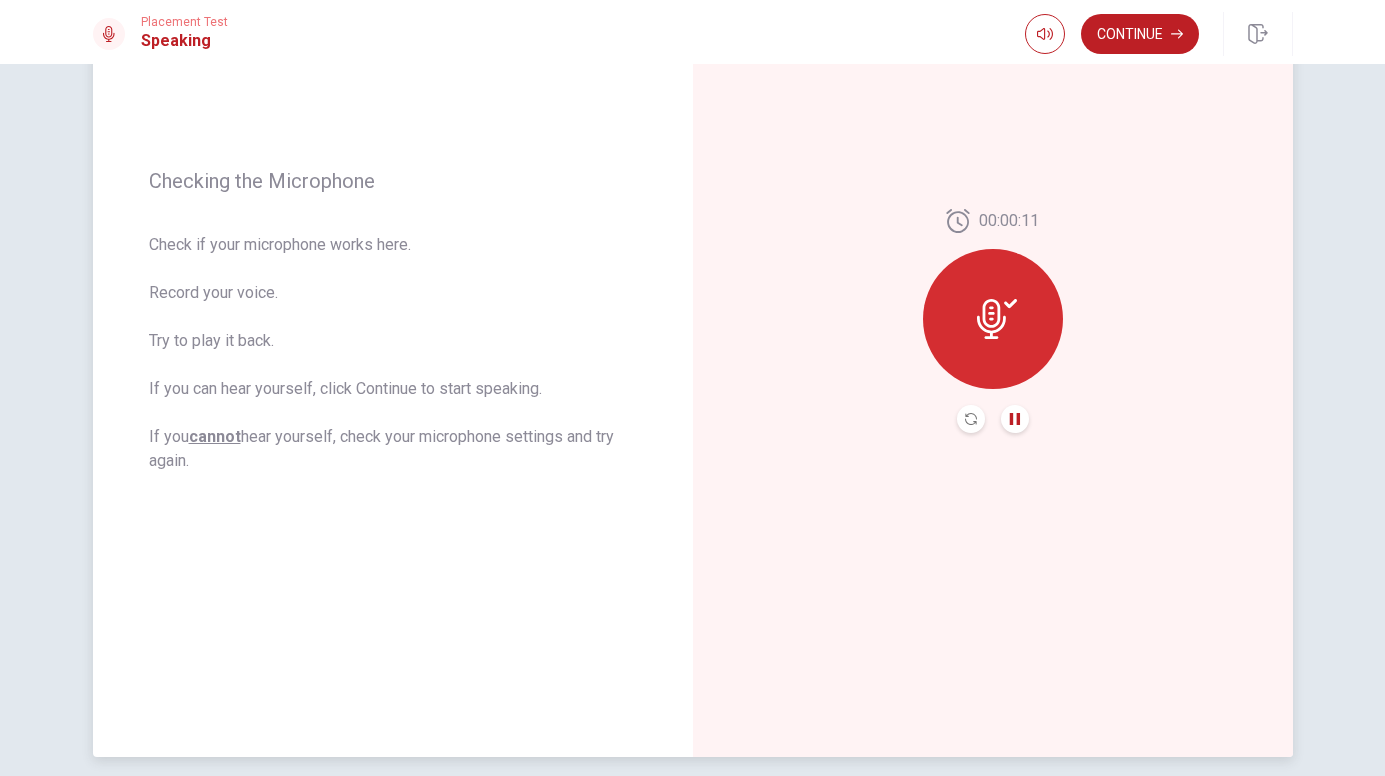 scroll, scrollTop: 304, scrollLeft: 0, axis: vertical 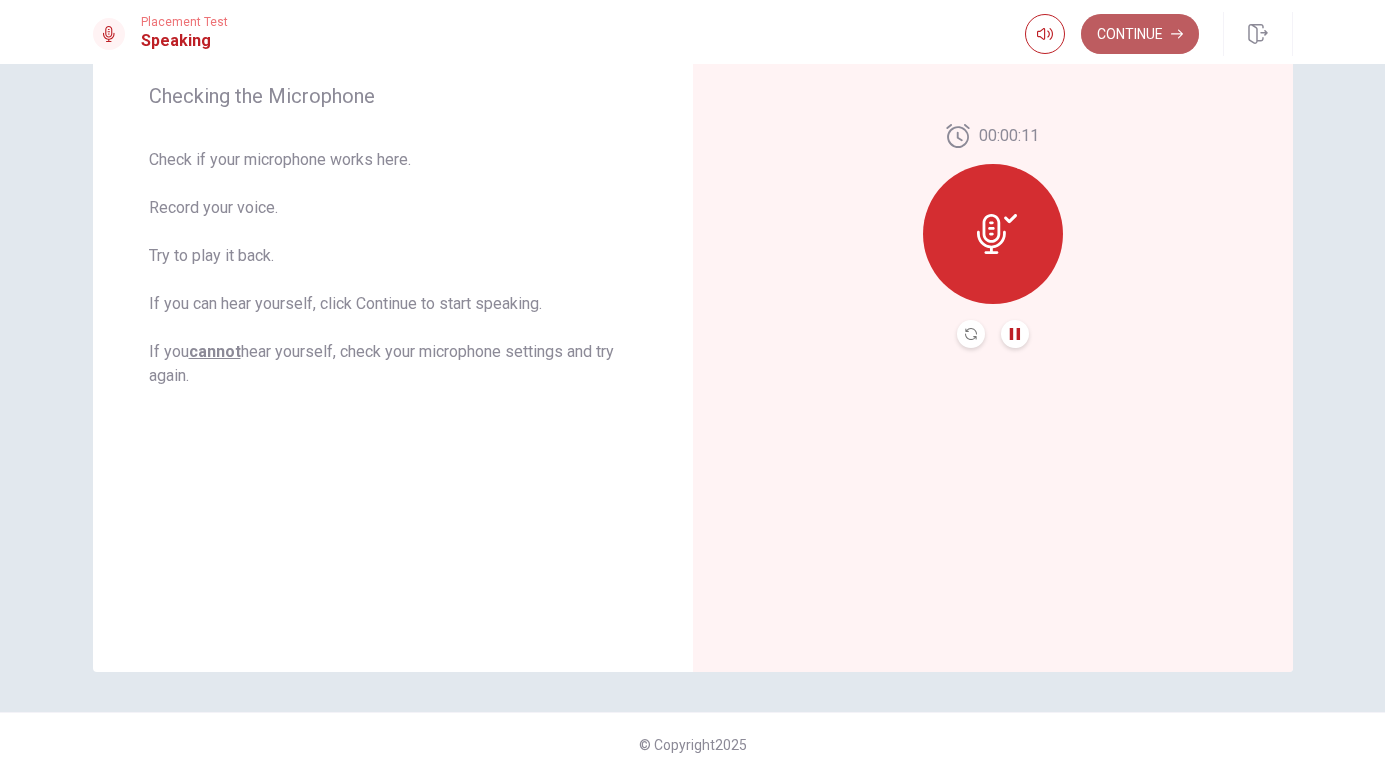click on "Continue" at bounding box center (1140, 34) 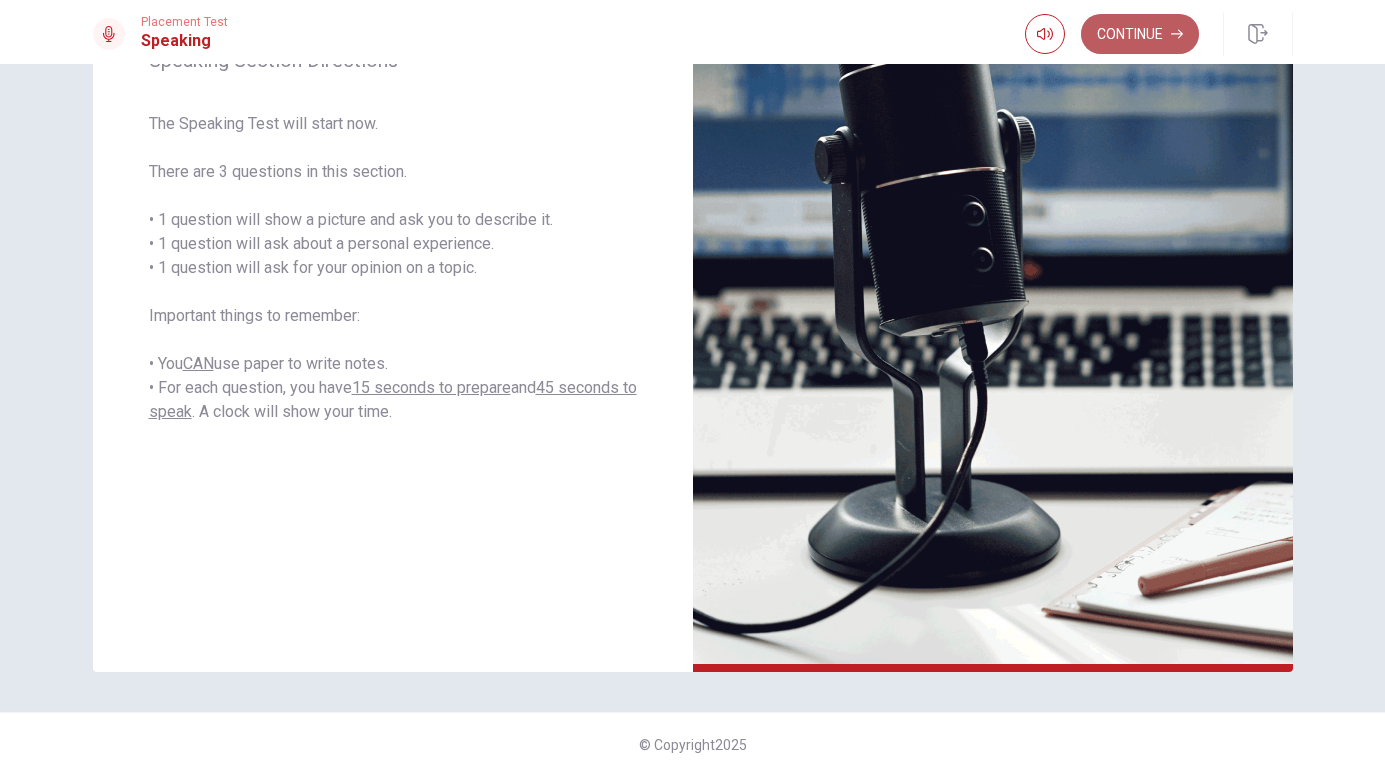 click on "Continue" at bounding box center [1140, 34] 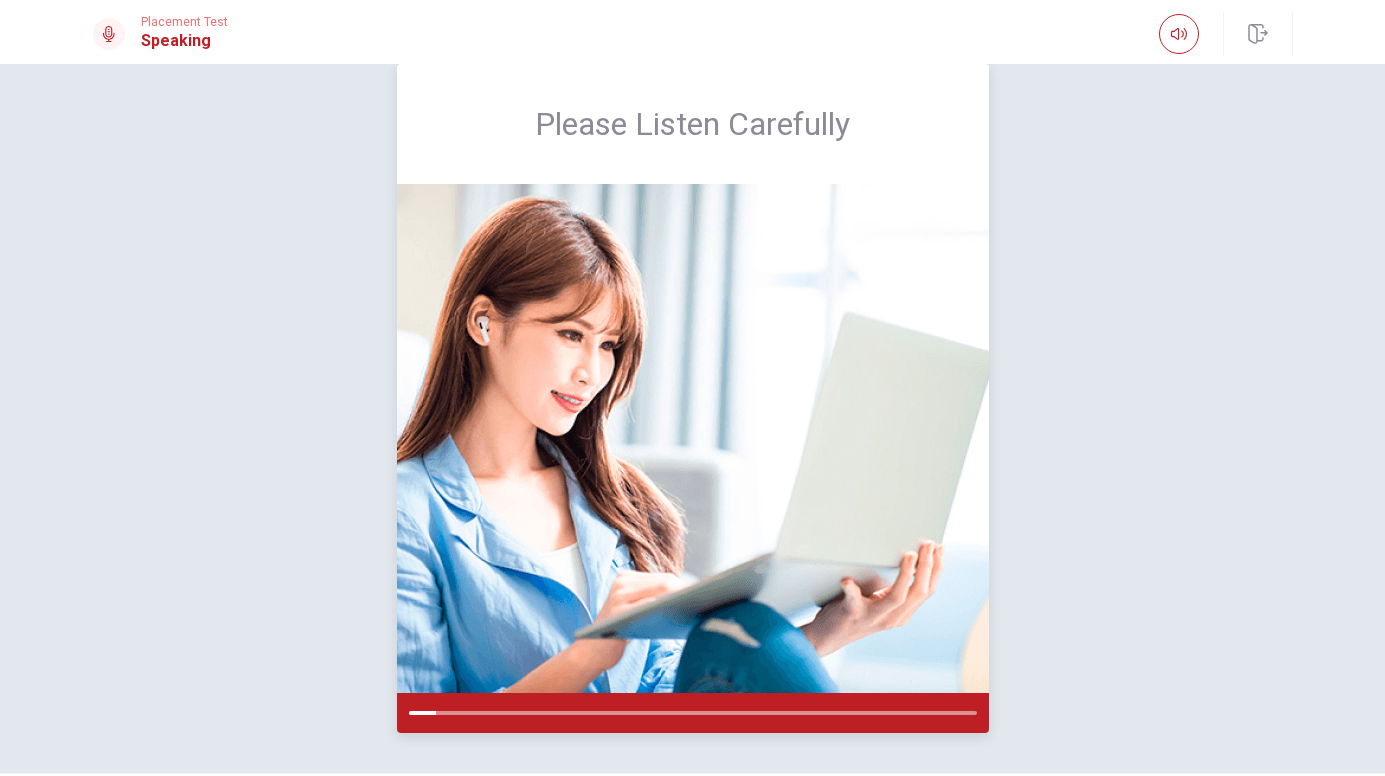 scroll, scrollTop: 43, scrollLeft: 0, axis: vertical 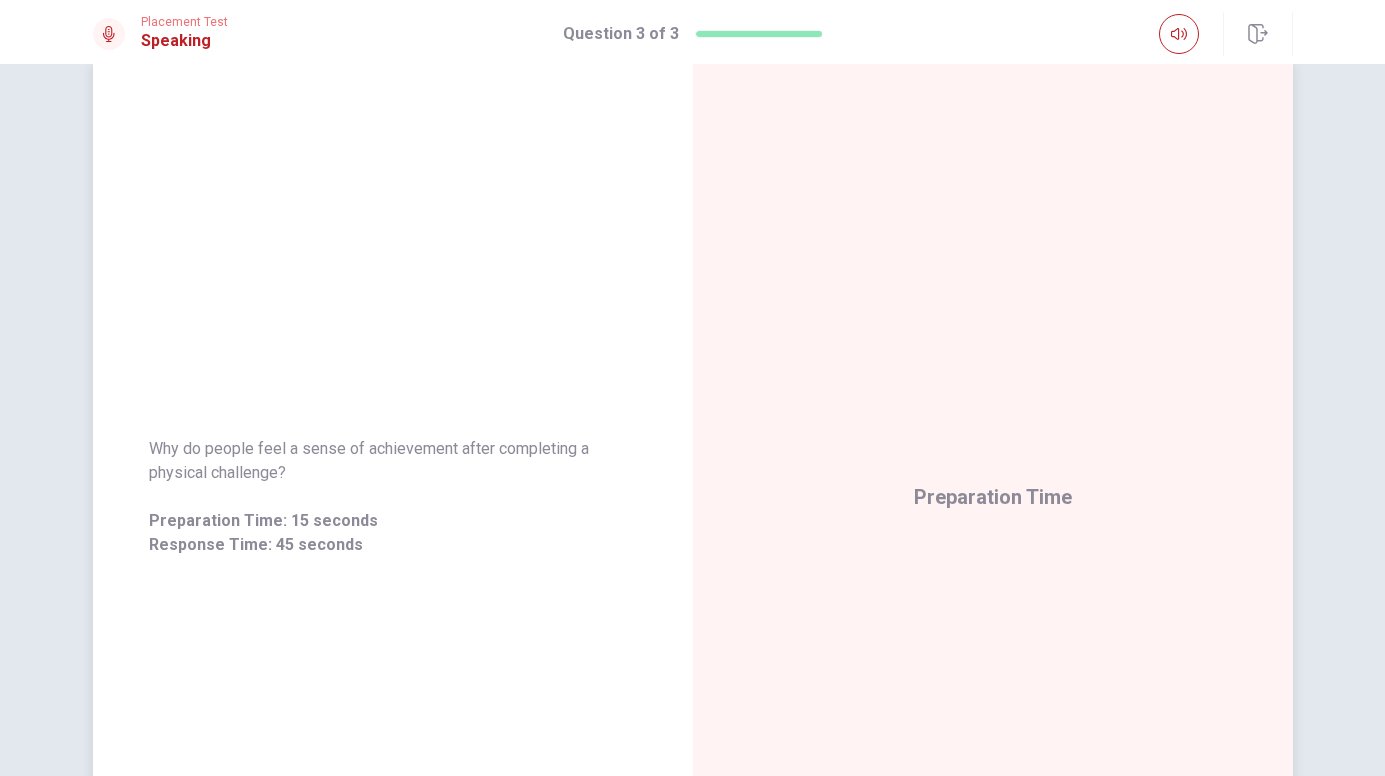 click on "Preparation Time" at bounding box center (993, 497) 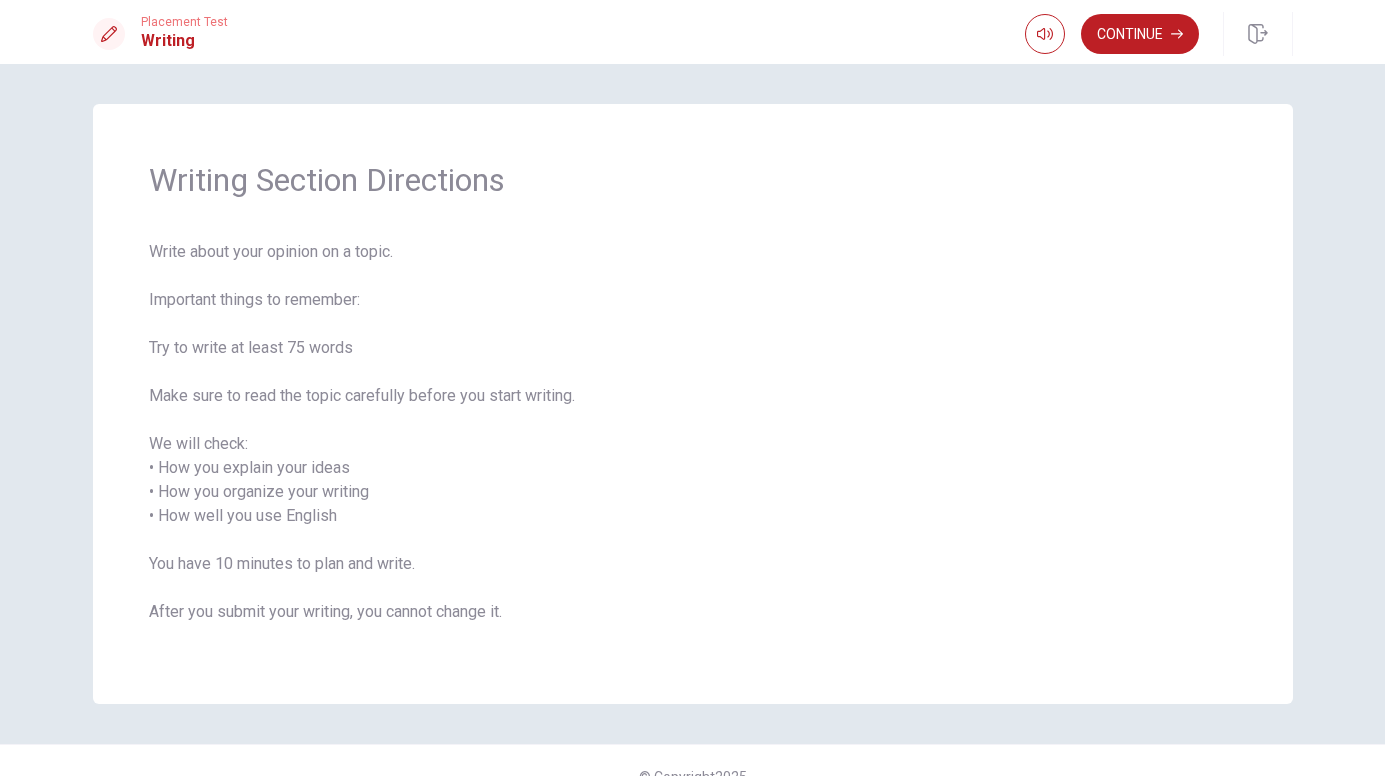 scroll, scrollTop: 32, scrollLeft: 0, axis: vertical 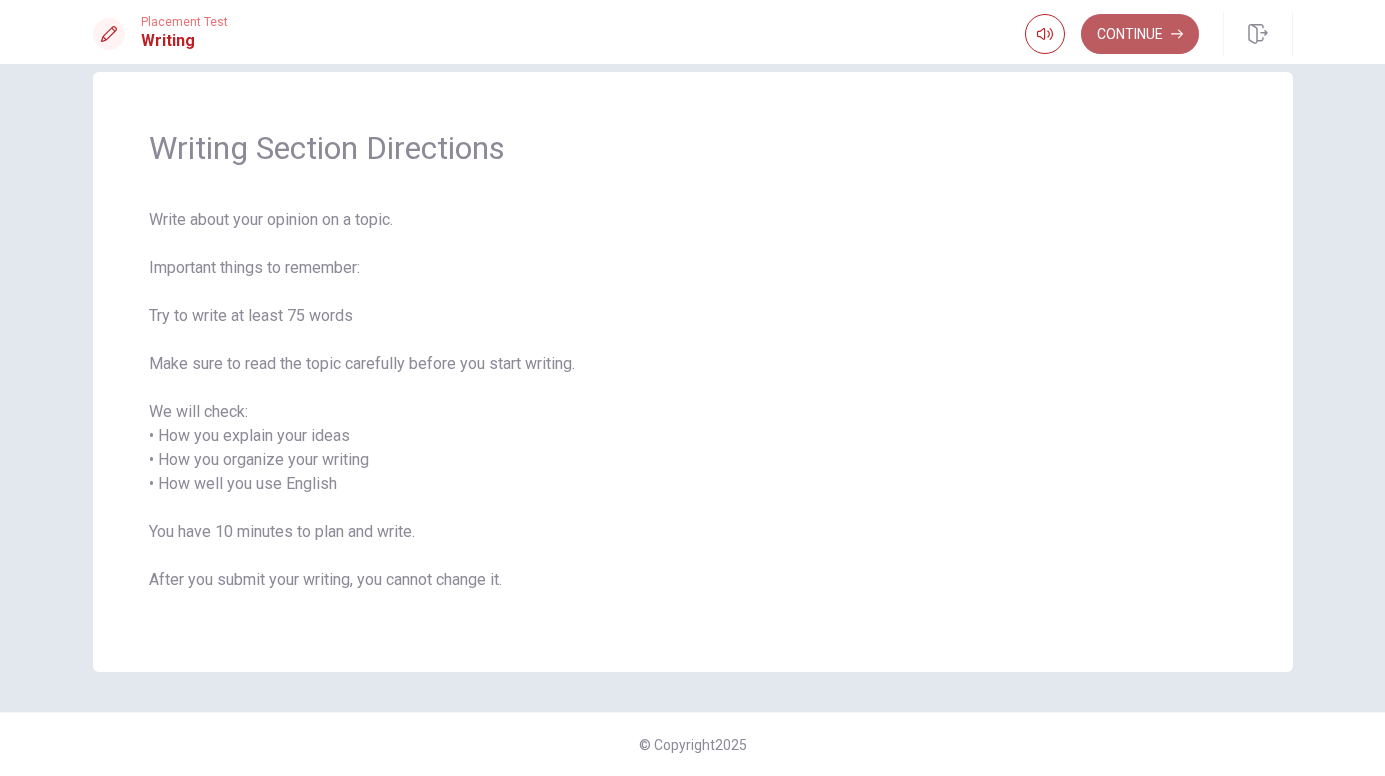 click on "Continue" at bounding box center [1140, 34] 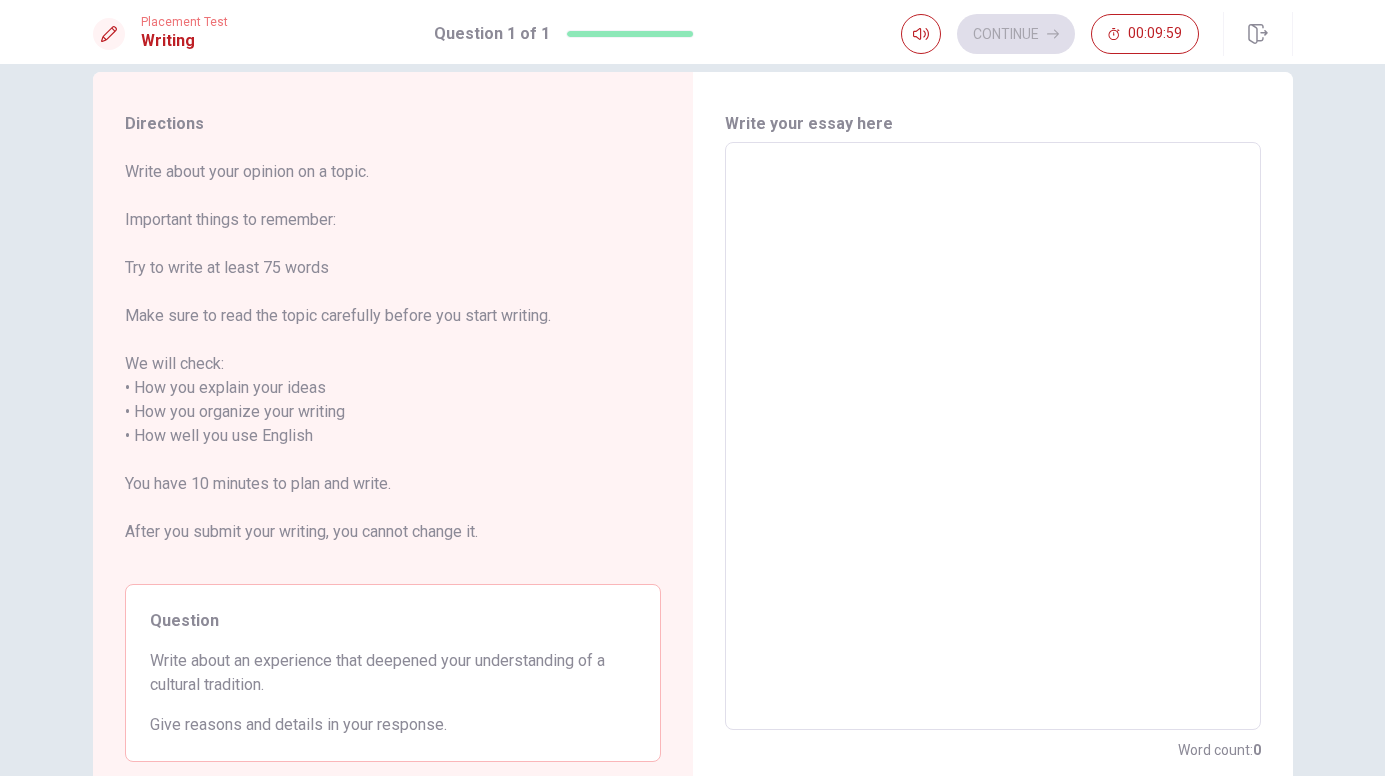 click at bounding box center (993, 436) 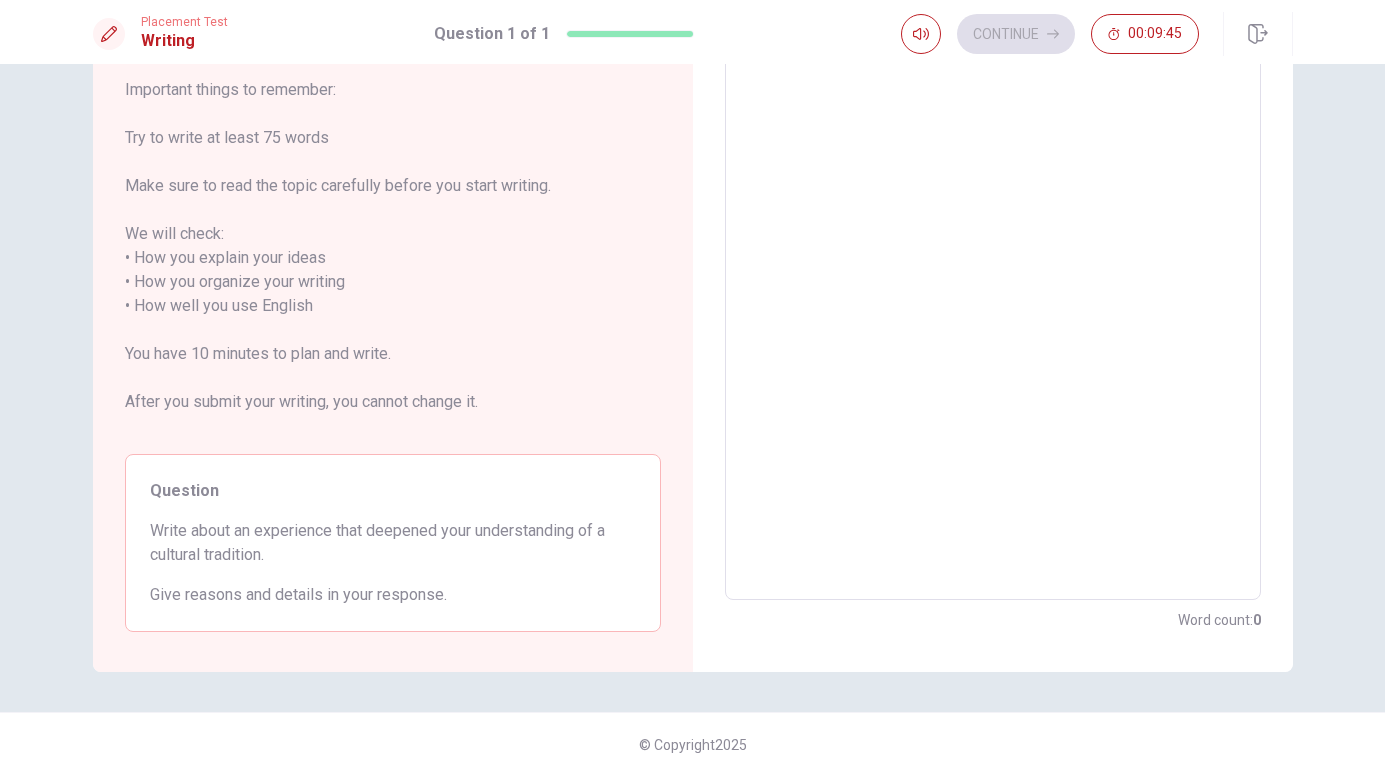 scroll, scrollTop: 0, scrollLeft: 0, axis: both 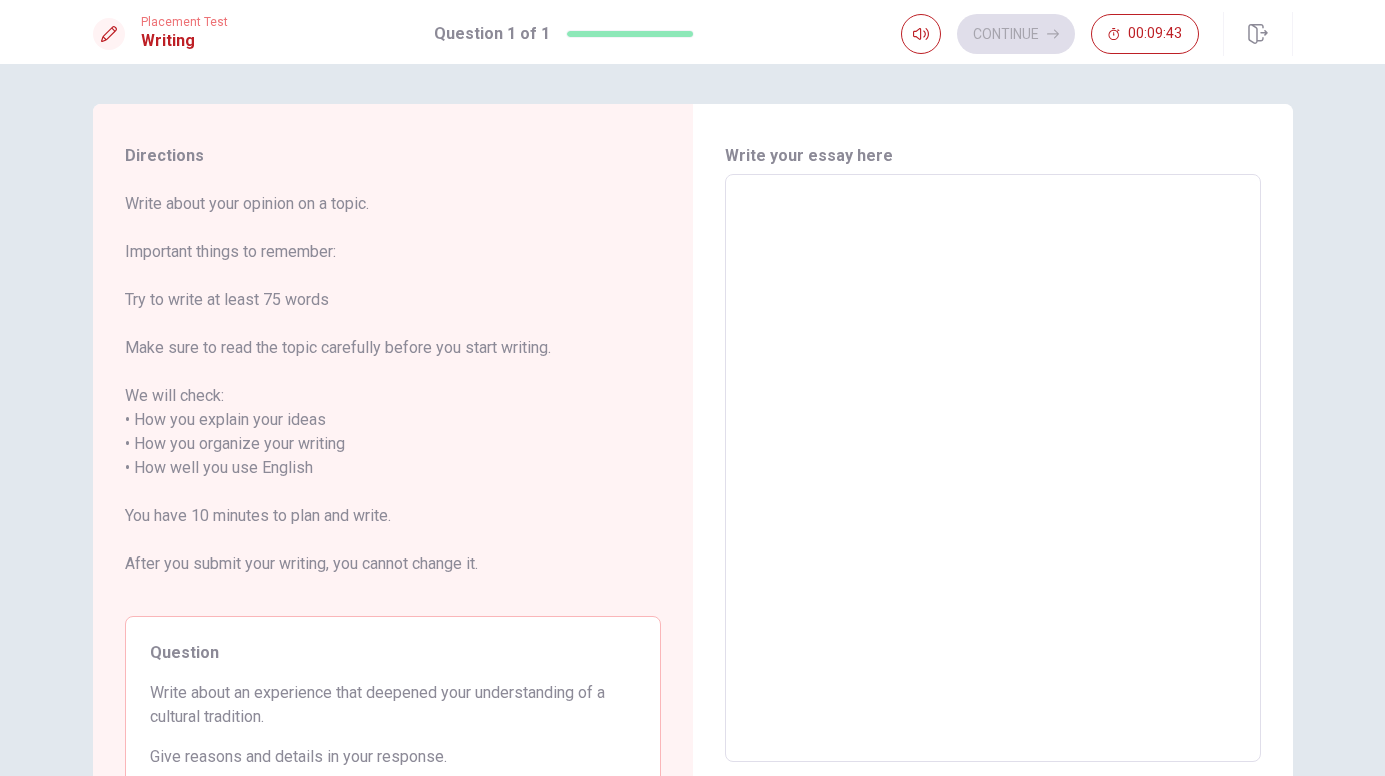 type on "n" 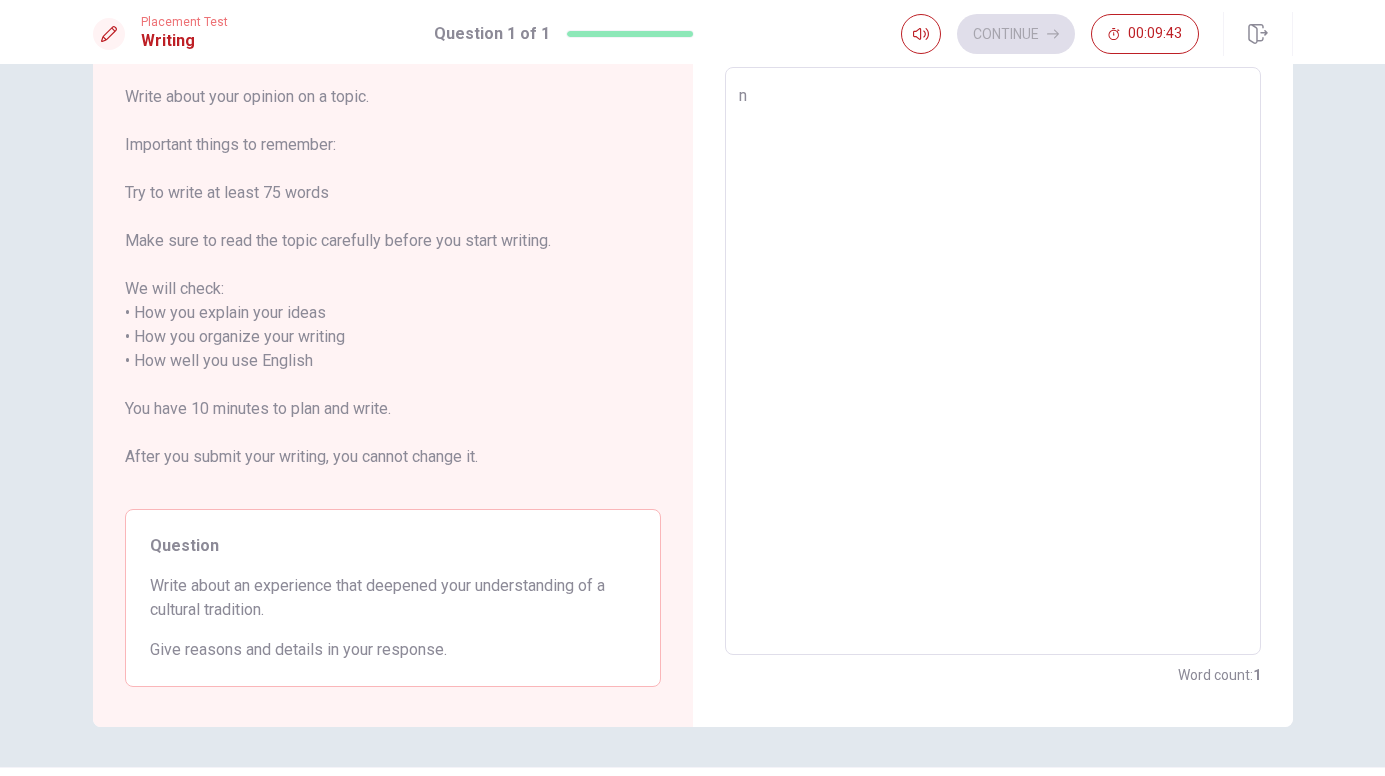 type on "x" 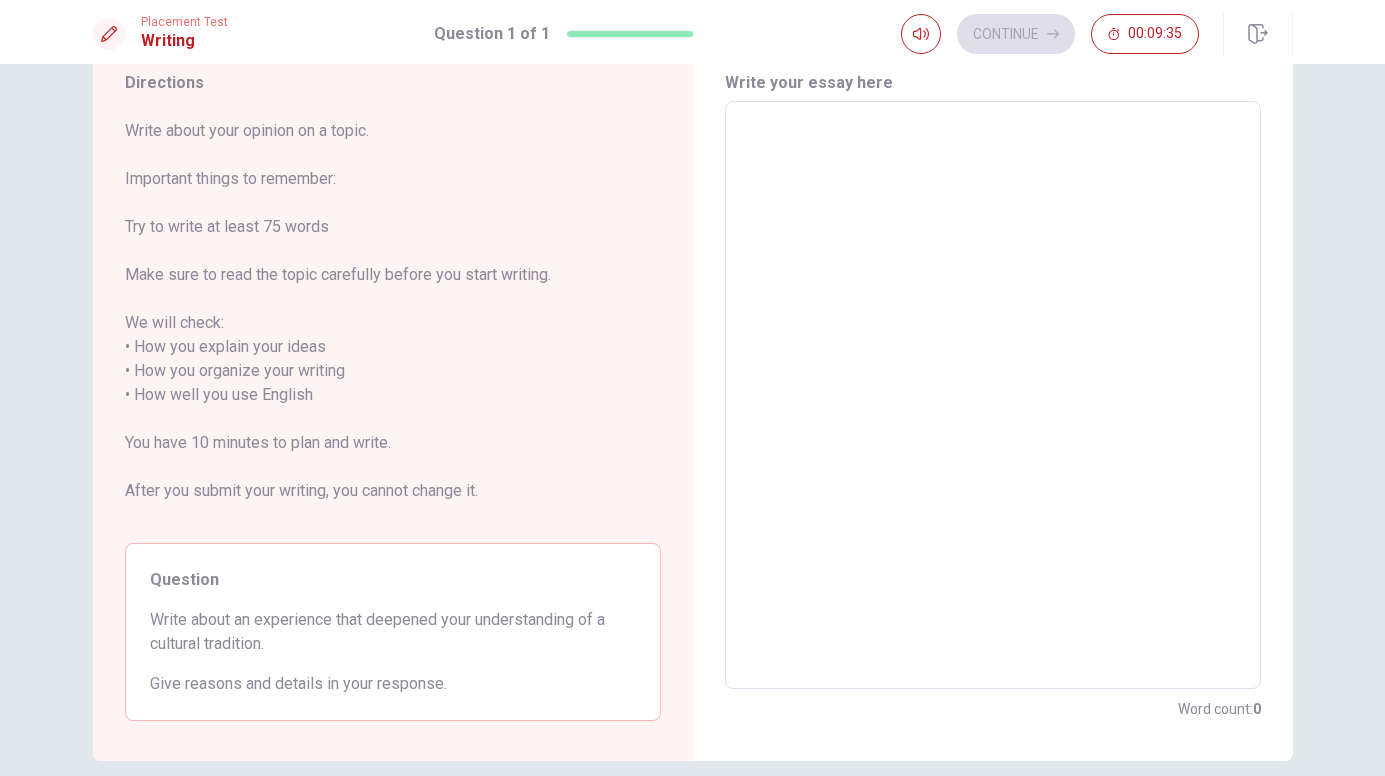 scroll, scrollTop: 72, scrollLeft: 0, axis: vertical 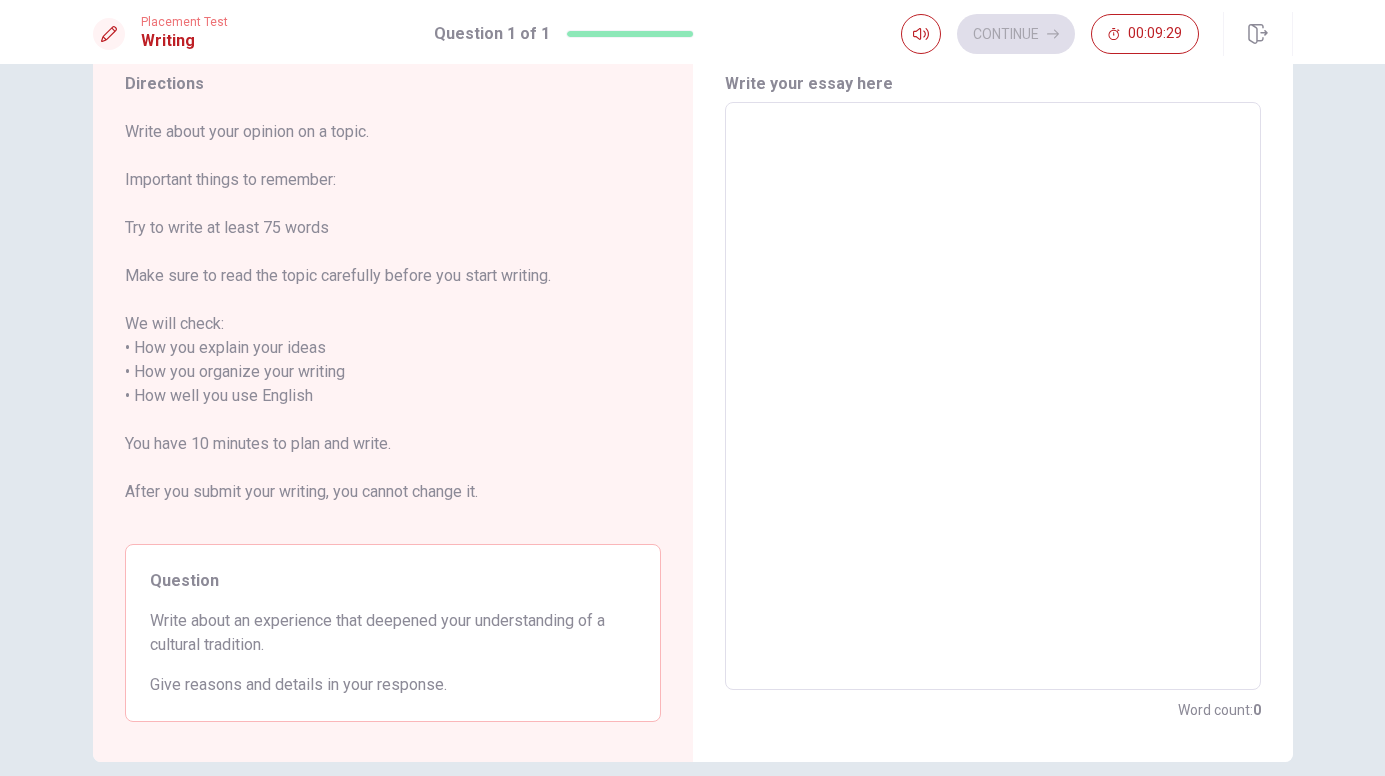type on "T" 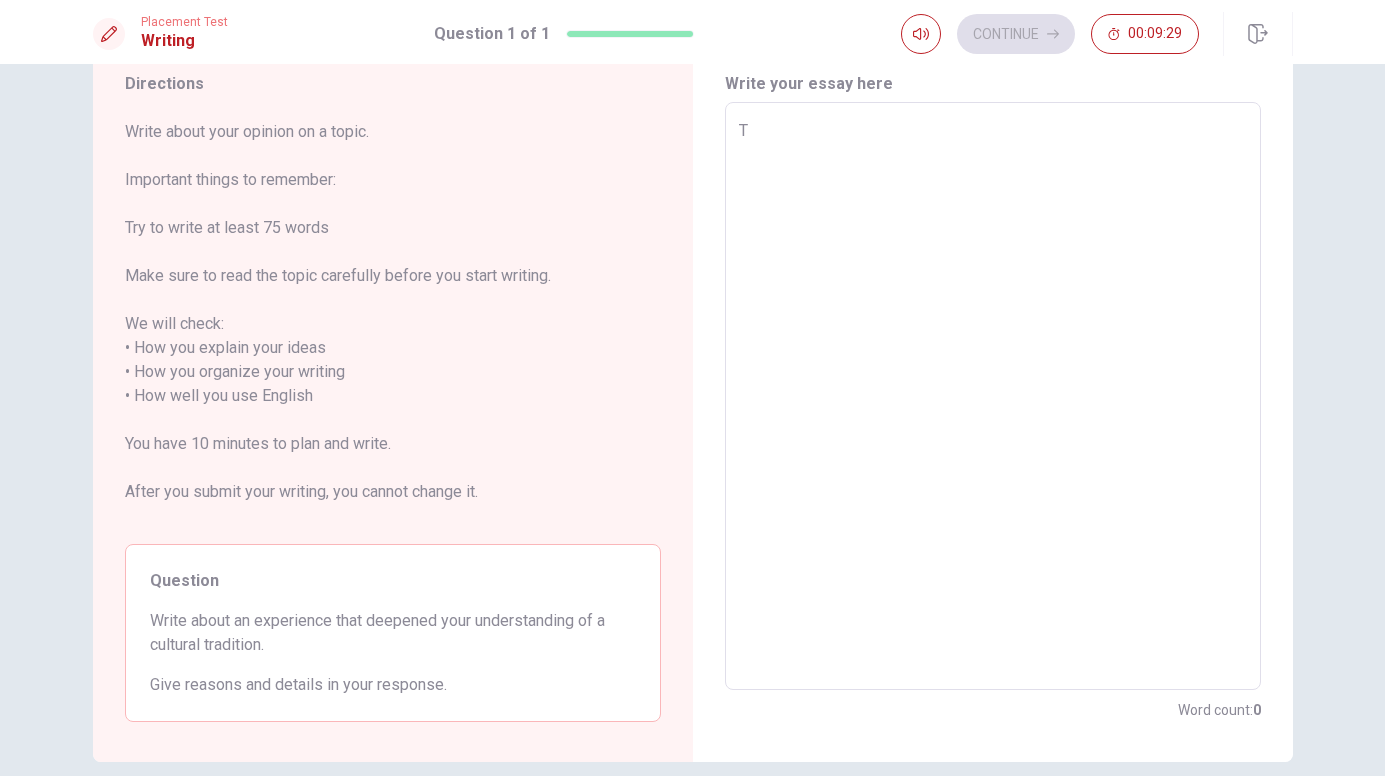 type on "x" 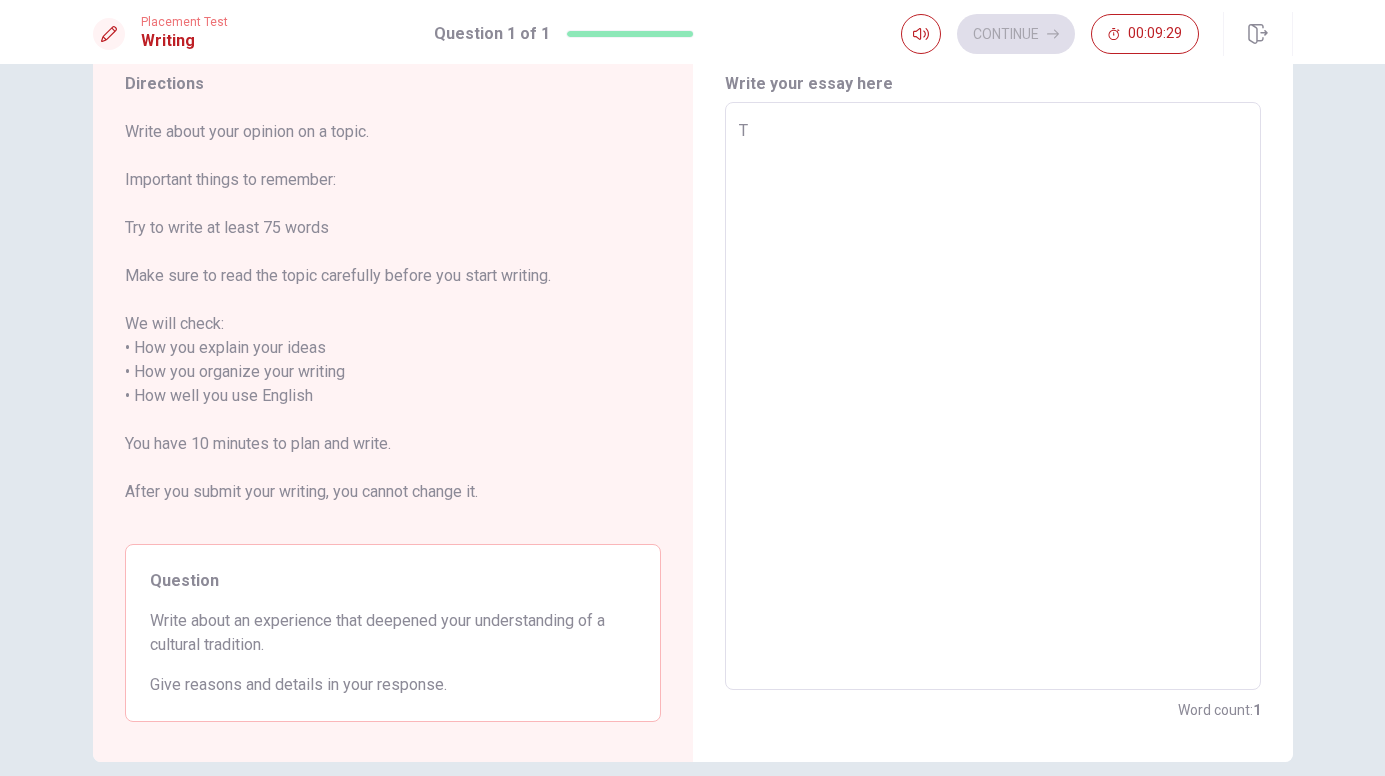 type on "Th" 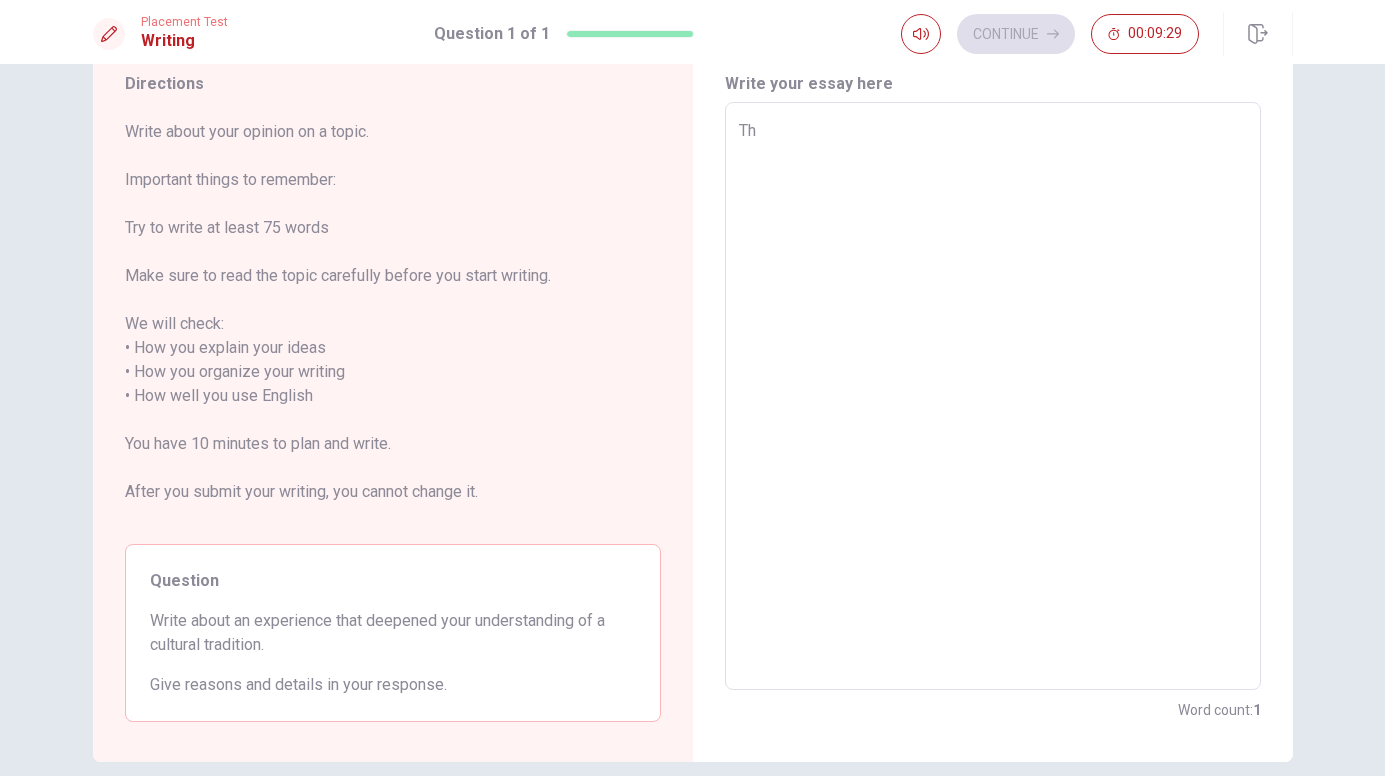 type on "x" 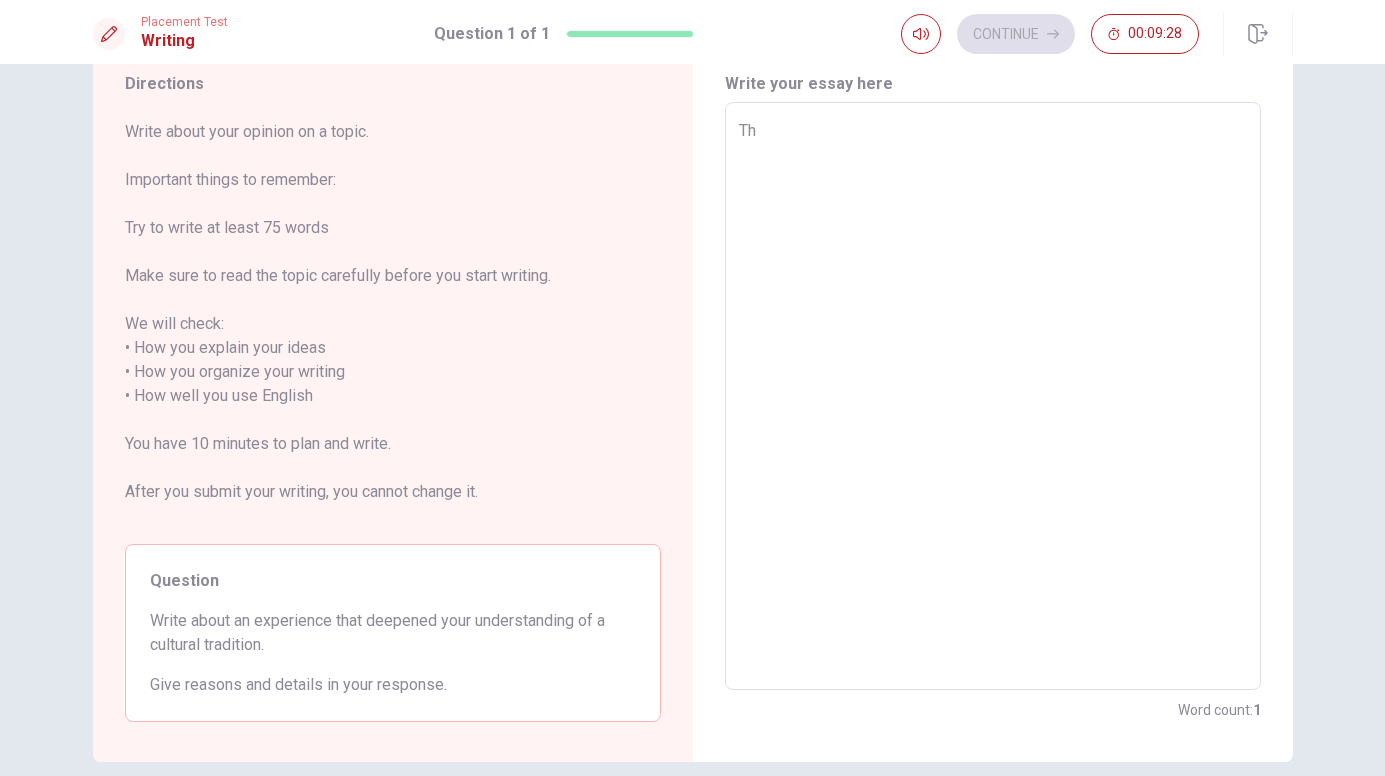 type on "The" 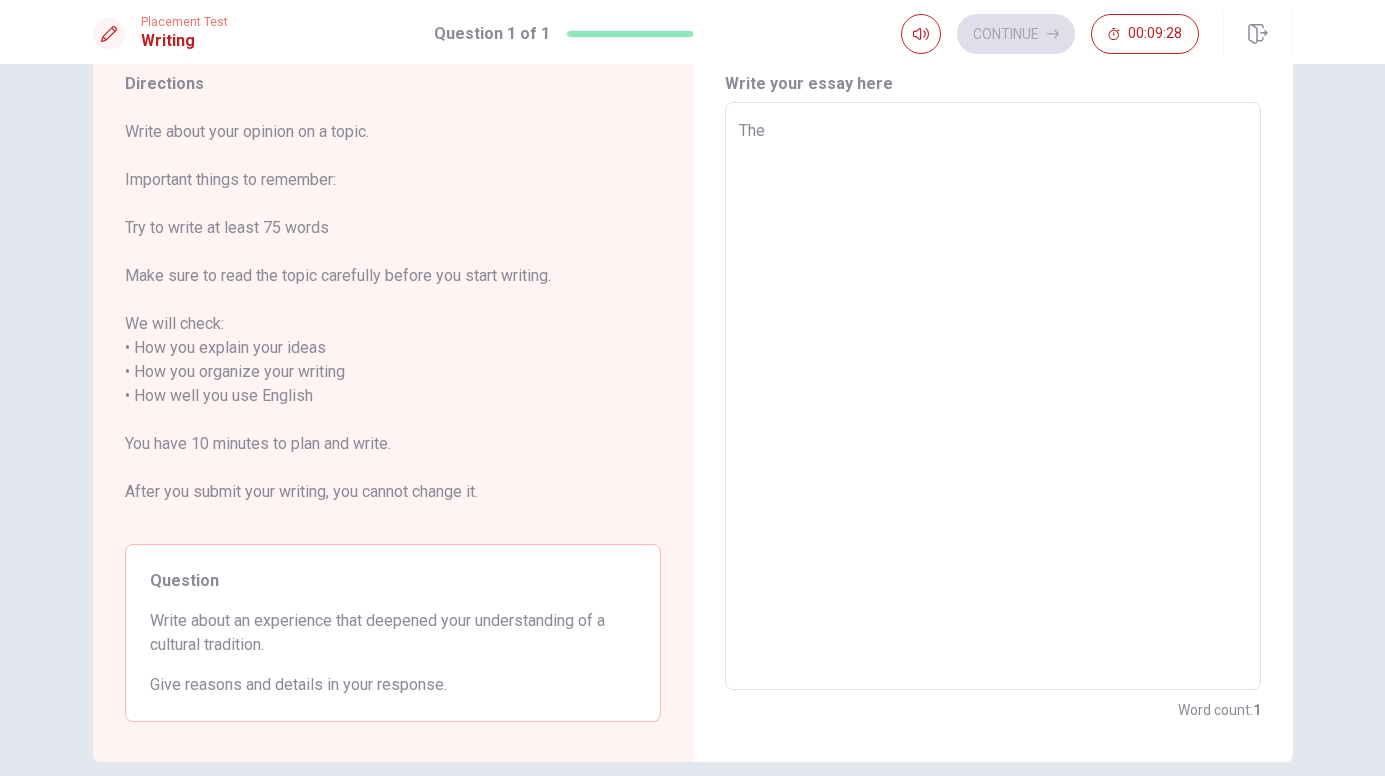 type on "x" 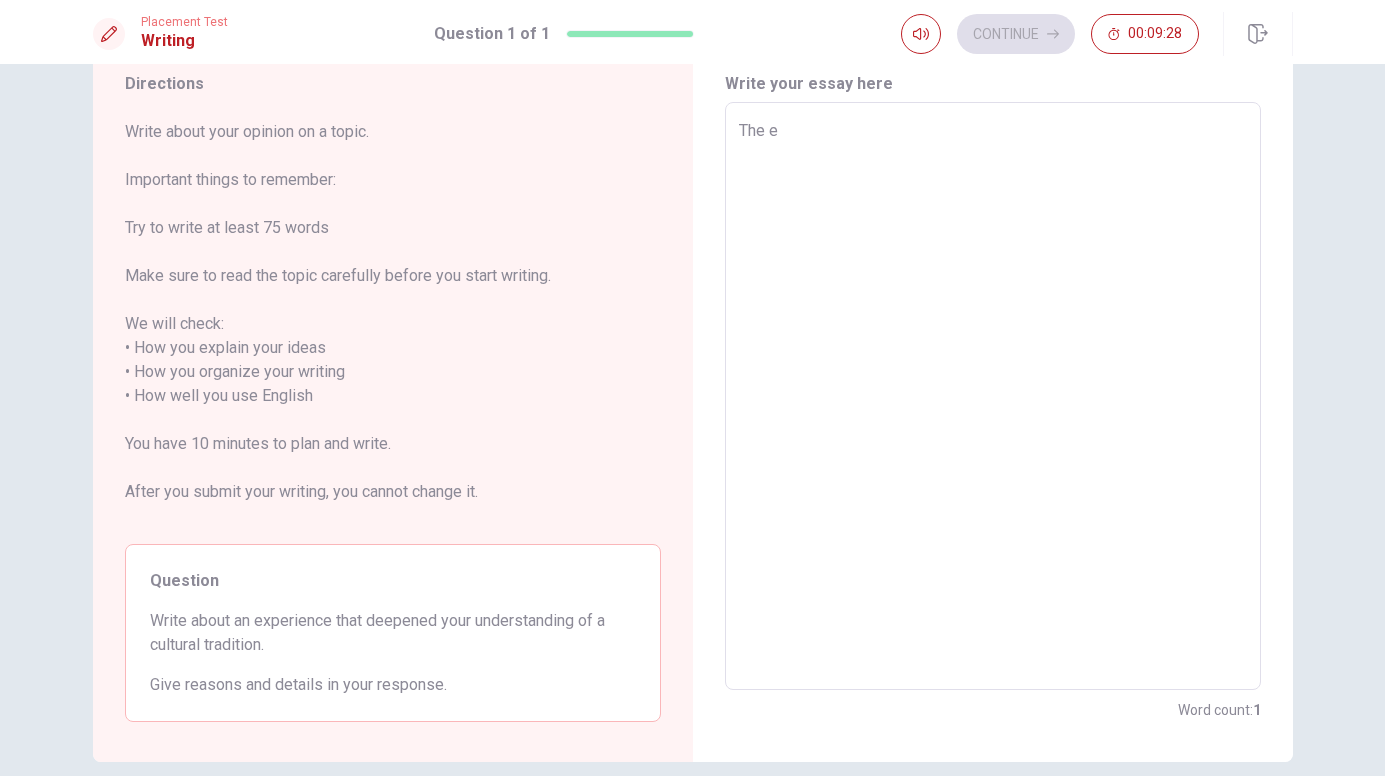 type on "x" 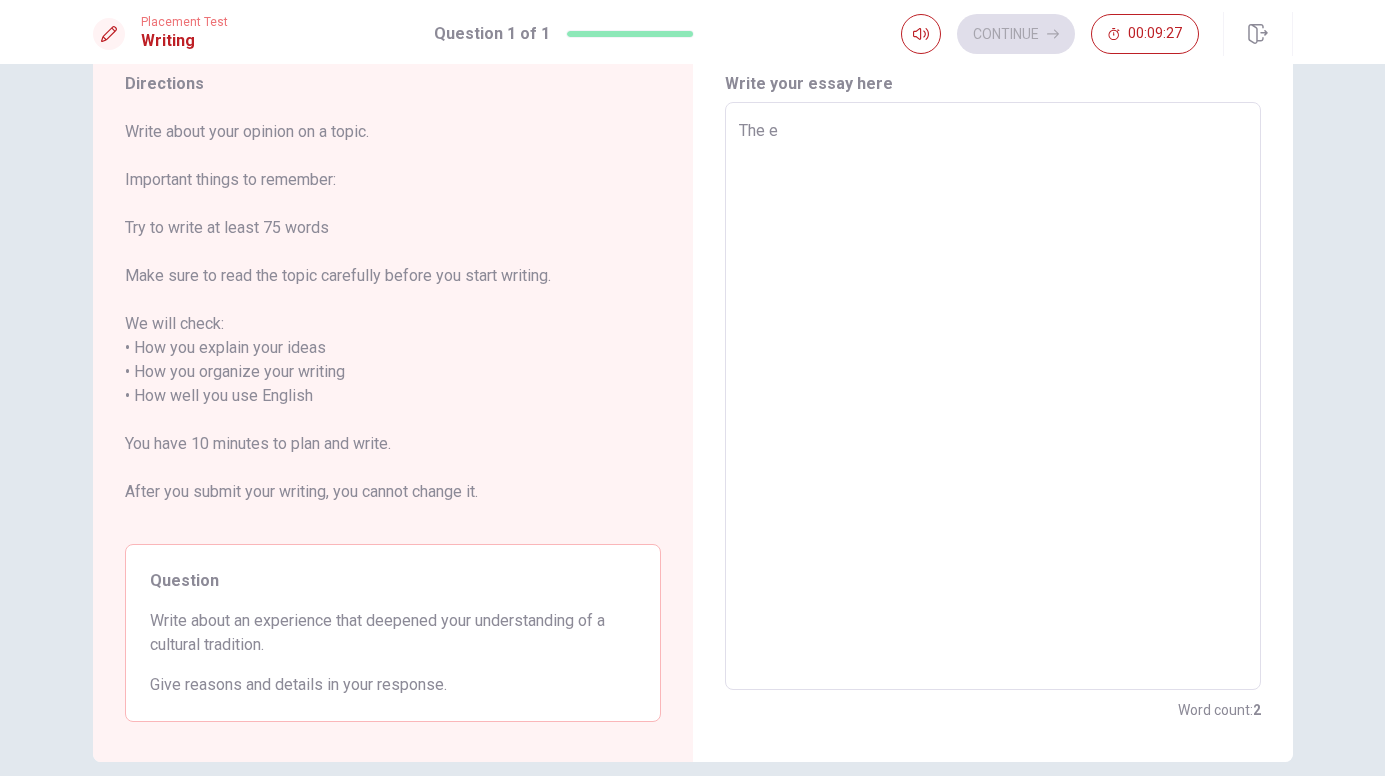 type on "The ex" 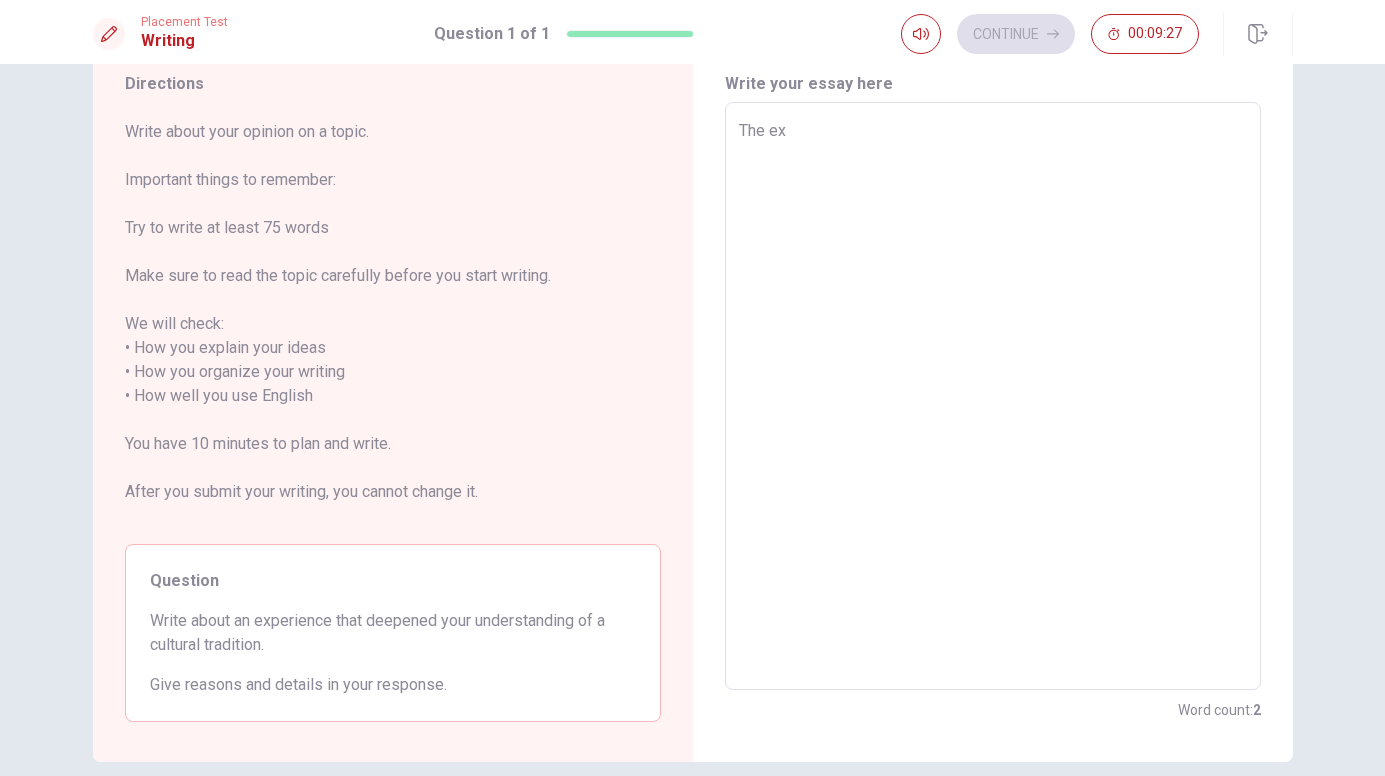 type on "x" 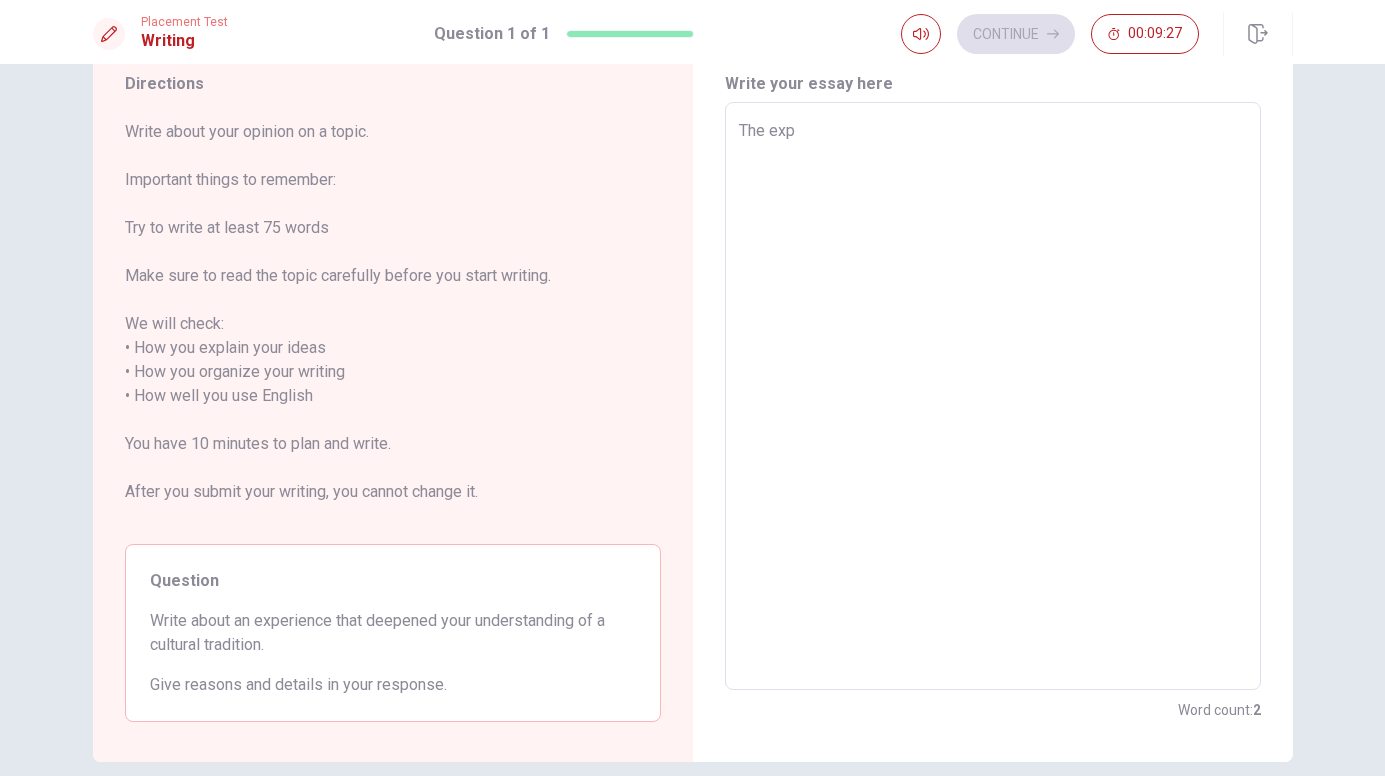 type on "x" 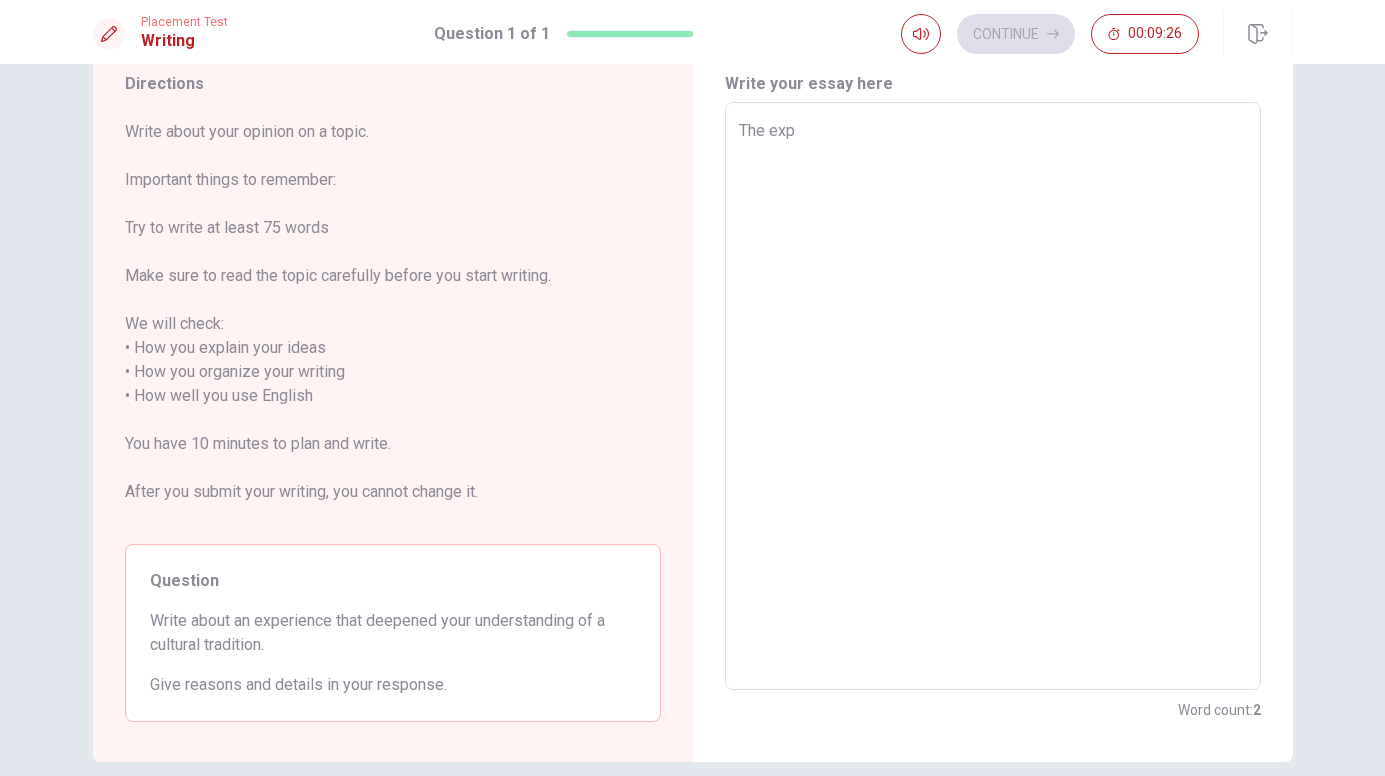 type on "The expe" 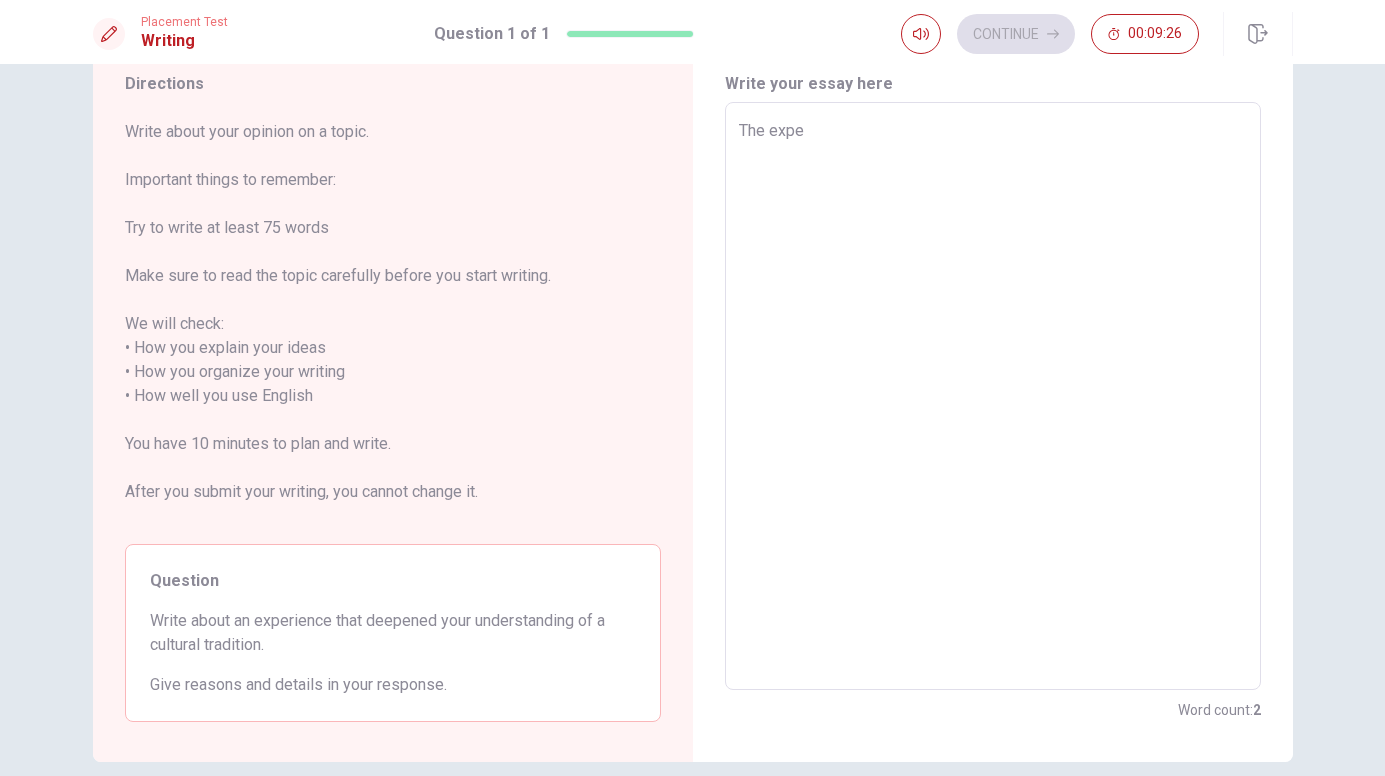 type on "x" 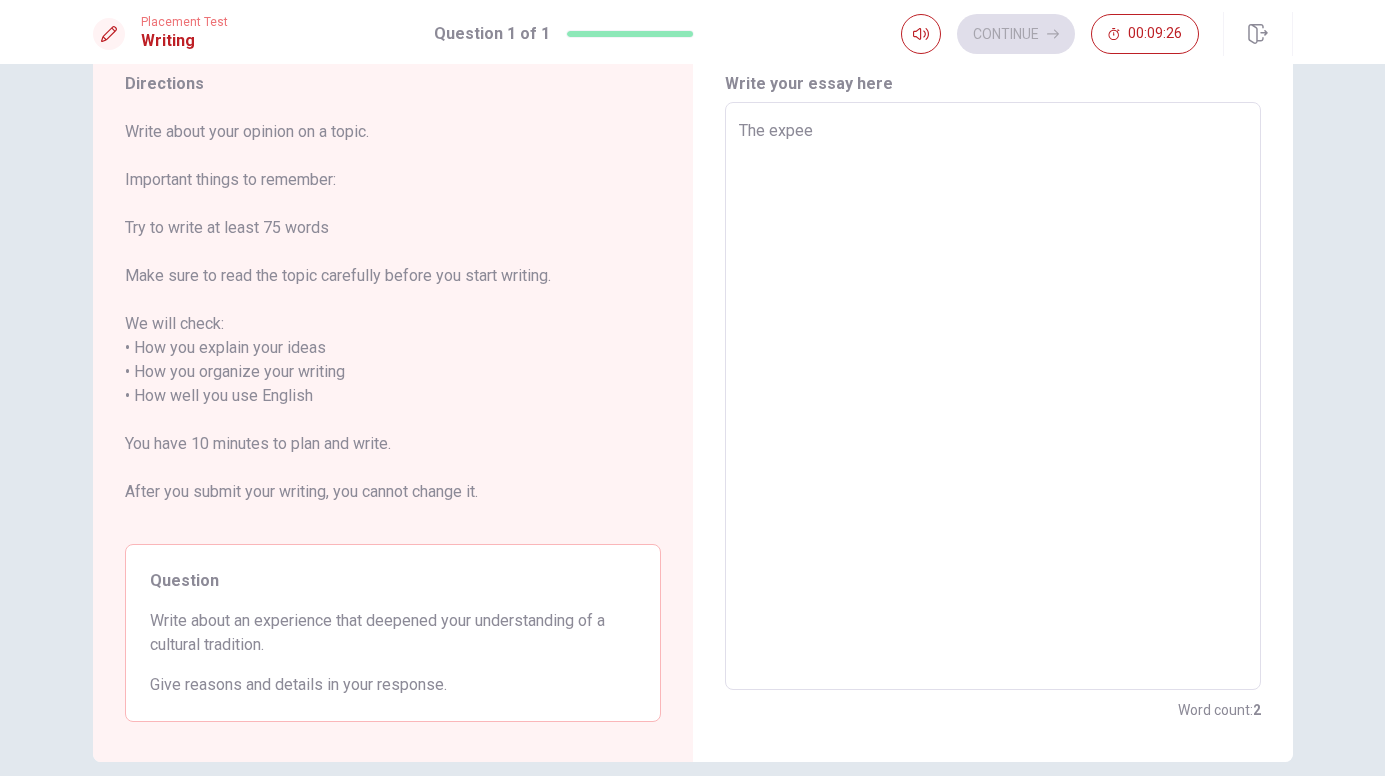 type on "x" 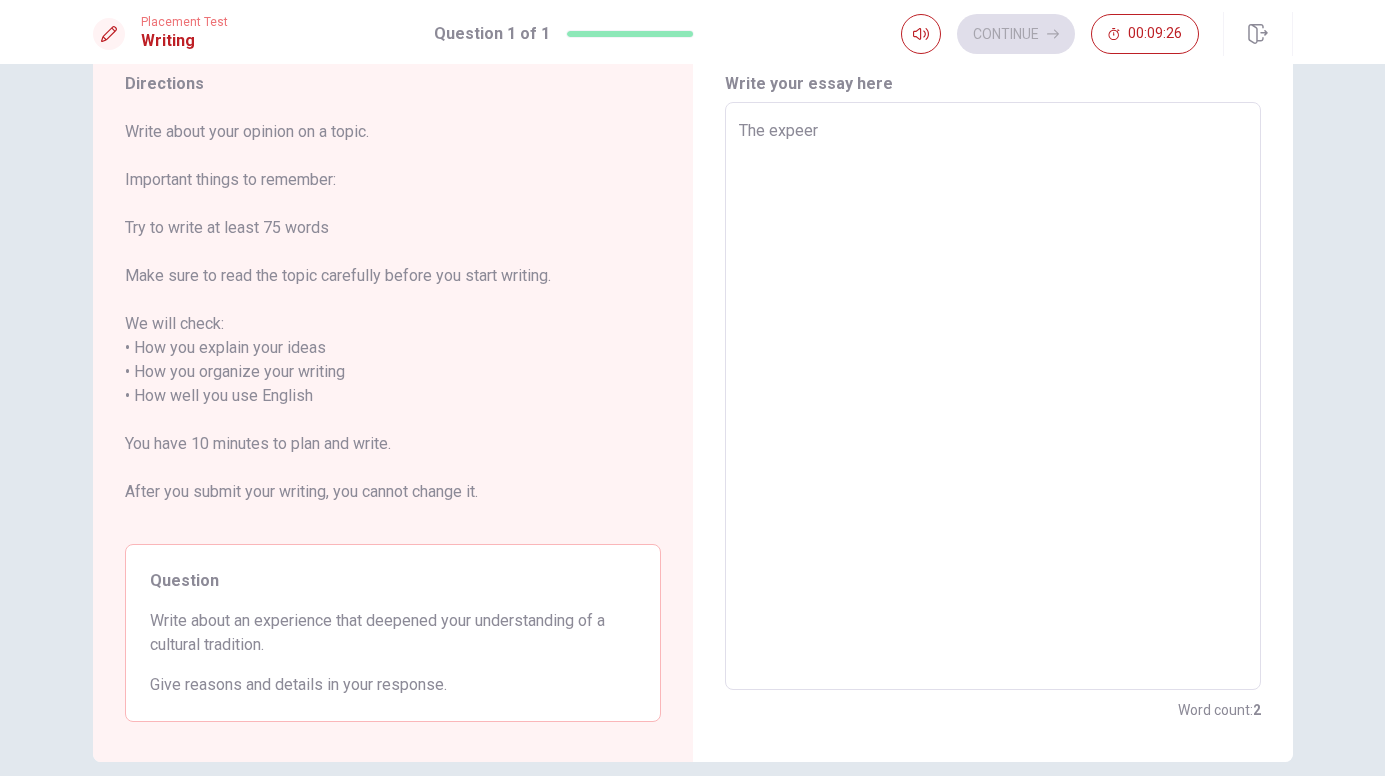 type on "x" 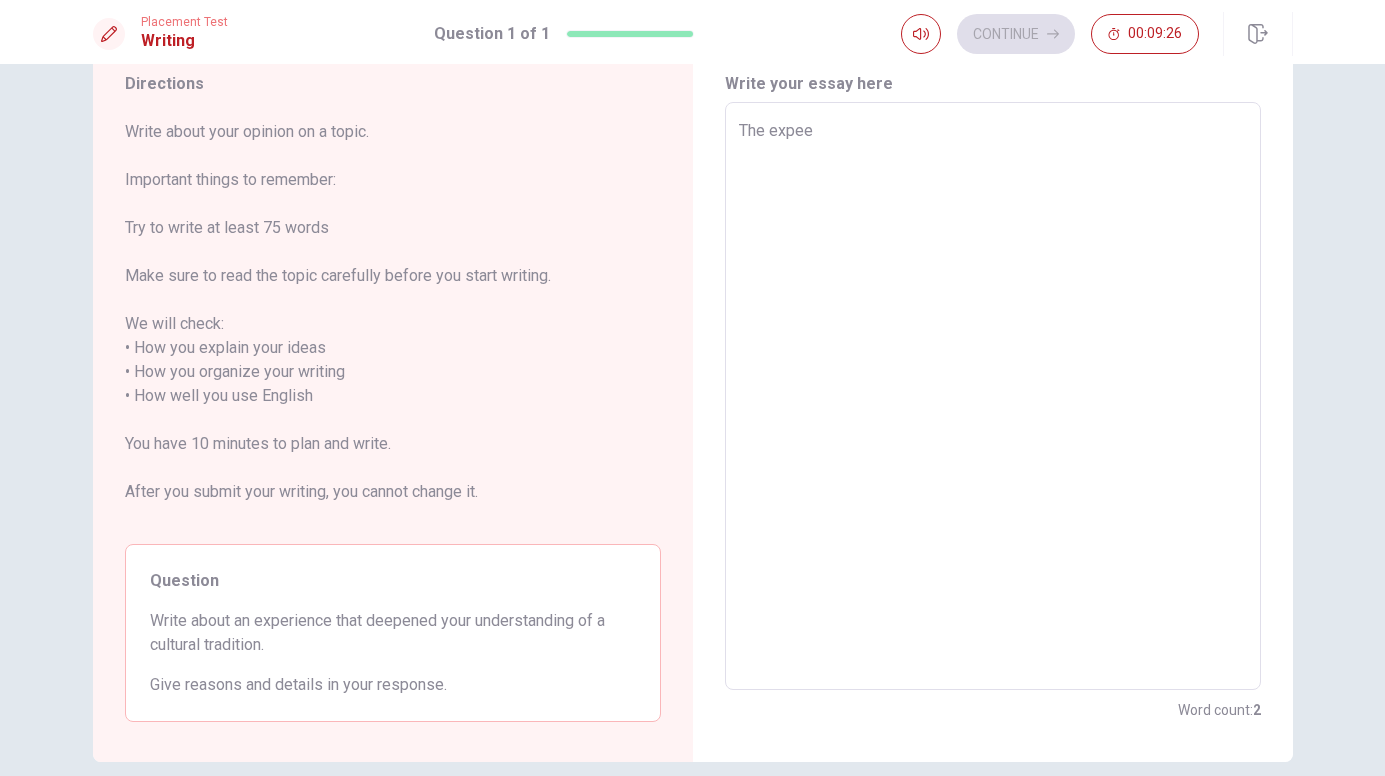 type on "x" 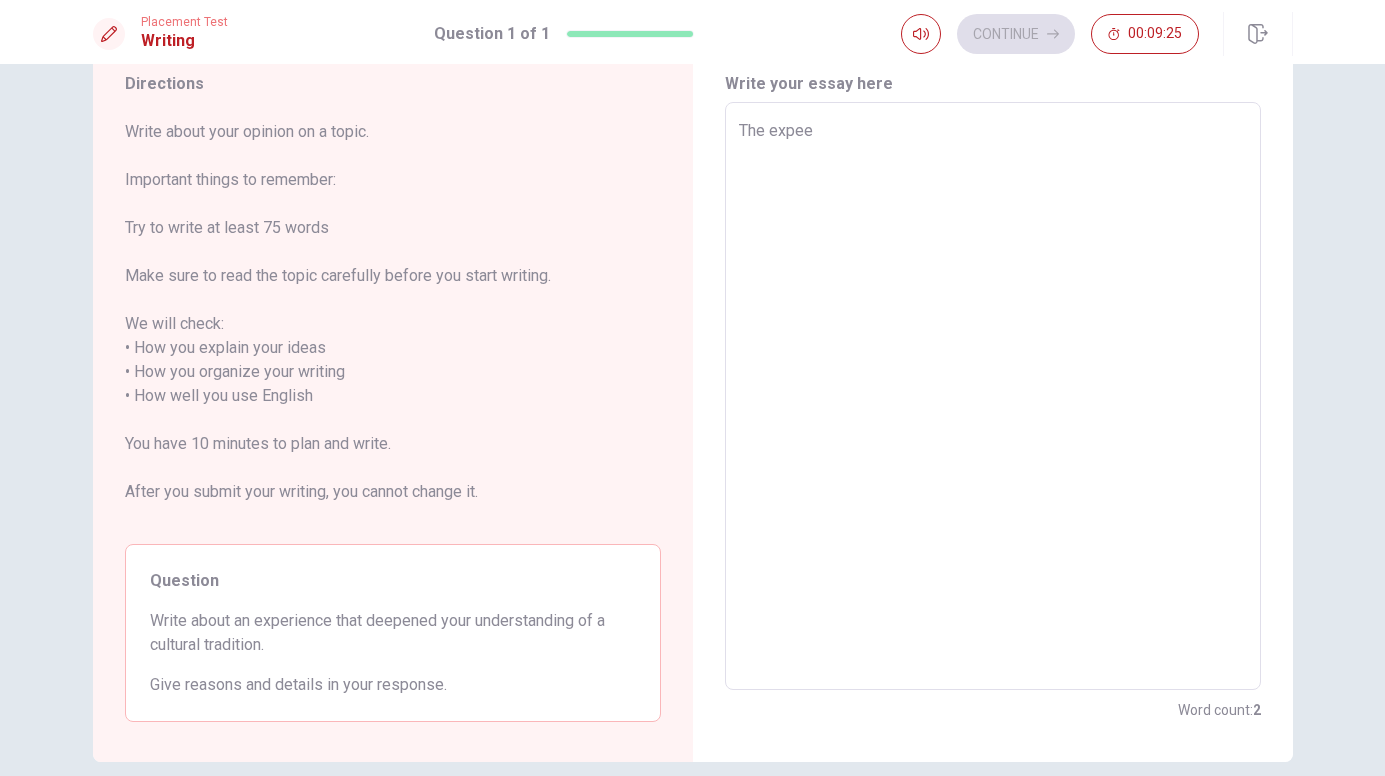 type on "The expe" 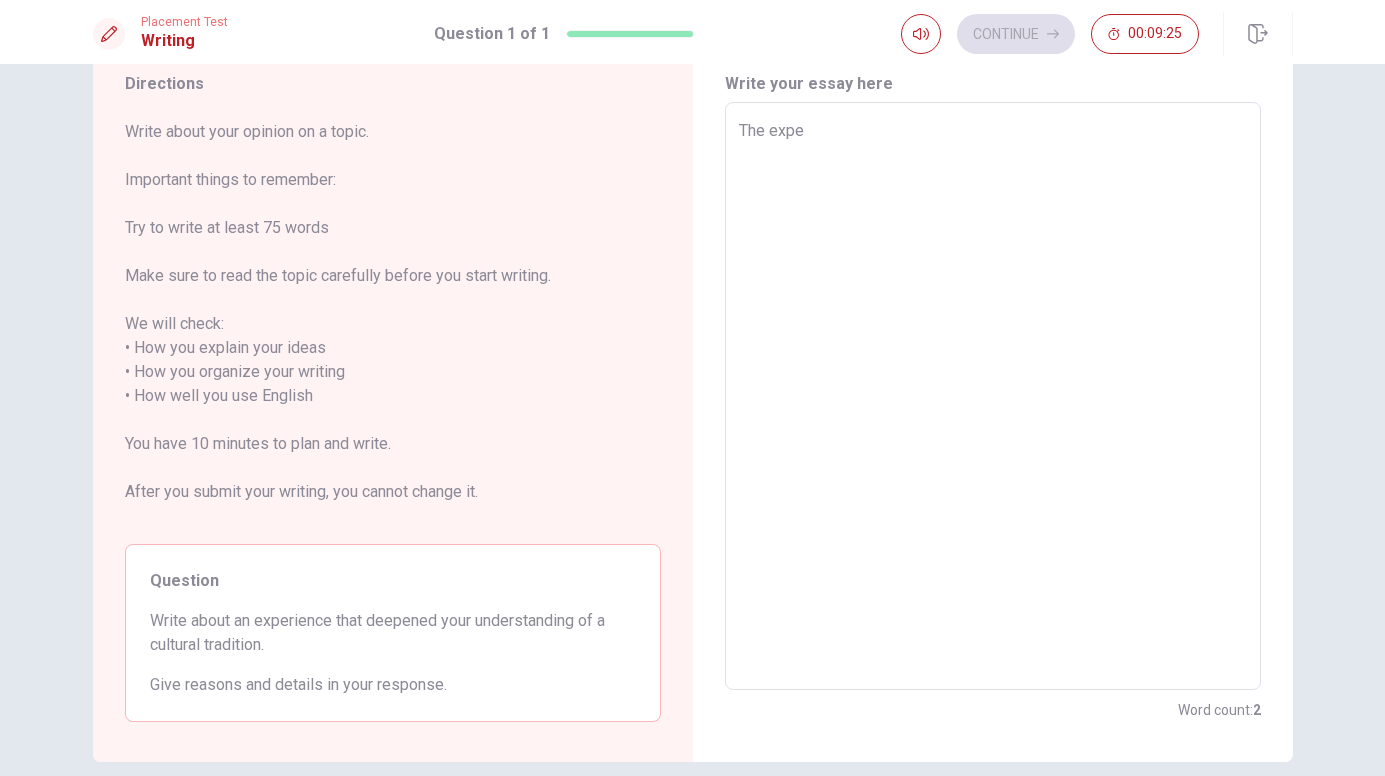 type on "x" 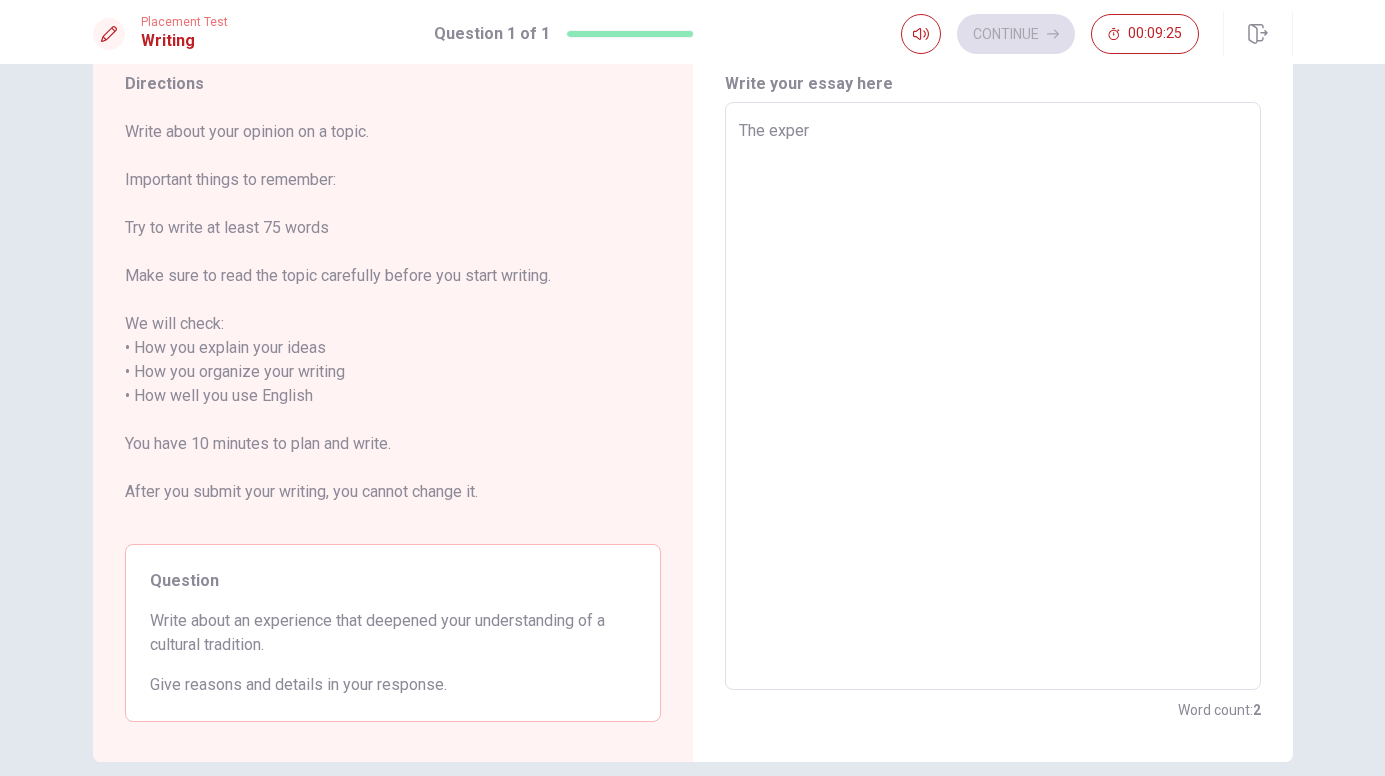type on "x" 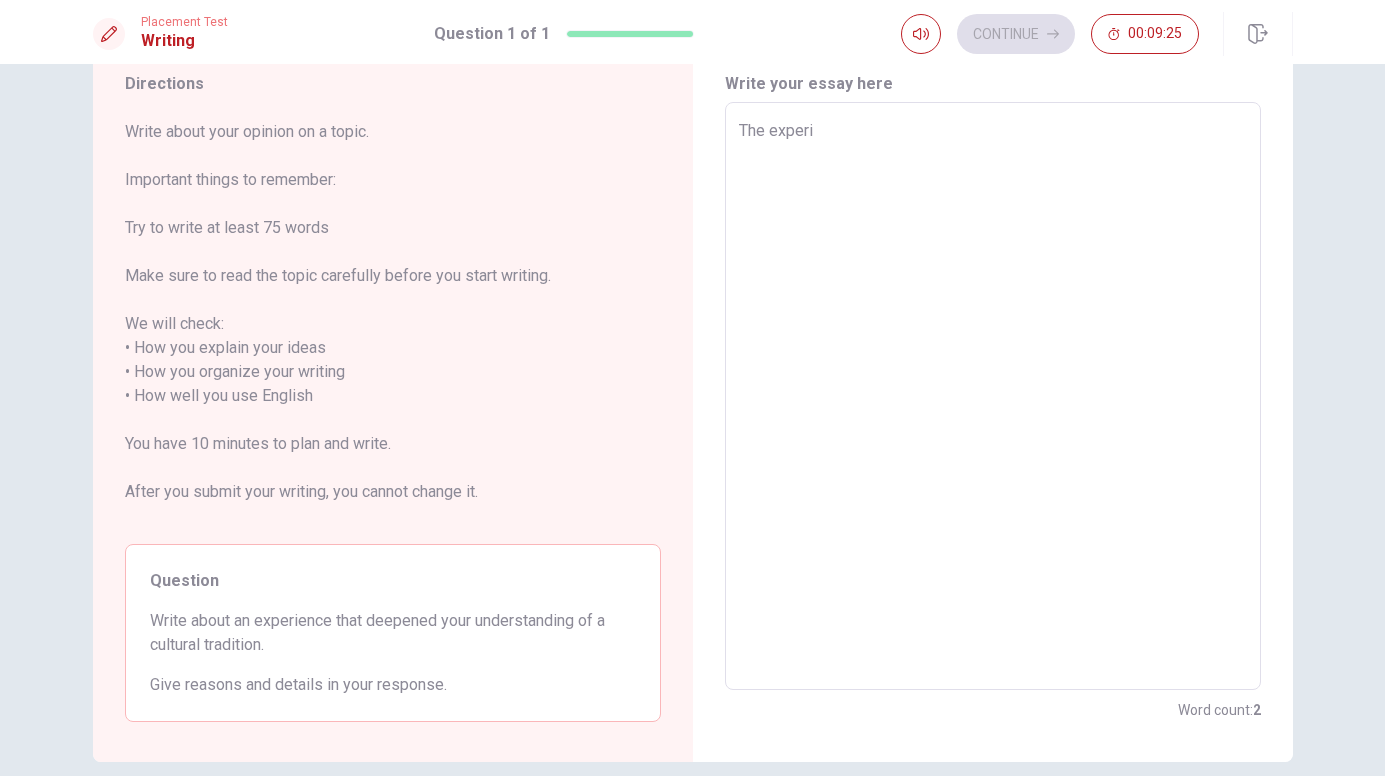 type on "x" 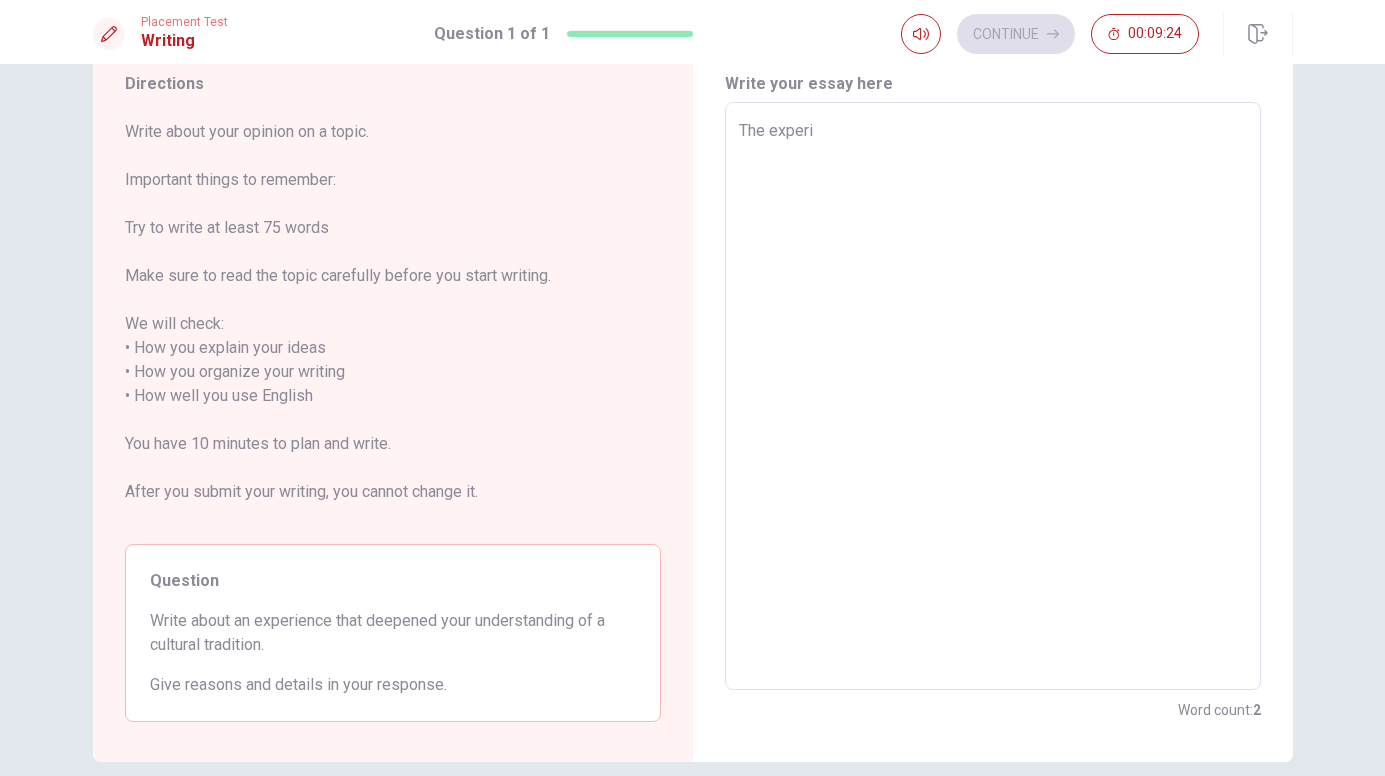 type on "The experie" 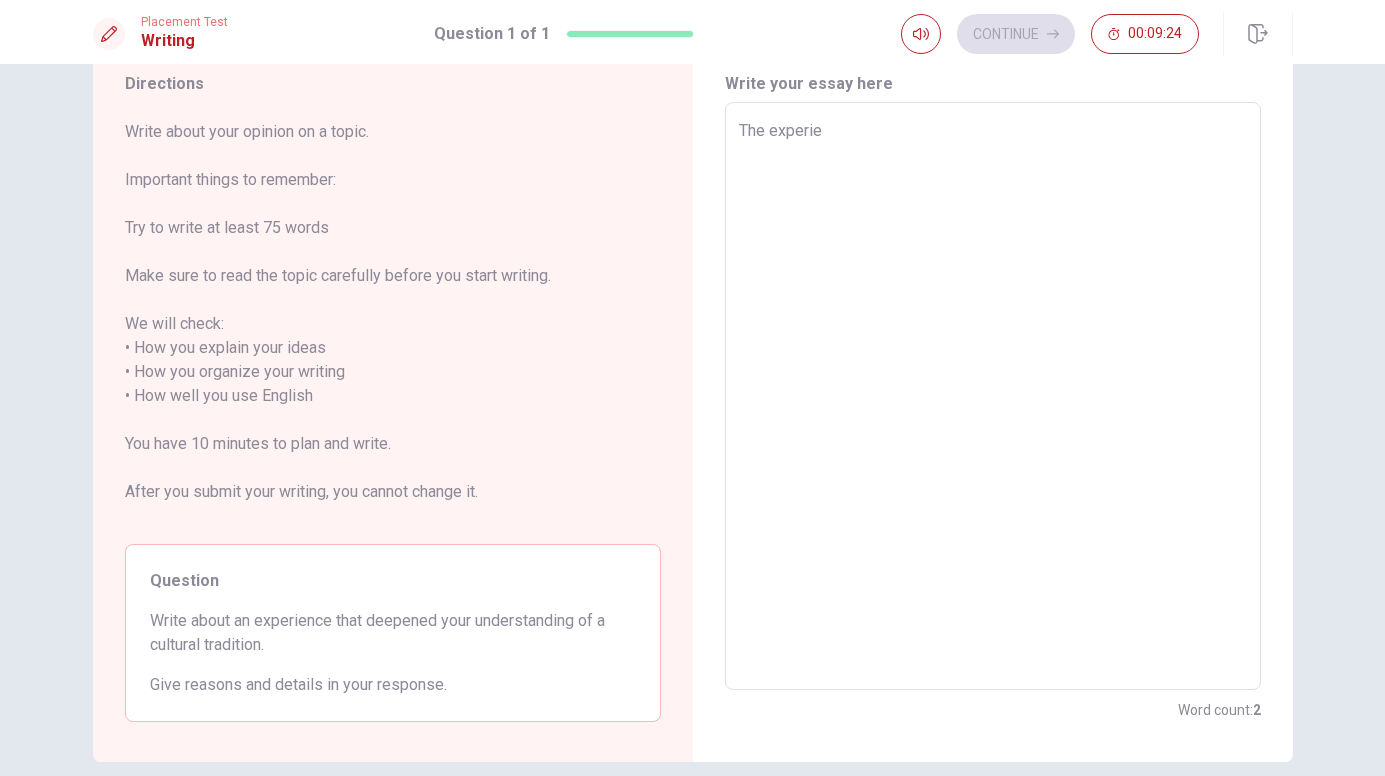 type on "x" 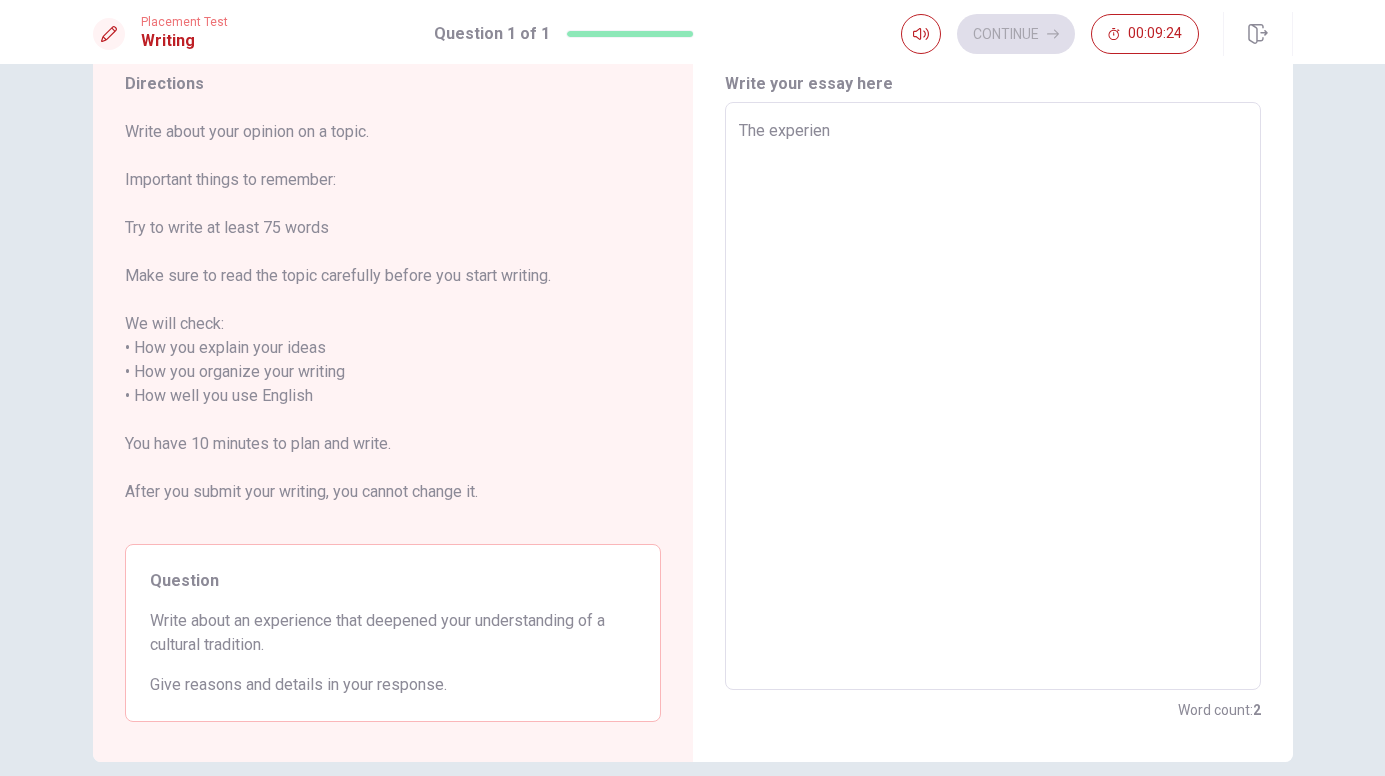 type on "x" 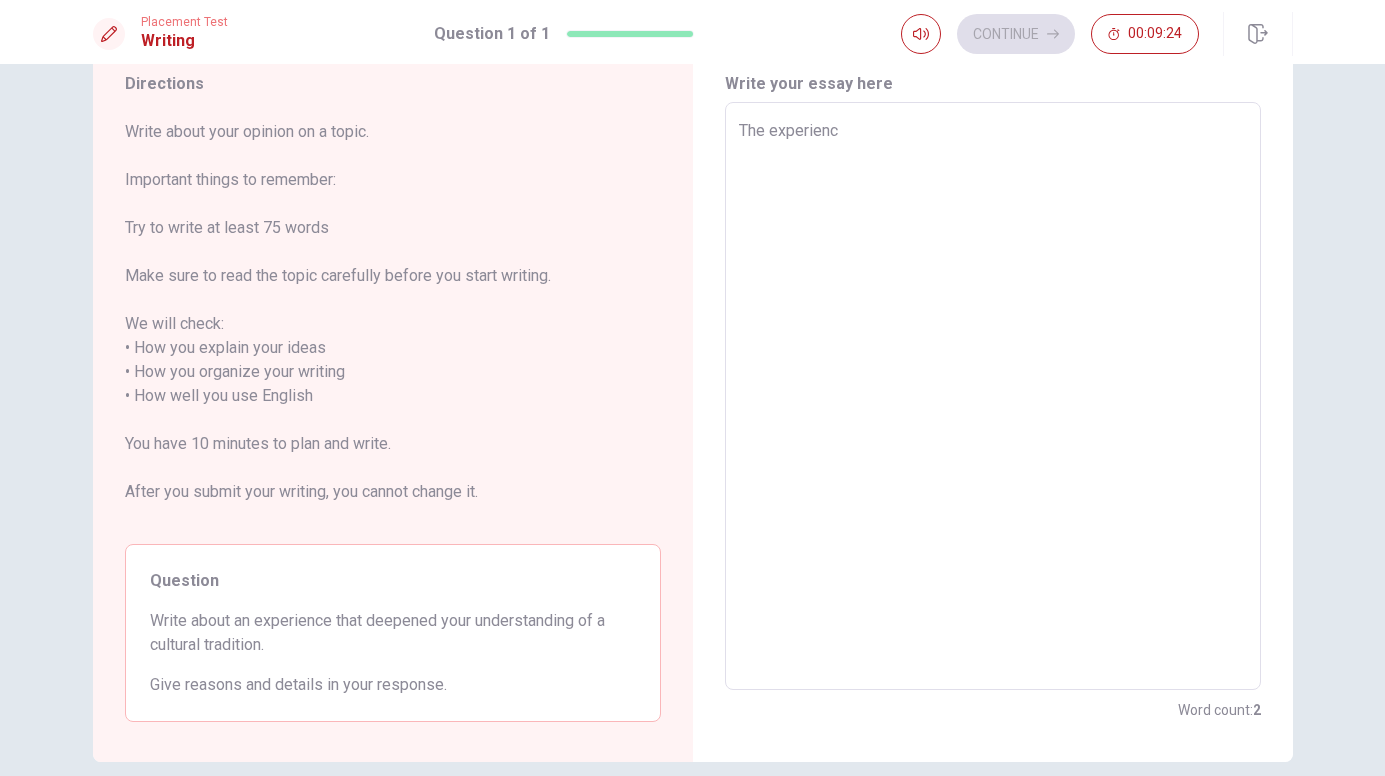 type on "x" 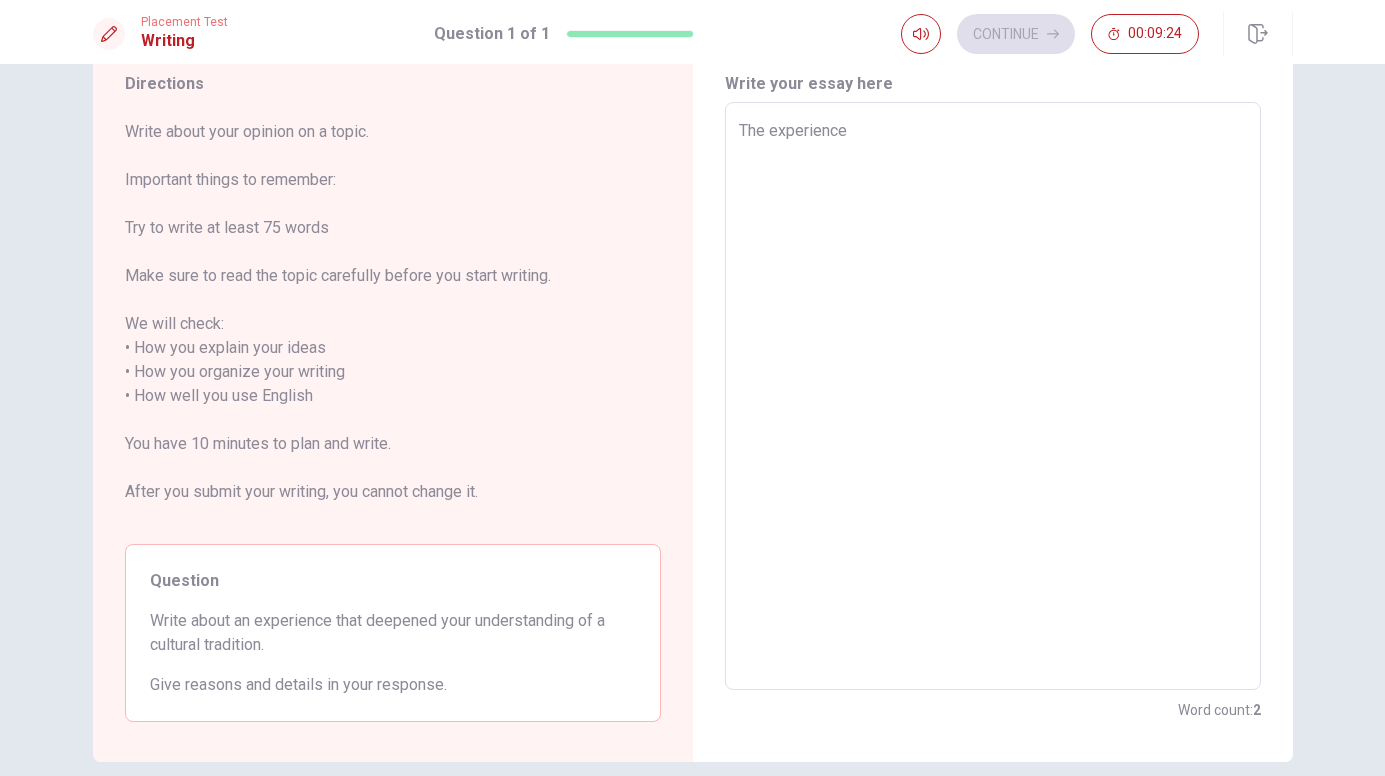 type on "x" 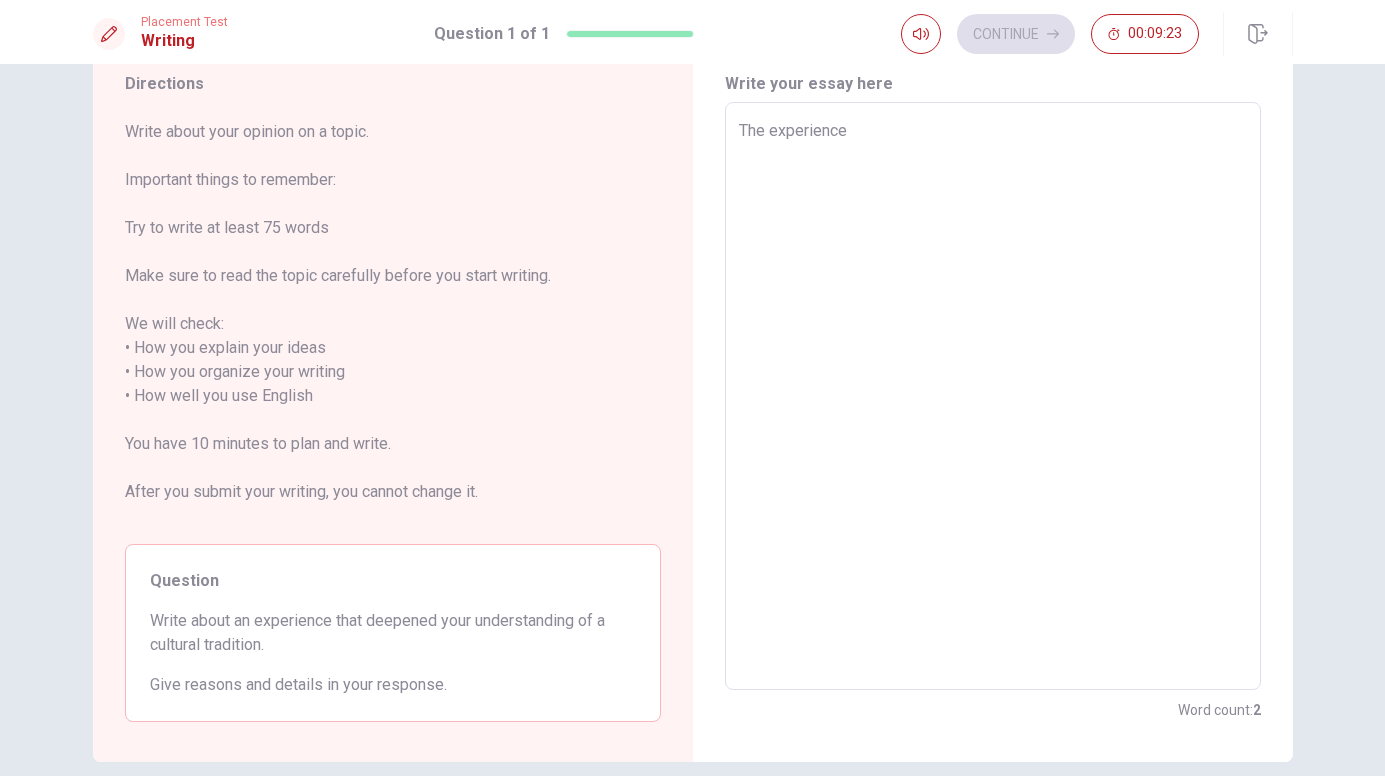 type on "The experience t" 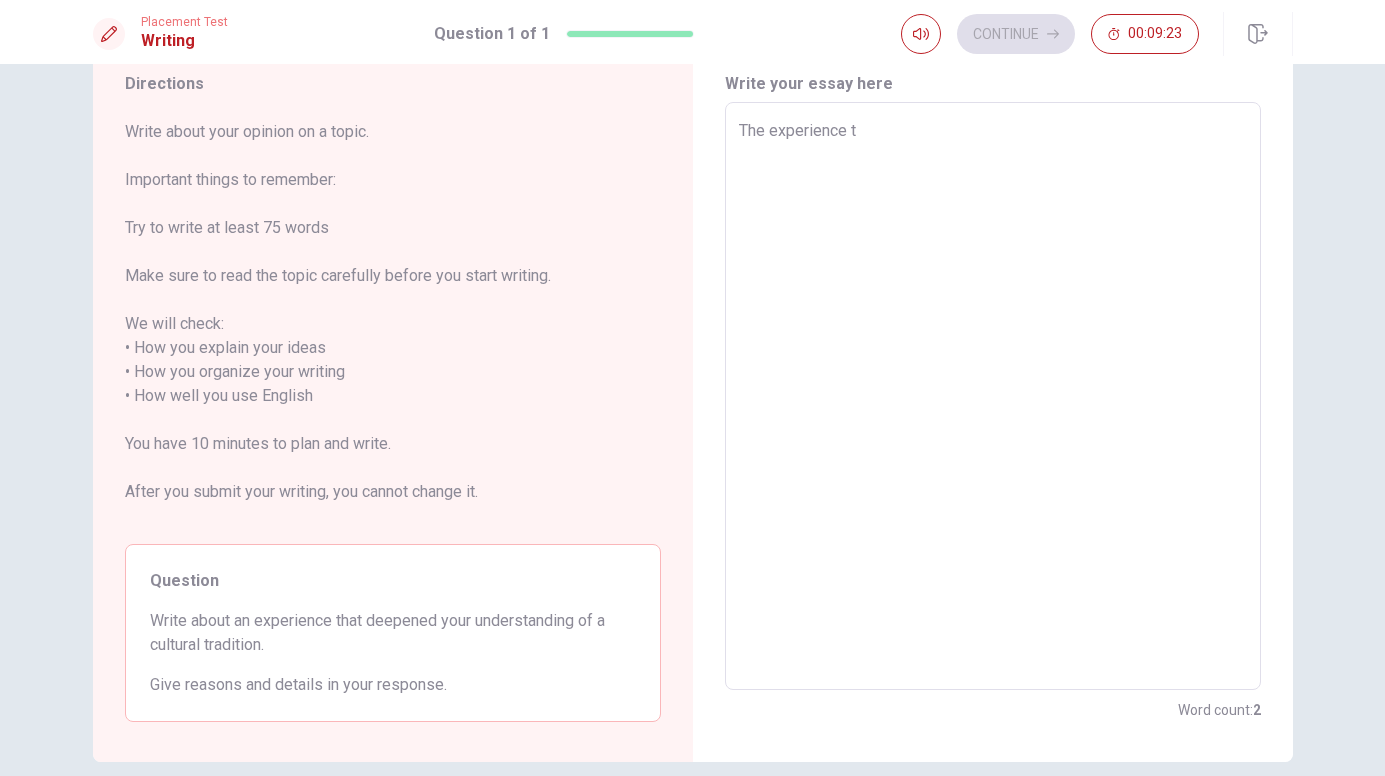 type on "x" 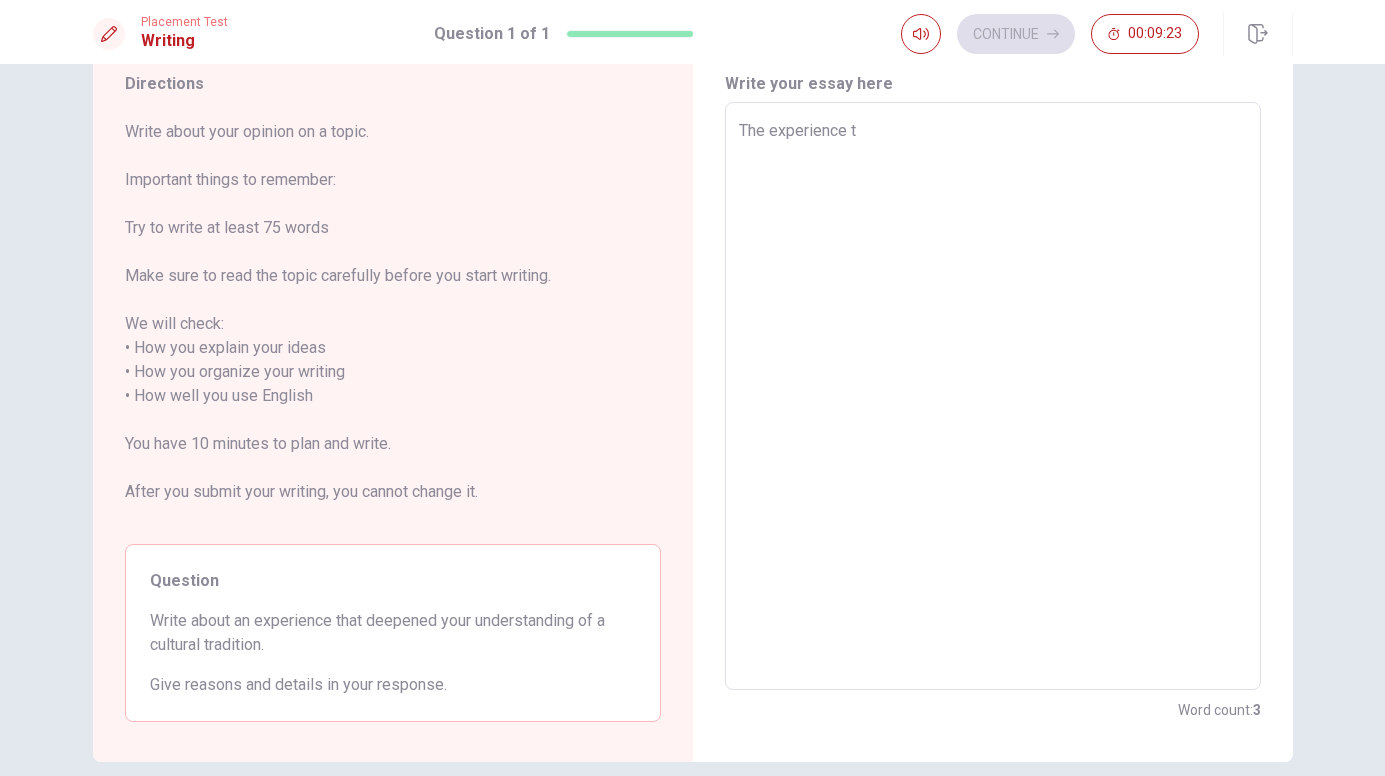 type on "The experience th" 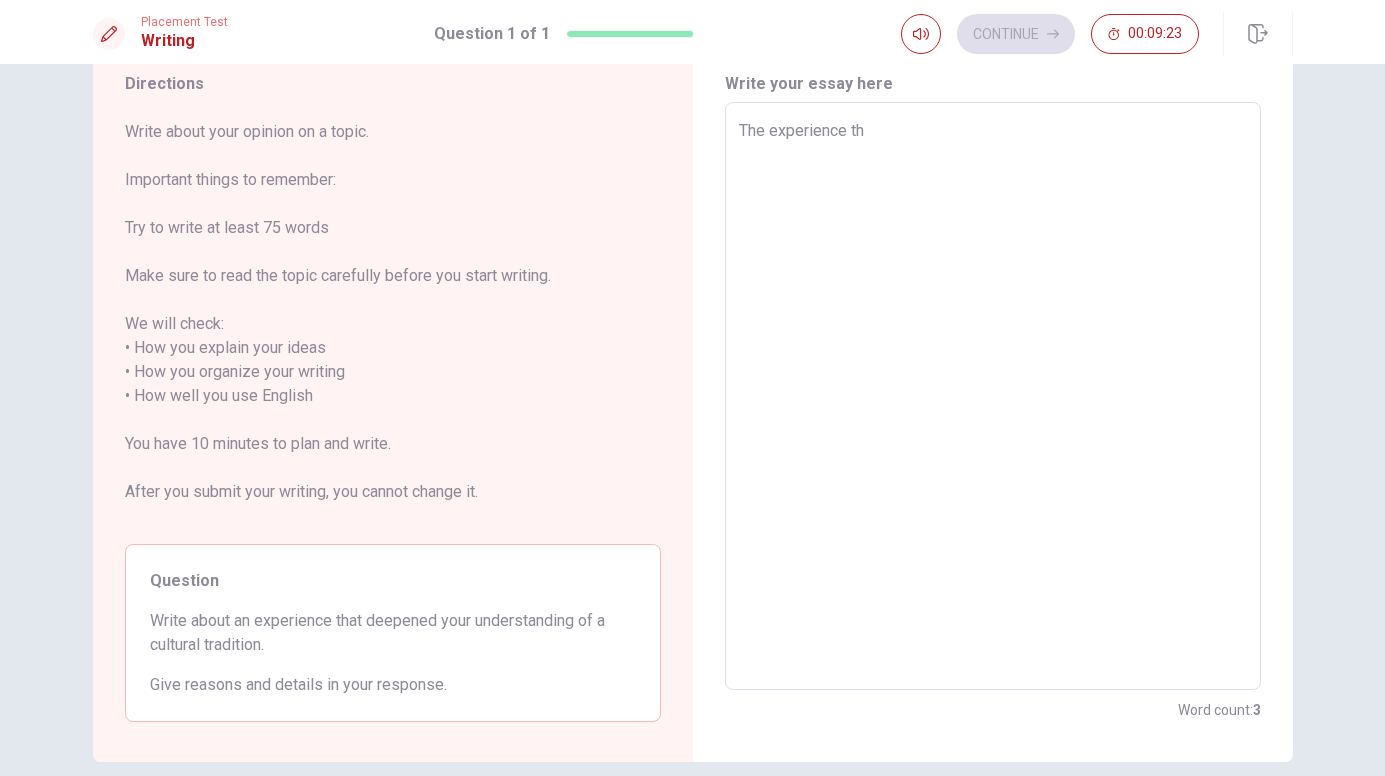 type on "x" 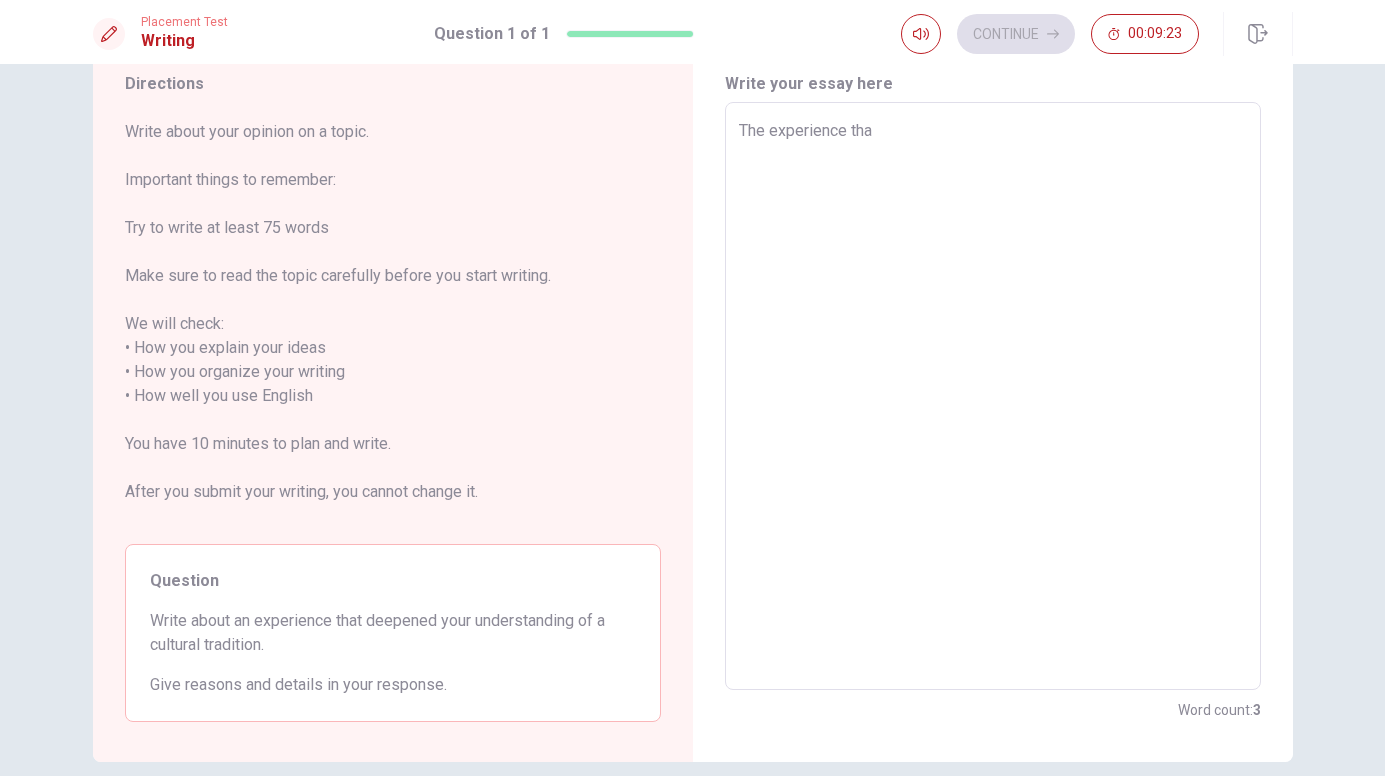 type on "x" 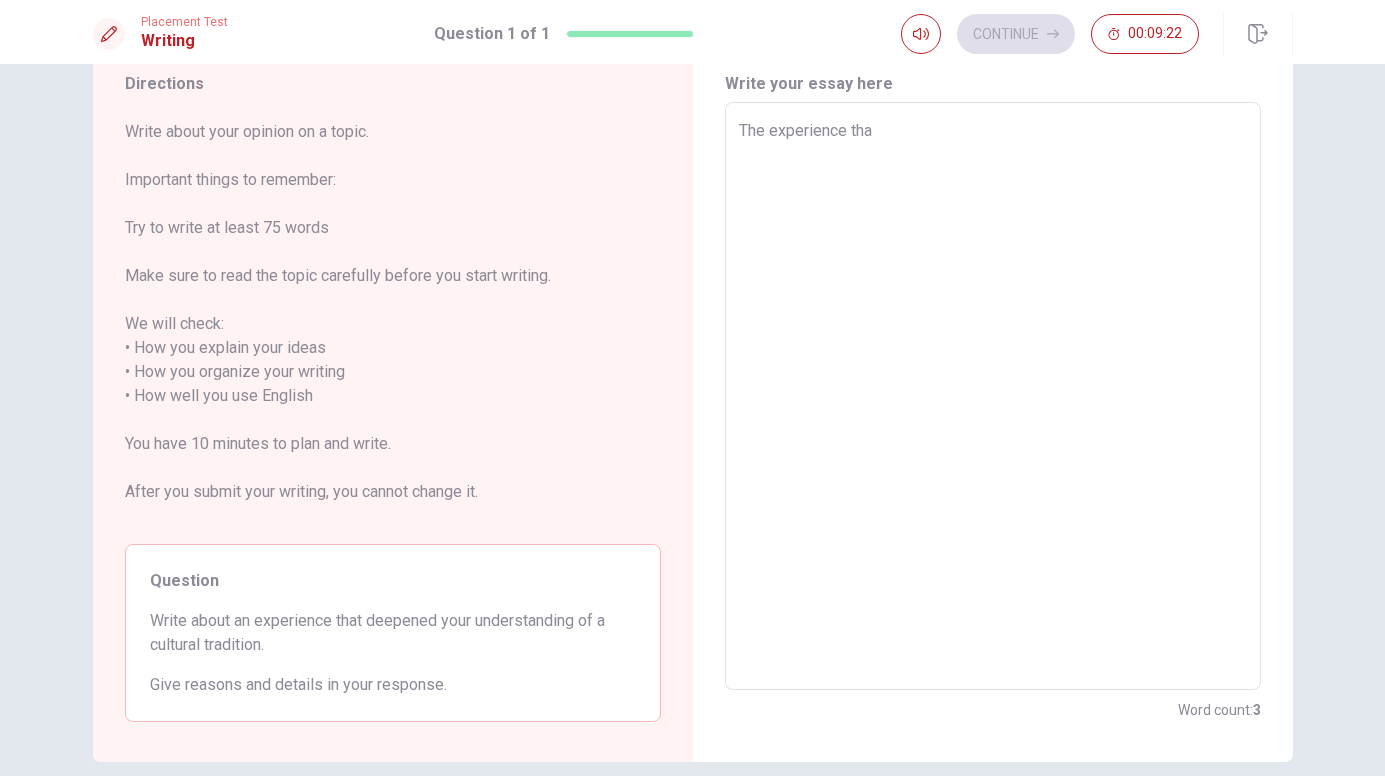 type on "The experience that" 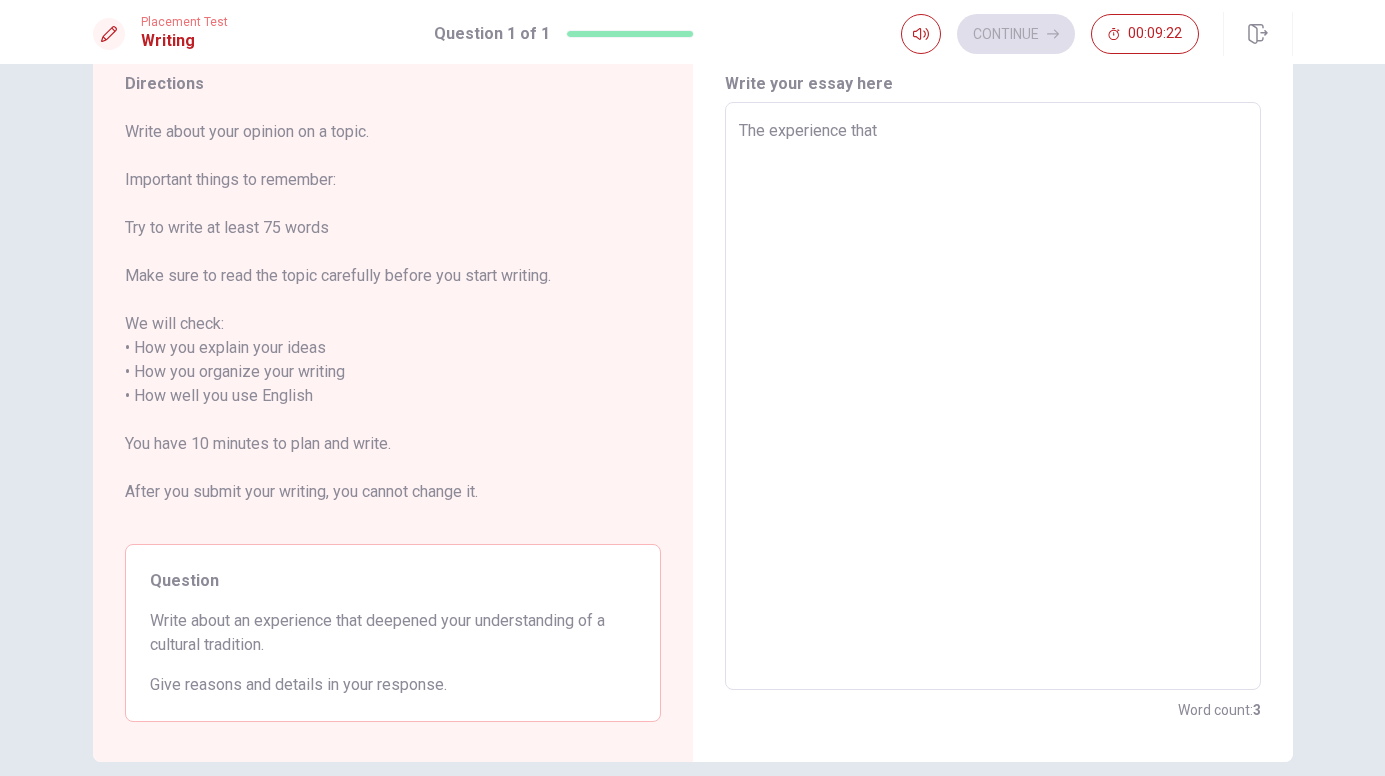type on "x" 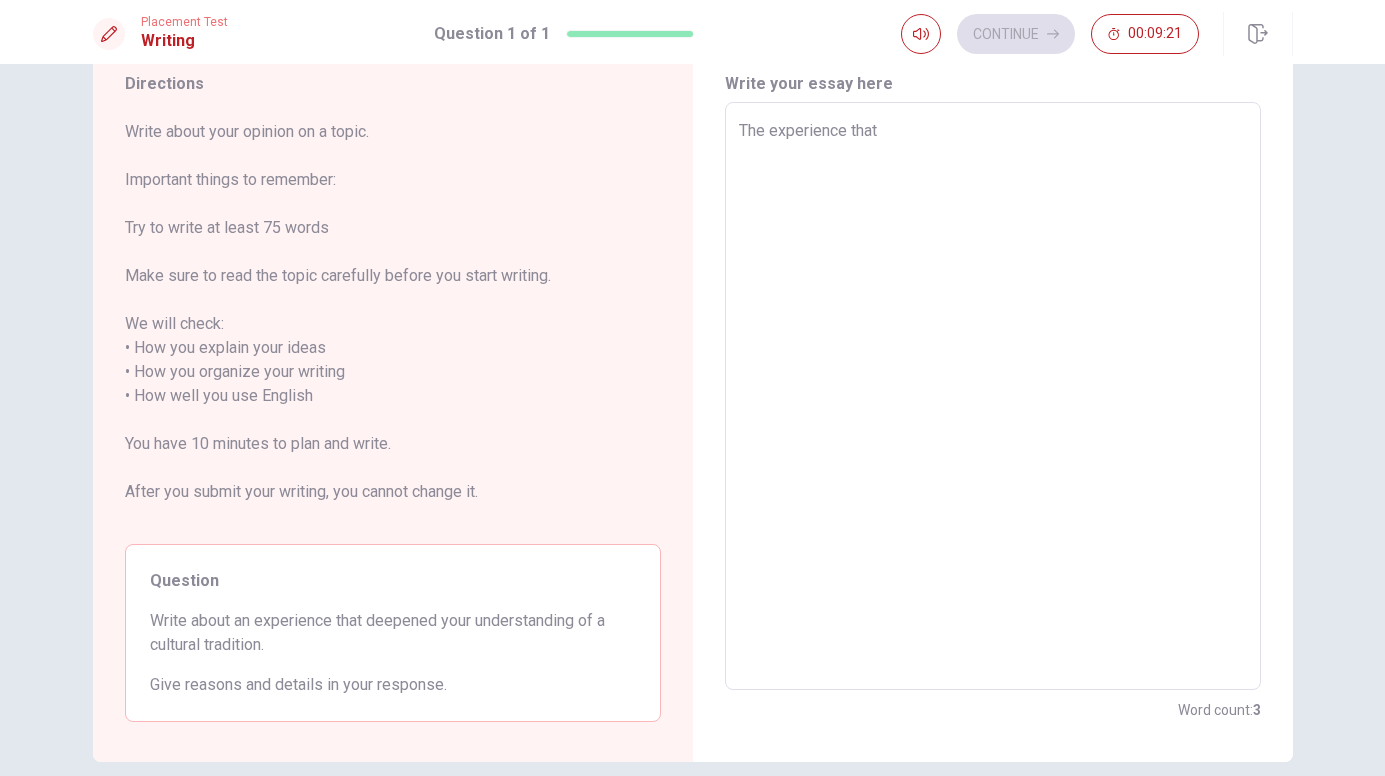 type on "The experience that i" 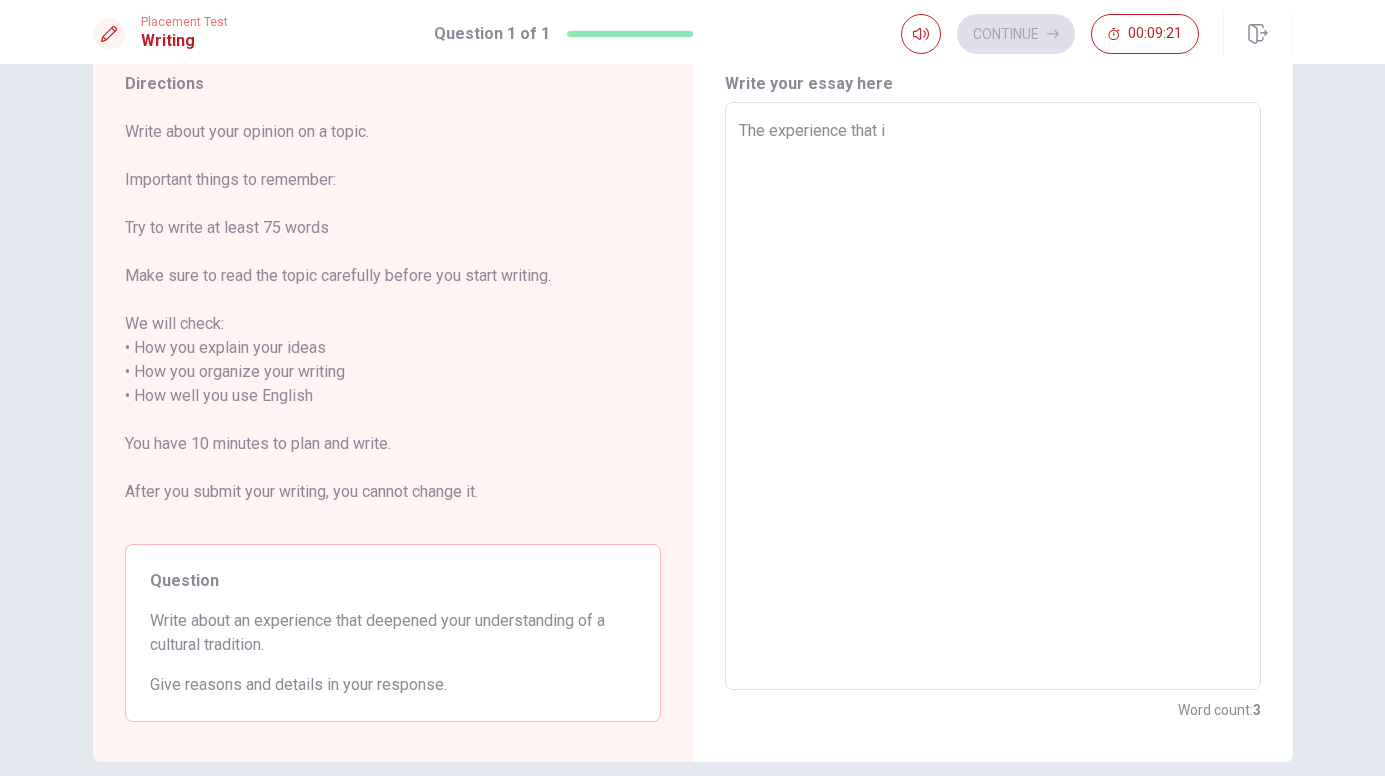 type on "x" 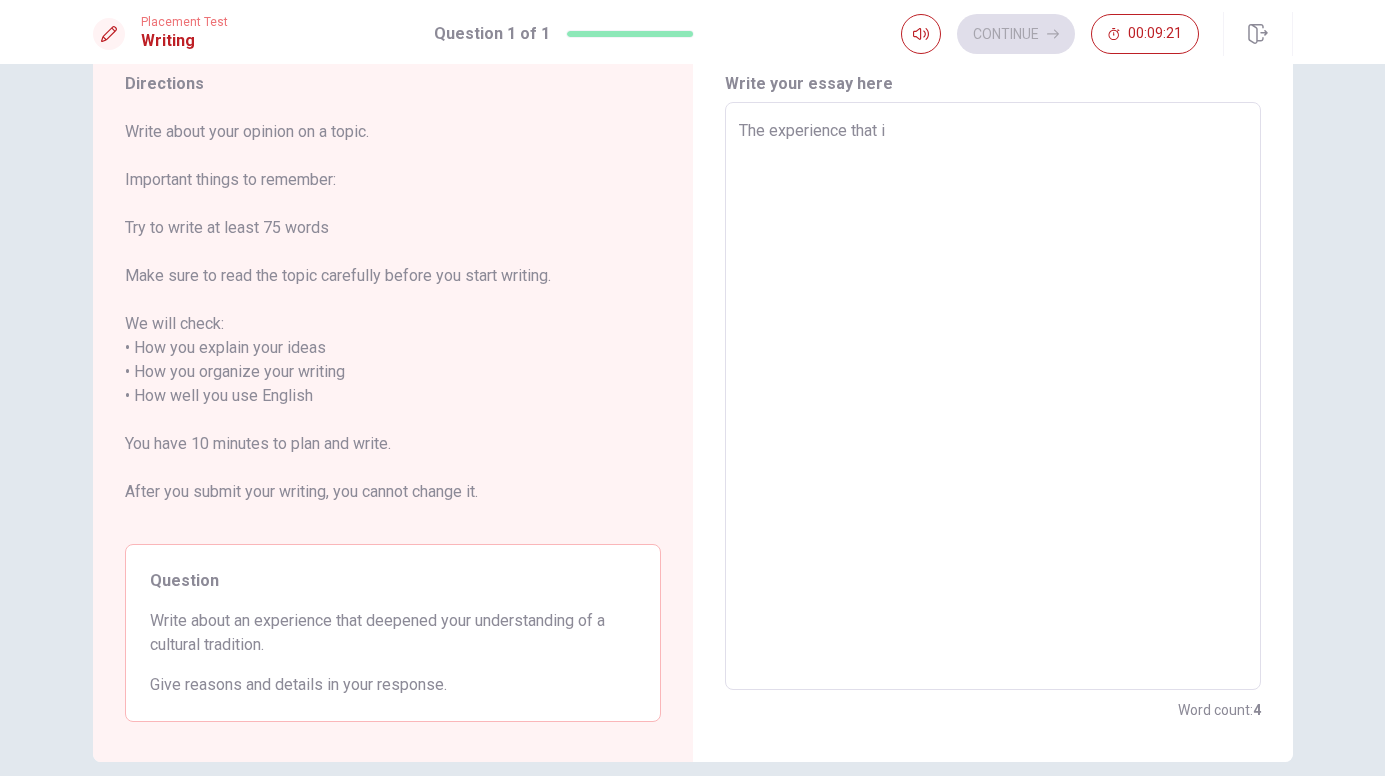 type on "The experience that i" 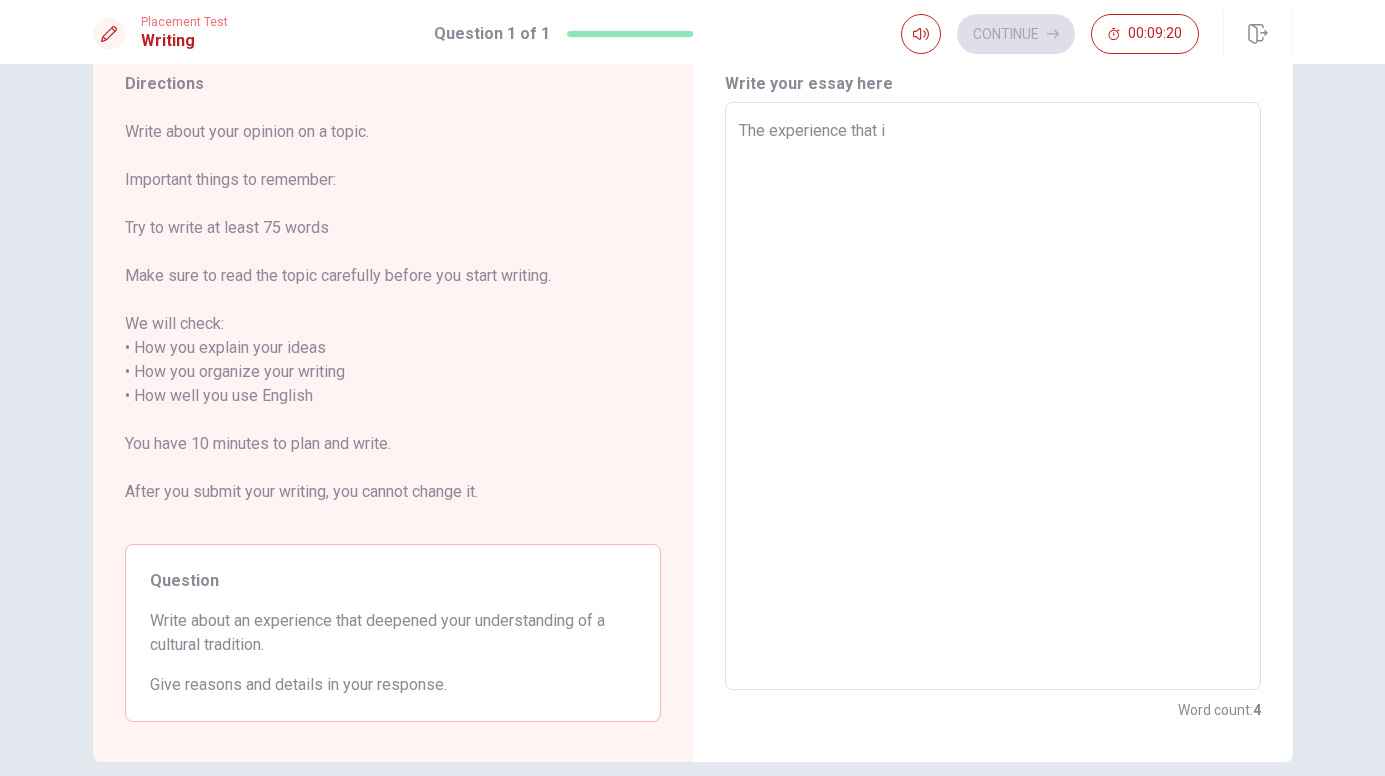 type on "The experience that i" 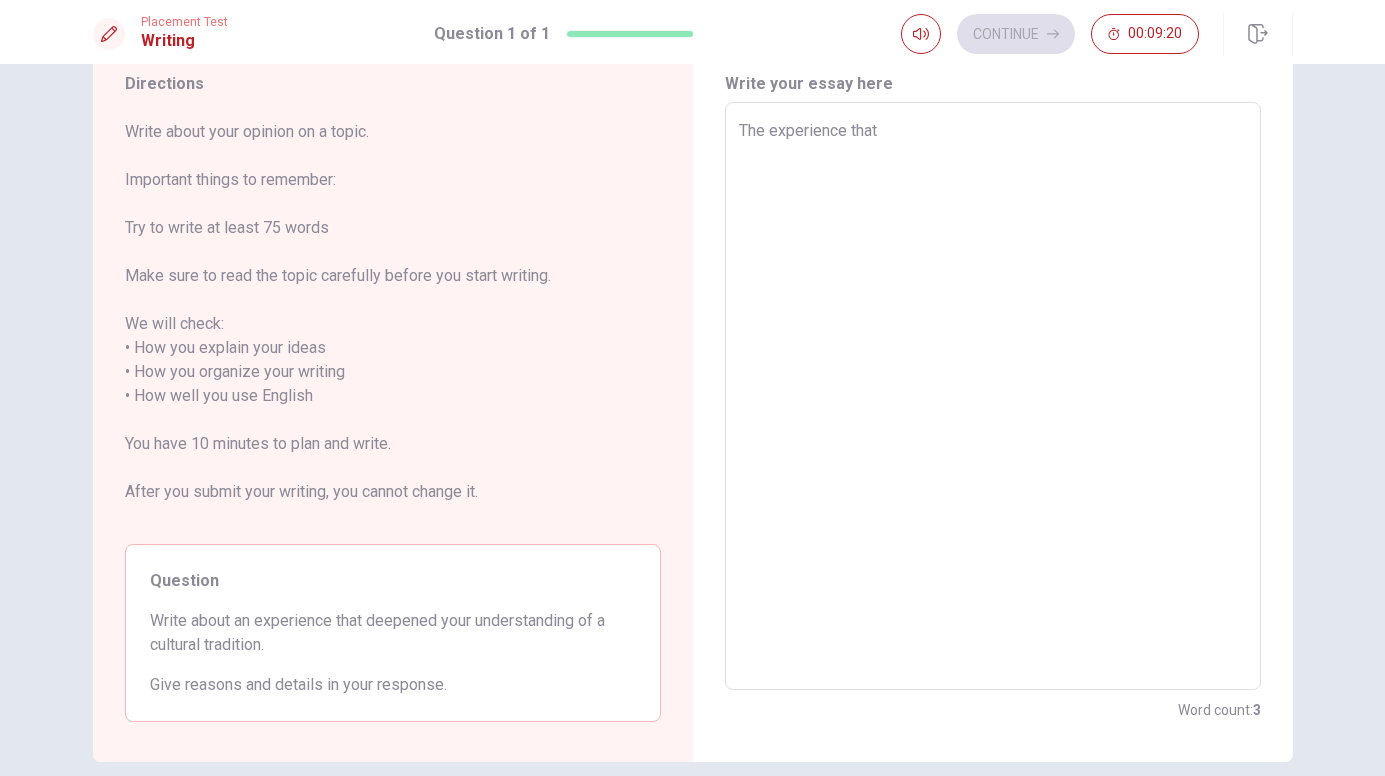 type on "x" 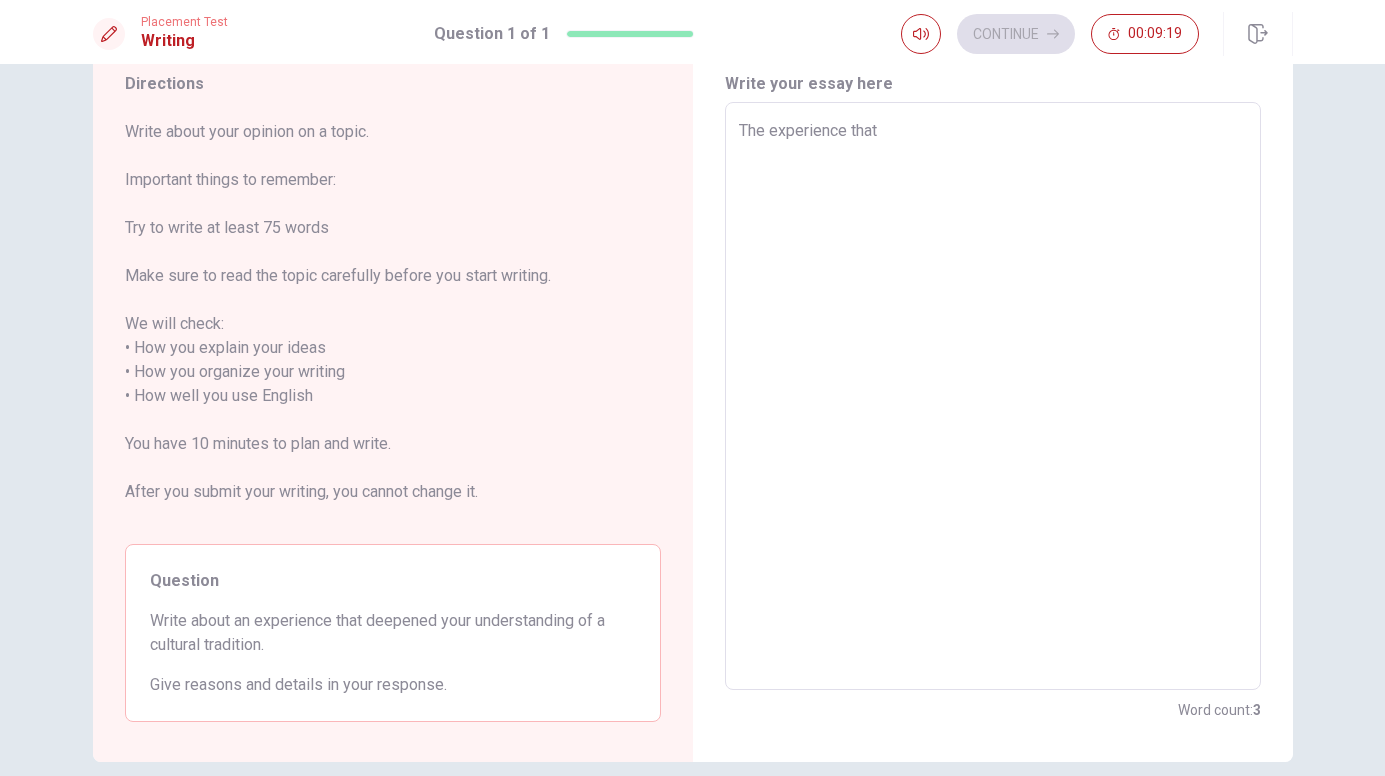 type on "The experience that I" 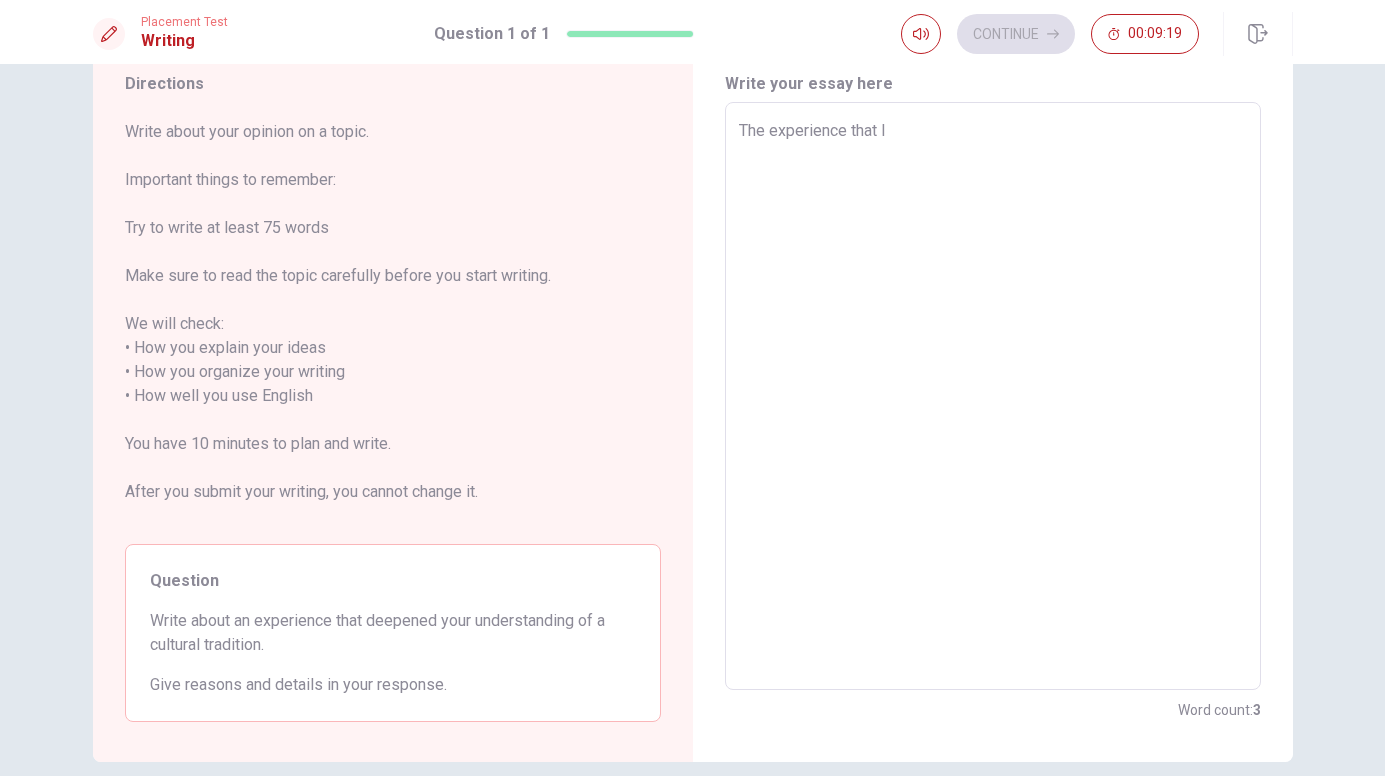 type on "x" 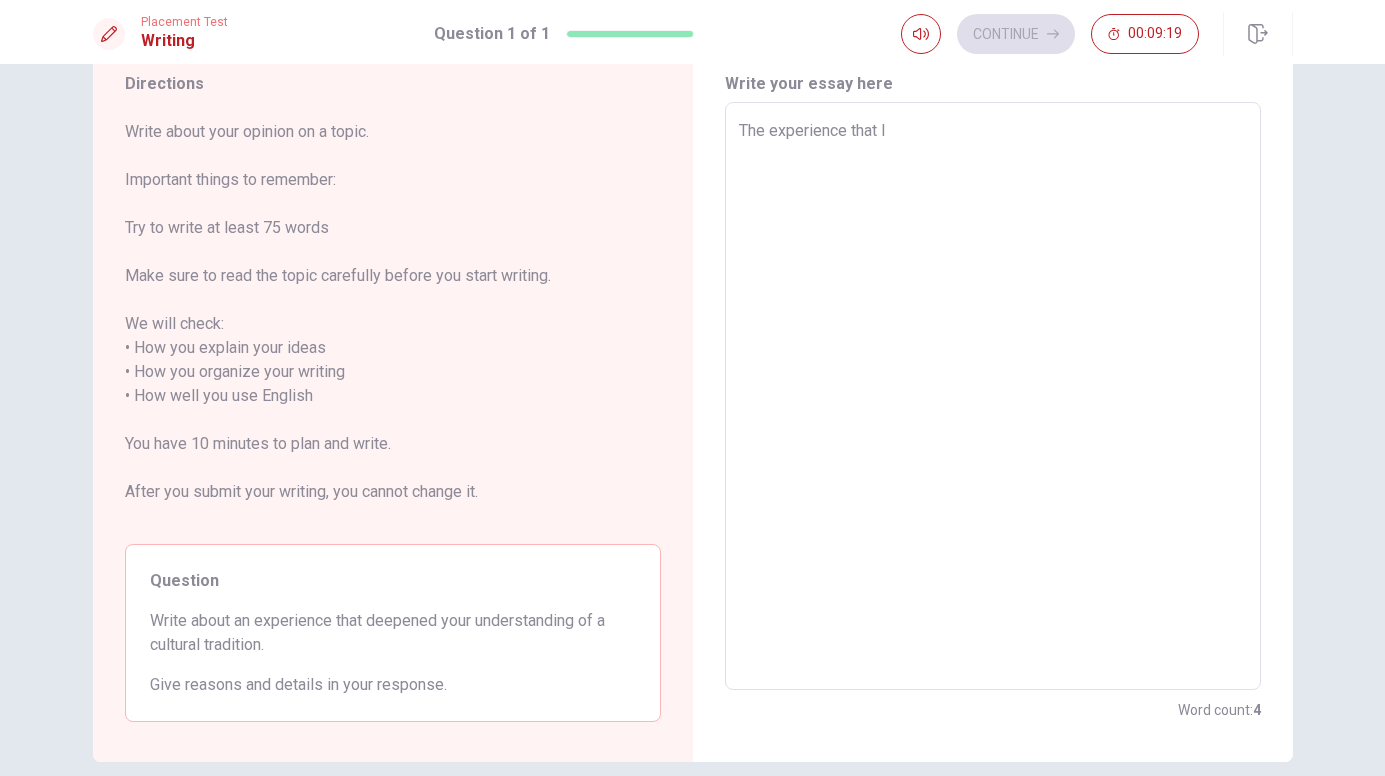 type on "The experience that I" 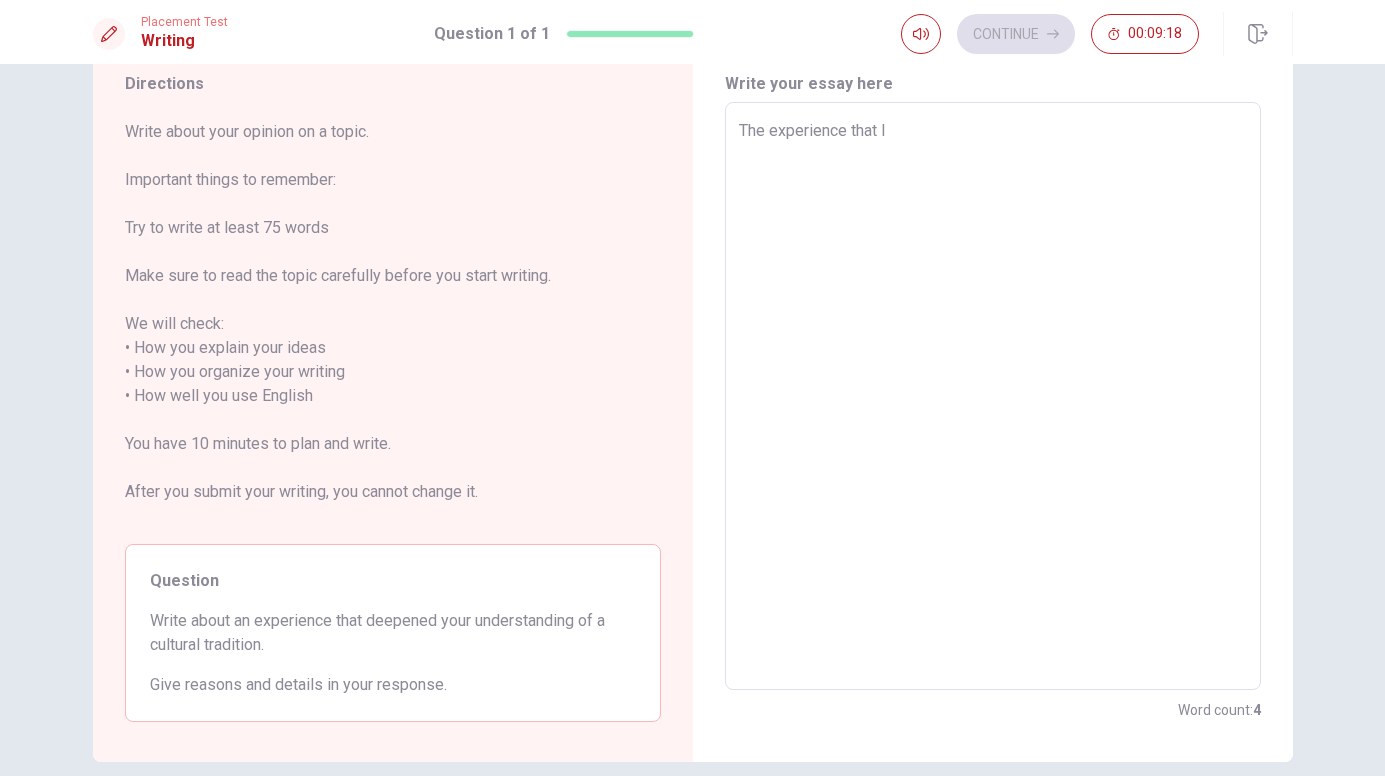type on "The experience that I m" 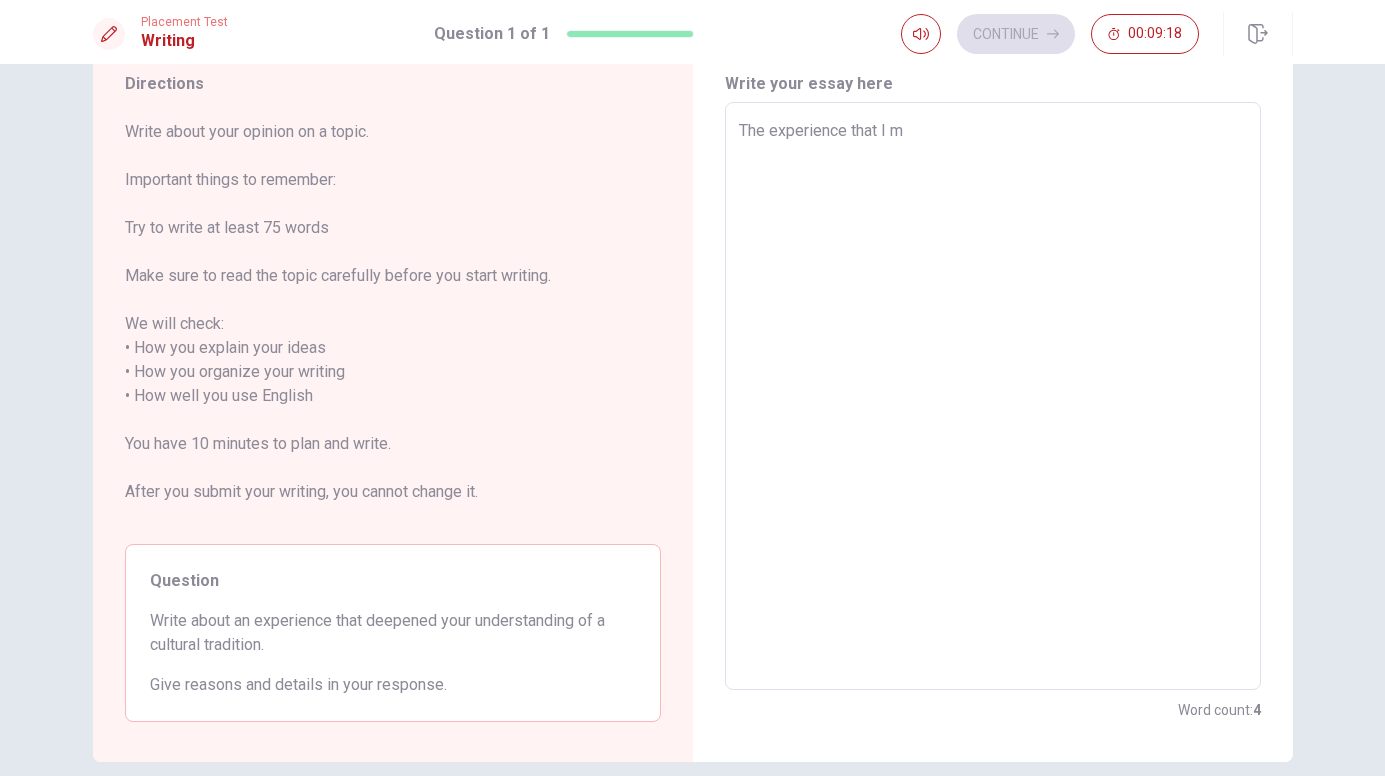 type on "x" 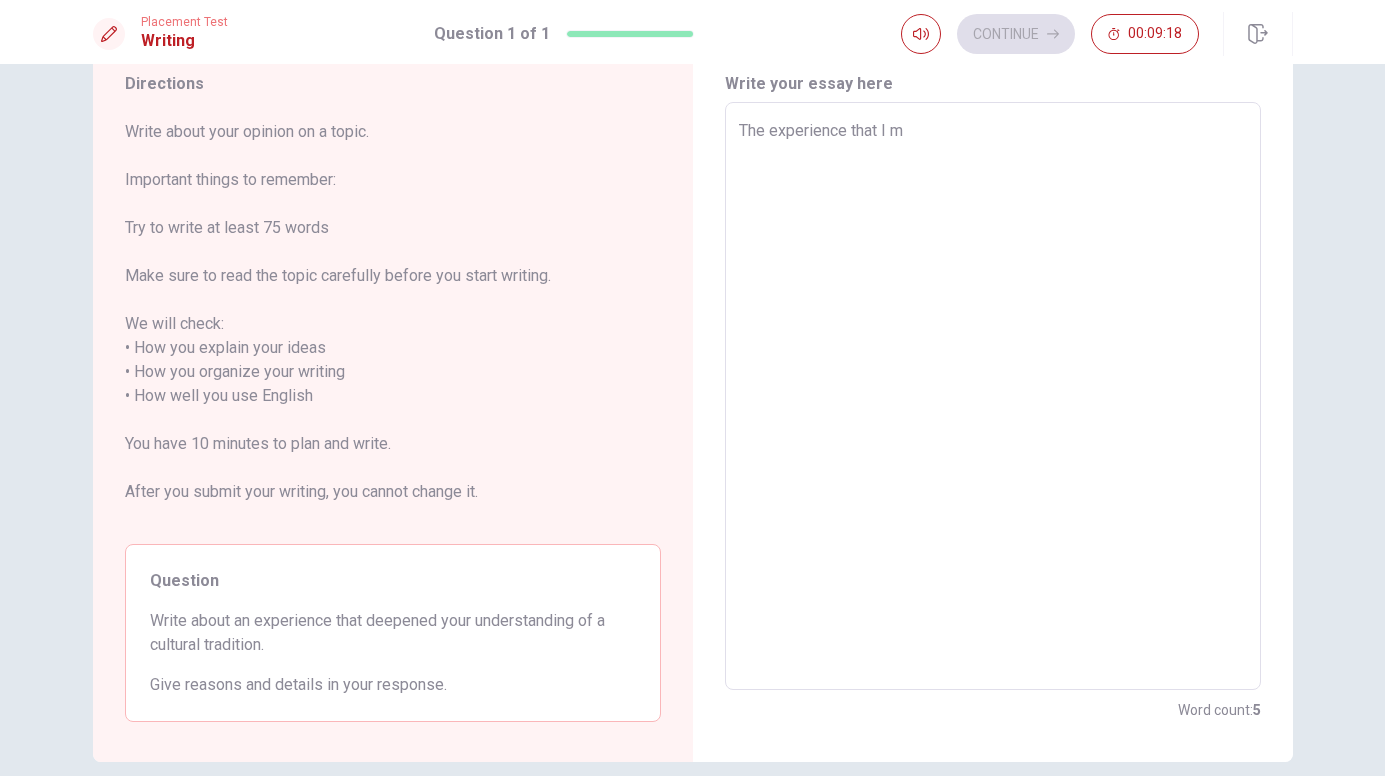 type on "The experience that I m" 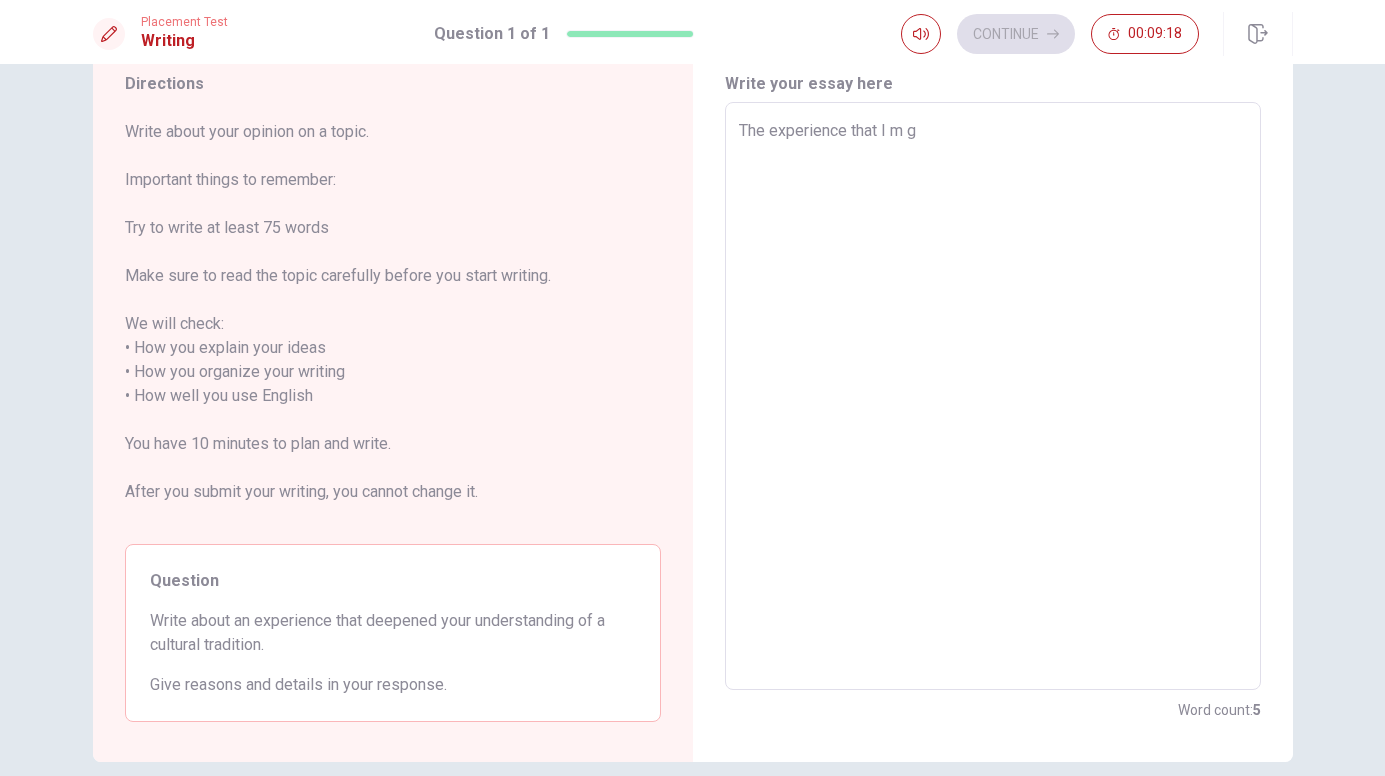 type on "x" 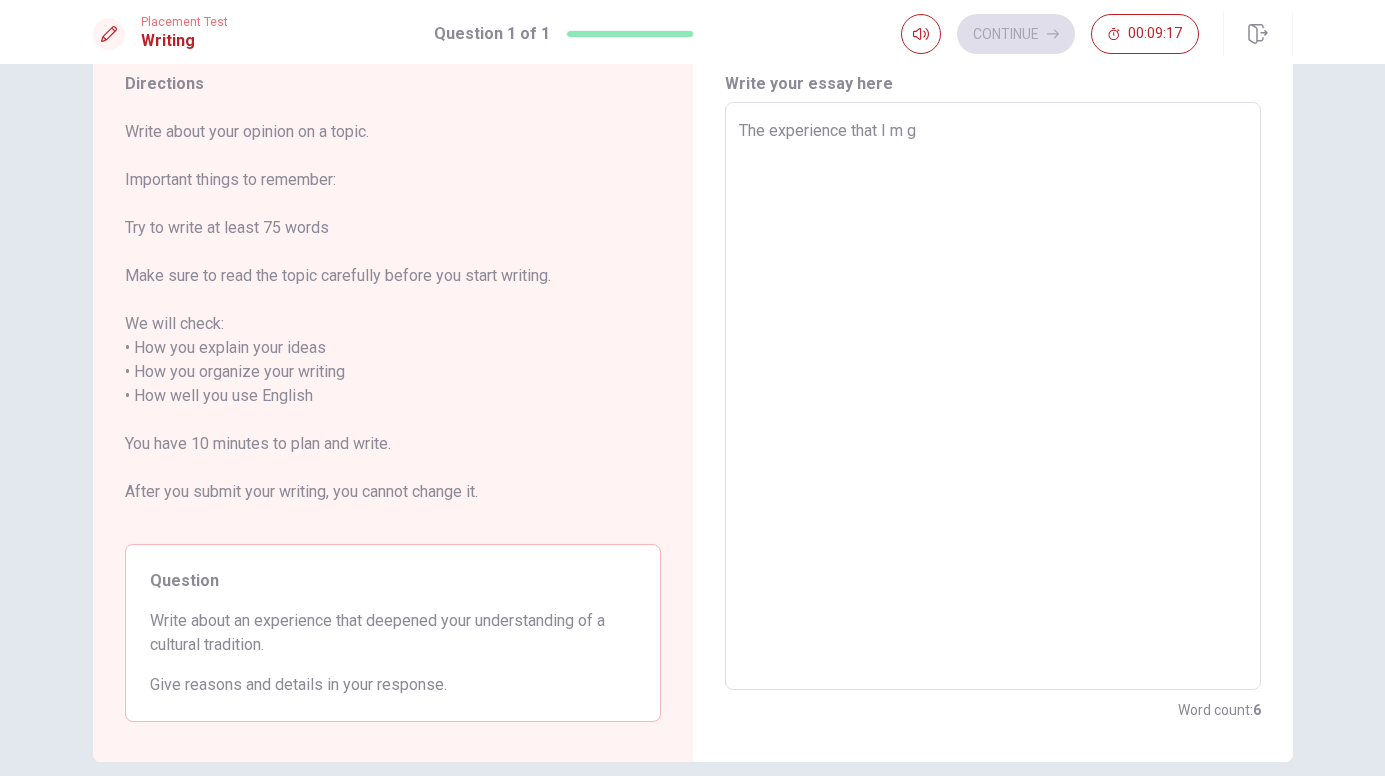 type on "The experience that I m" 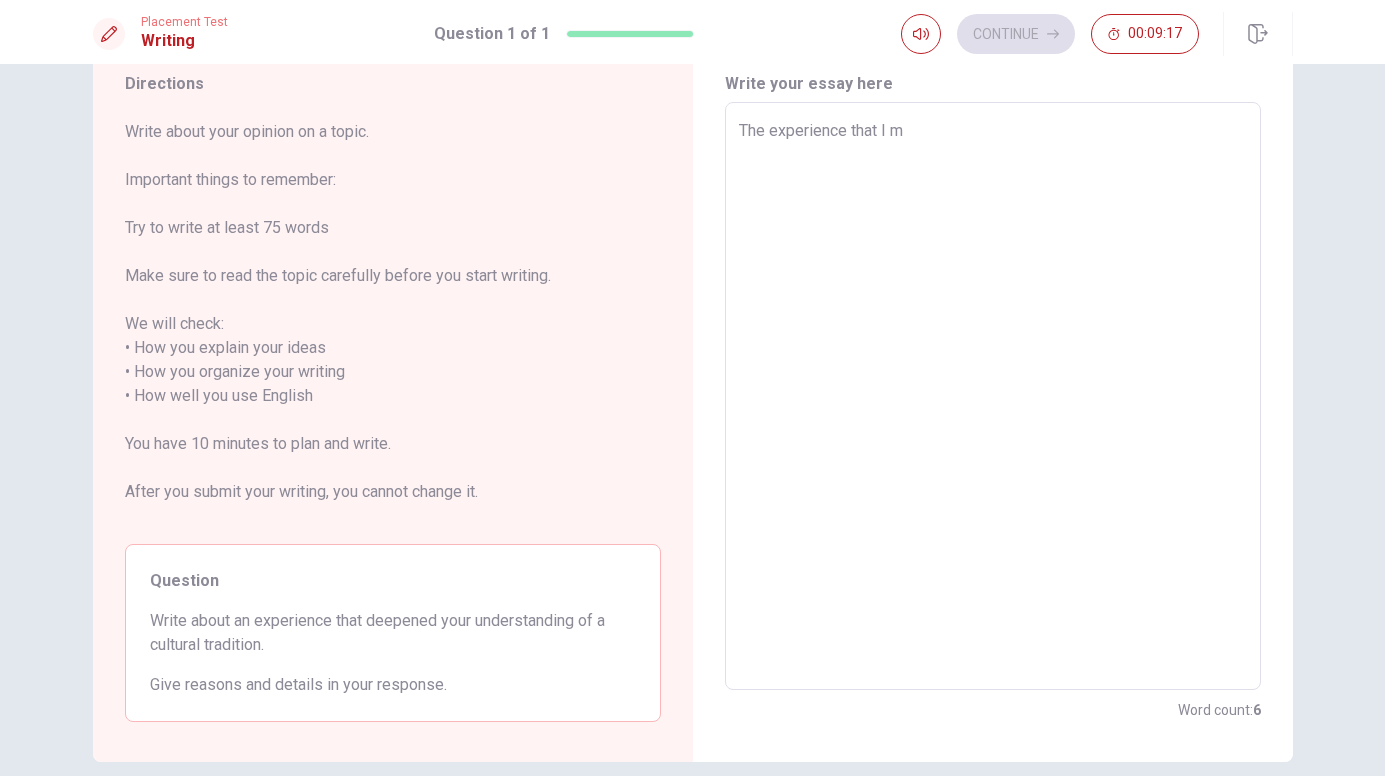 type on "x" 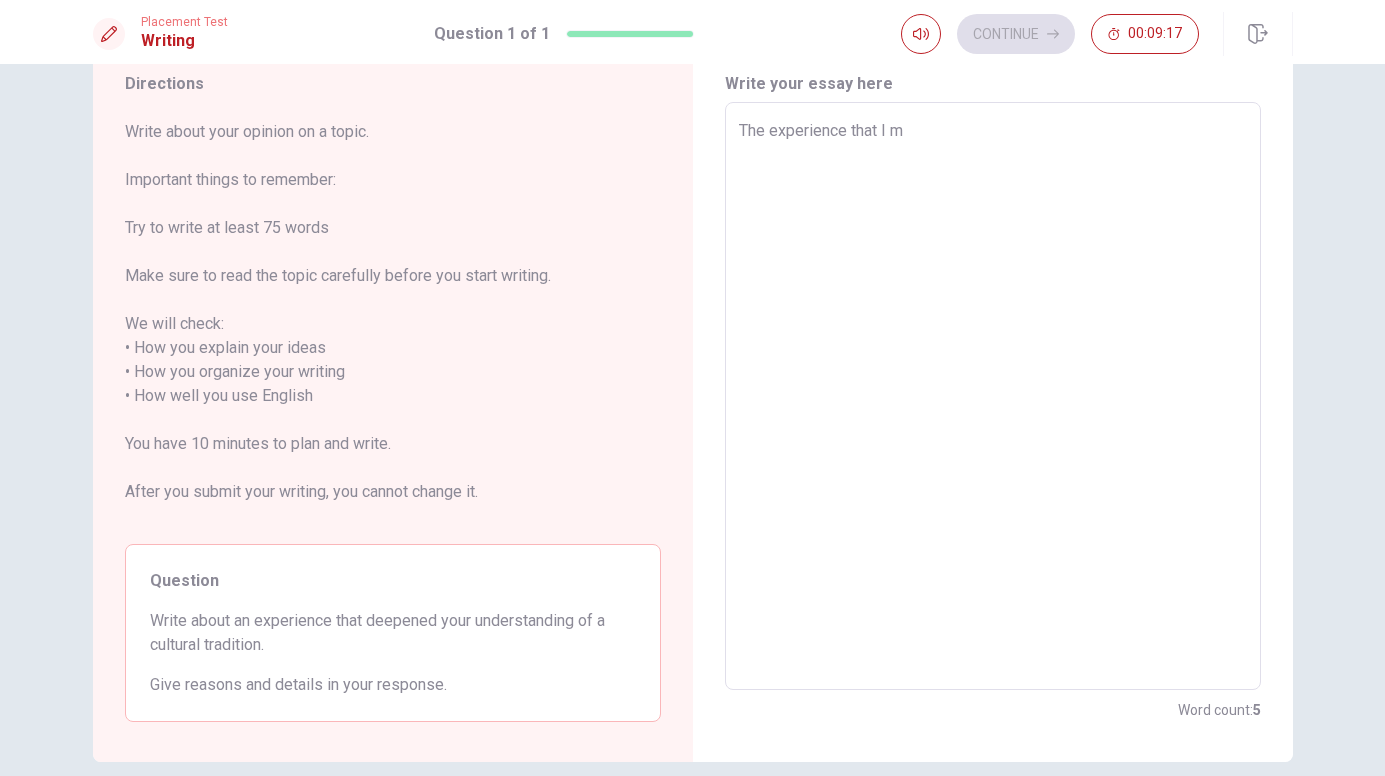 type on "The experience that I m" 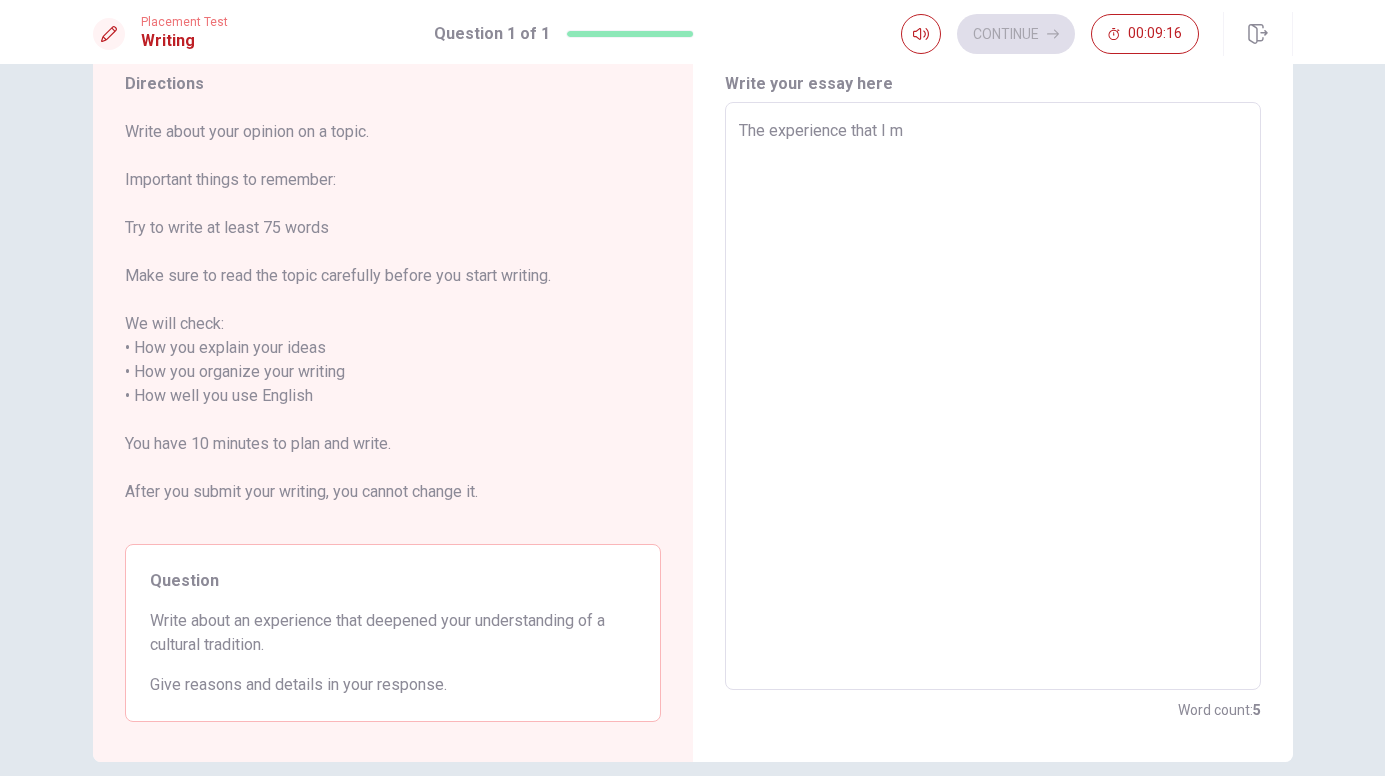 type on "The experience that I" 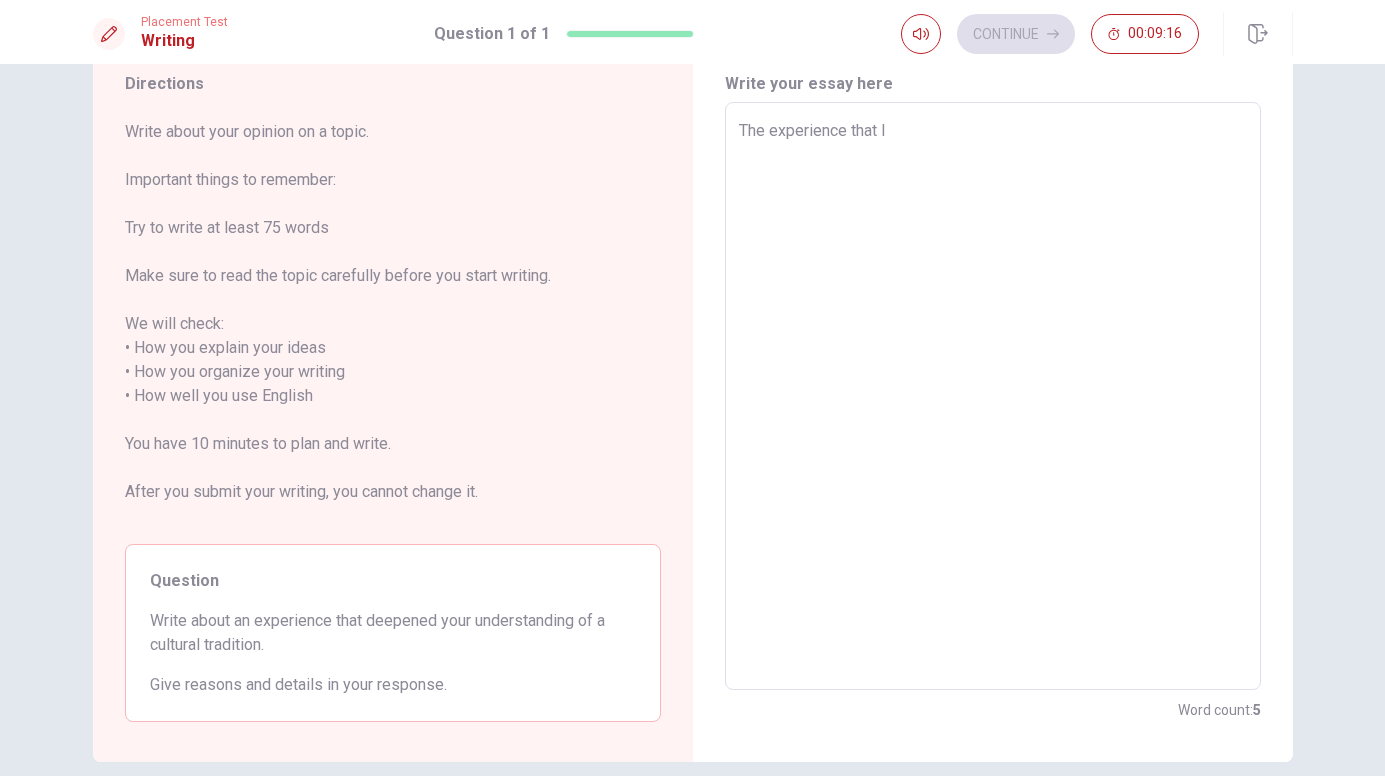 type on "x" 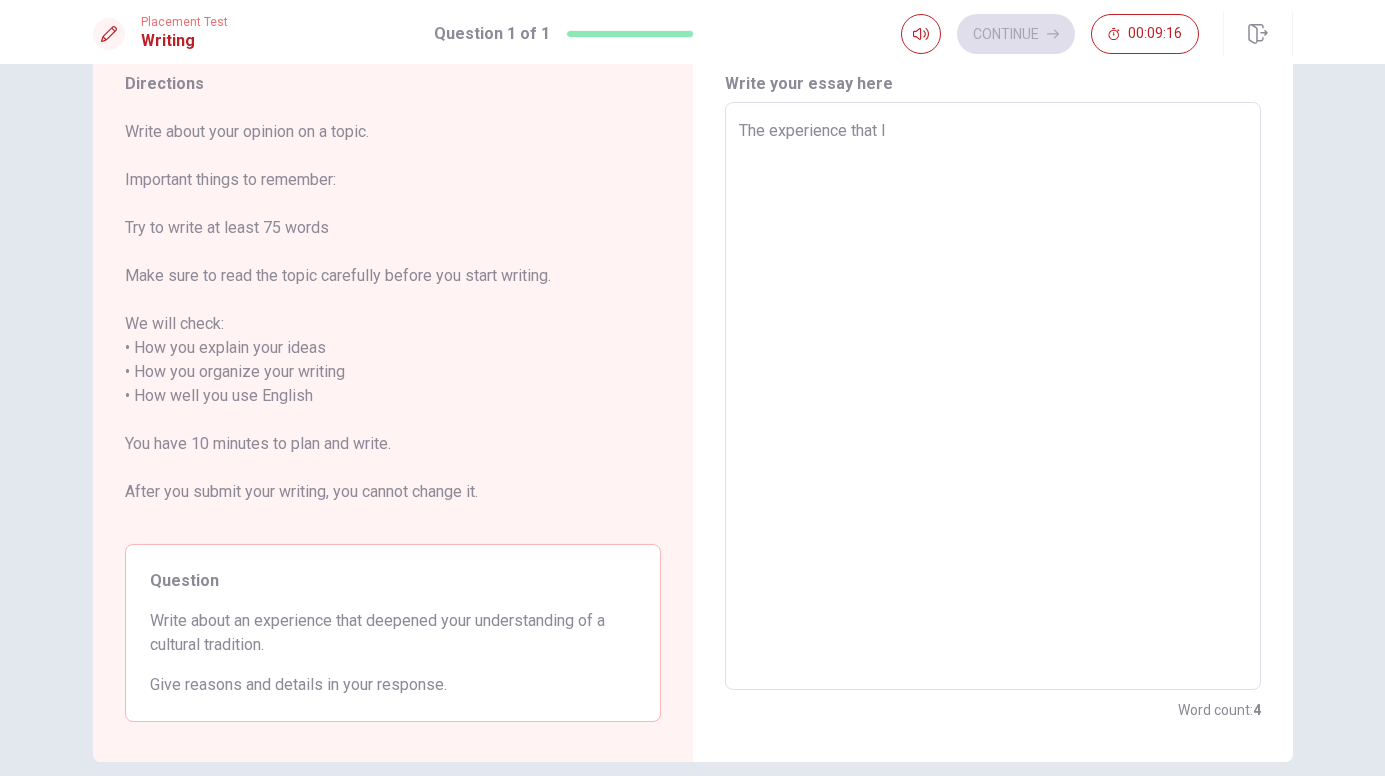 type on "The experience that I" 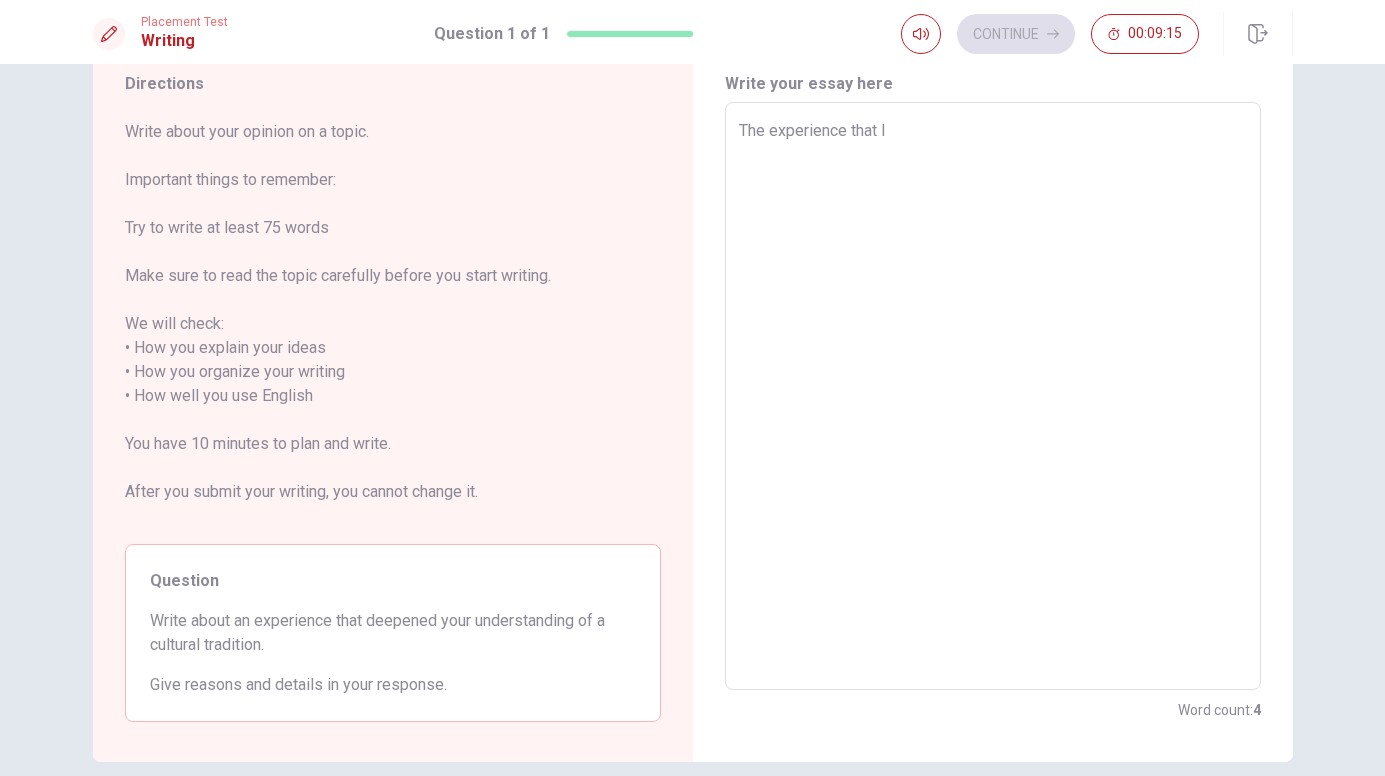 type on "The experience that I'" 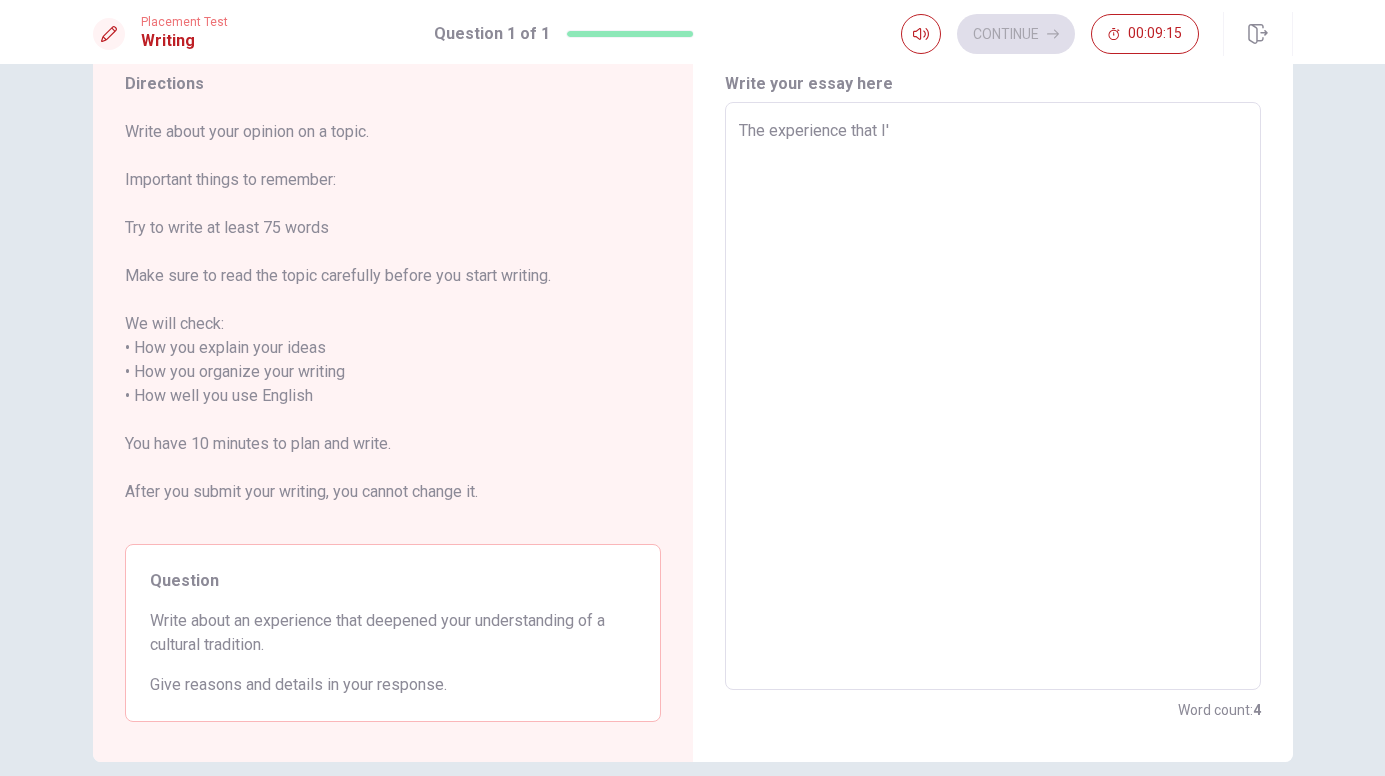 type on "x" 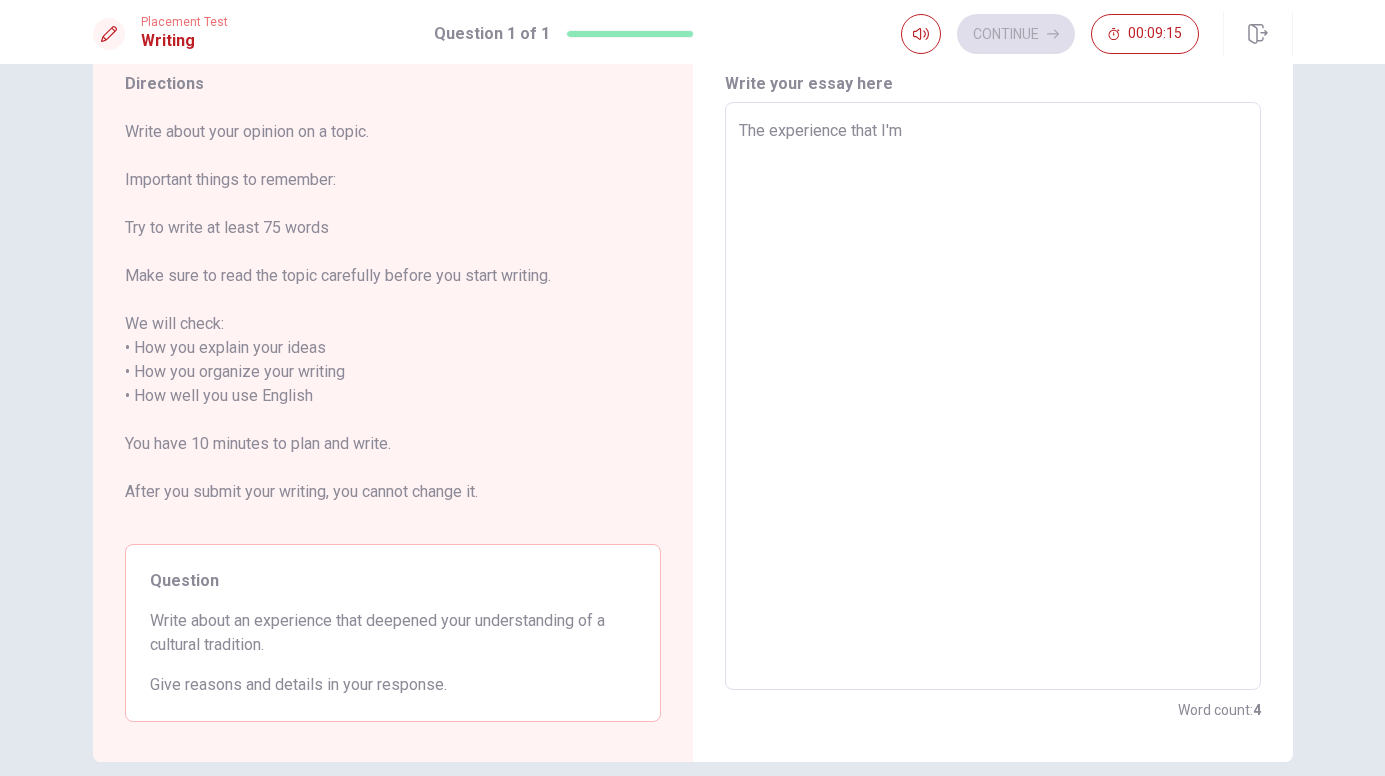type on "x" 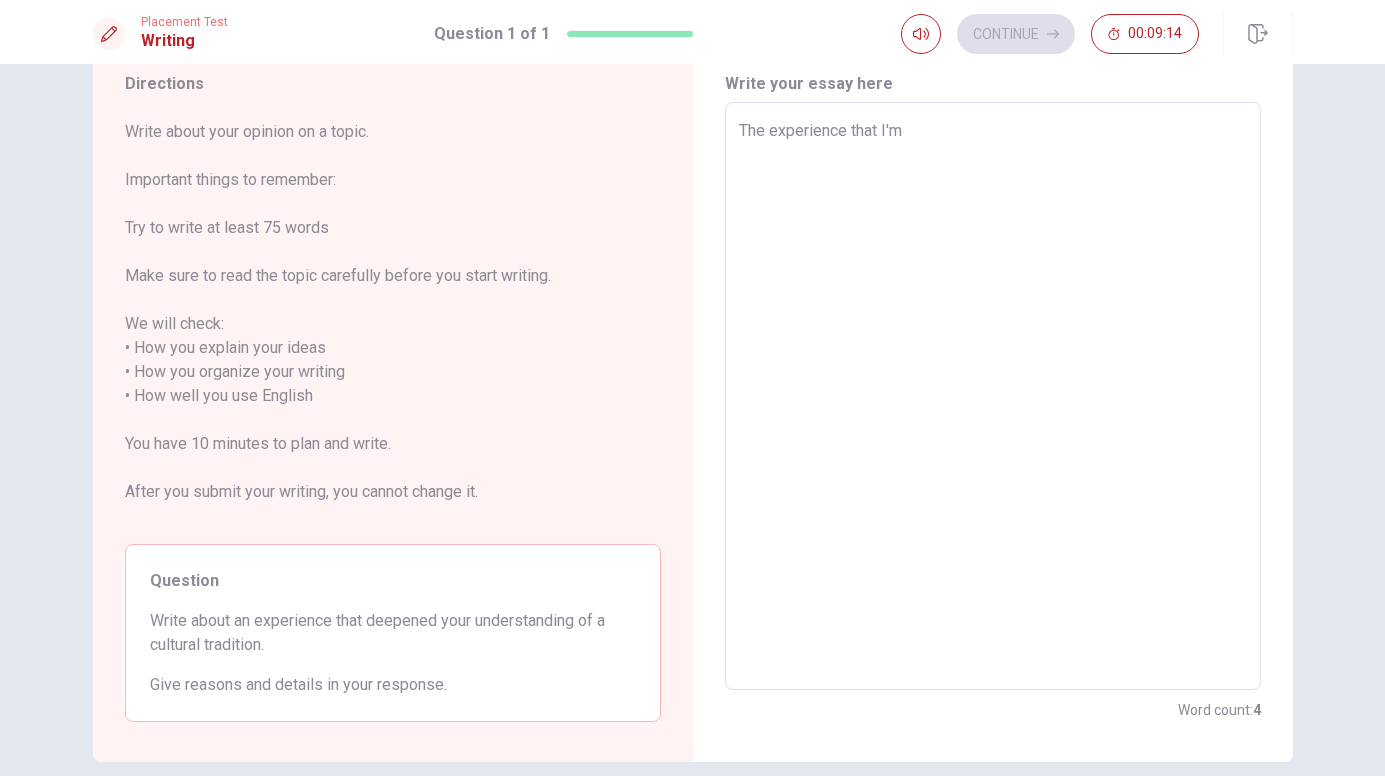 type on "The experience that I'm g" 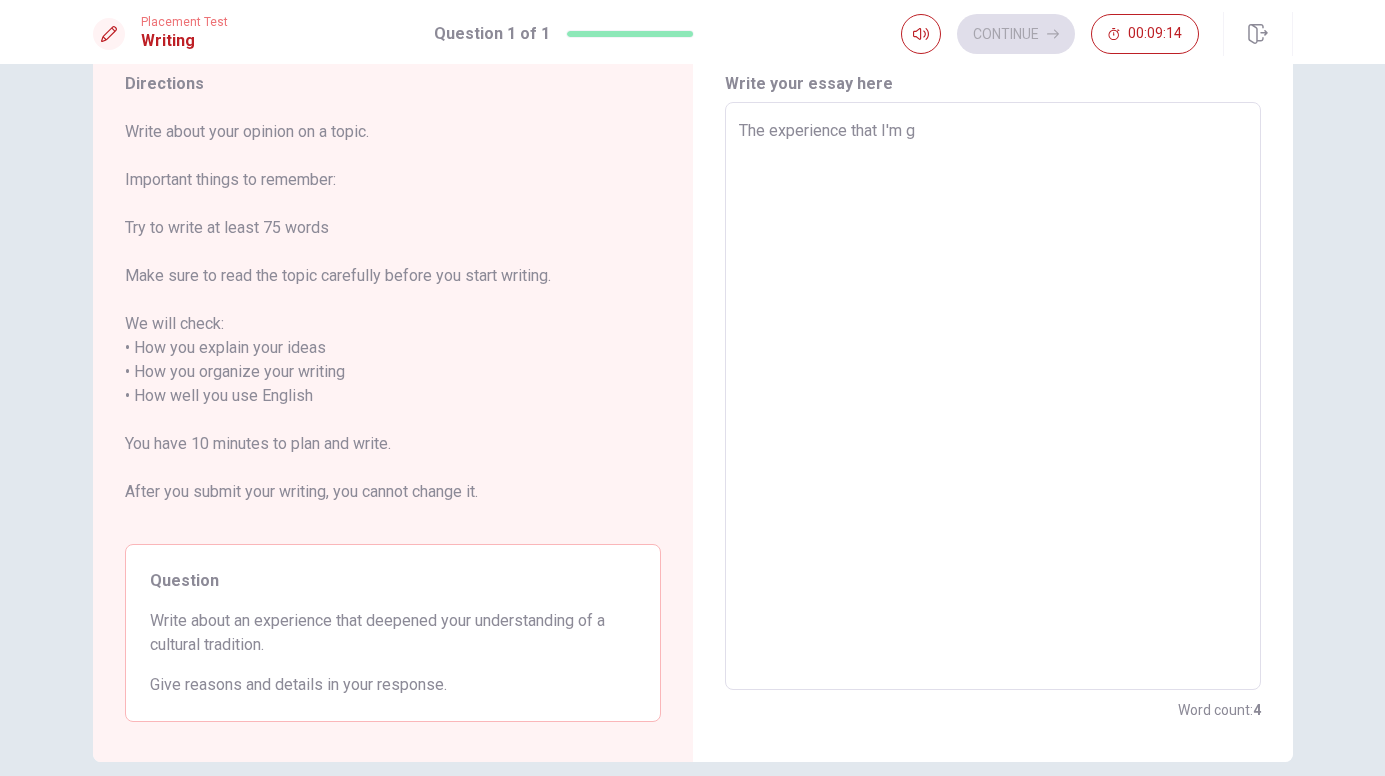 type on "x" 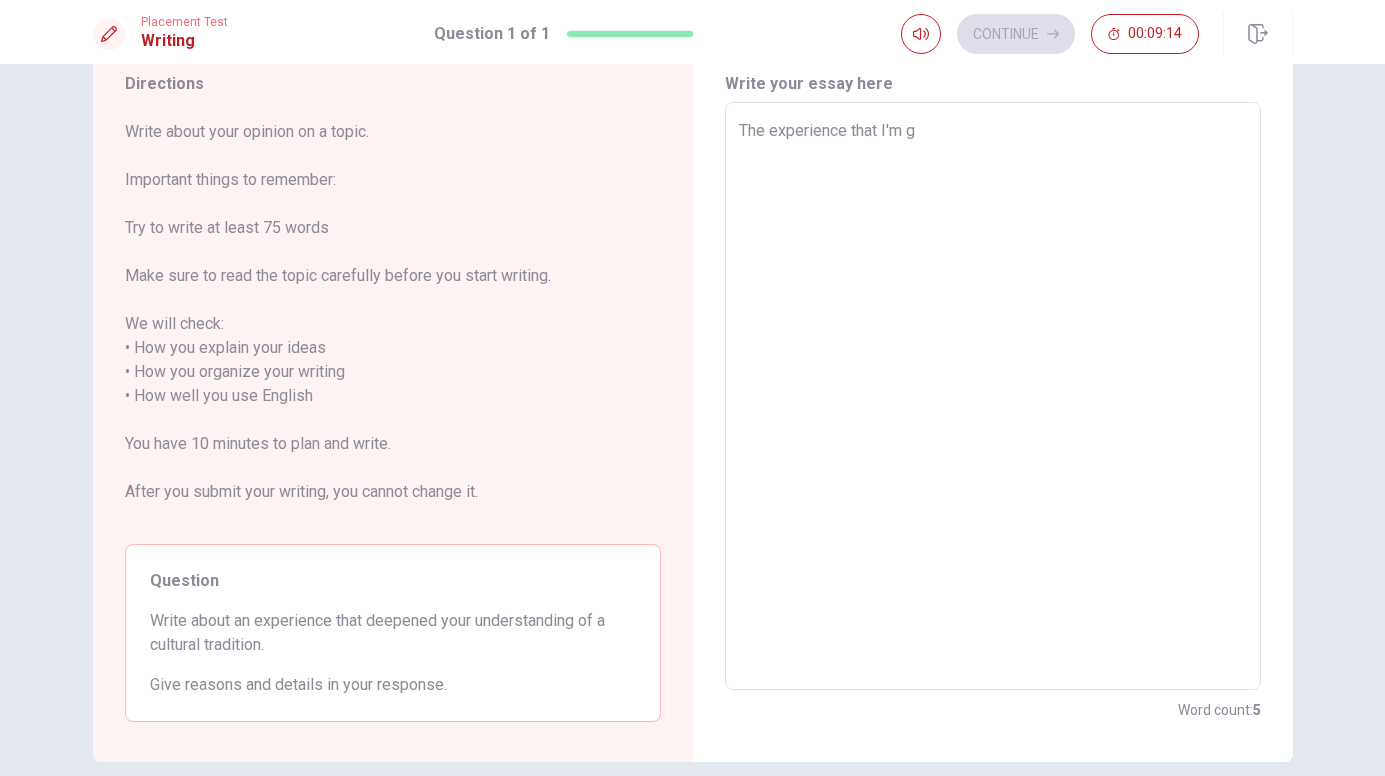 type on "The experience that I'm go" 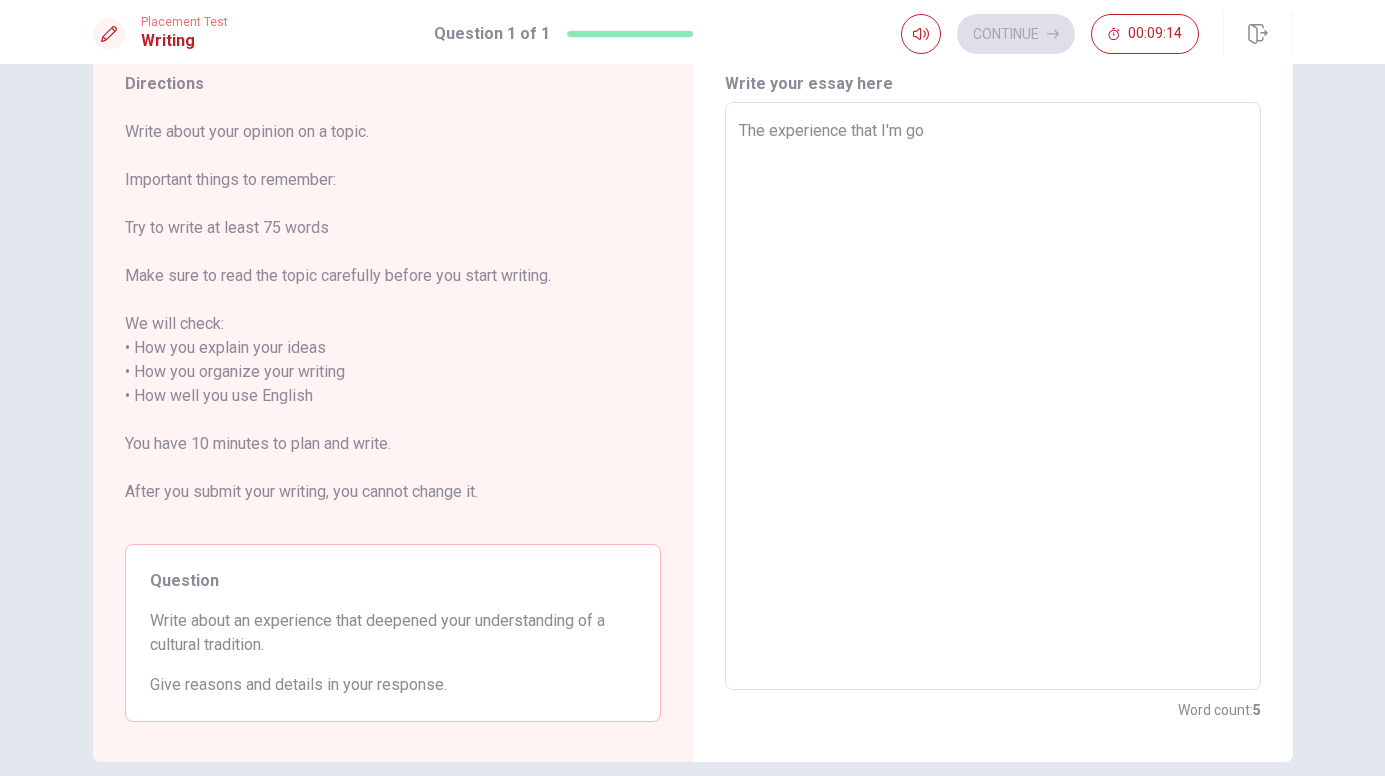 type on "x" 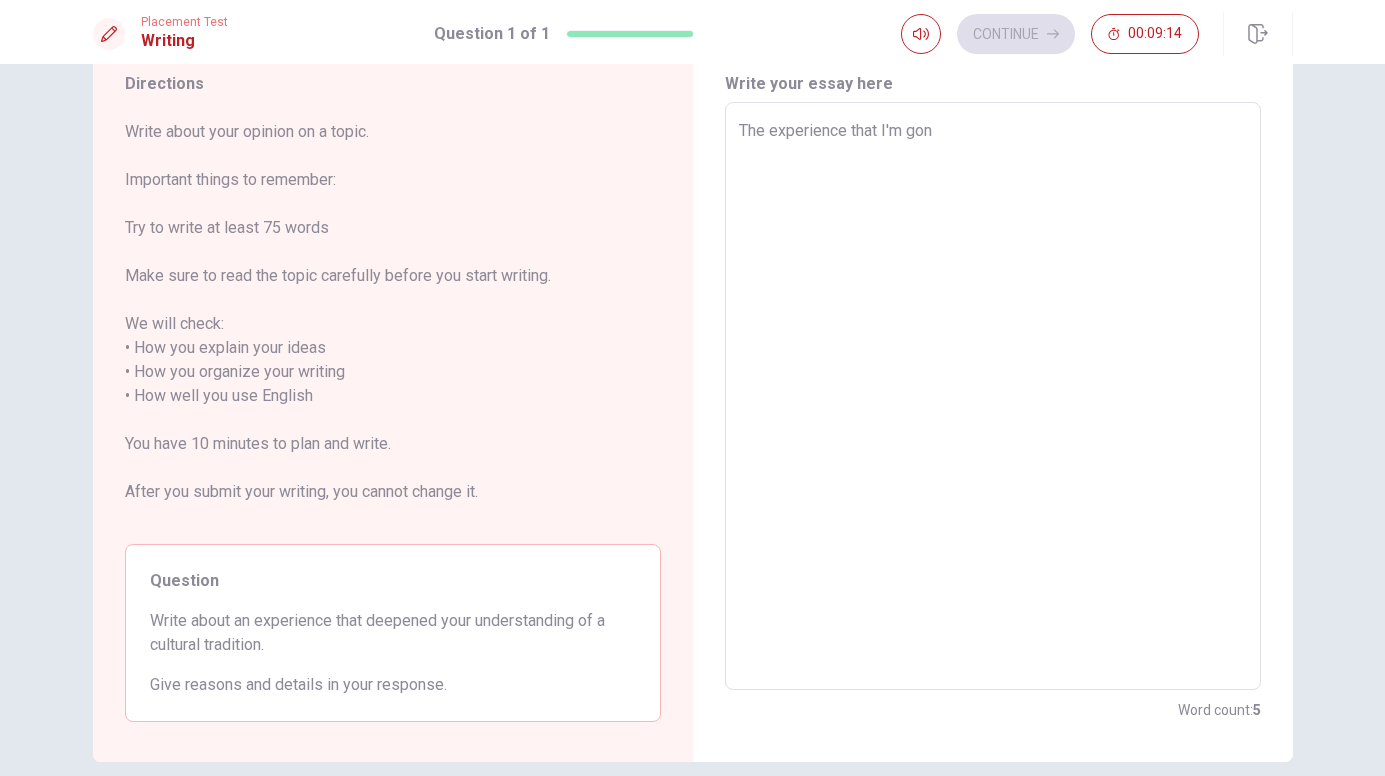 type on "x" 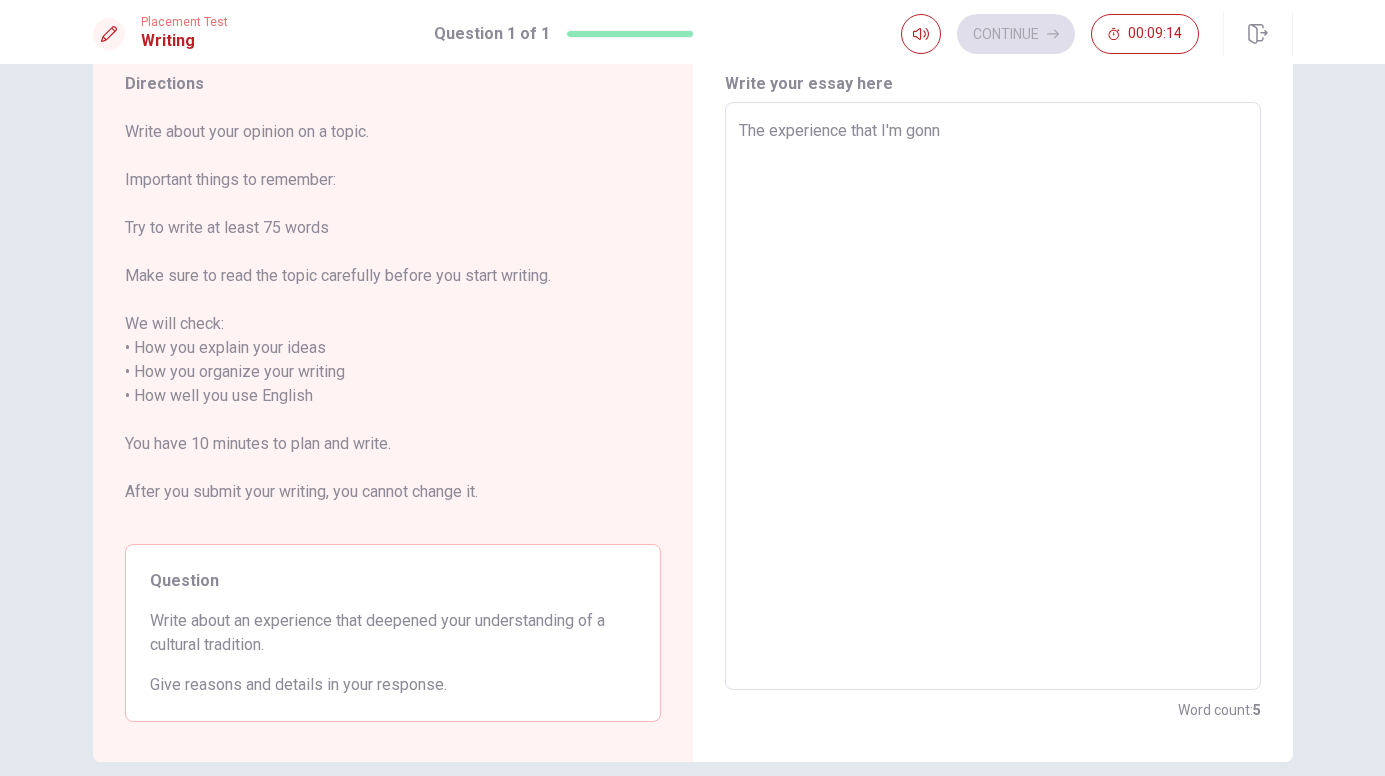 type on "x" 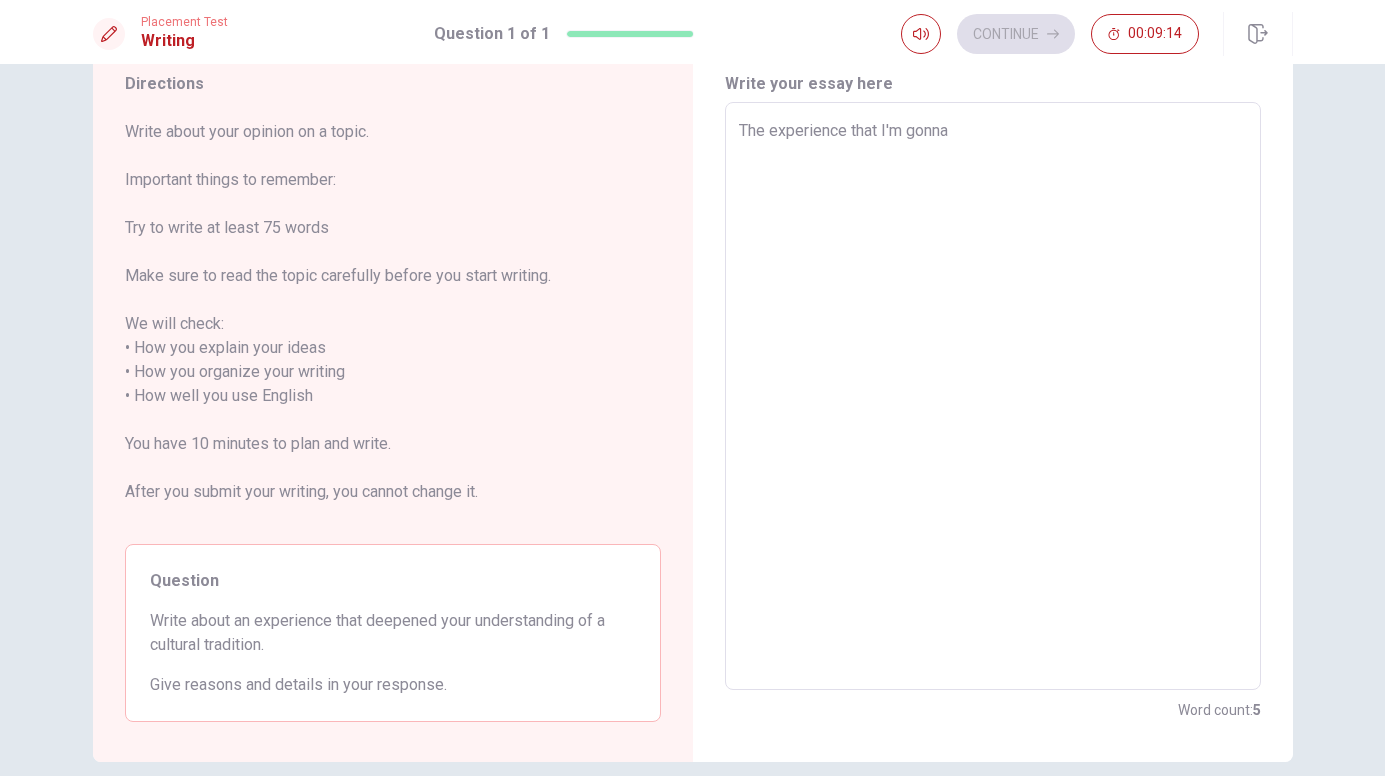 type on "x" 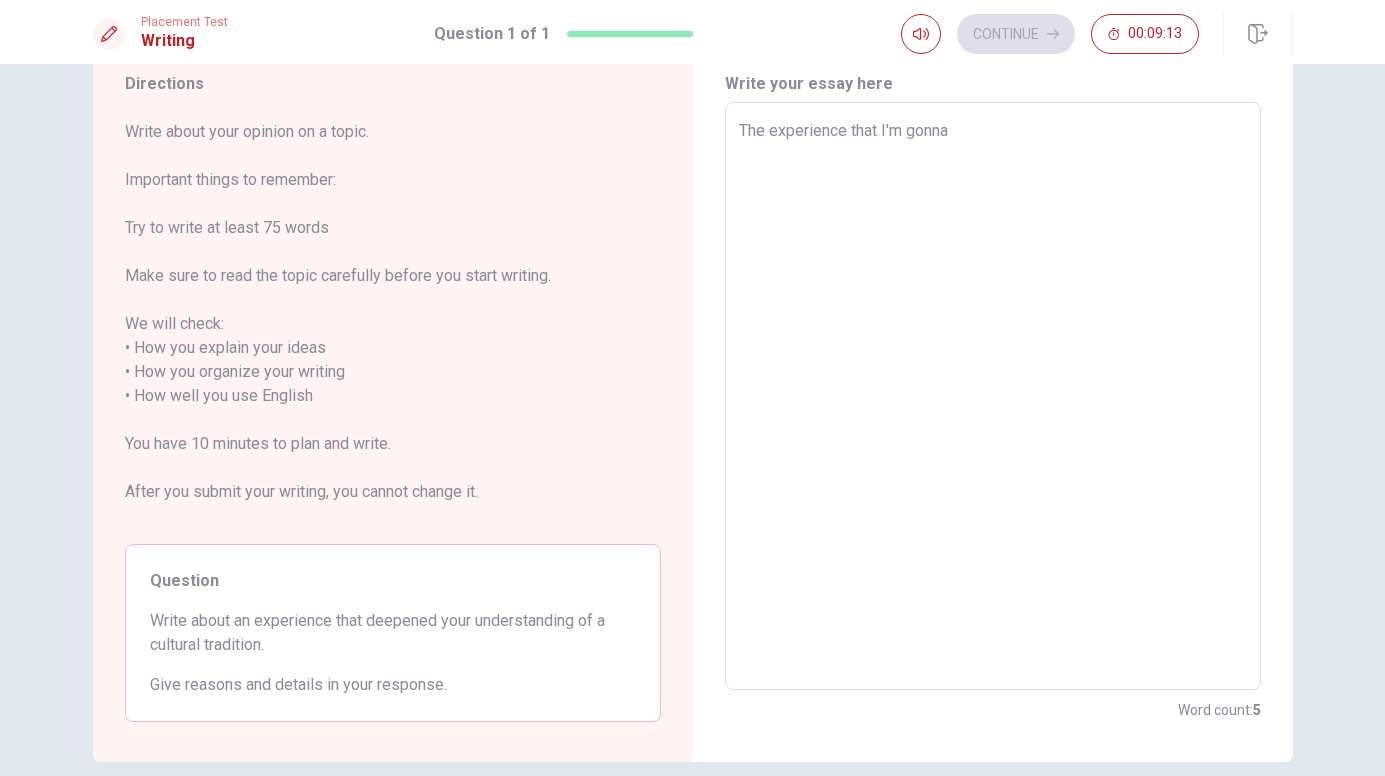 type on "The experience that I'm gonna" 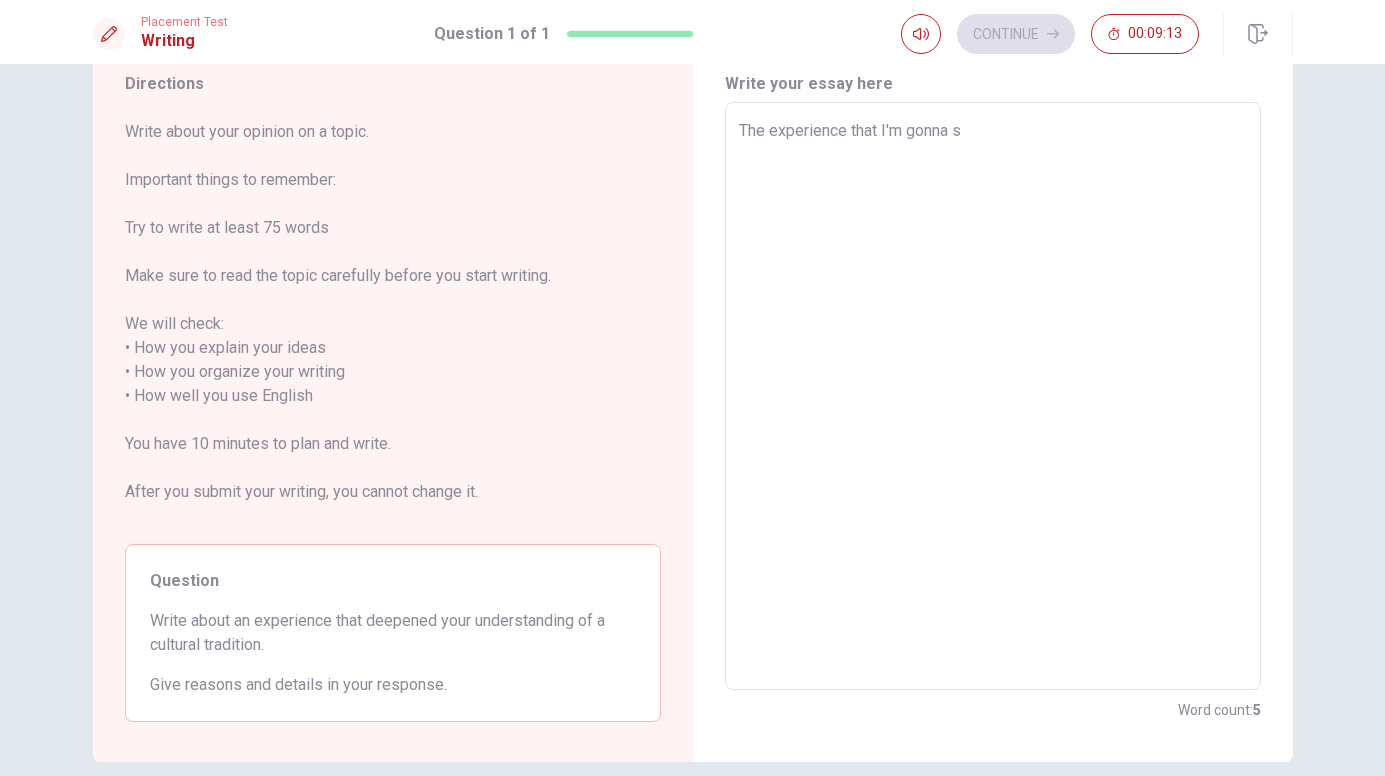 type on "x" 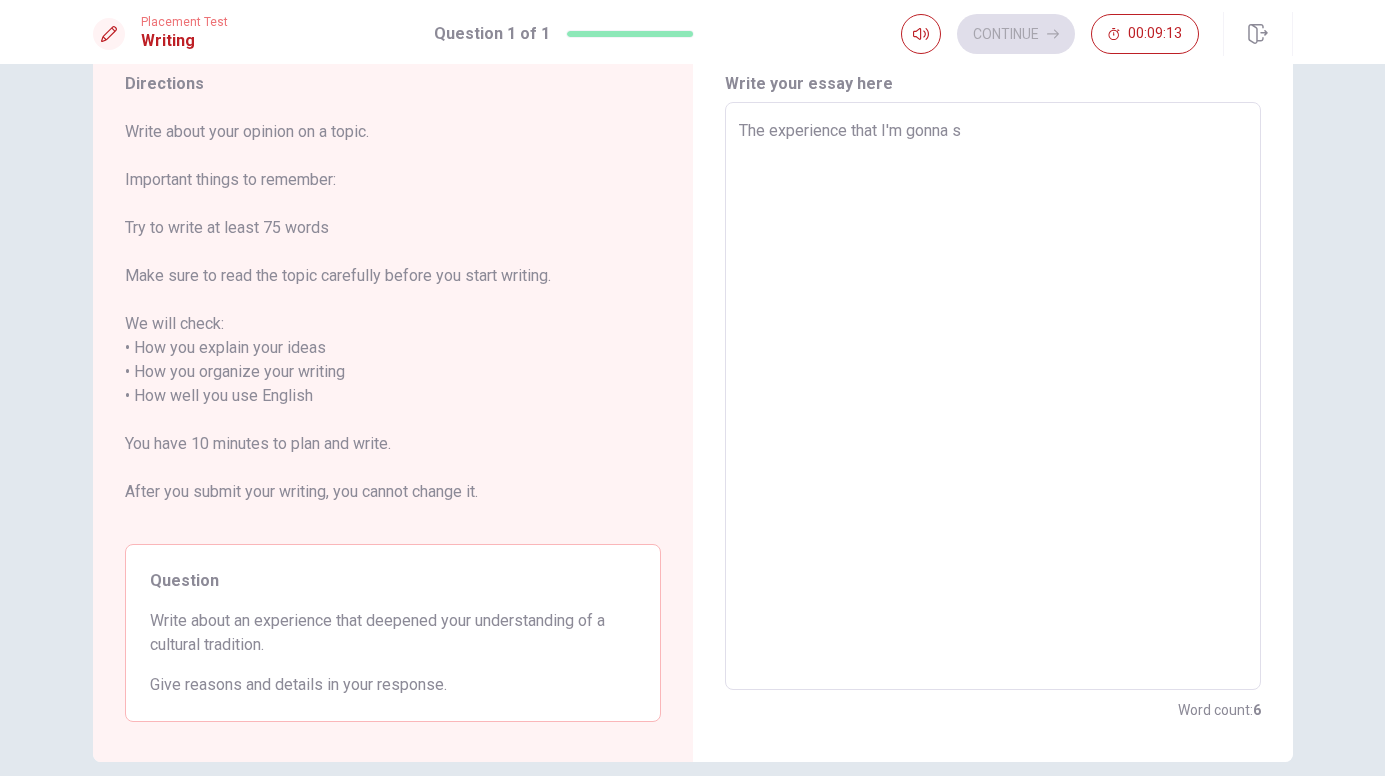 type on "The experience that I'm gonna sh" 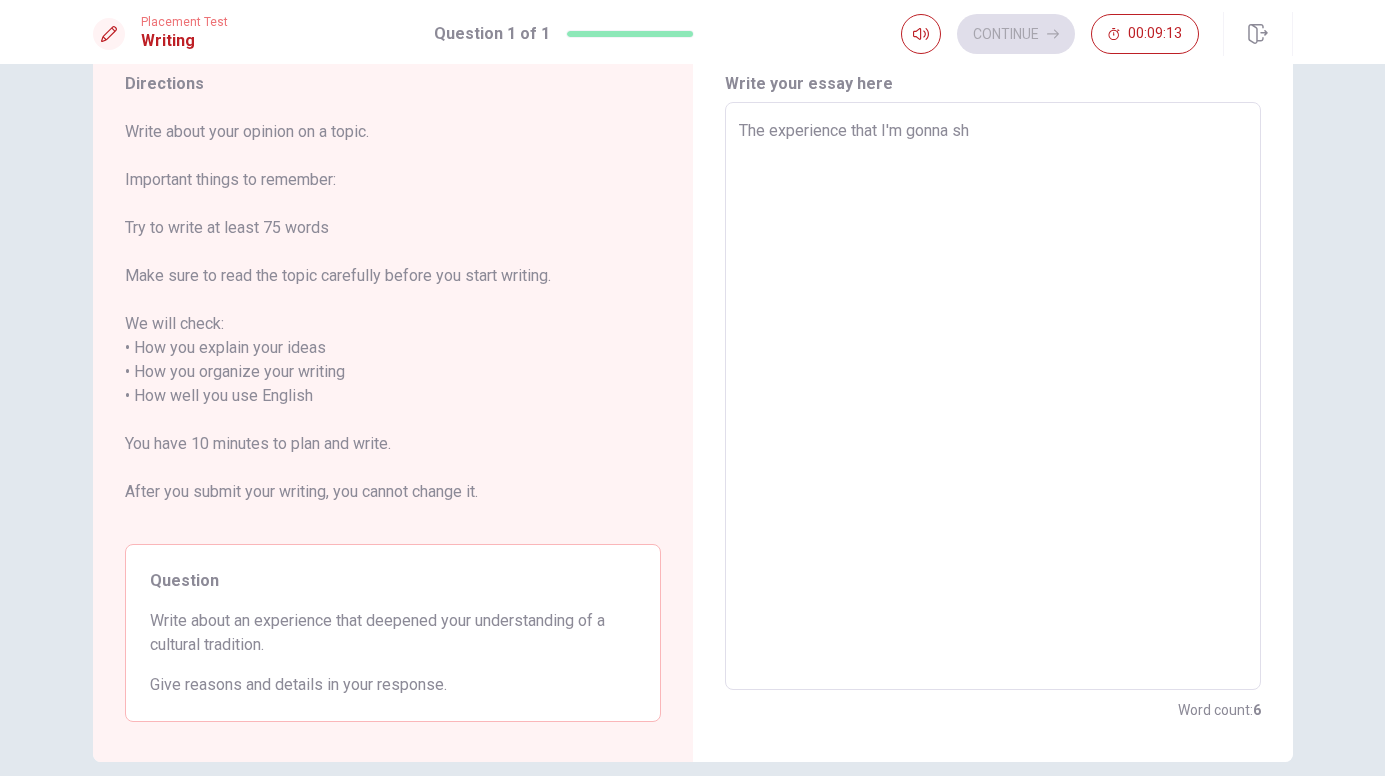 type on "x" 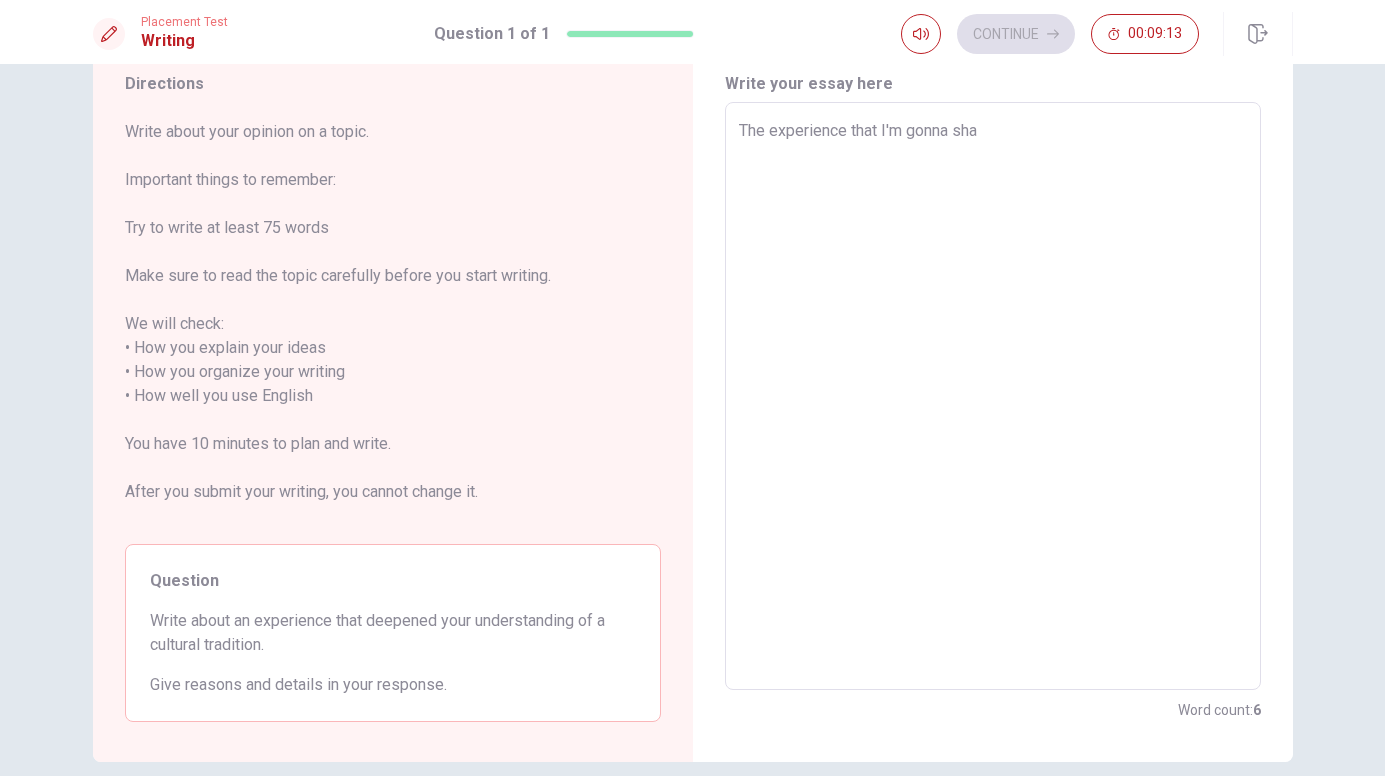 type on "x" 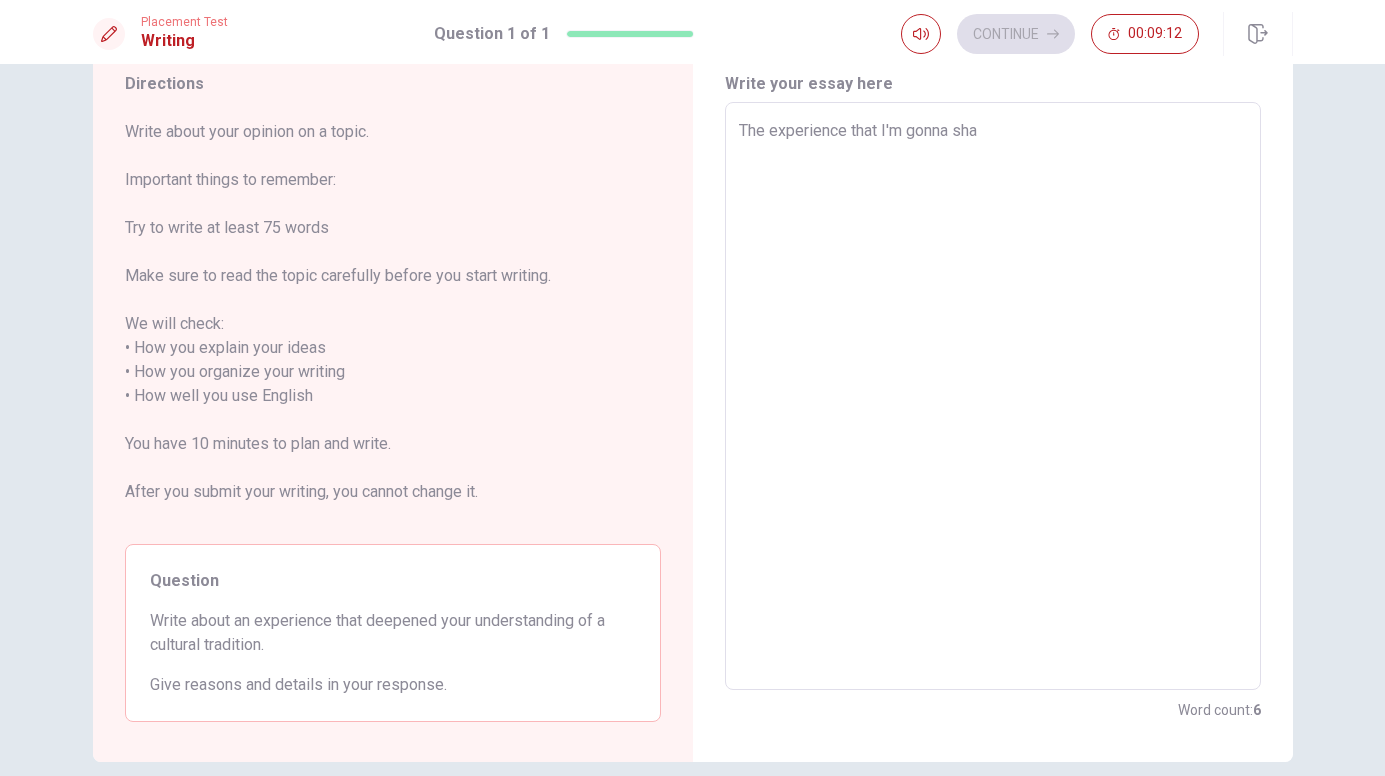 type on "The experience that I'm gonna shar" 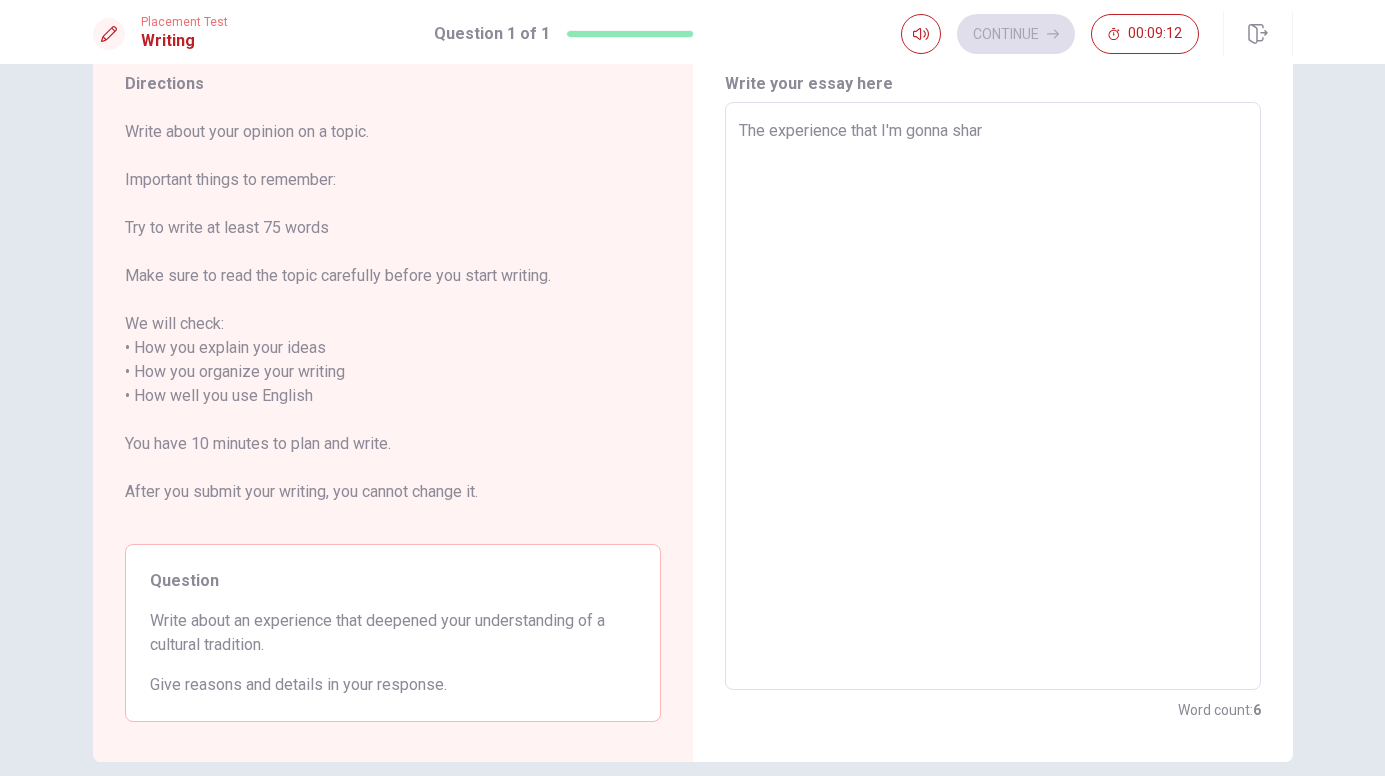 type on "x" 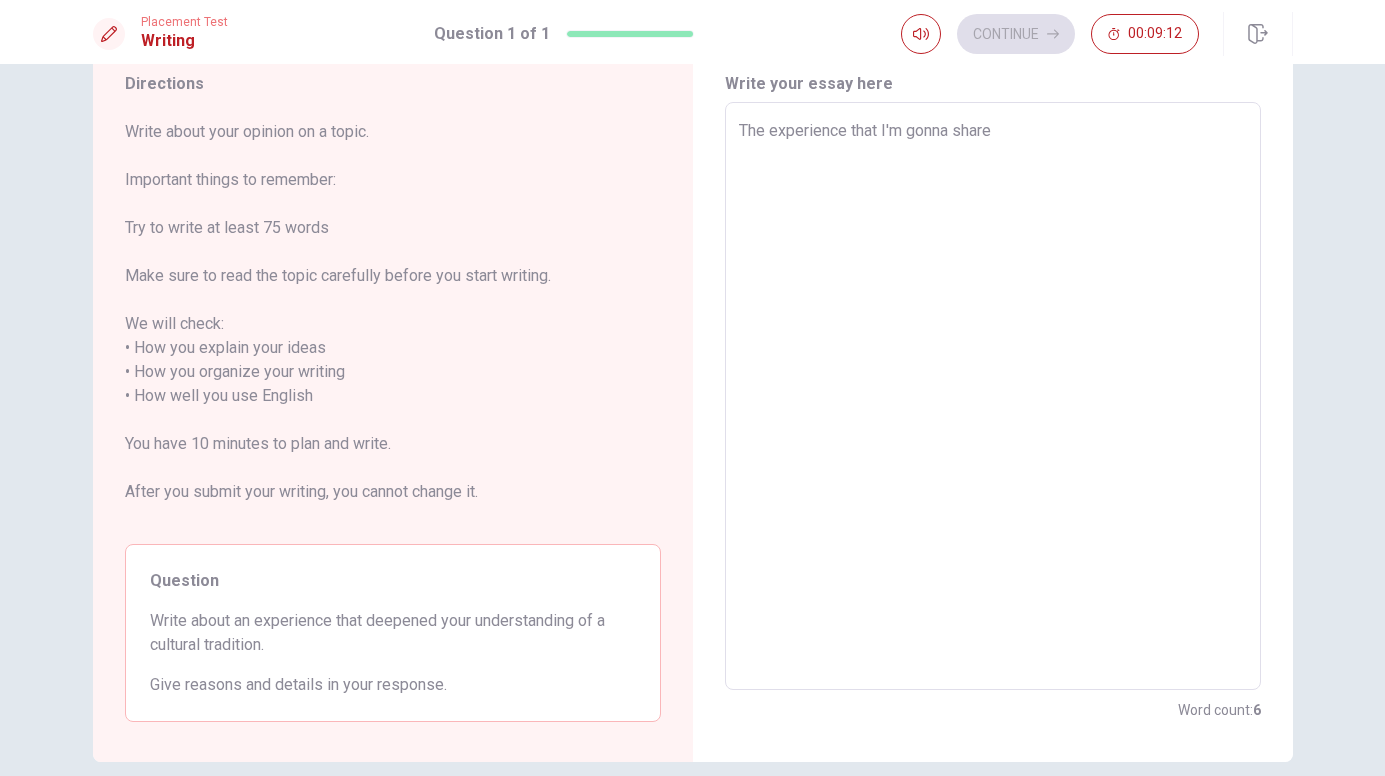 type on "x" 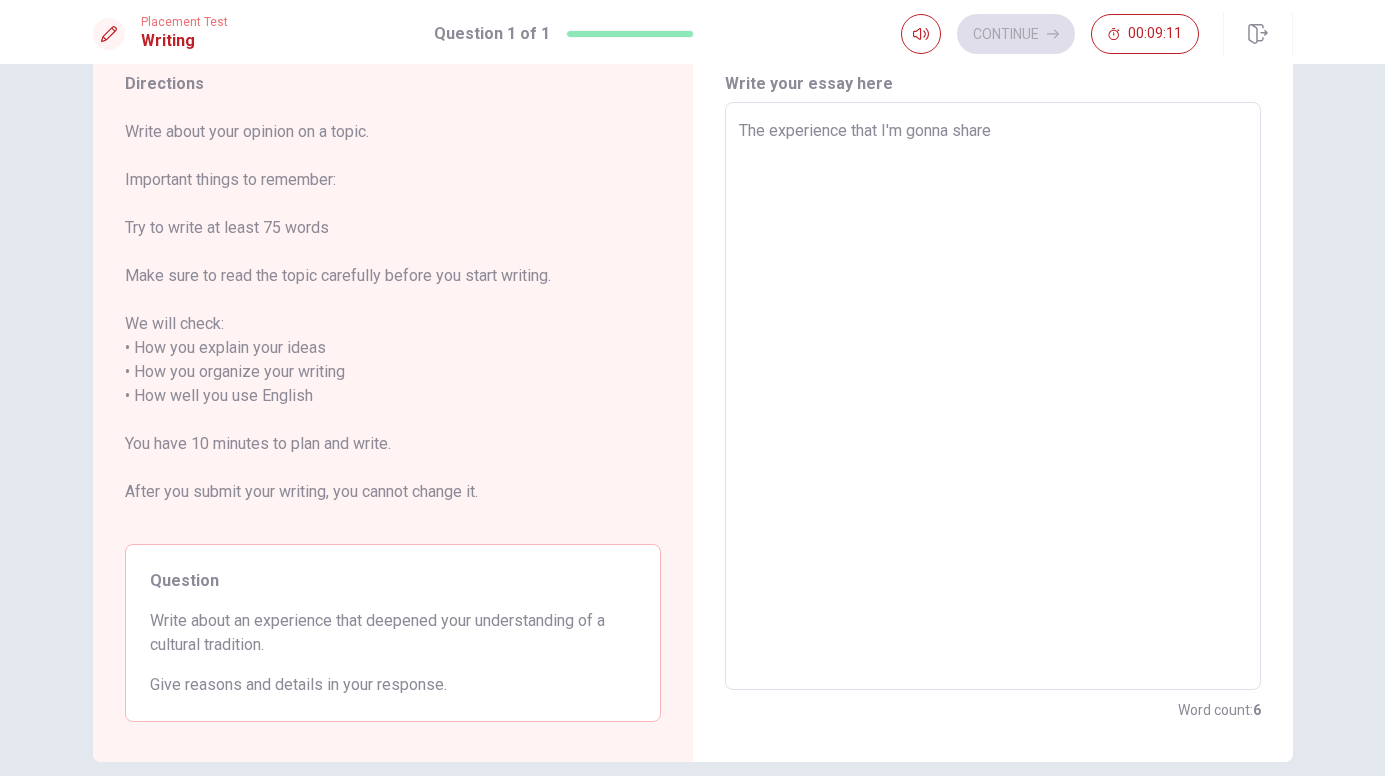 type on "The experience that I'm gonna share i" 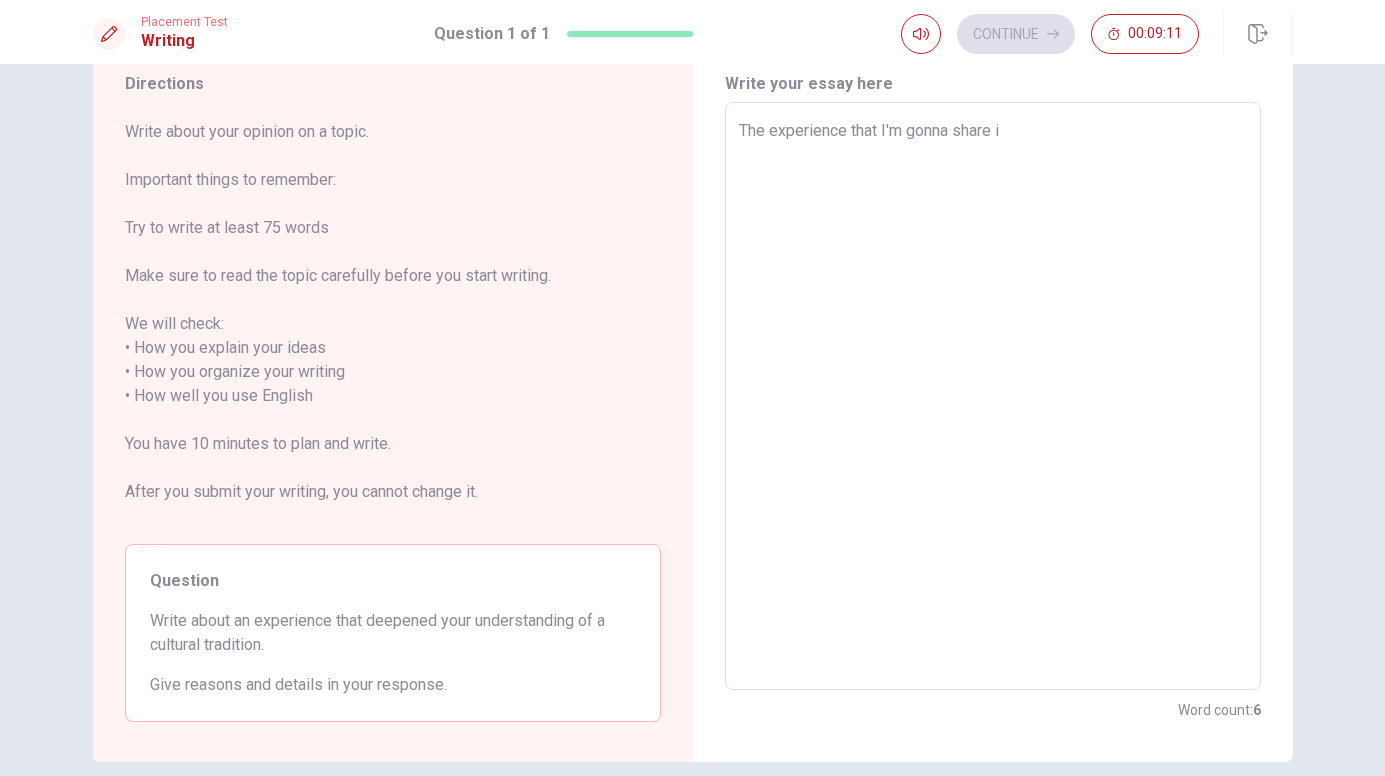 type on "x" 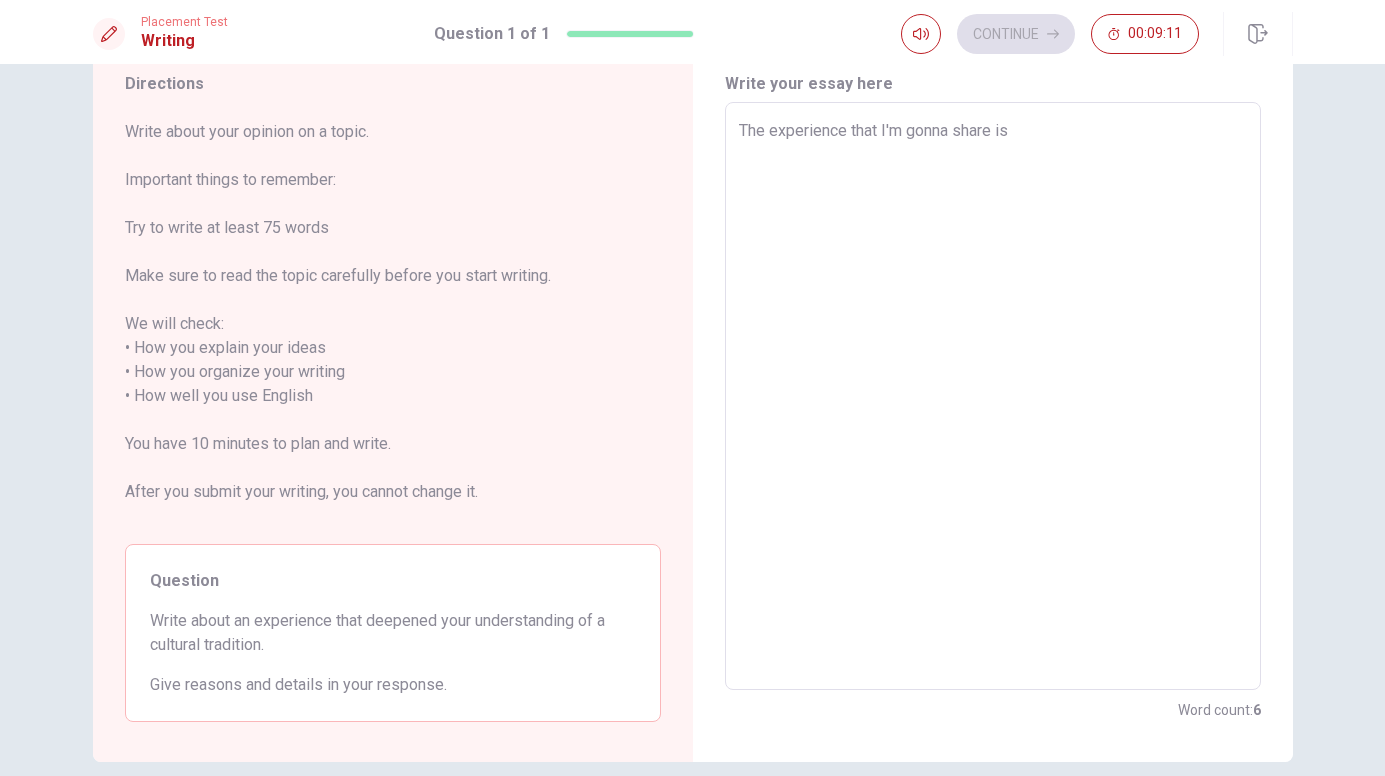 type on "x" 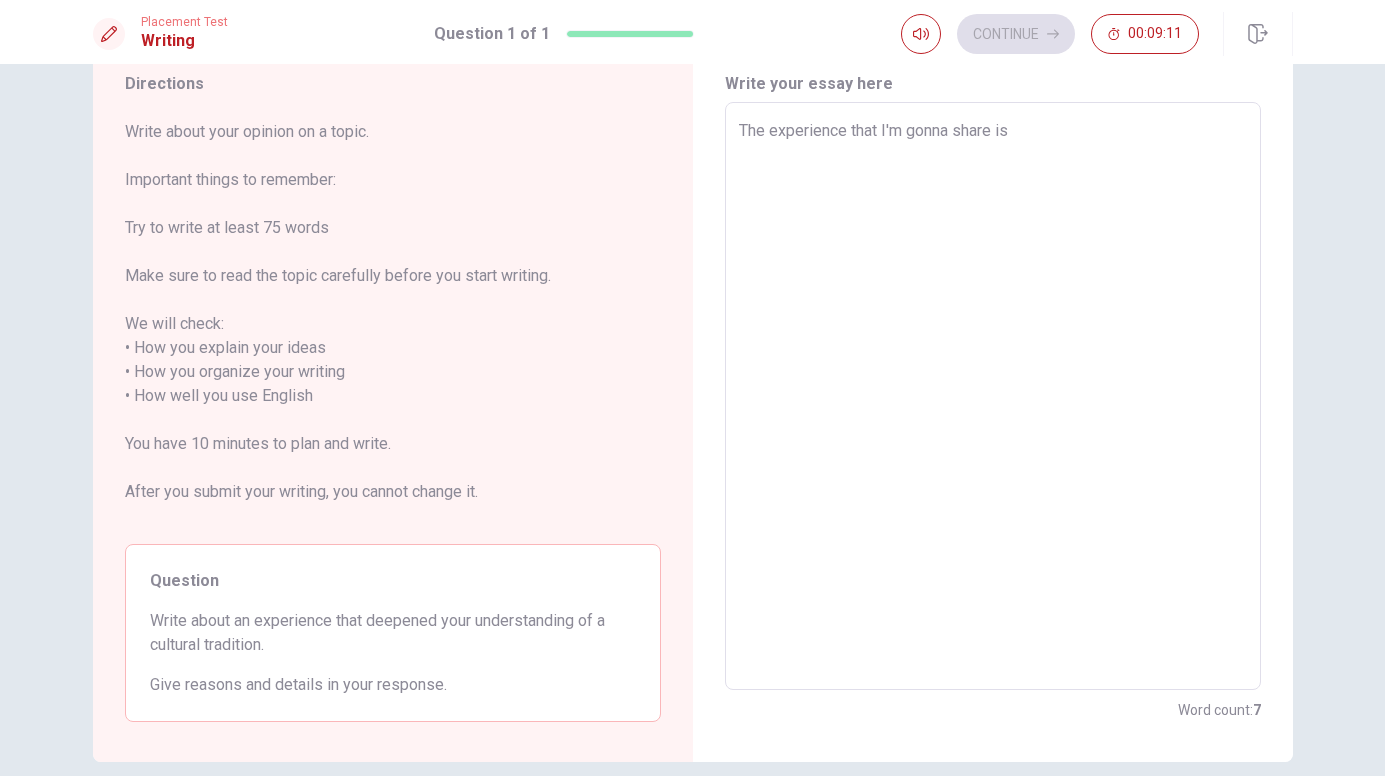 type on "The experience that I'm gonna share is" 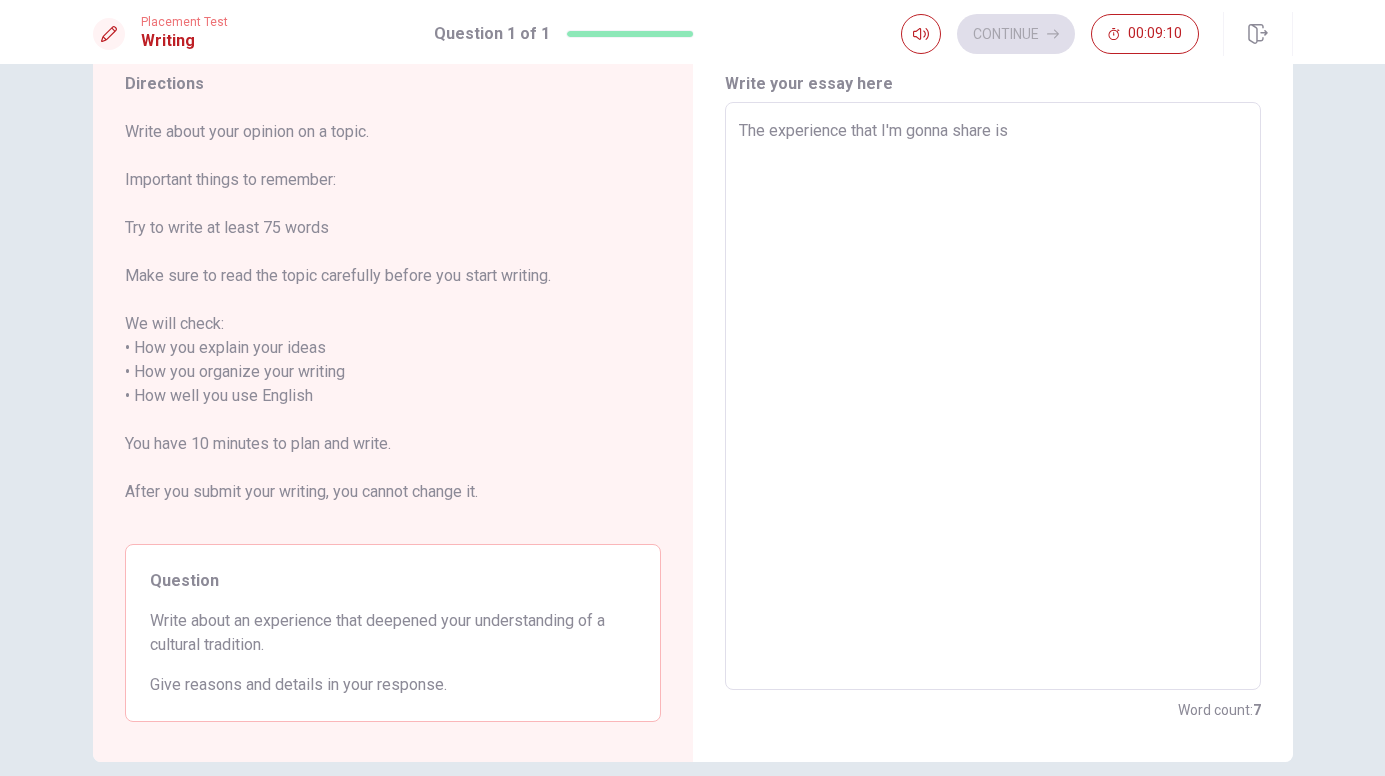 type on "The experience that I'm gonna share is m" 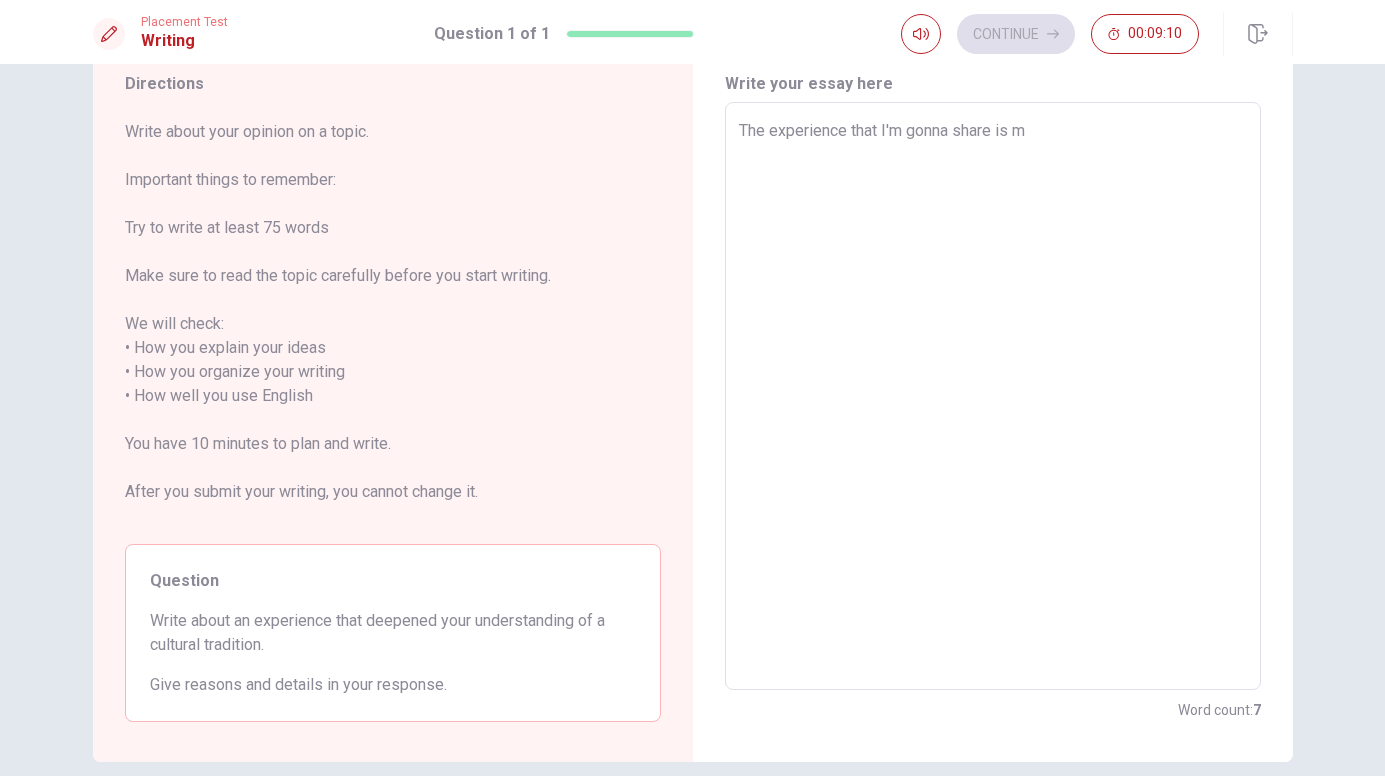 type on "x" 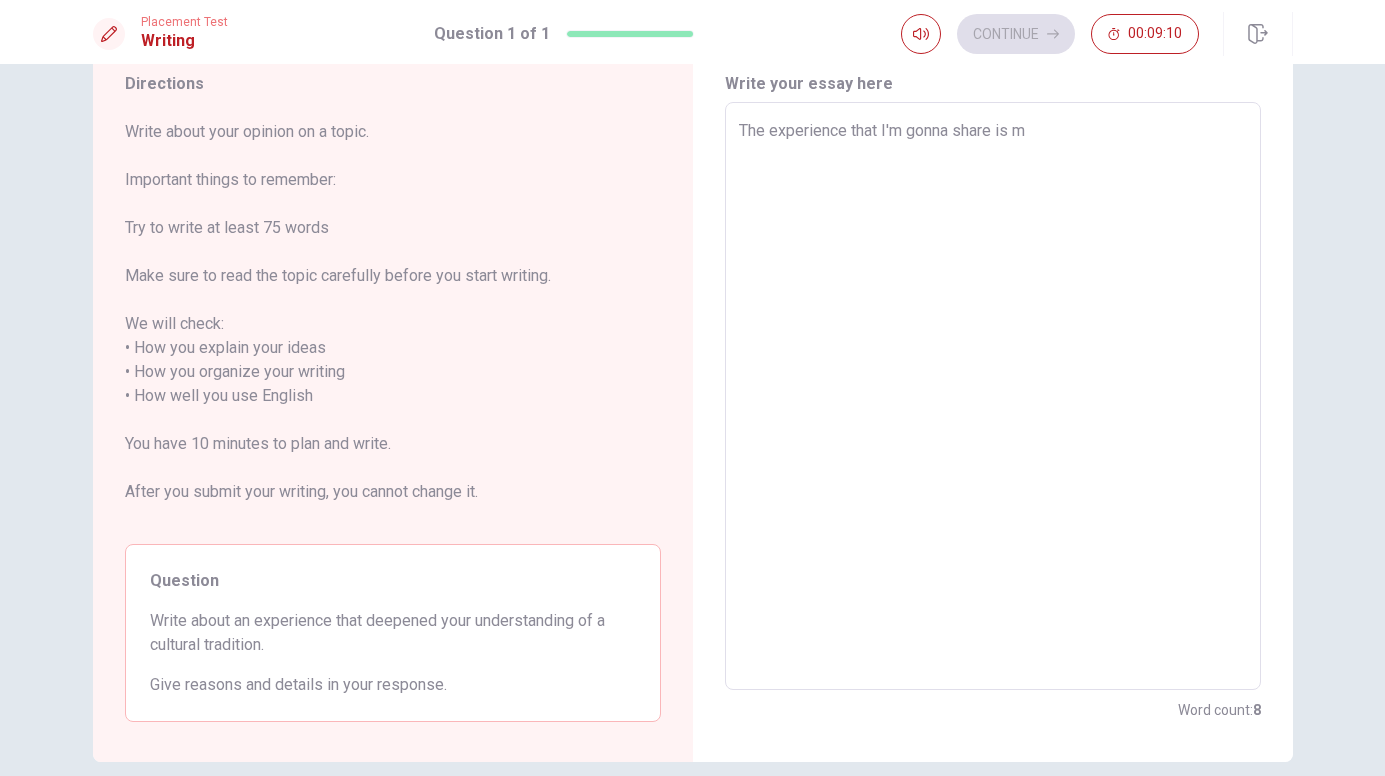 type on "The experience that I'm gonna share is my" 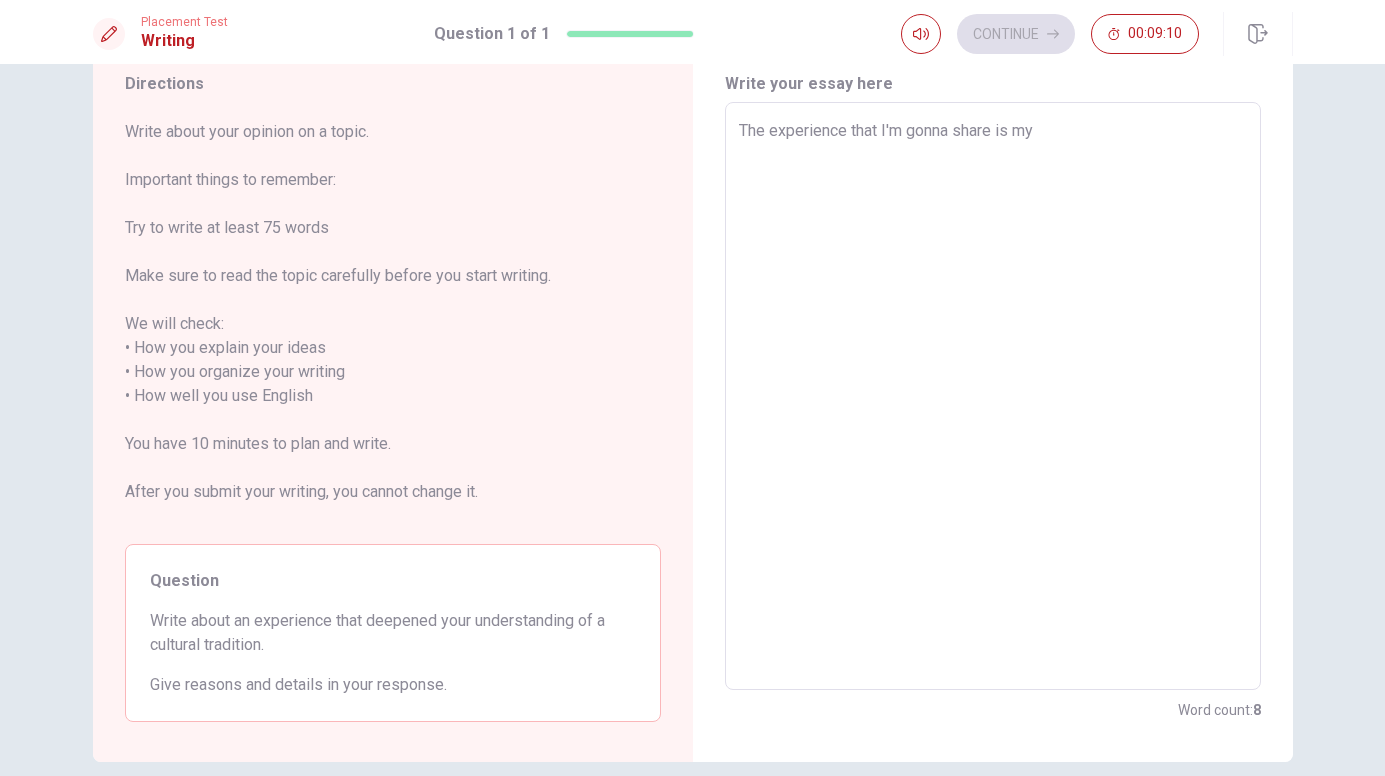 type on "x" 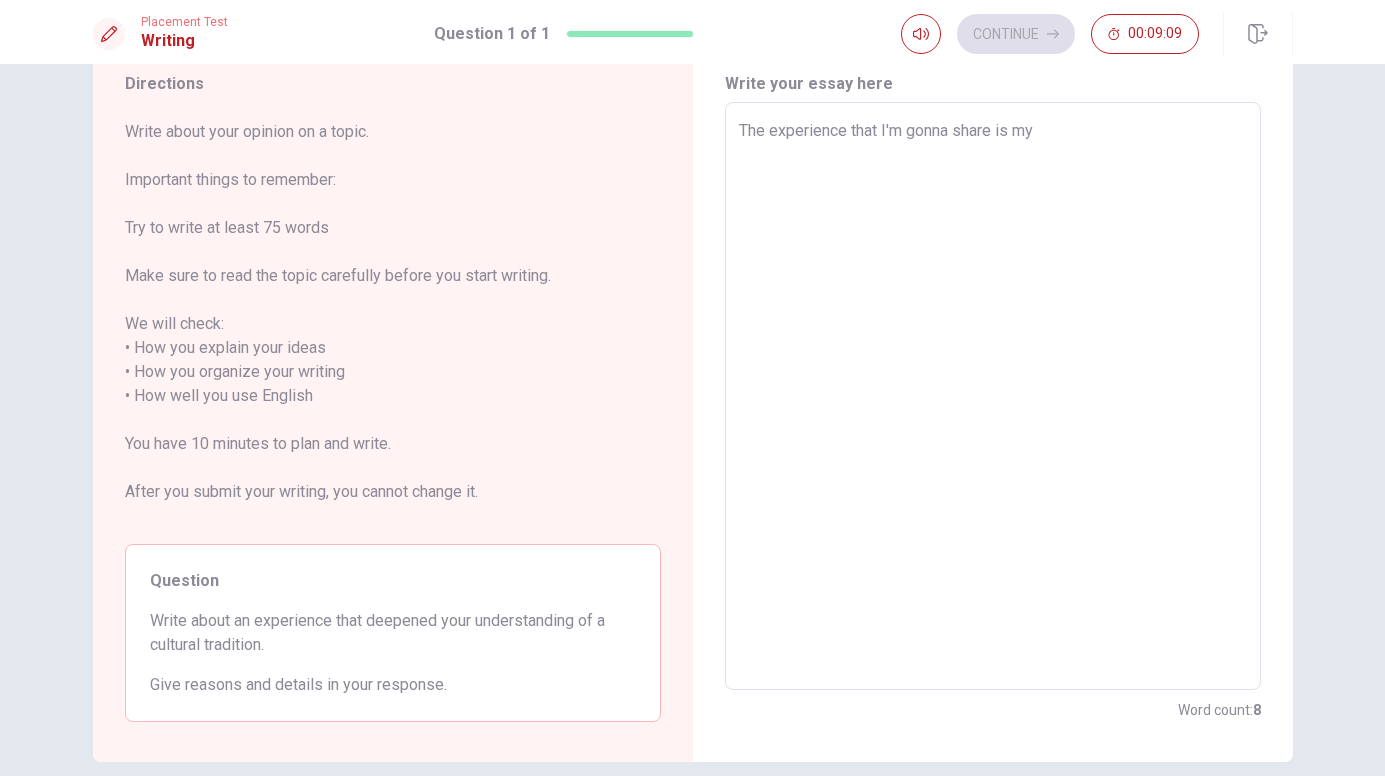 type on "The experience that I'm gonna share is my l" 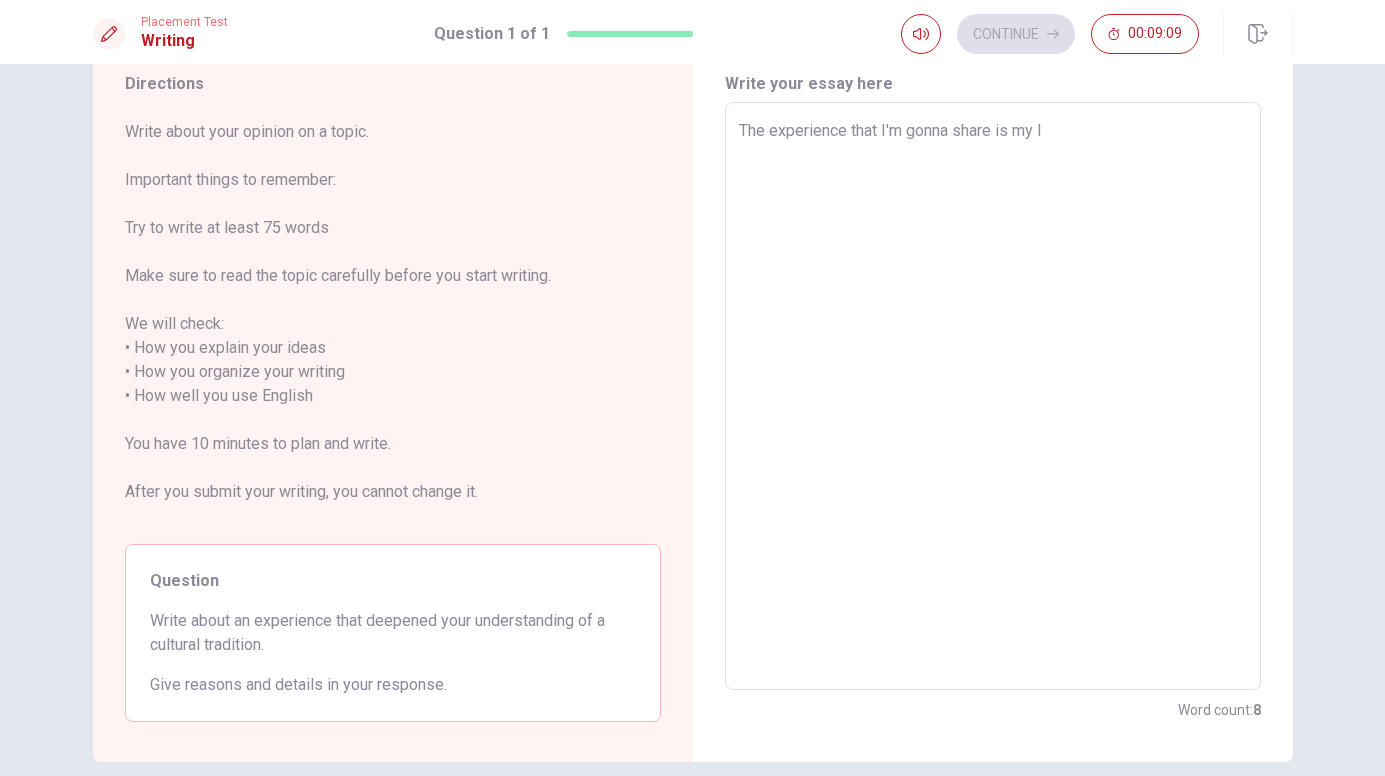 type on "x" 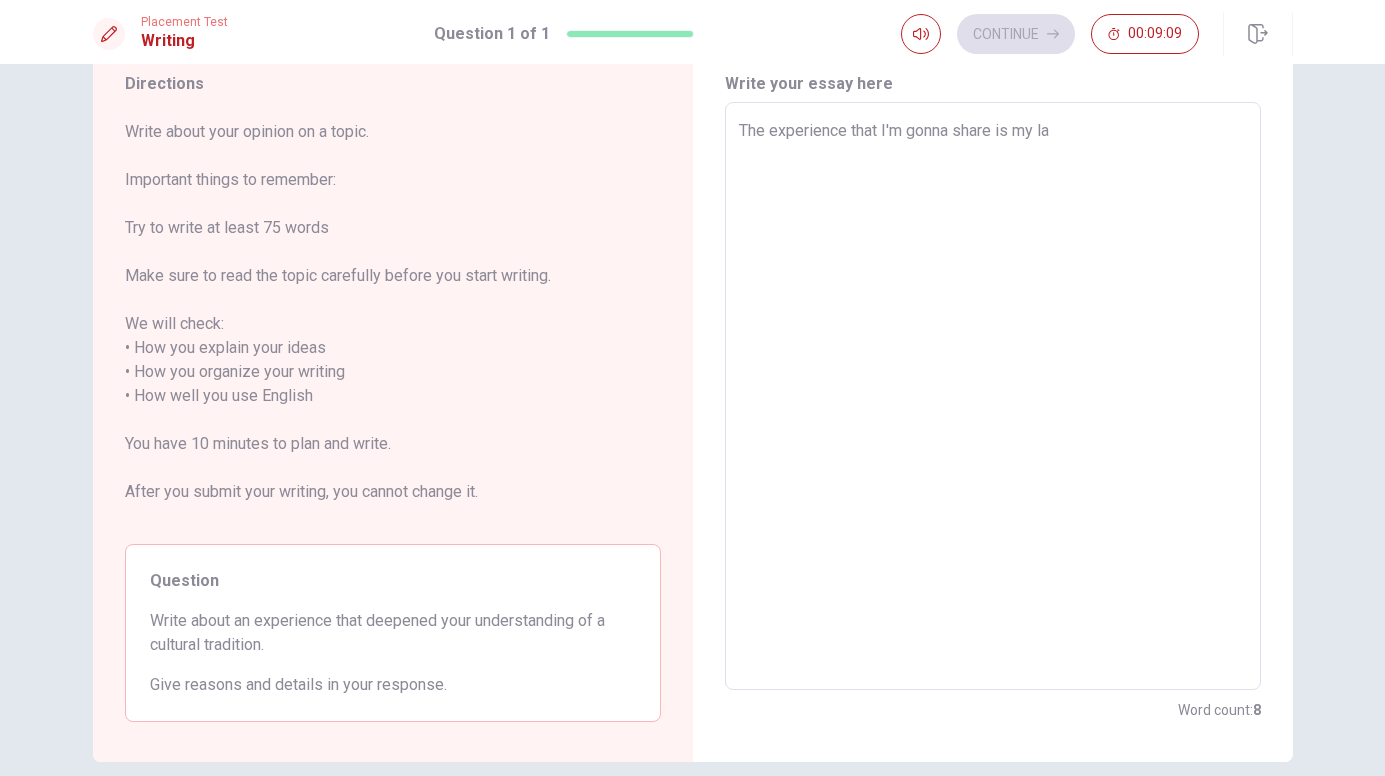 type on "x" 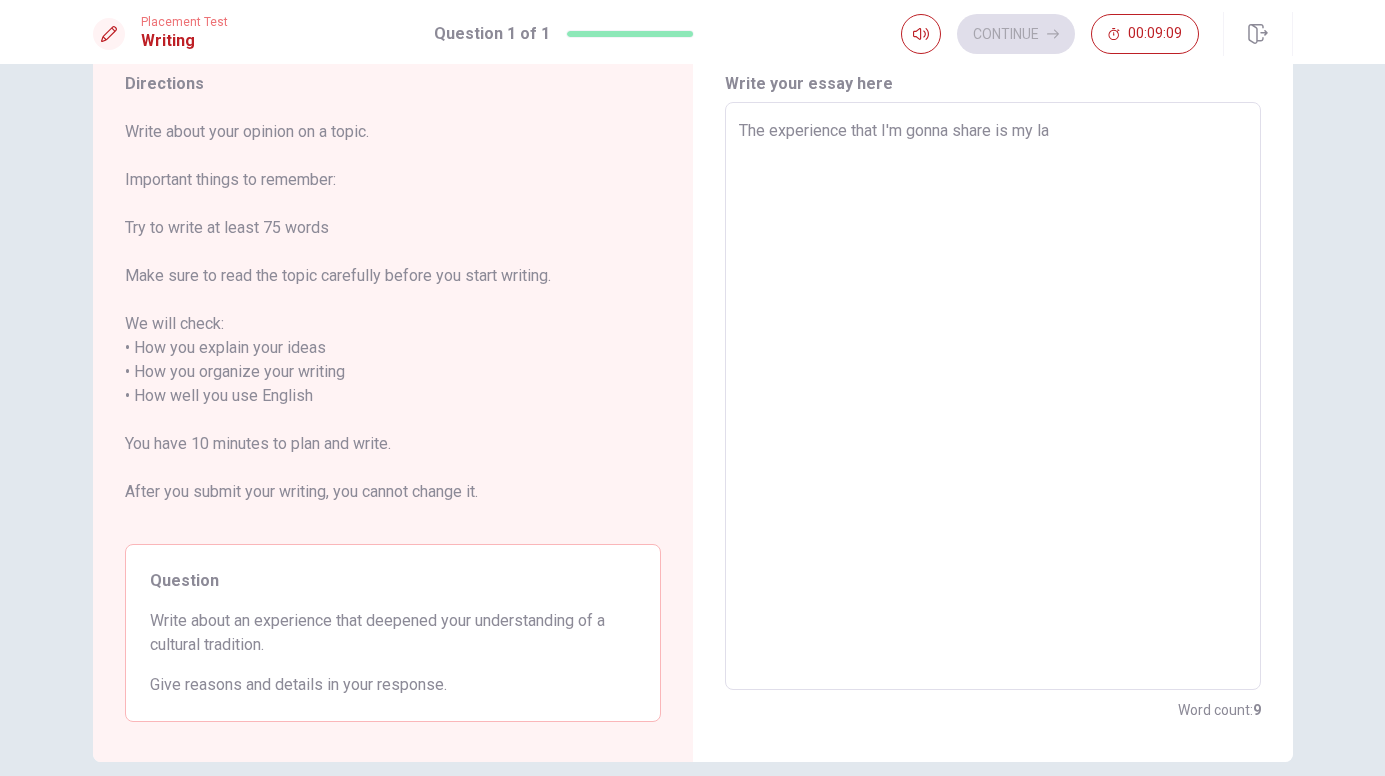 type on "The experience that I'm gonna share is my las" 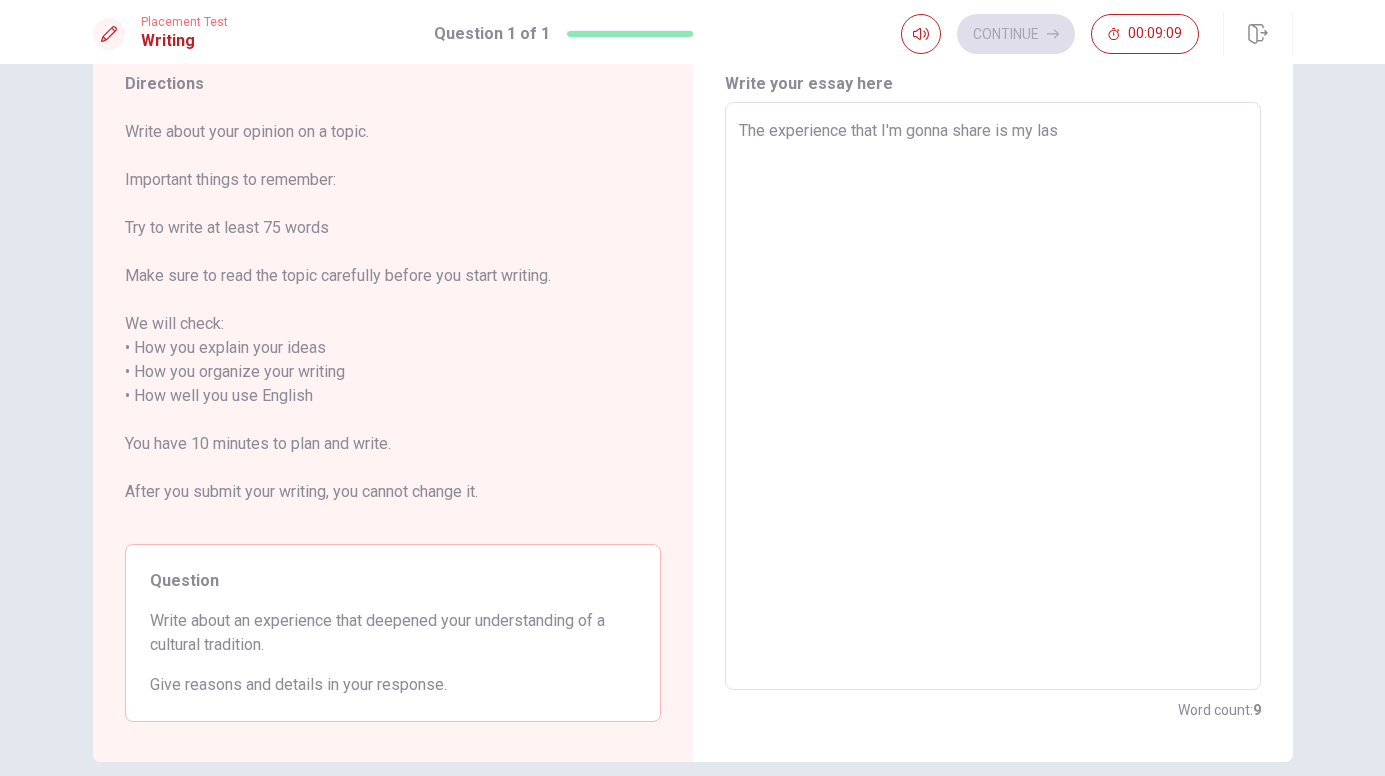 type on "x" 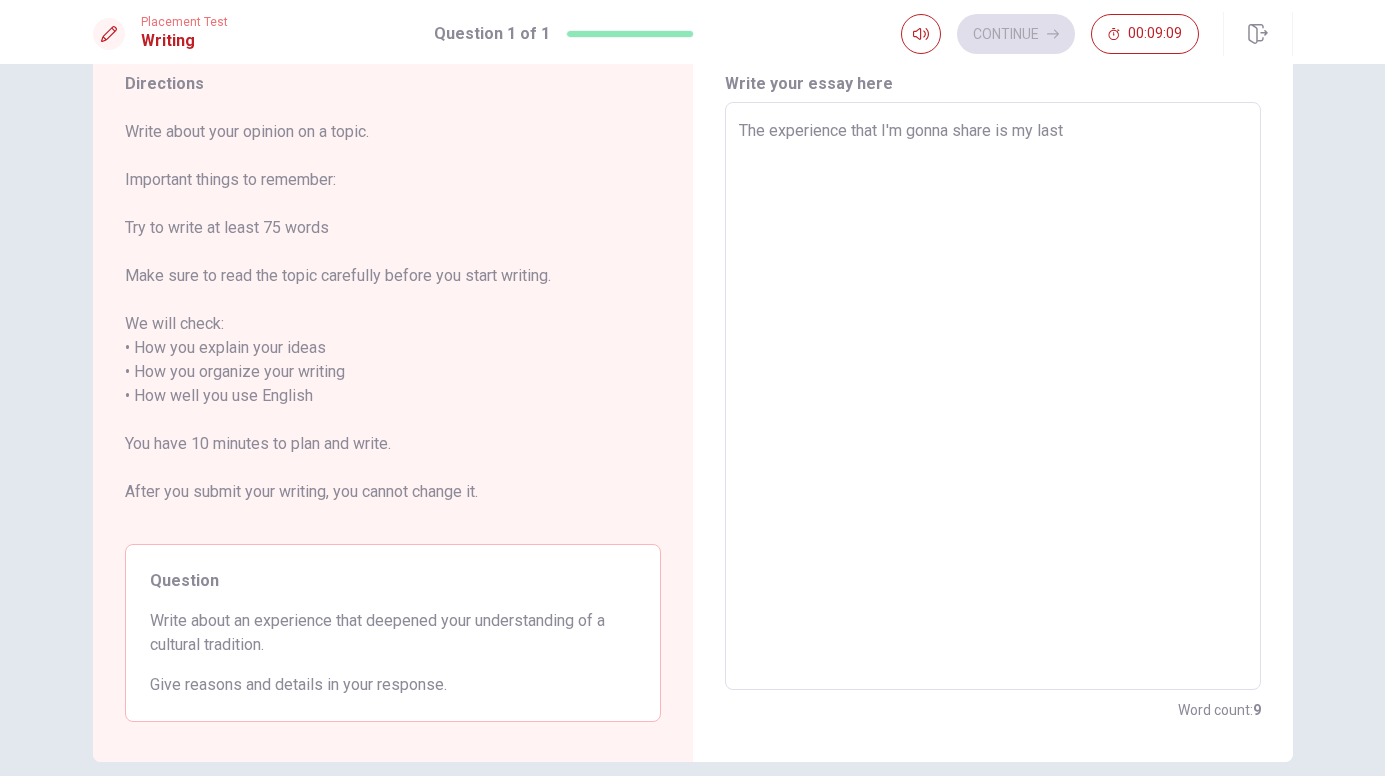 type on "x" 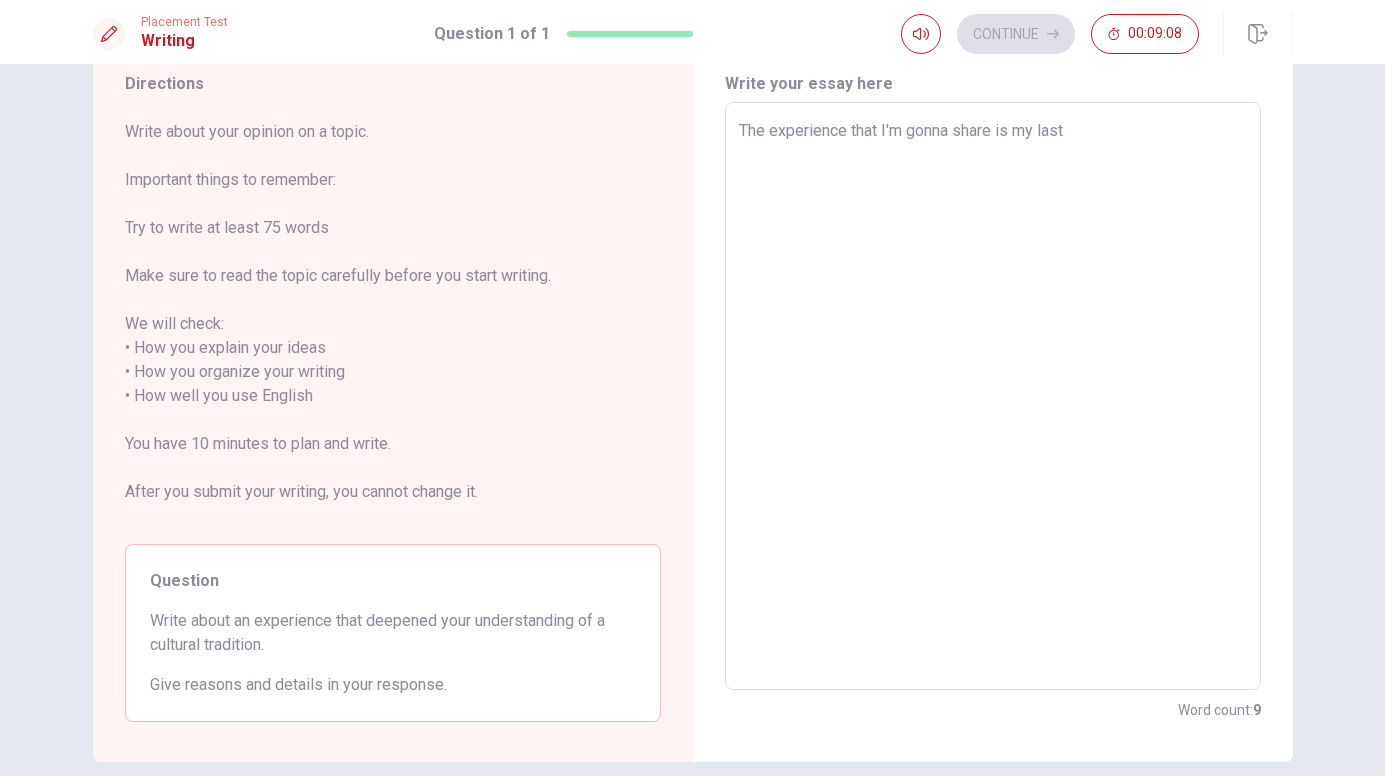 type on "The experience that I'm gonna share is my last" 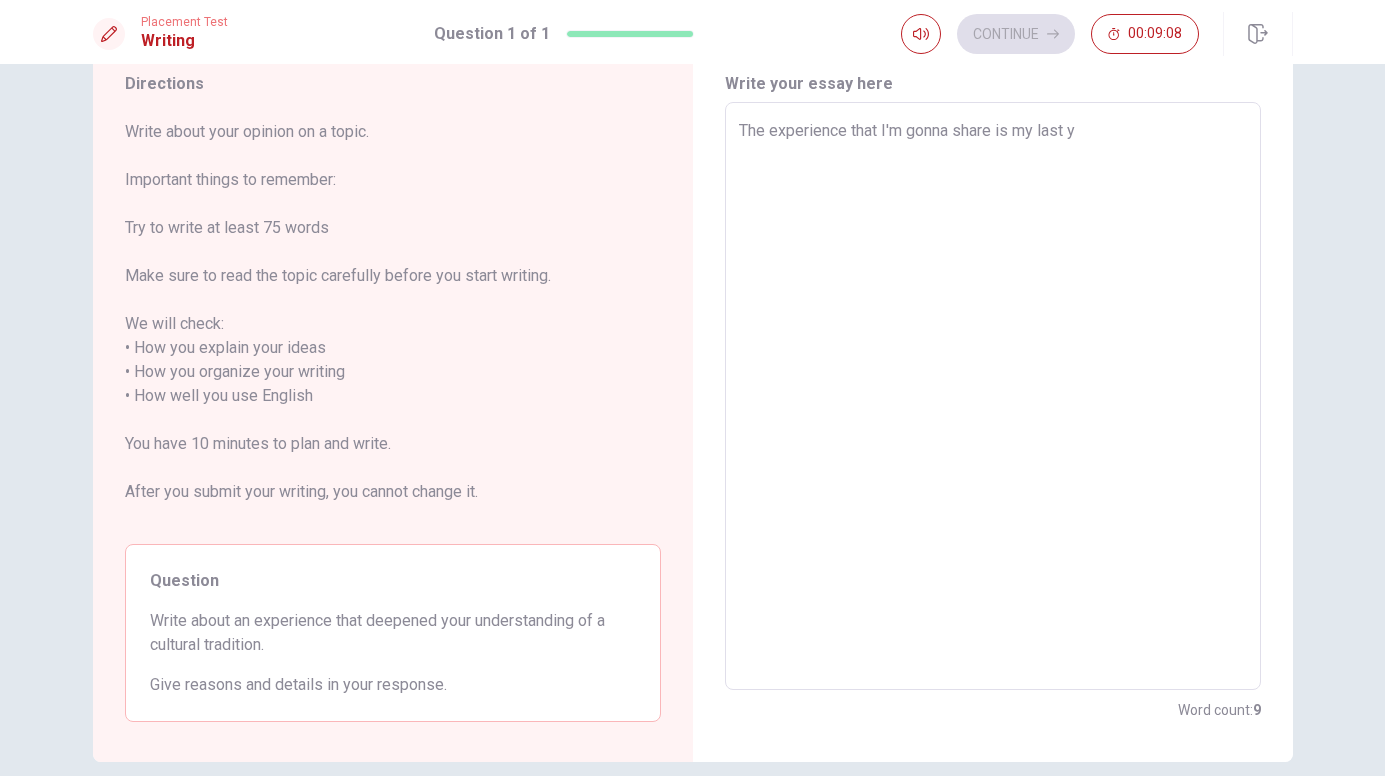 type on "x" 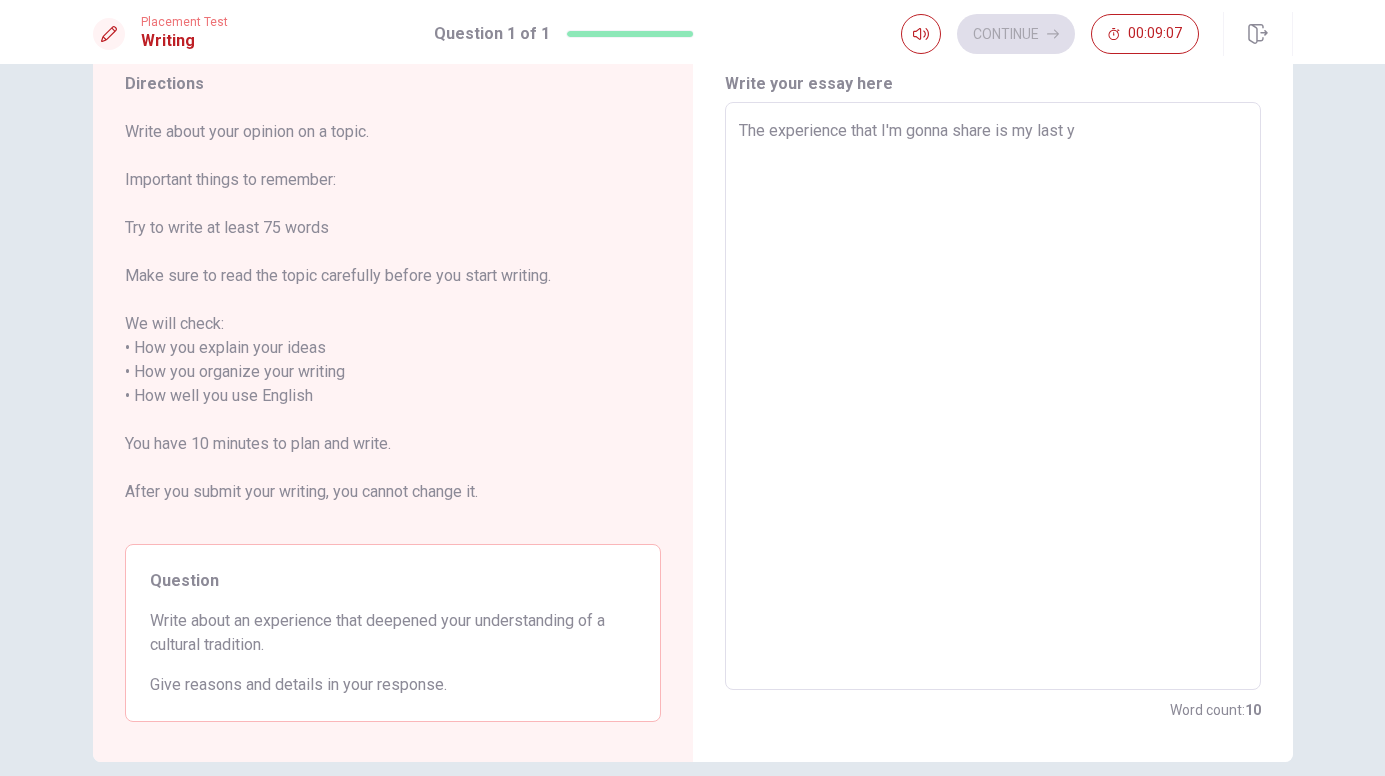 type on "The experience that I'm gonna share is my last ye" 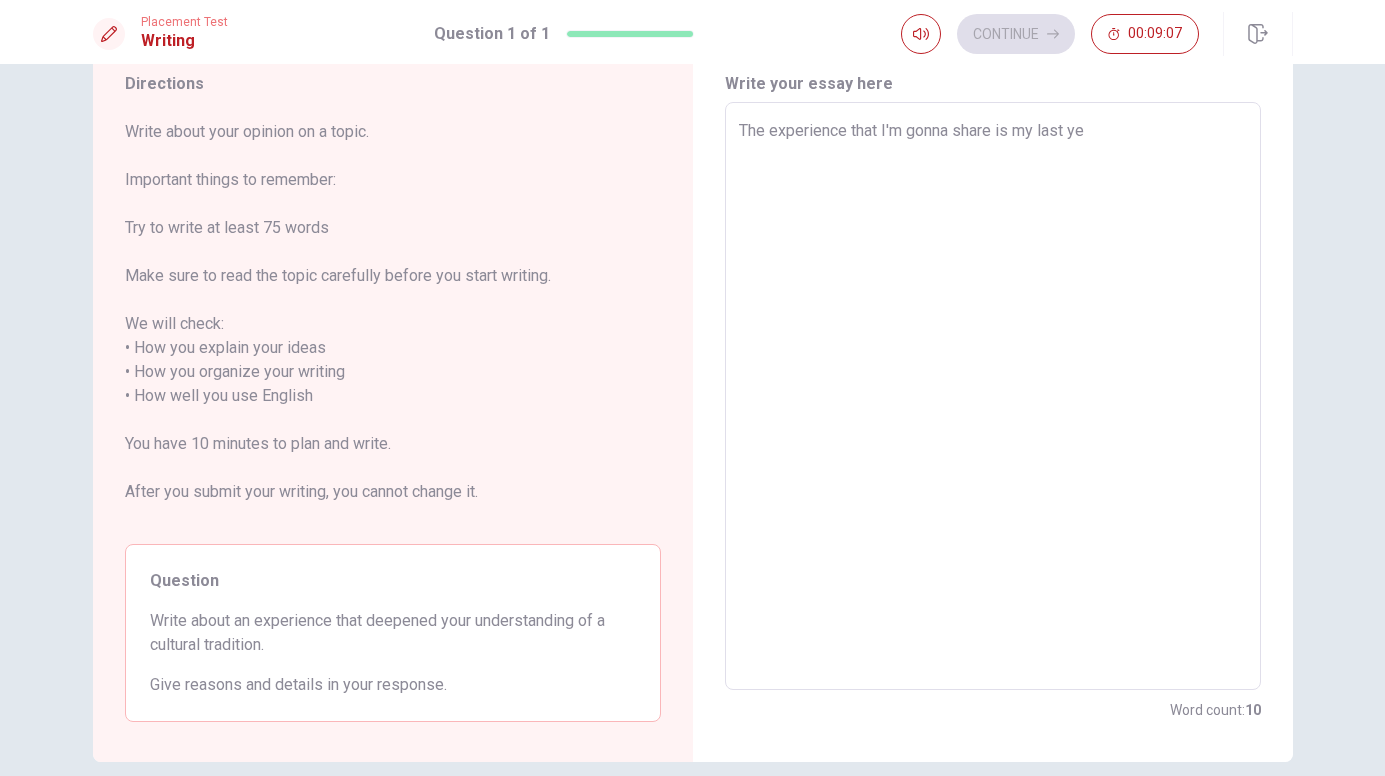 type on "x" 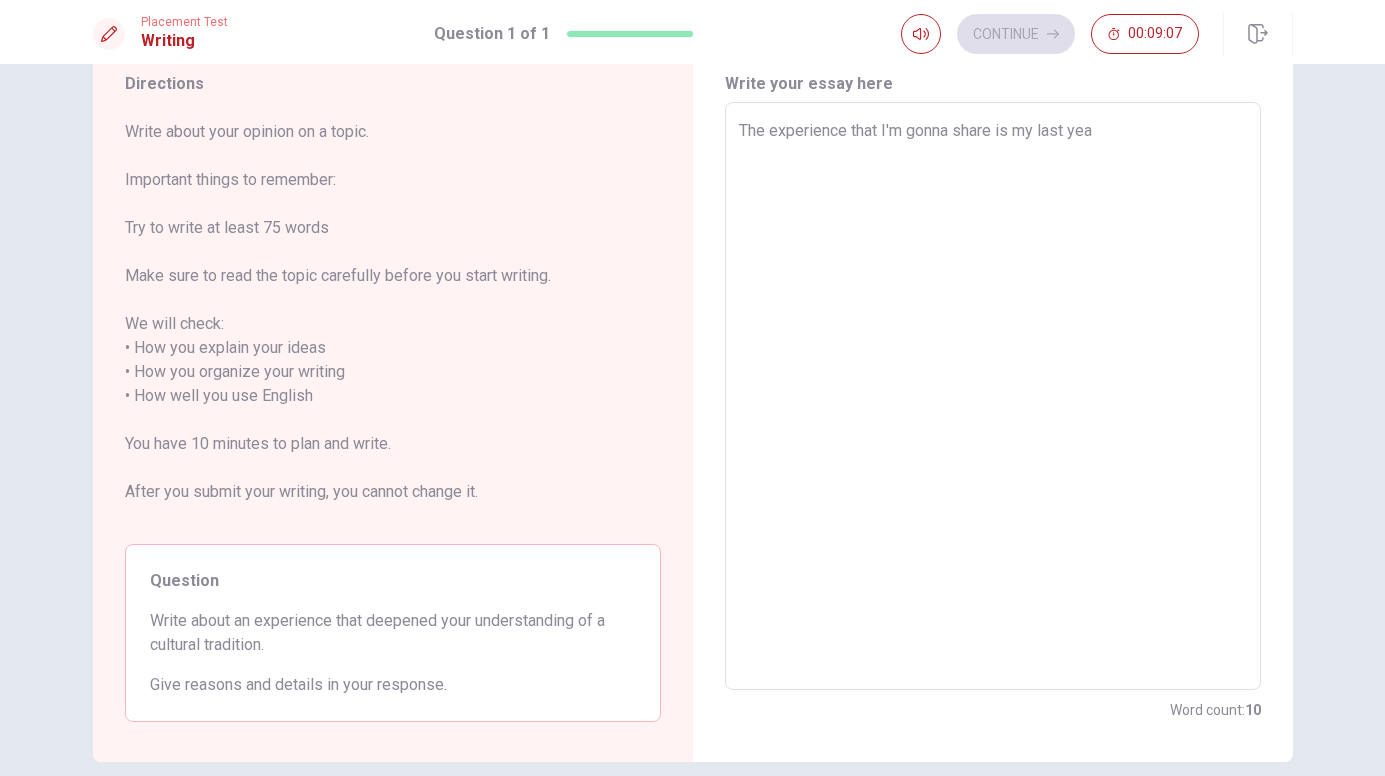 type on "x" 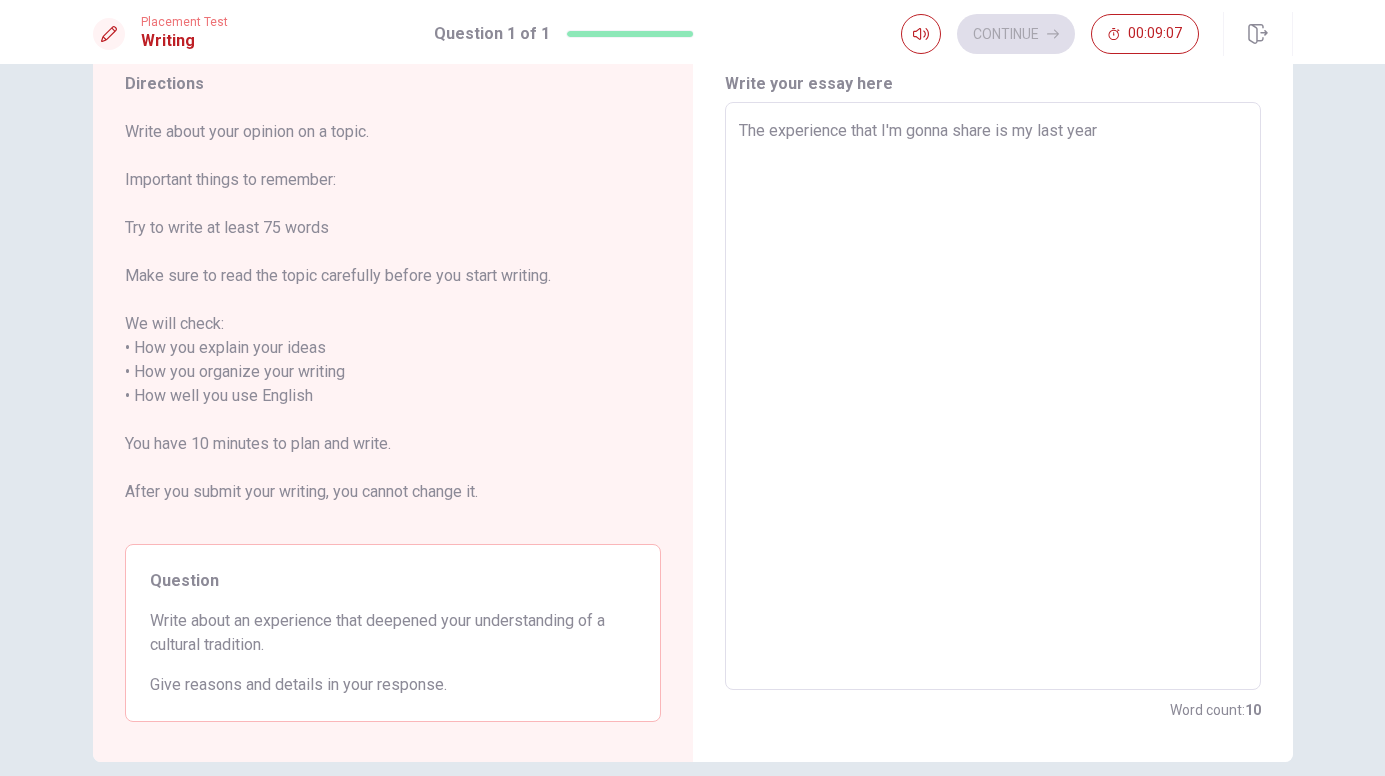 type on "x" 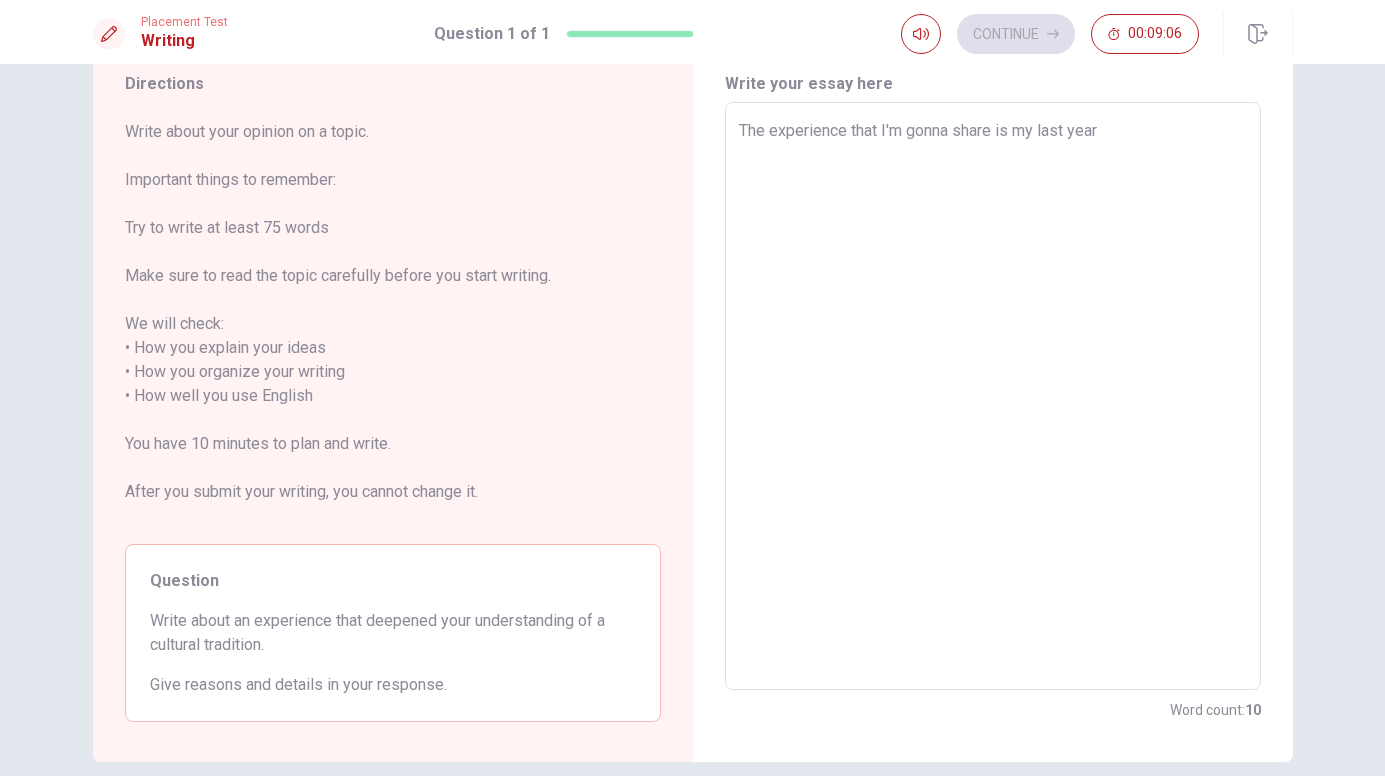 type on "The experience that I'm gonna share is my last year t" 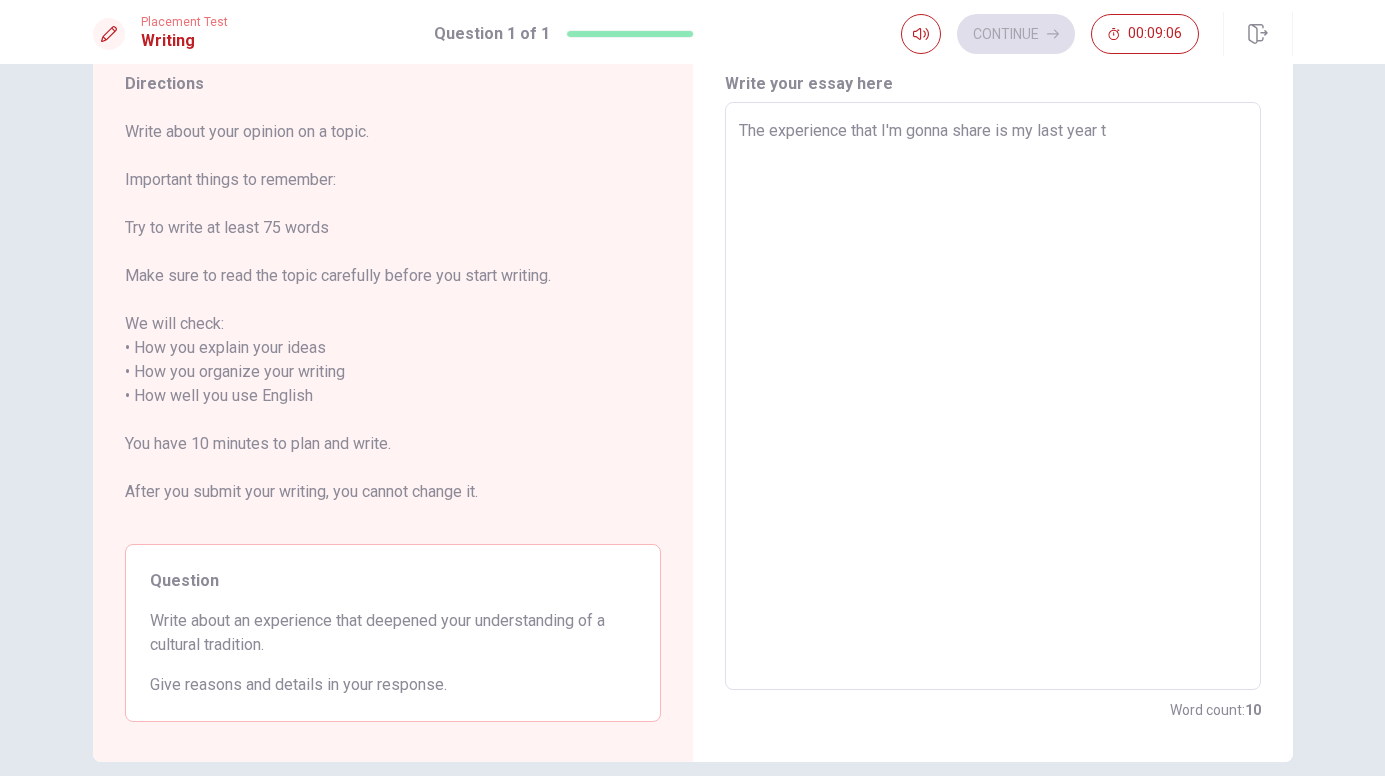 type on "x" 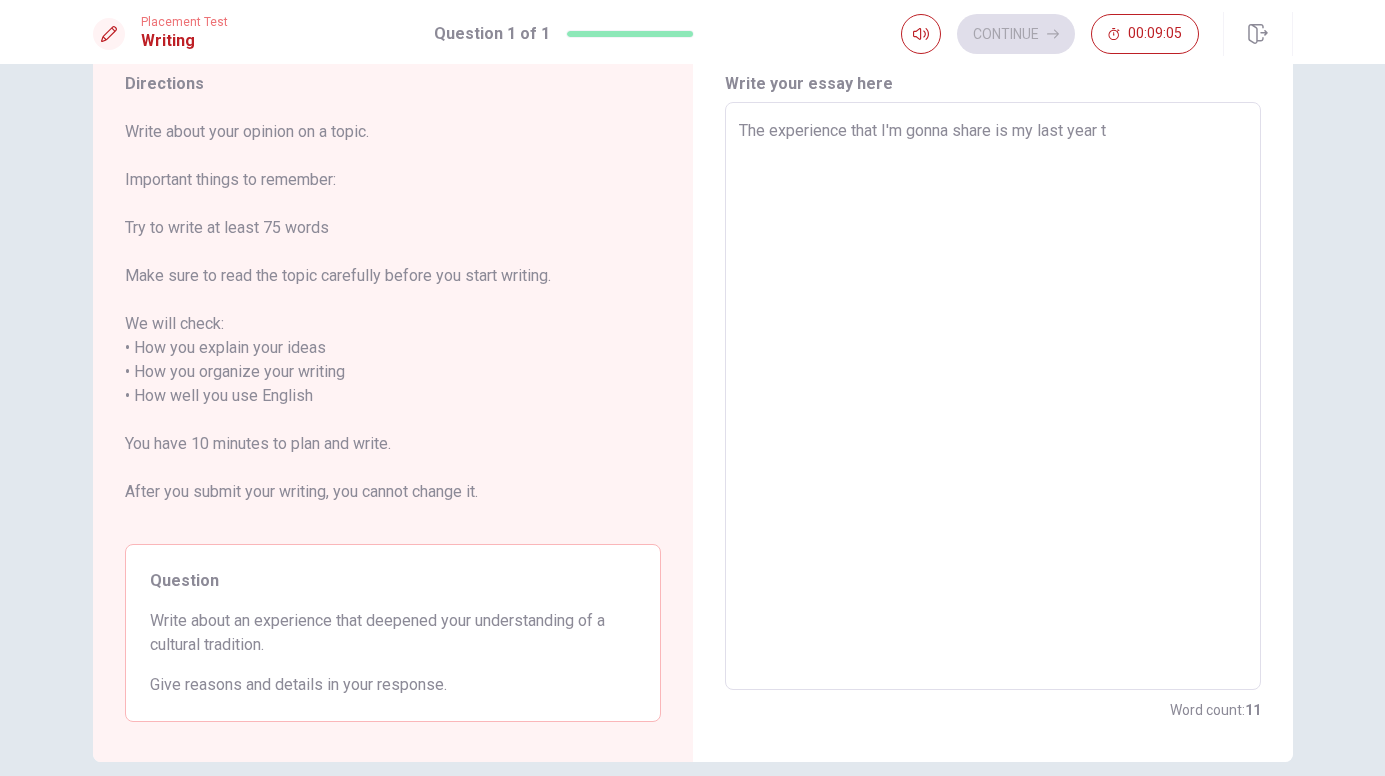 type on "The experience that I'm gonna share is my last year tr" 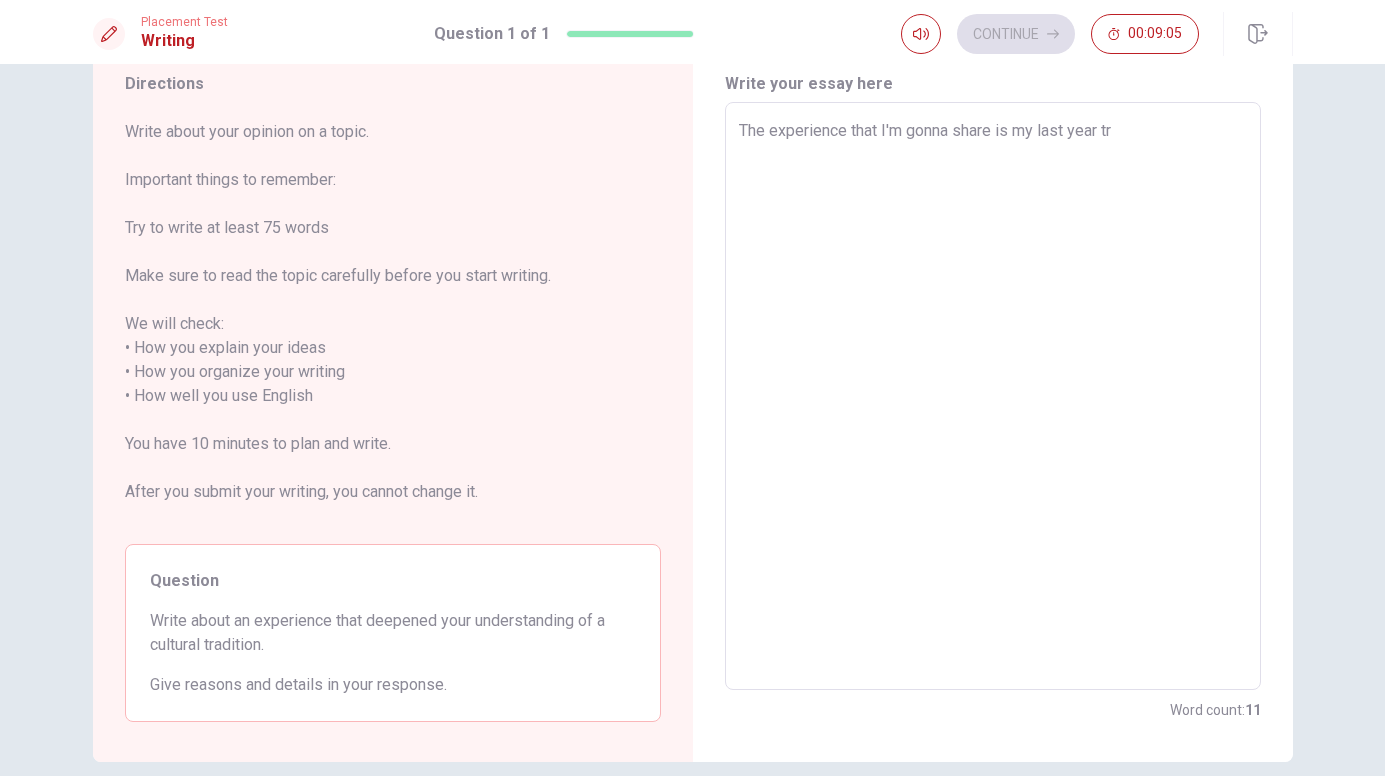 type on "x" 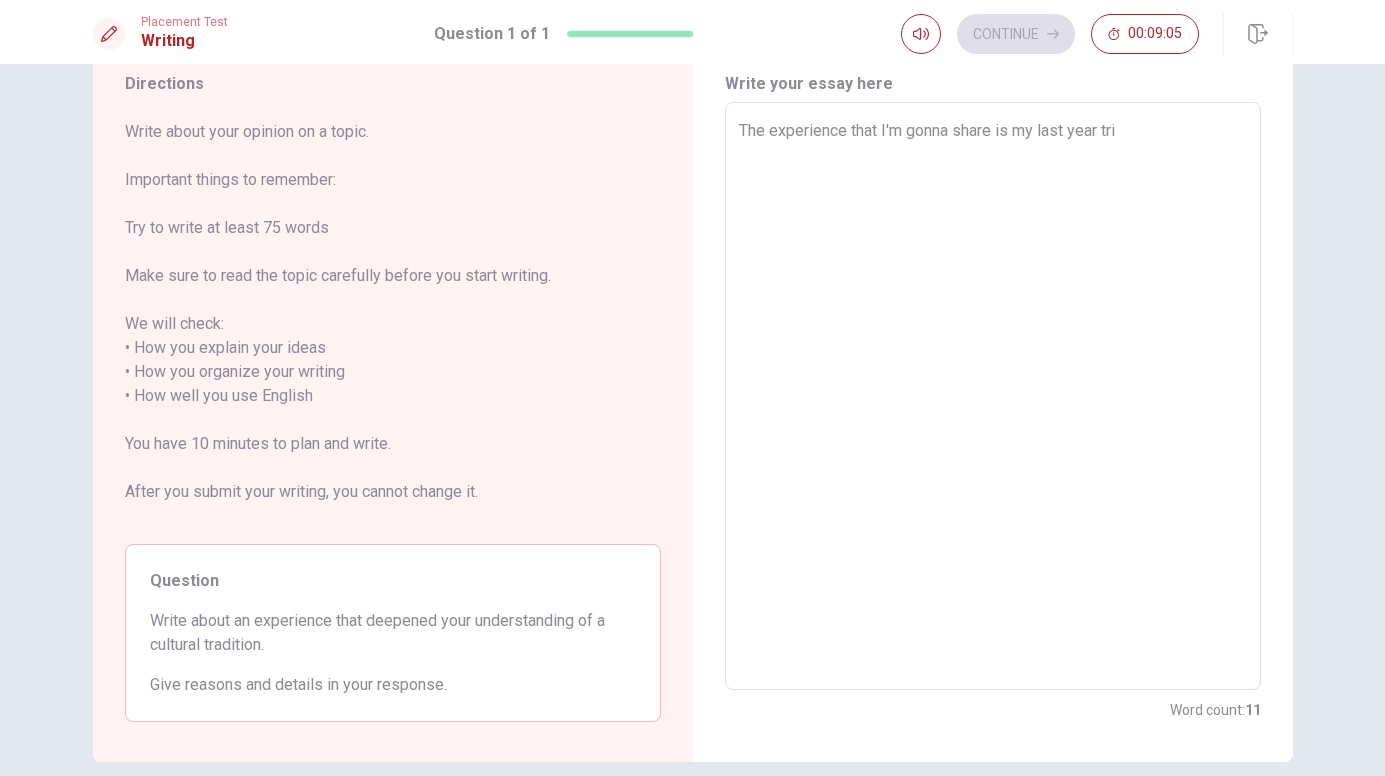 type on "x" 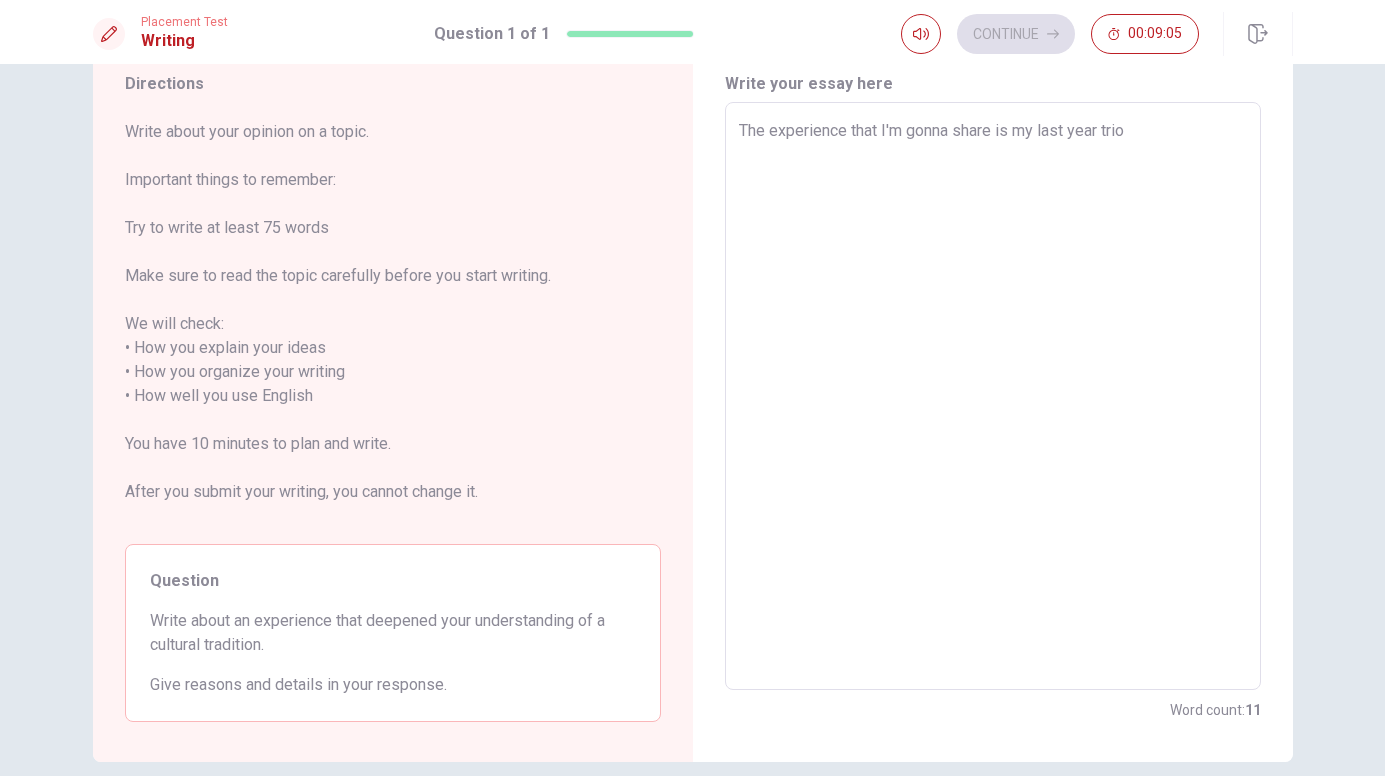 type on "x" 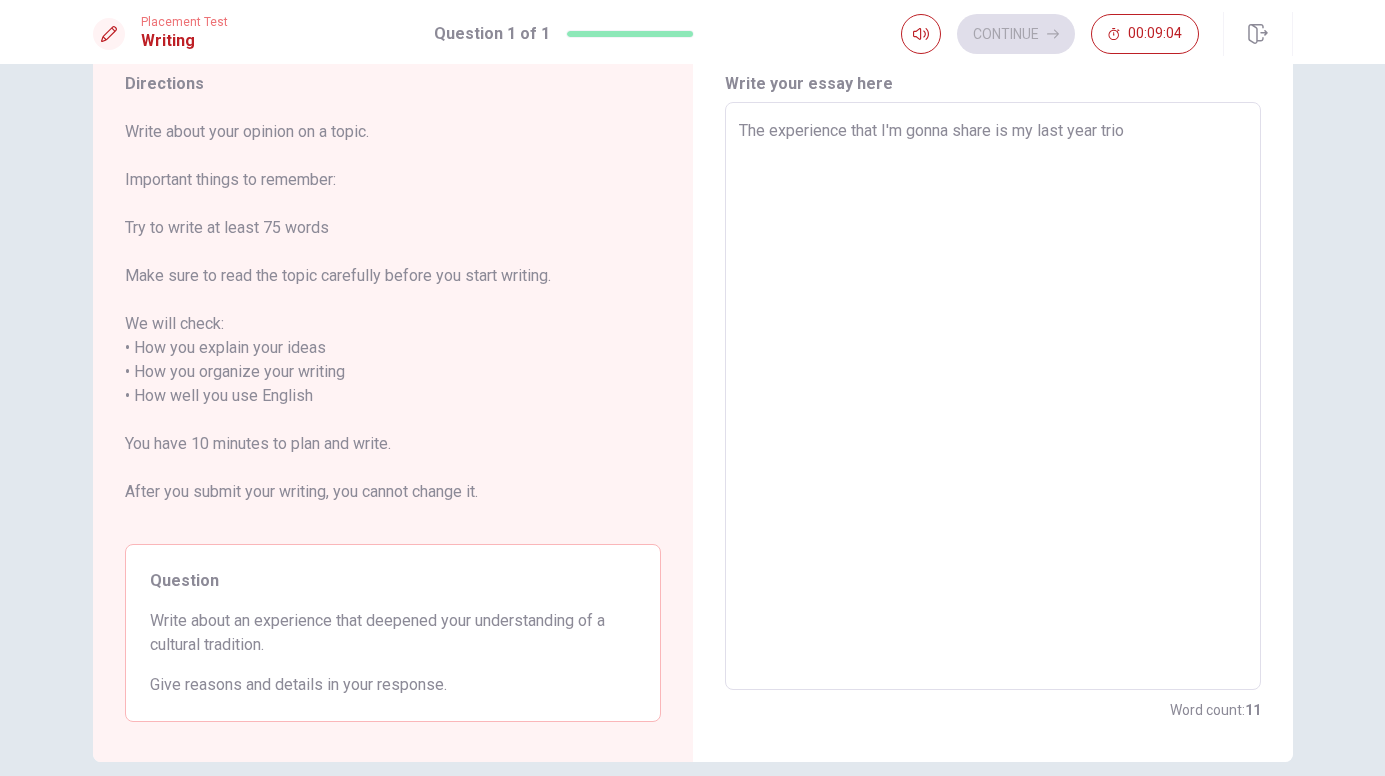 type on "The experience that I'm gonna share is my last year tri" 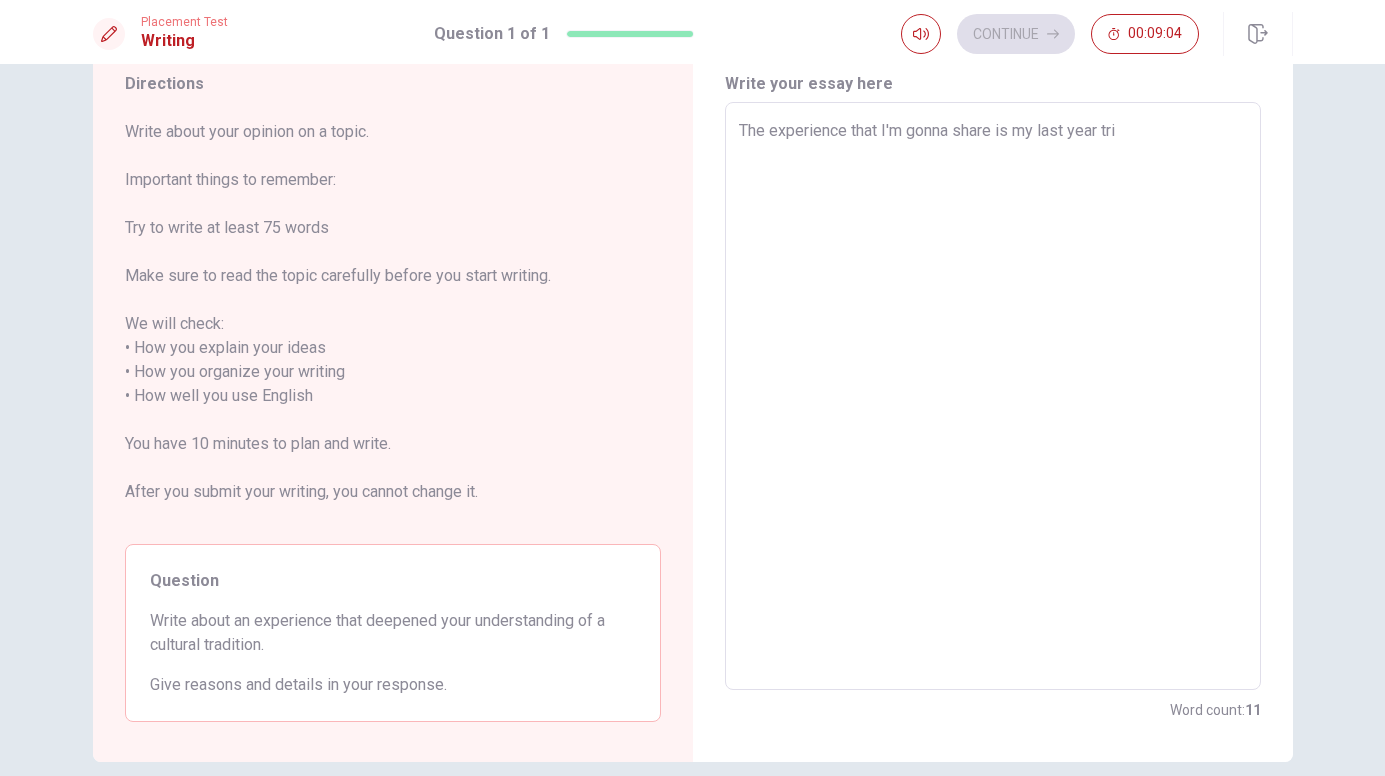 type on "x" 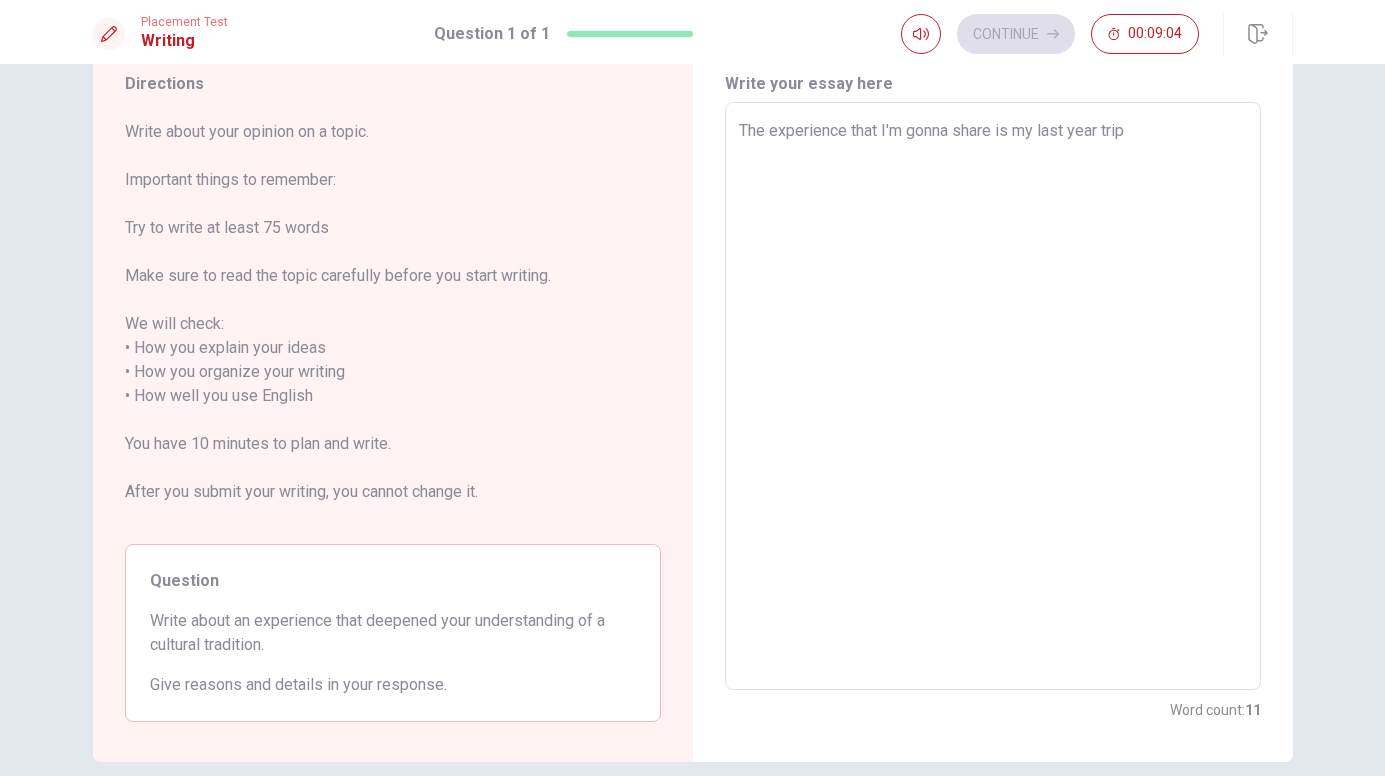 type on "x" 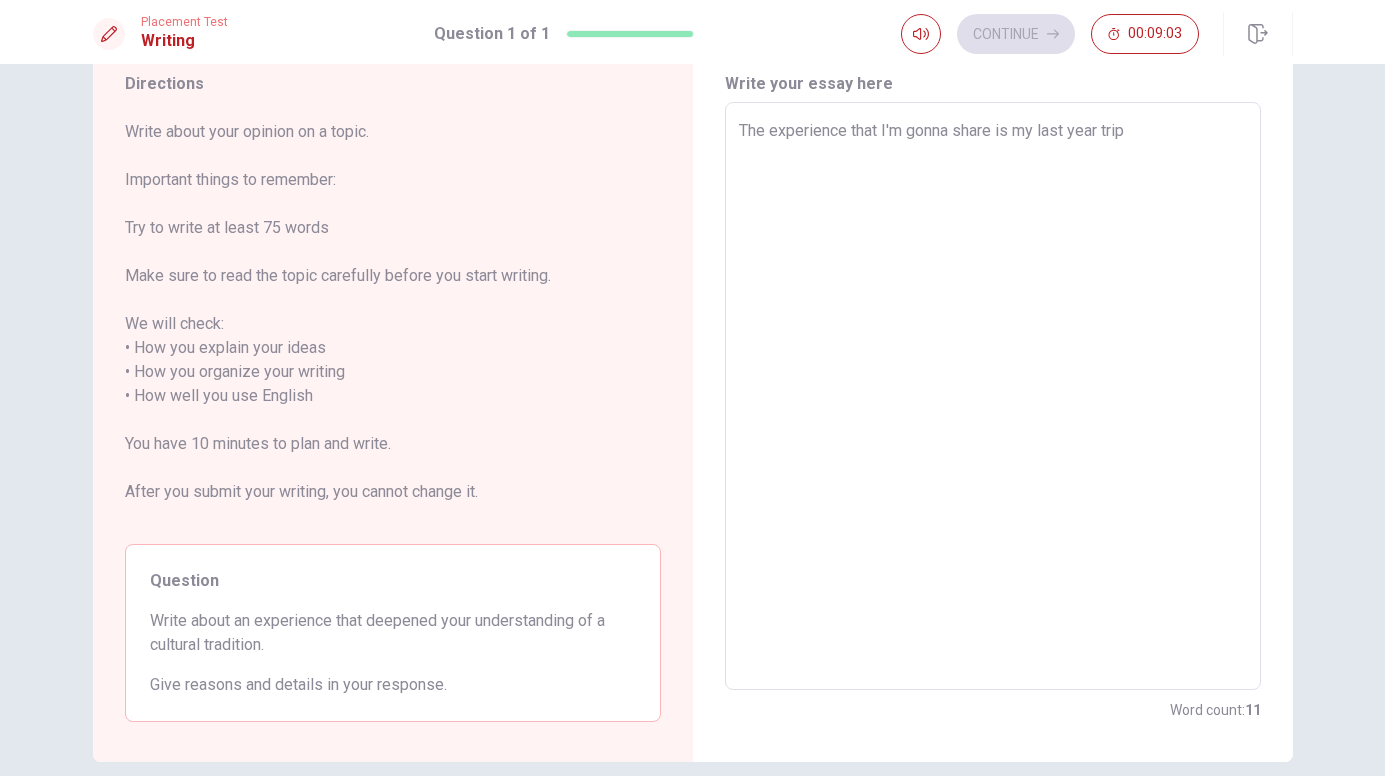 type on "The experience that I'm gonna share is my last year trip" 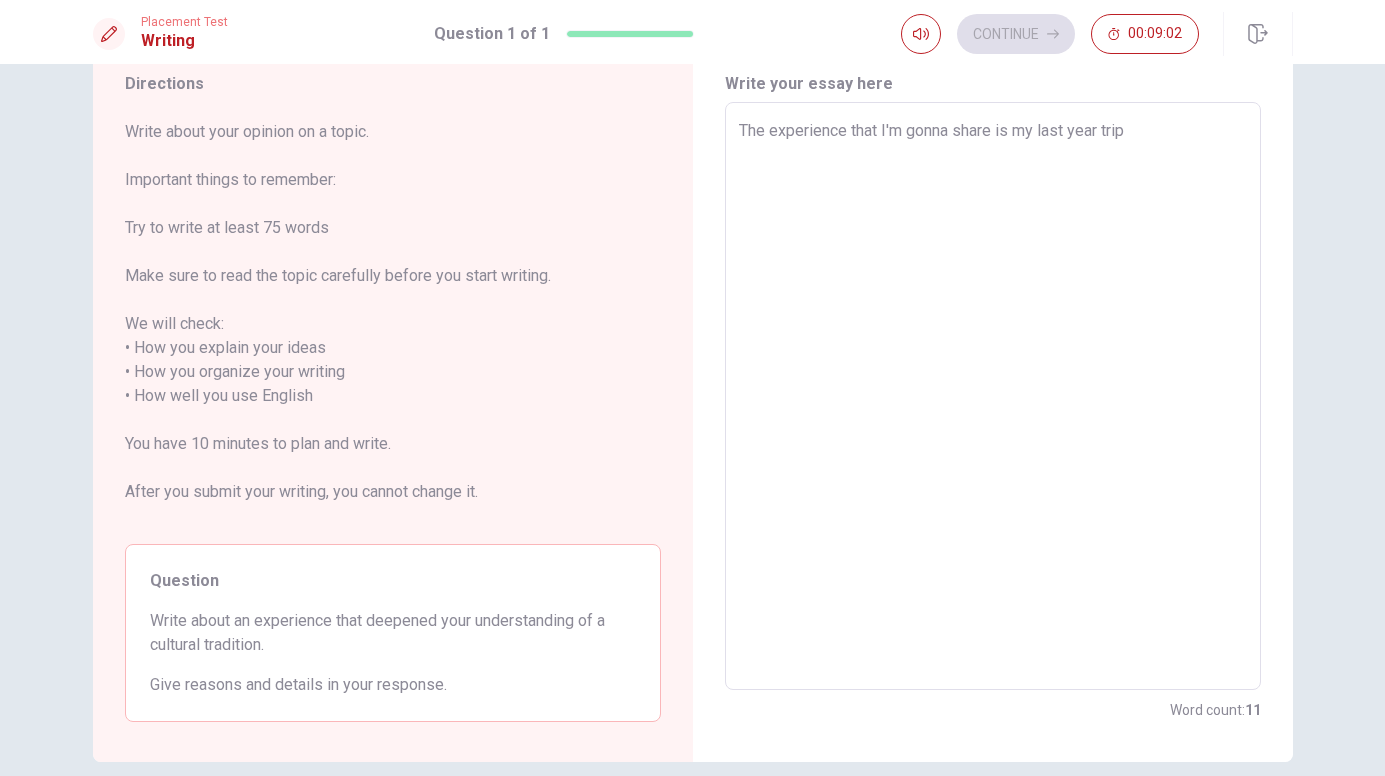 type on "x" 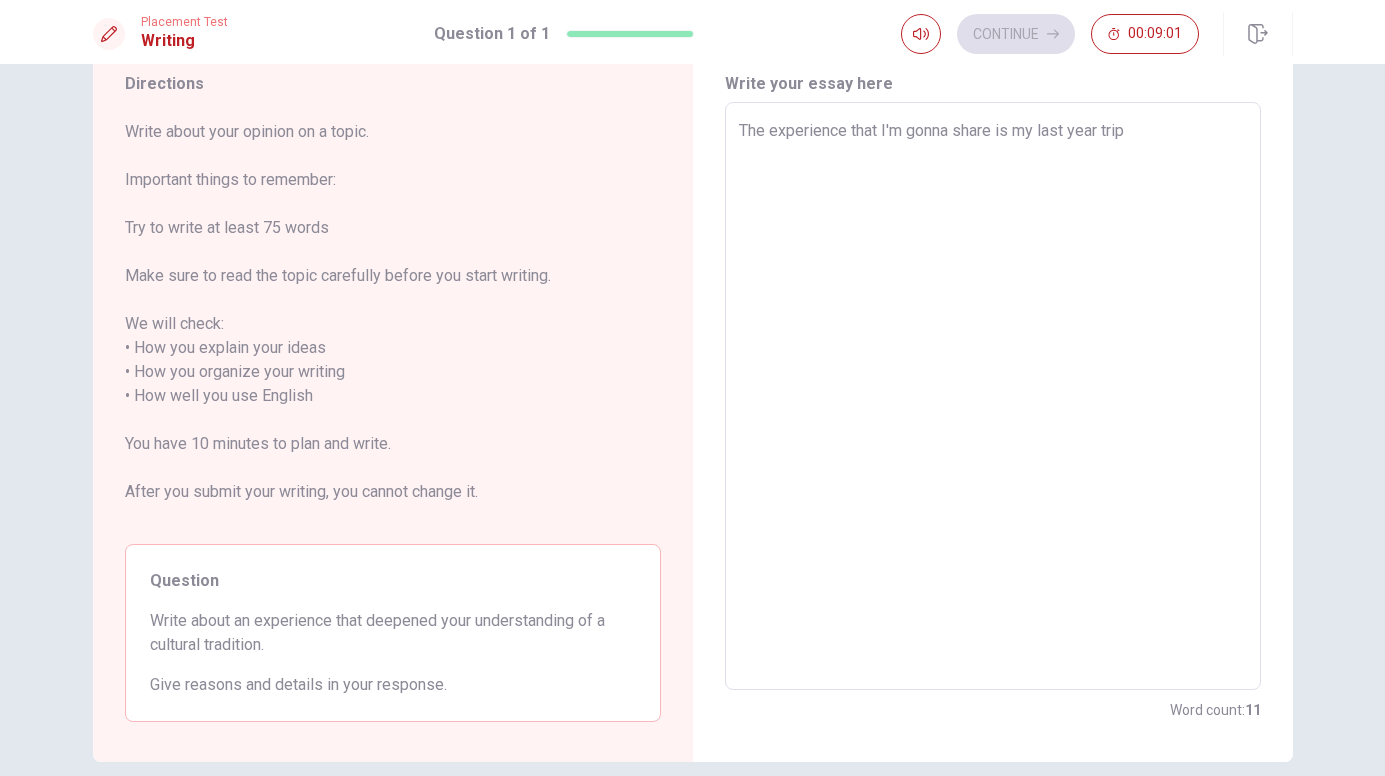 type on "The experience that I'm gonna share is my last year trip i" 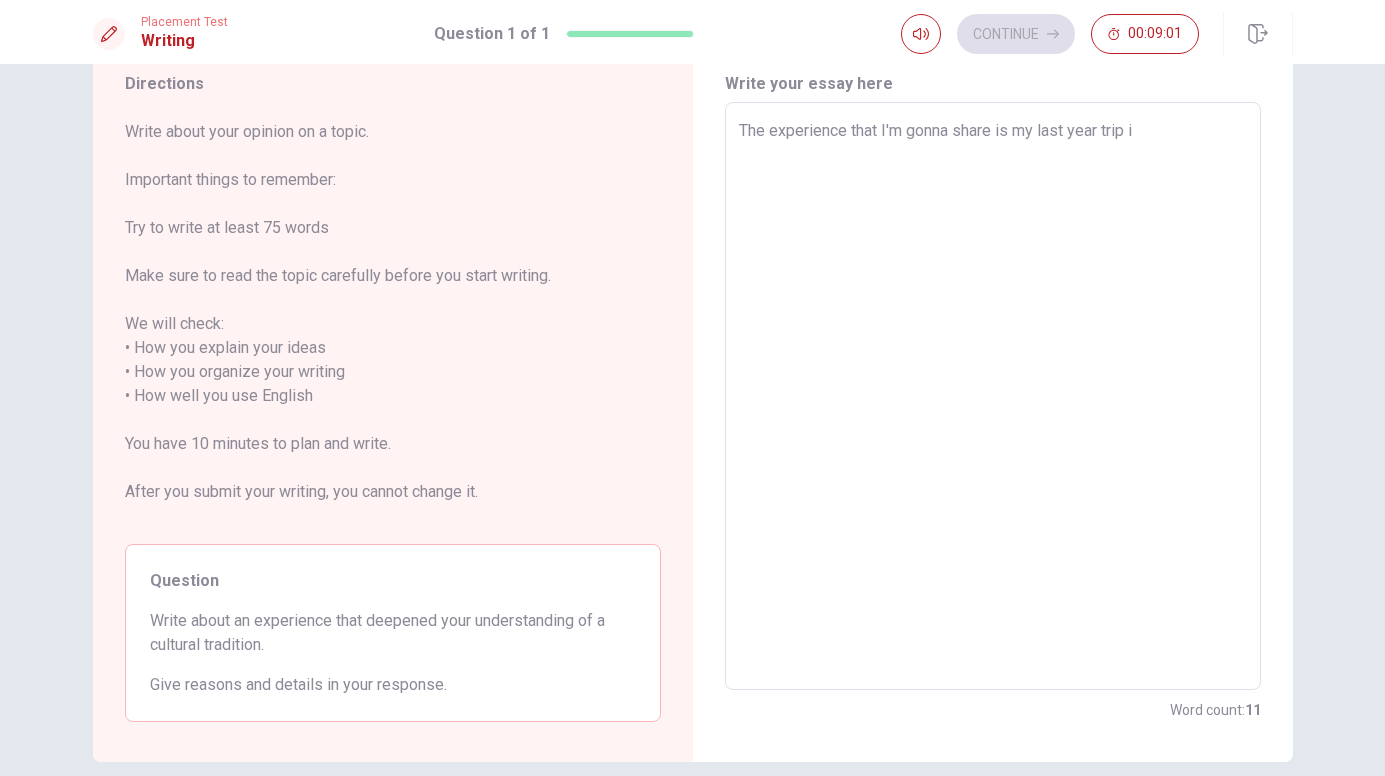 type on "x" 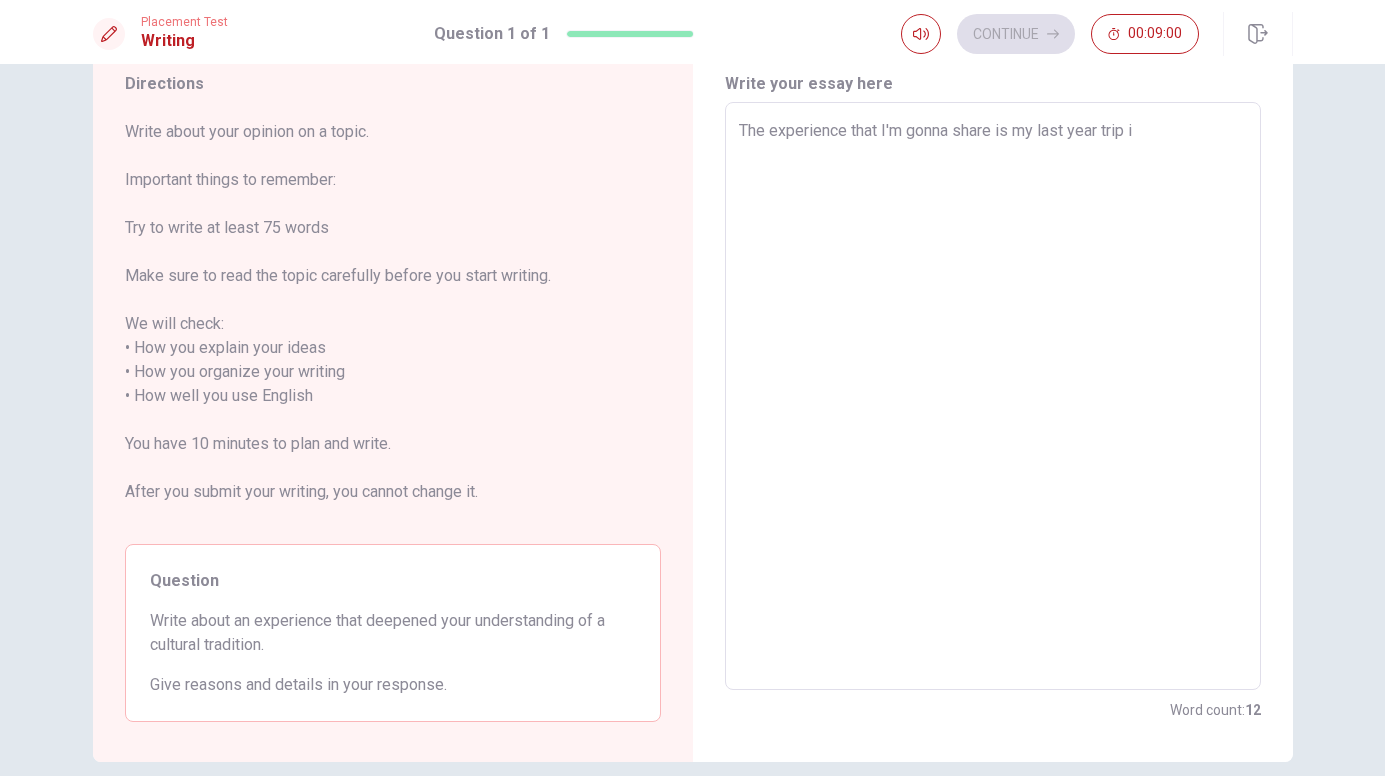 type on "The experience that I'm gonna share is my last year trip in" 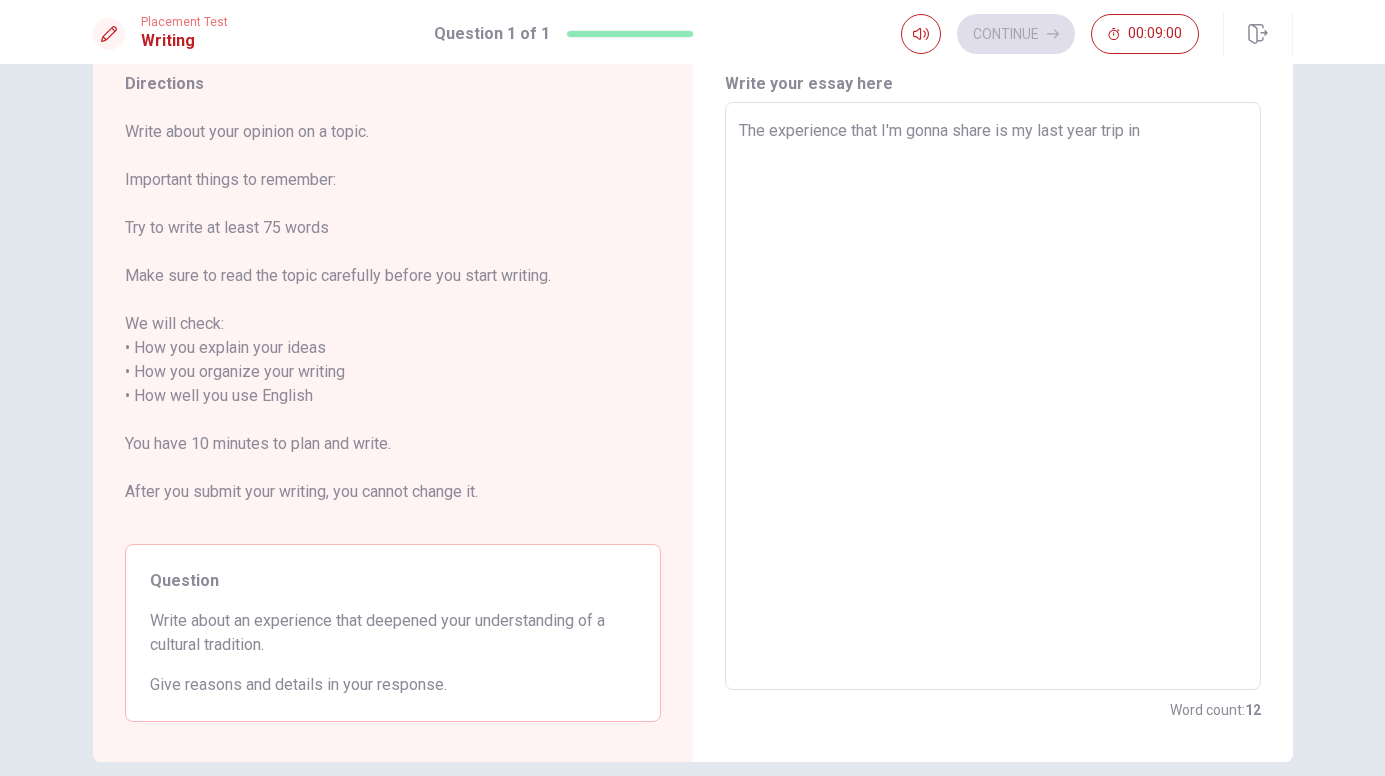 type on "x" 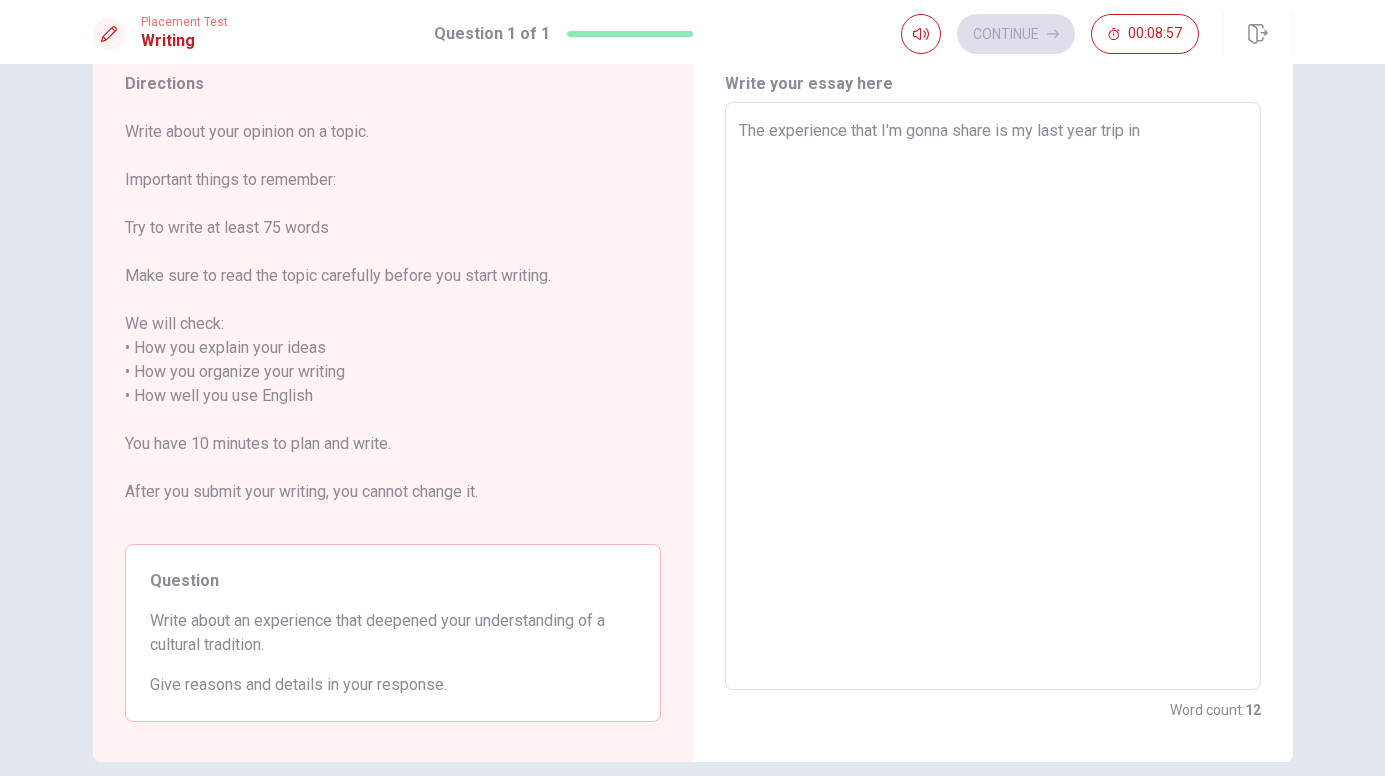 type on "x" 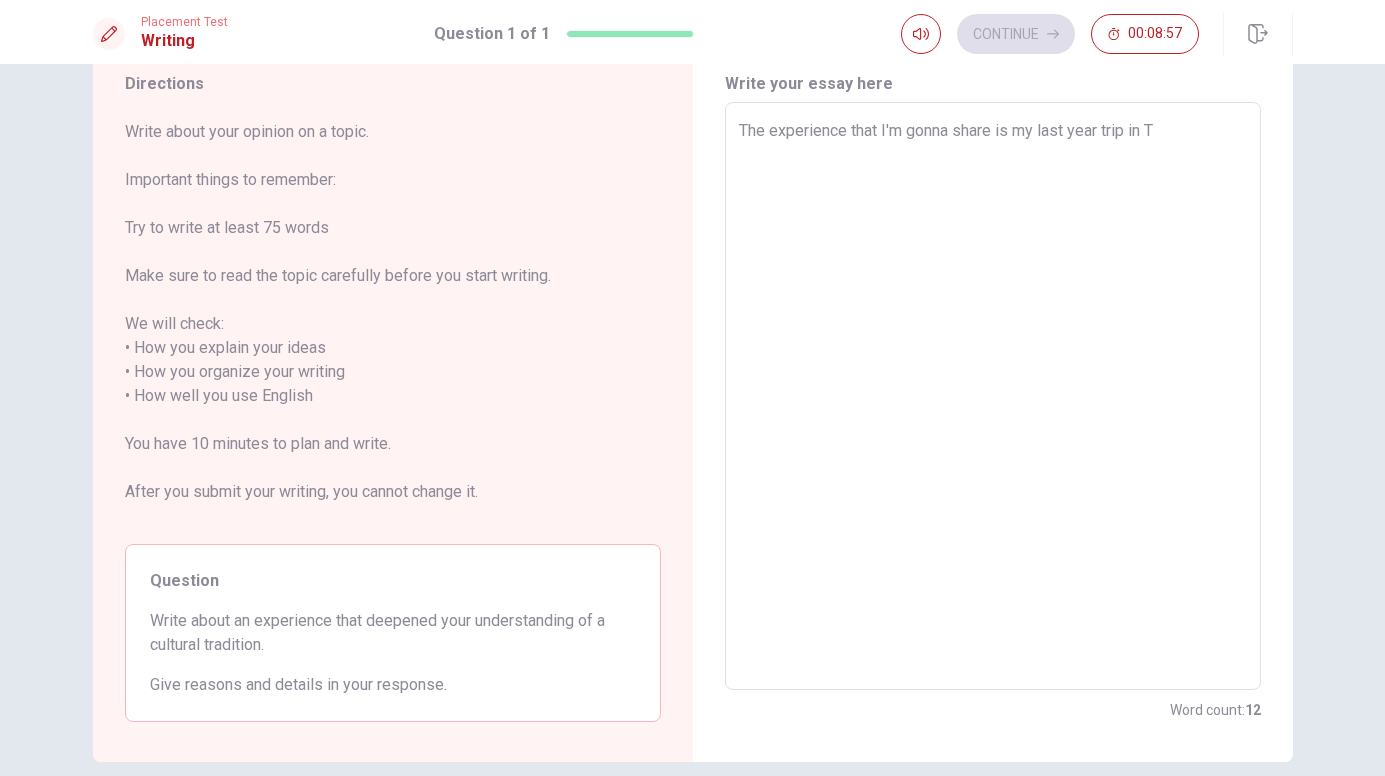type on "x" 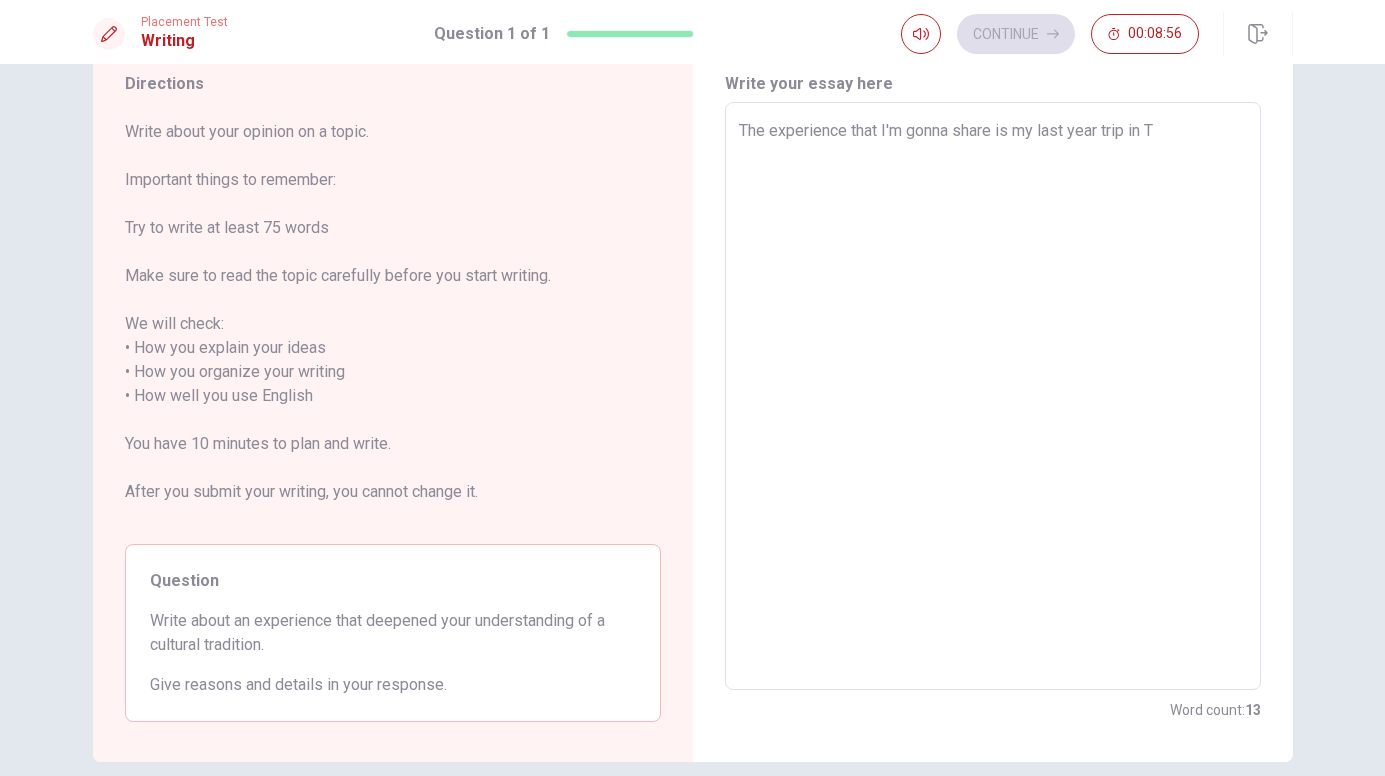 type on "The experience that I'm gonna share is my last year trip in [GEOGRAPHIC_DATA]" 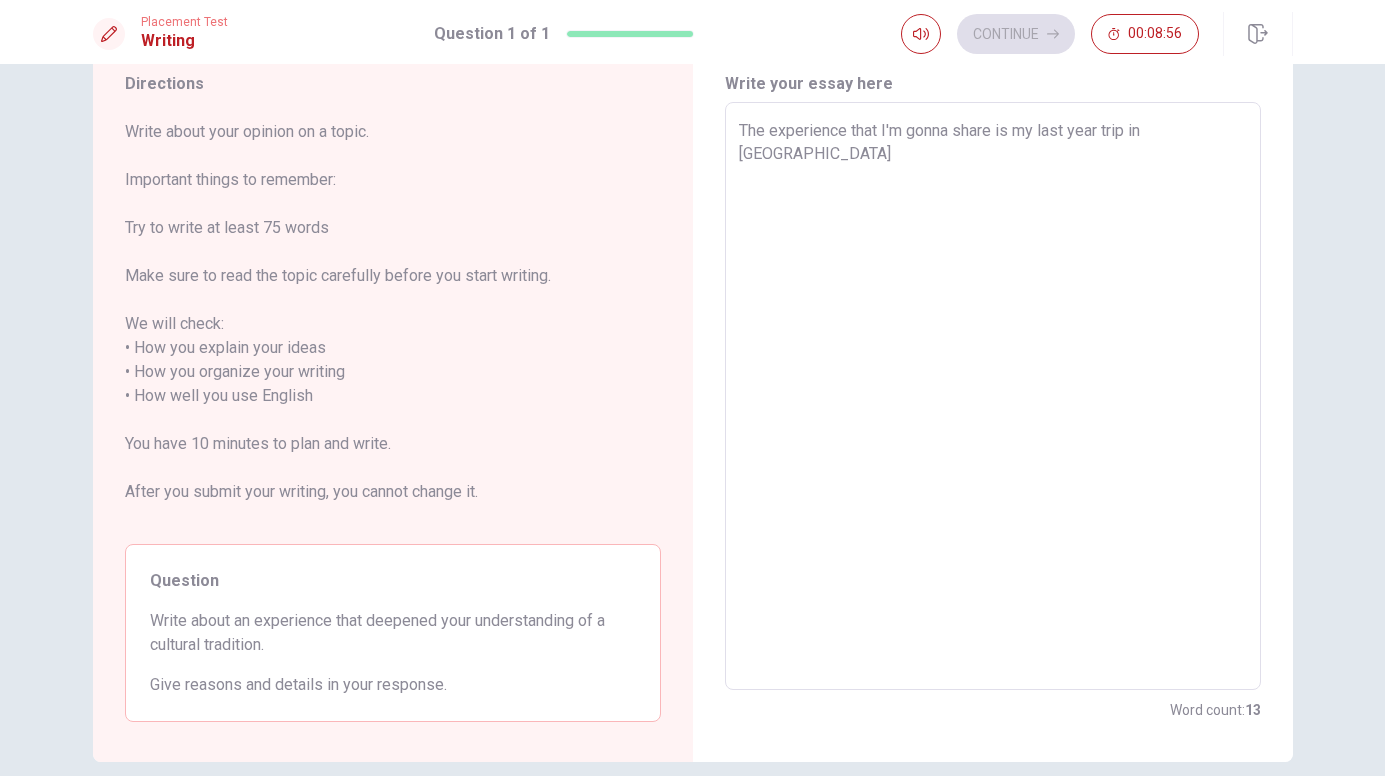 type on "x" 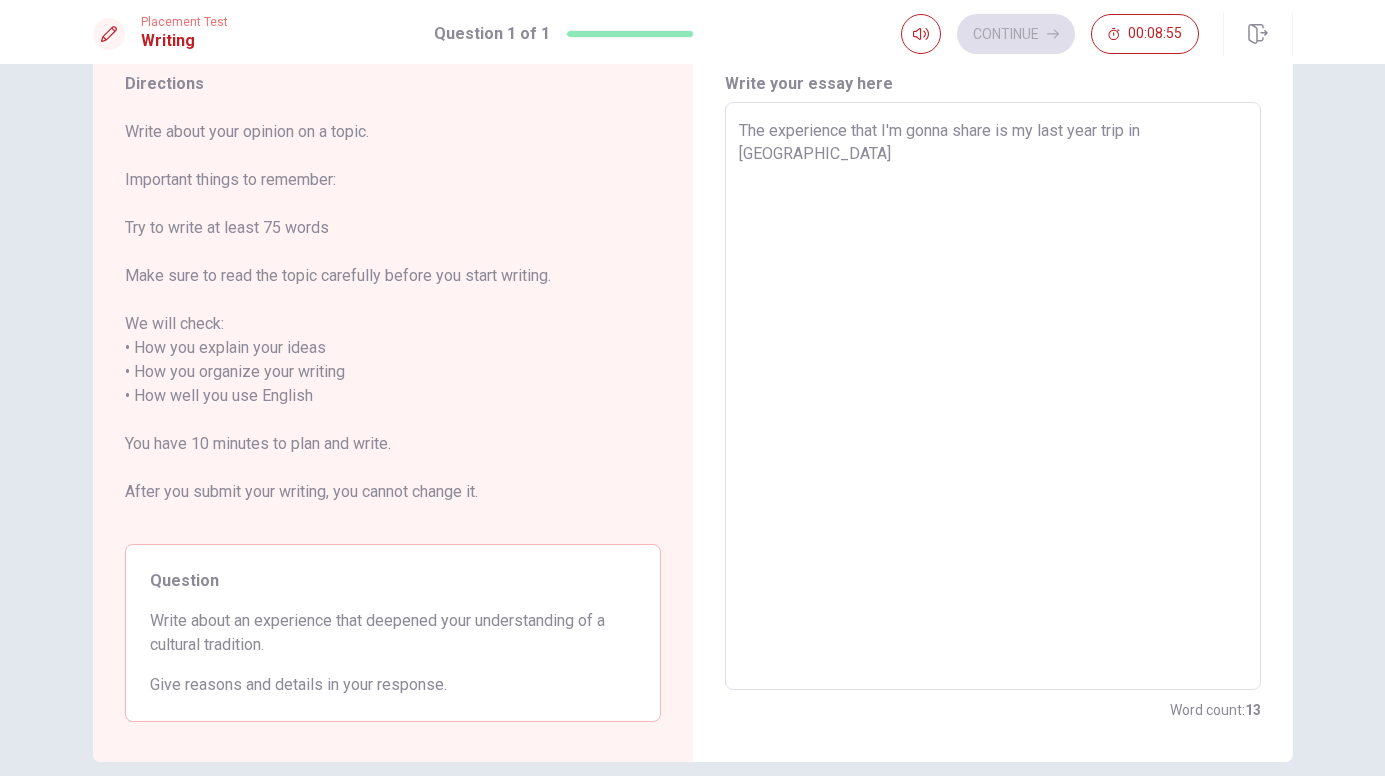type on "The experience that I'm gonna share is my last year trip in [GEOGRAPHIC_DATA]" 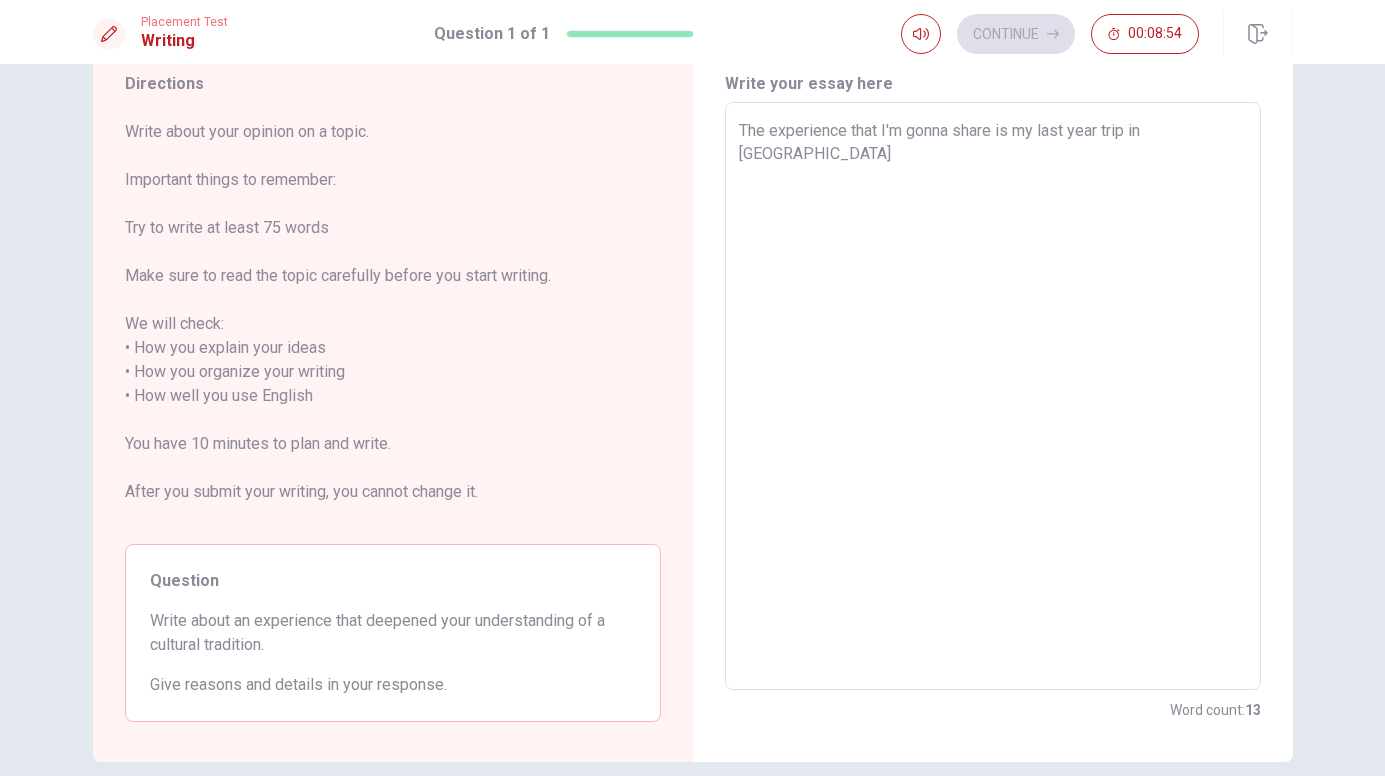 type on "The experience that I'm gonna share is my last year trip in [GEOGRAPHIC_DATA]" 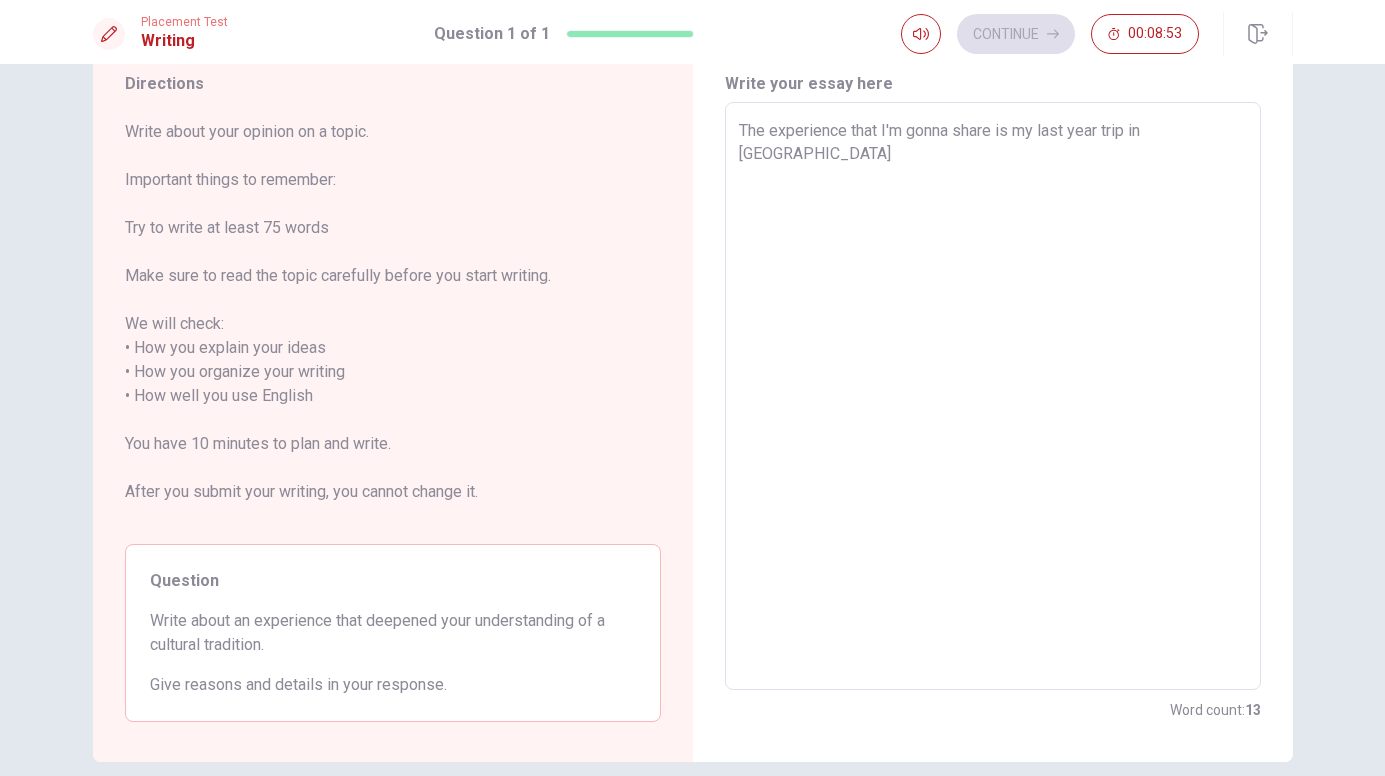 type on "x" 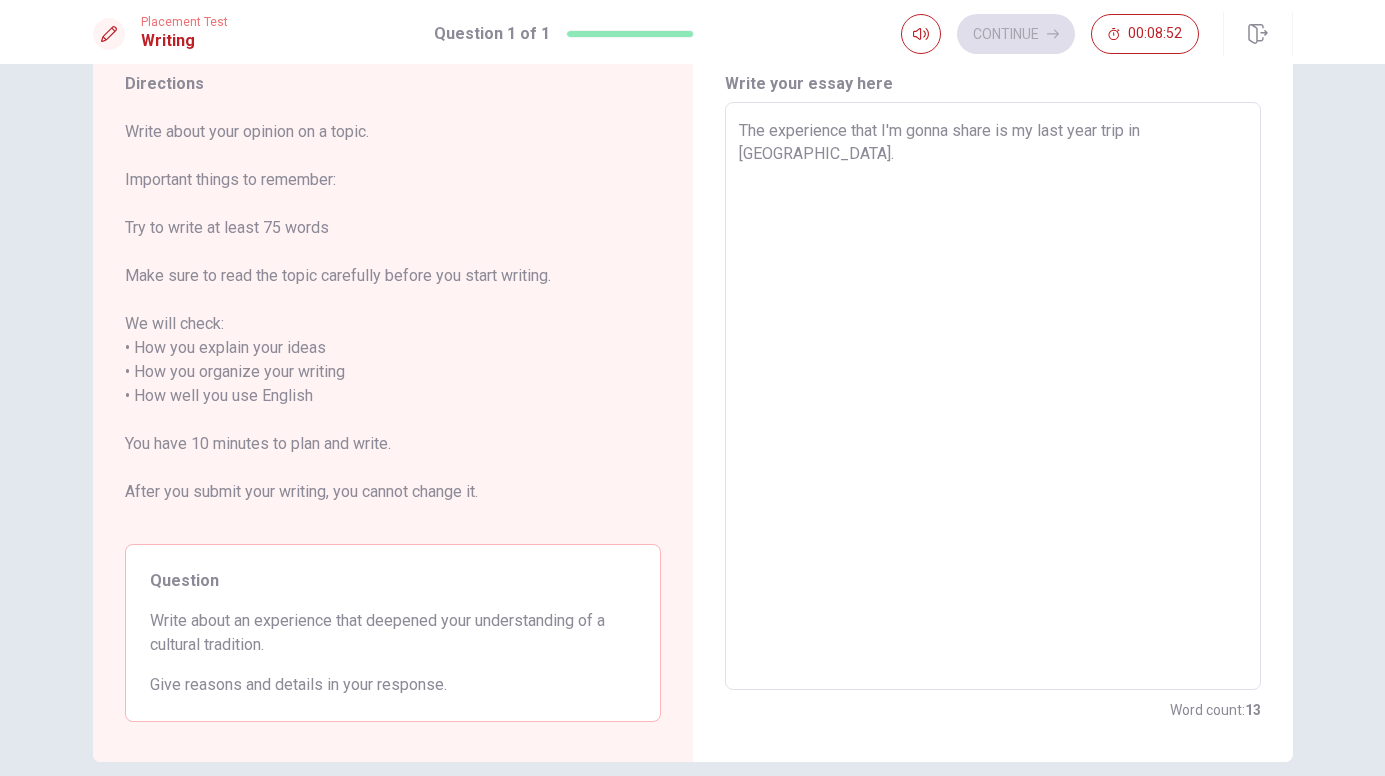 type on "x" 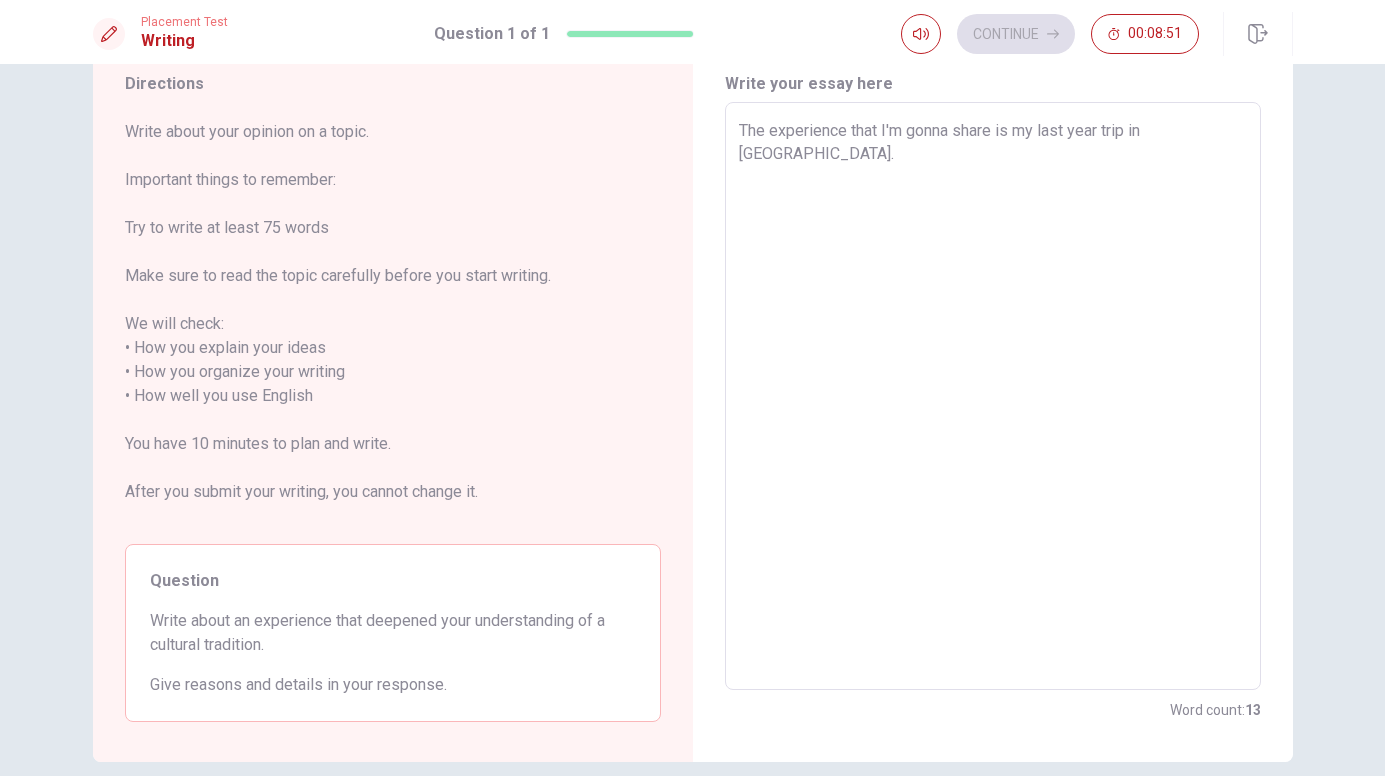 type on "The experience that I'm gonna share is my last year trip in [GEOGRAPHIC_DATA]." 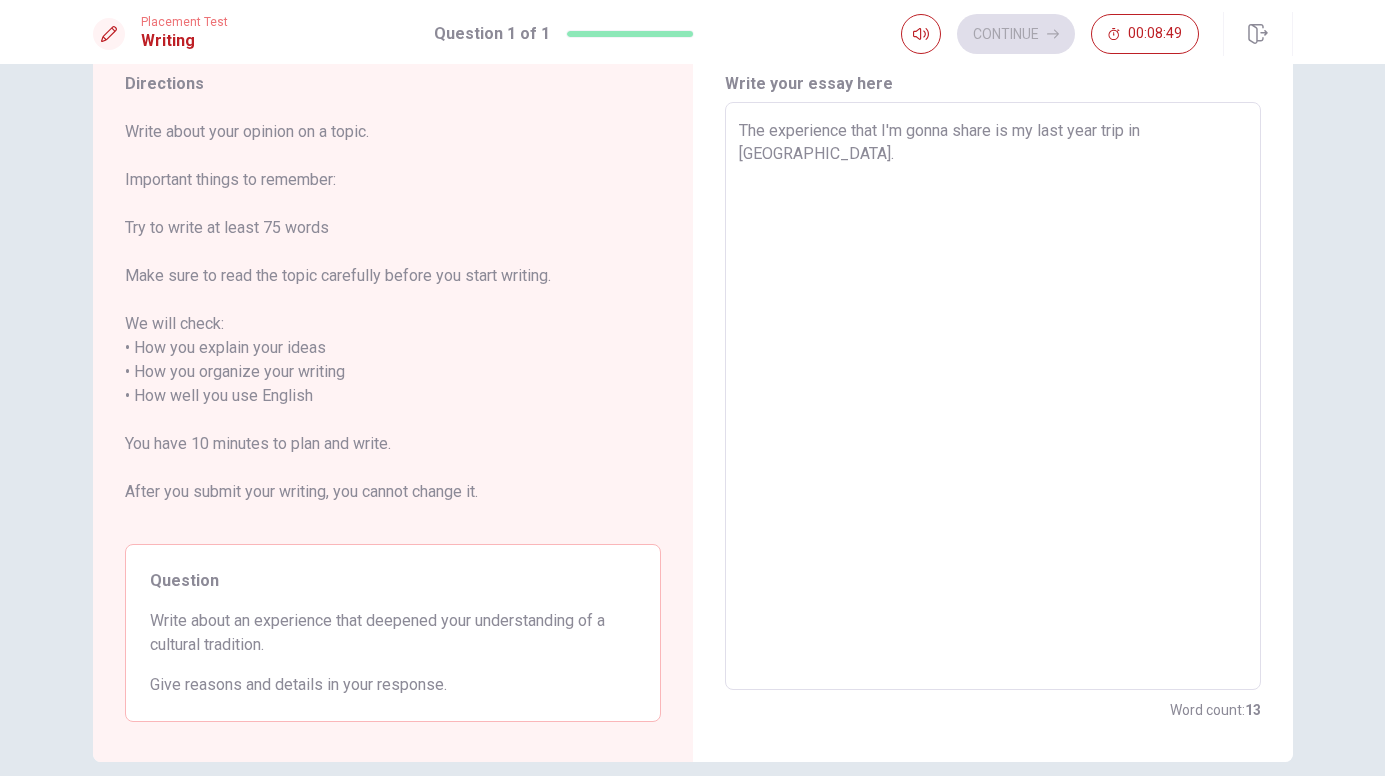 type on "x" 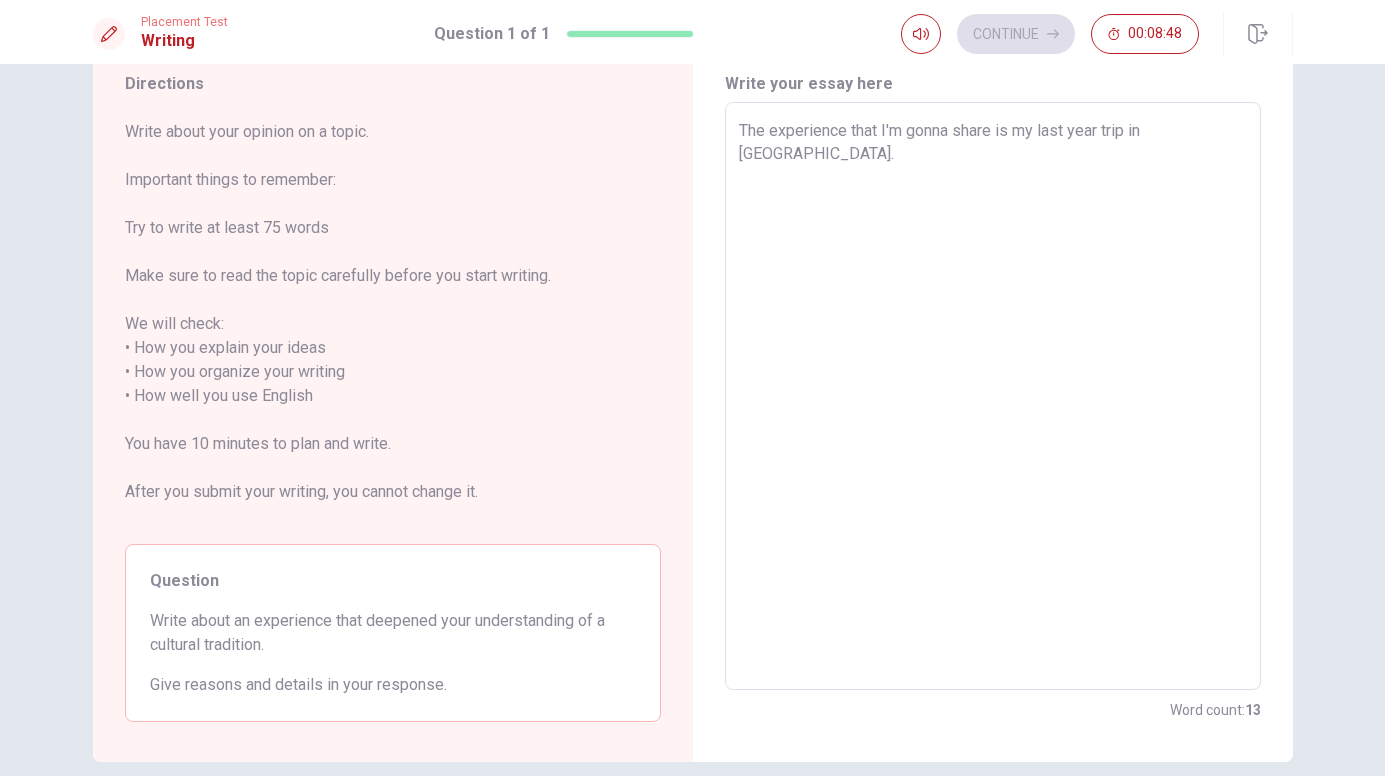 type on "The experience that I'm gonna share is my last year trip in [GEOGRAPHIC_DATA]." 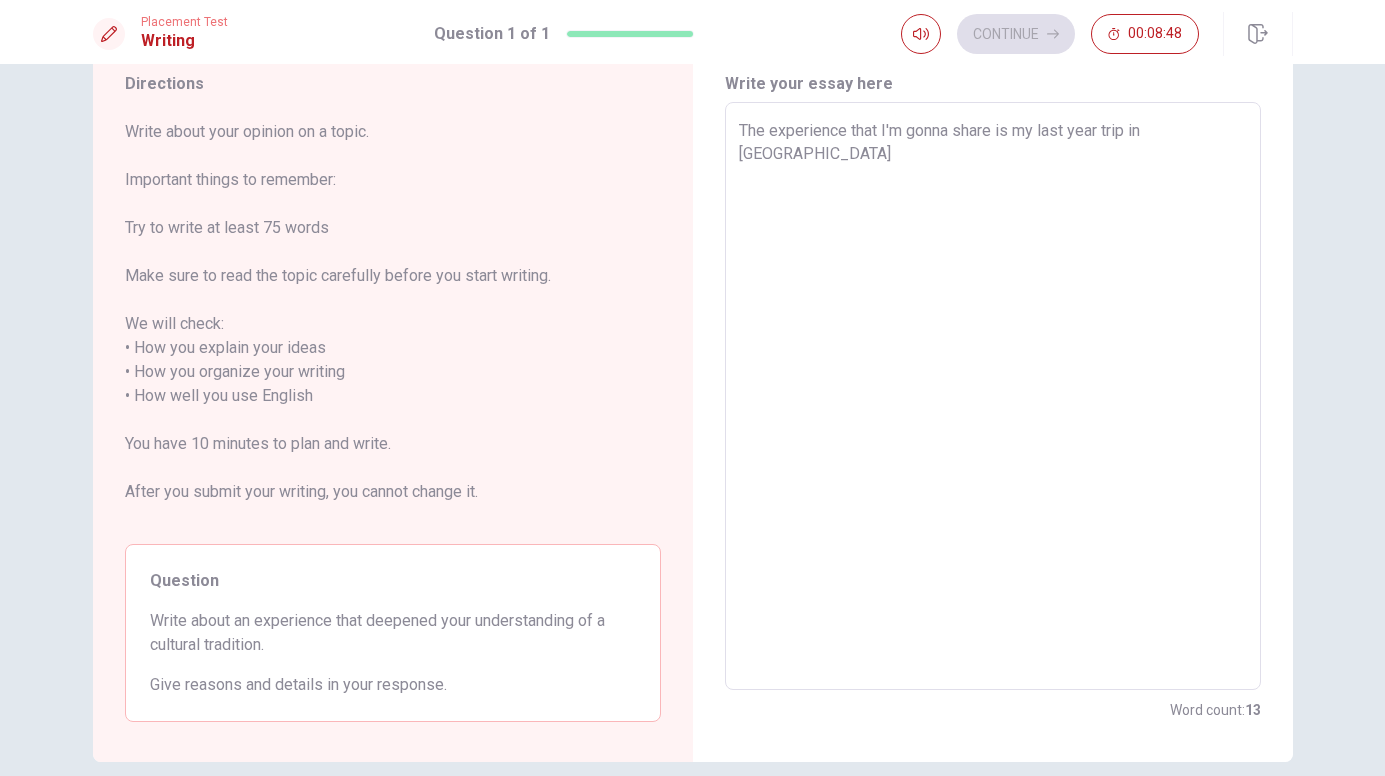 type on "x" 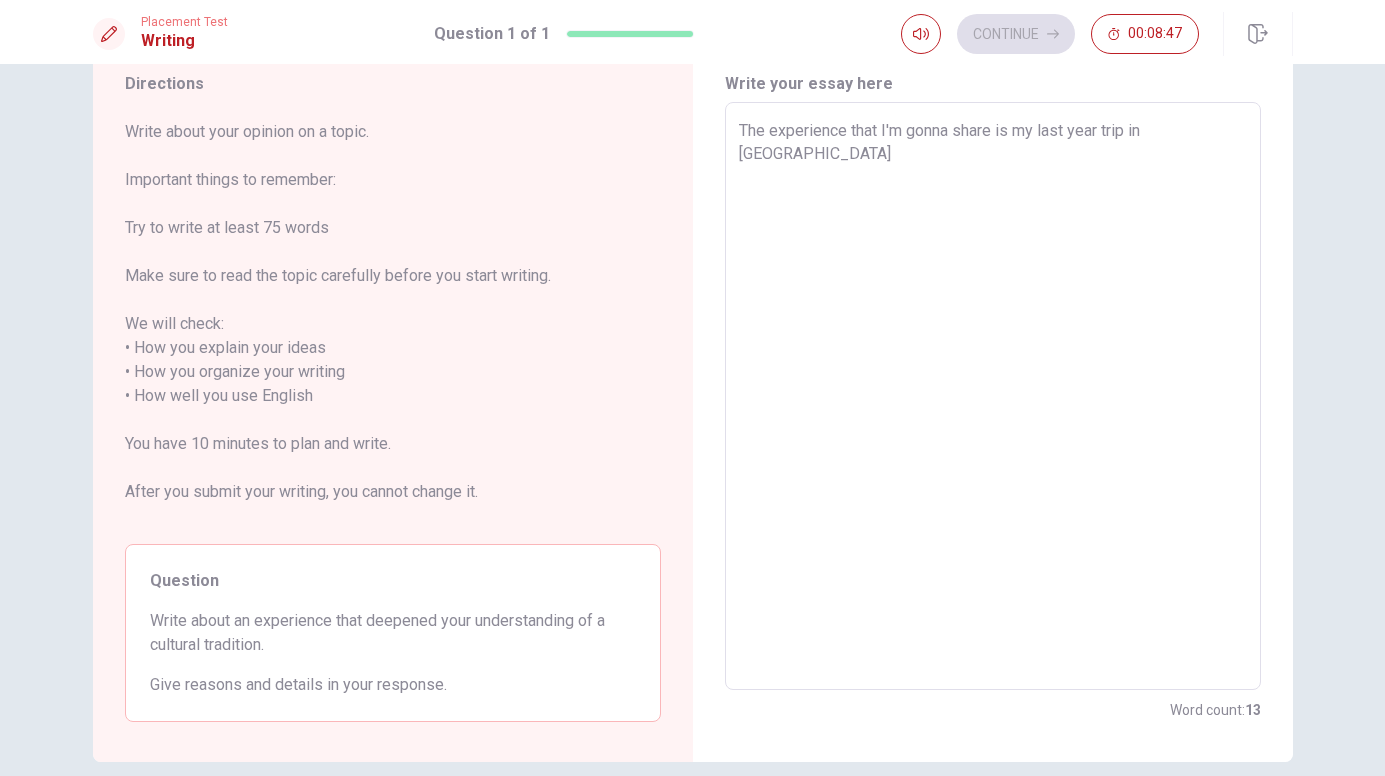 type on "The experience that I'm gonna share is my last year trip in [GEOGRAPHIC_DATA]" 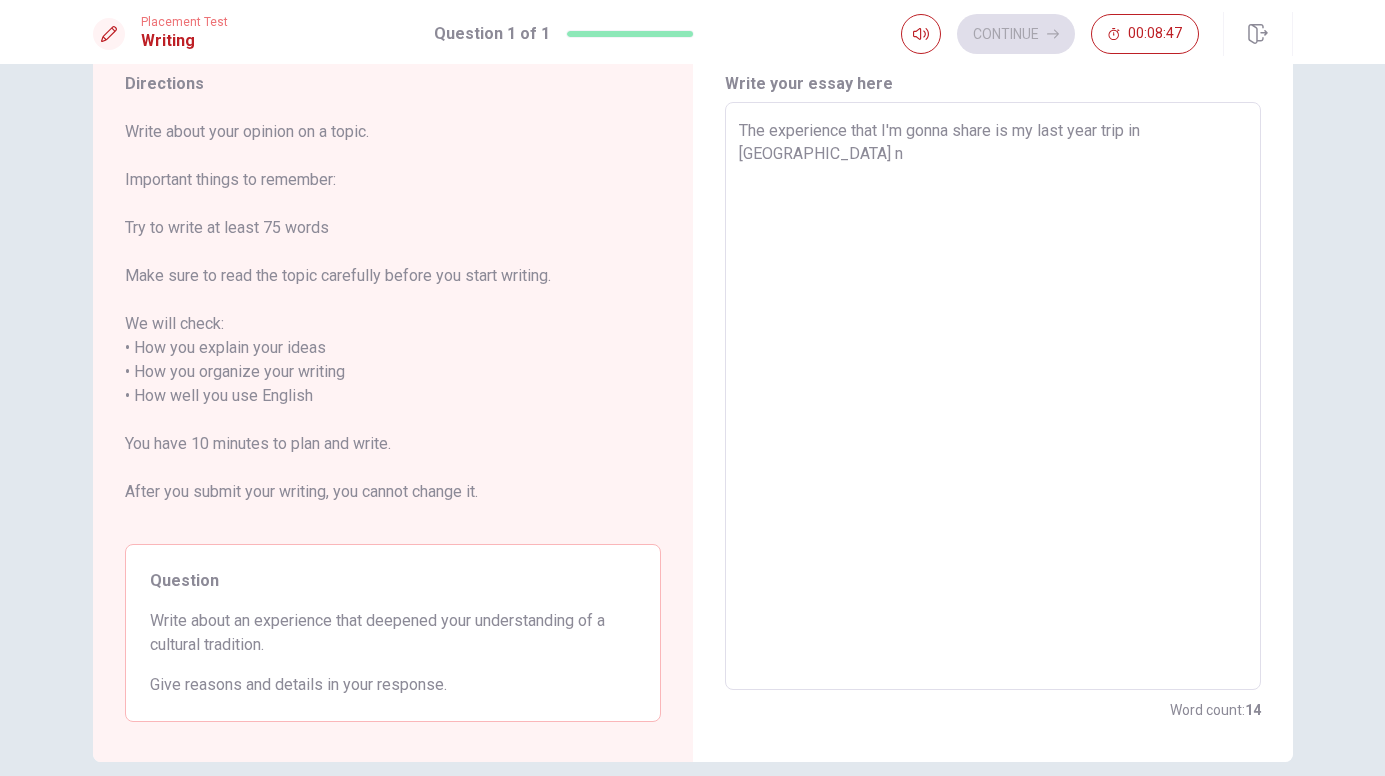 type on "x" 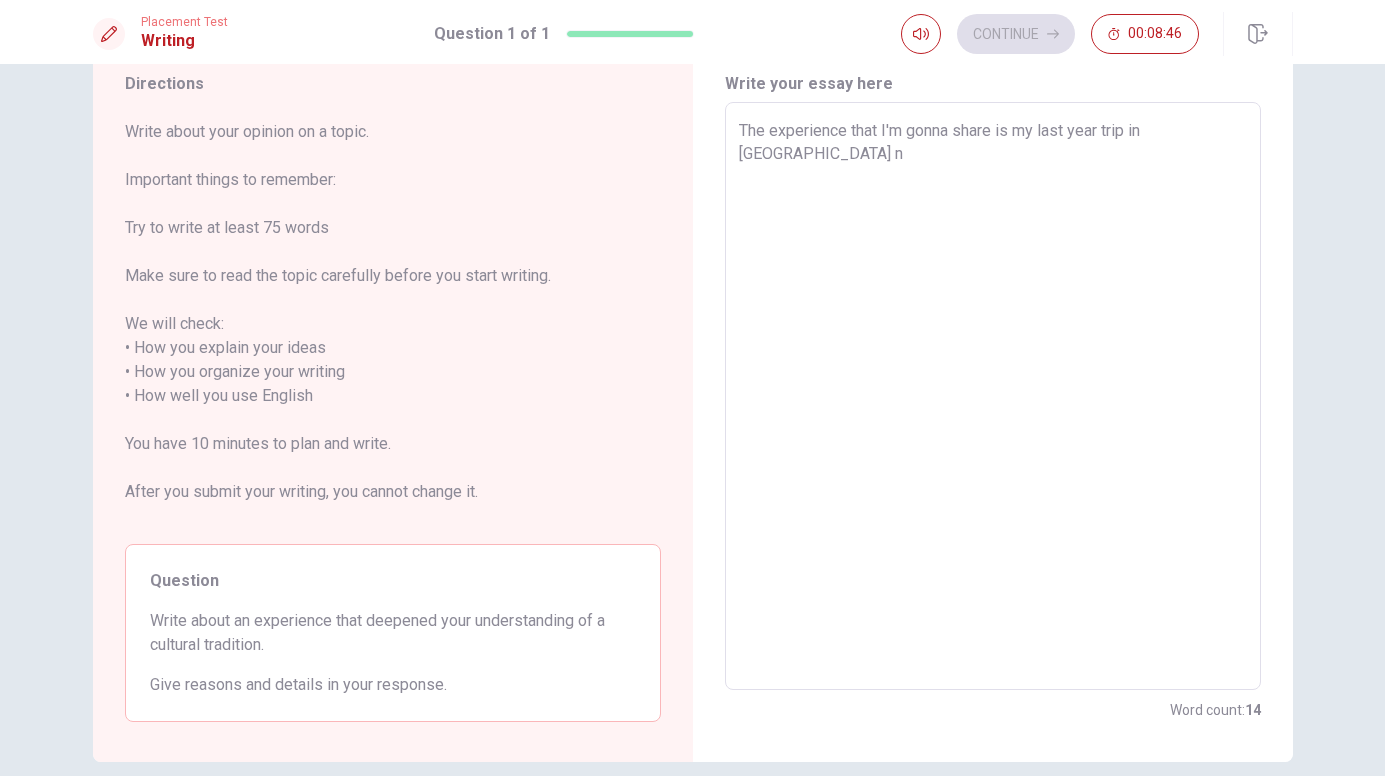 type on "The experience that I'm gonna share is my last year trip in [GEOGRAPHIC_DATA]" 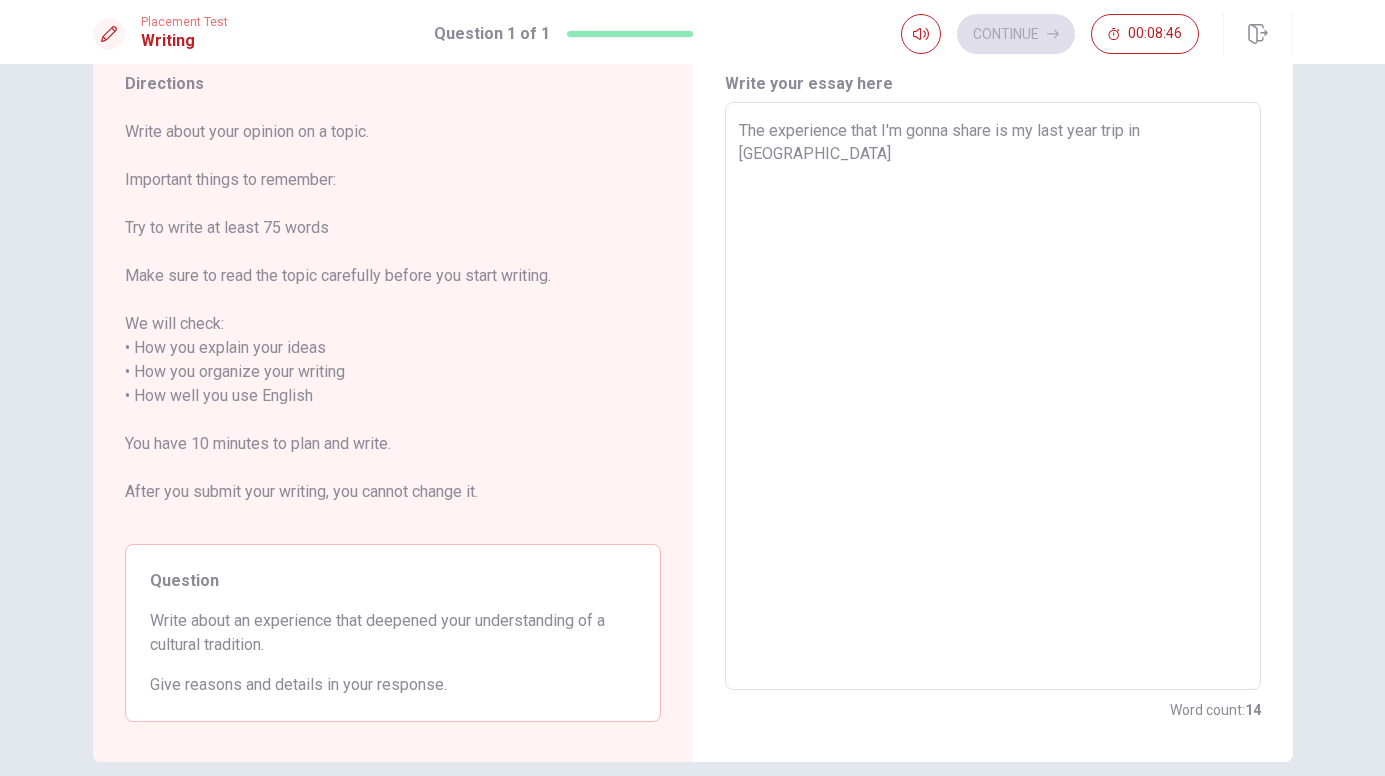 type on "x" 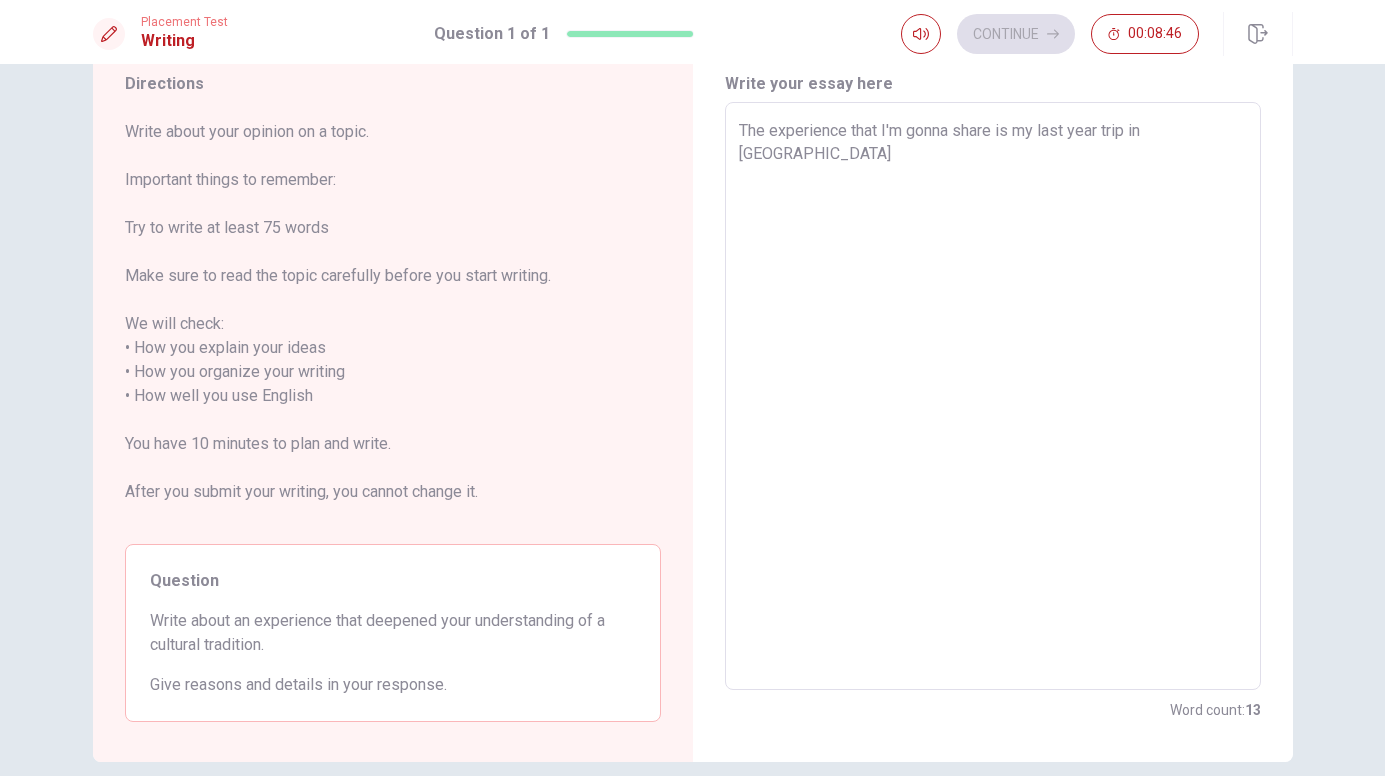 type on "The experience that I'm gonna share is my last year trip in [GEOGRAPHIC_DATA]" 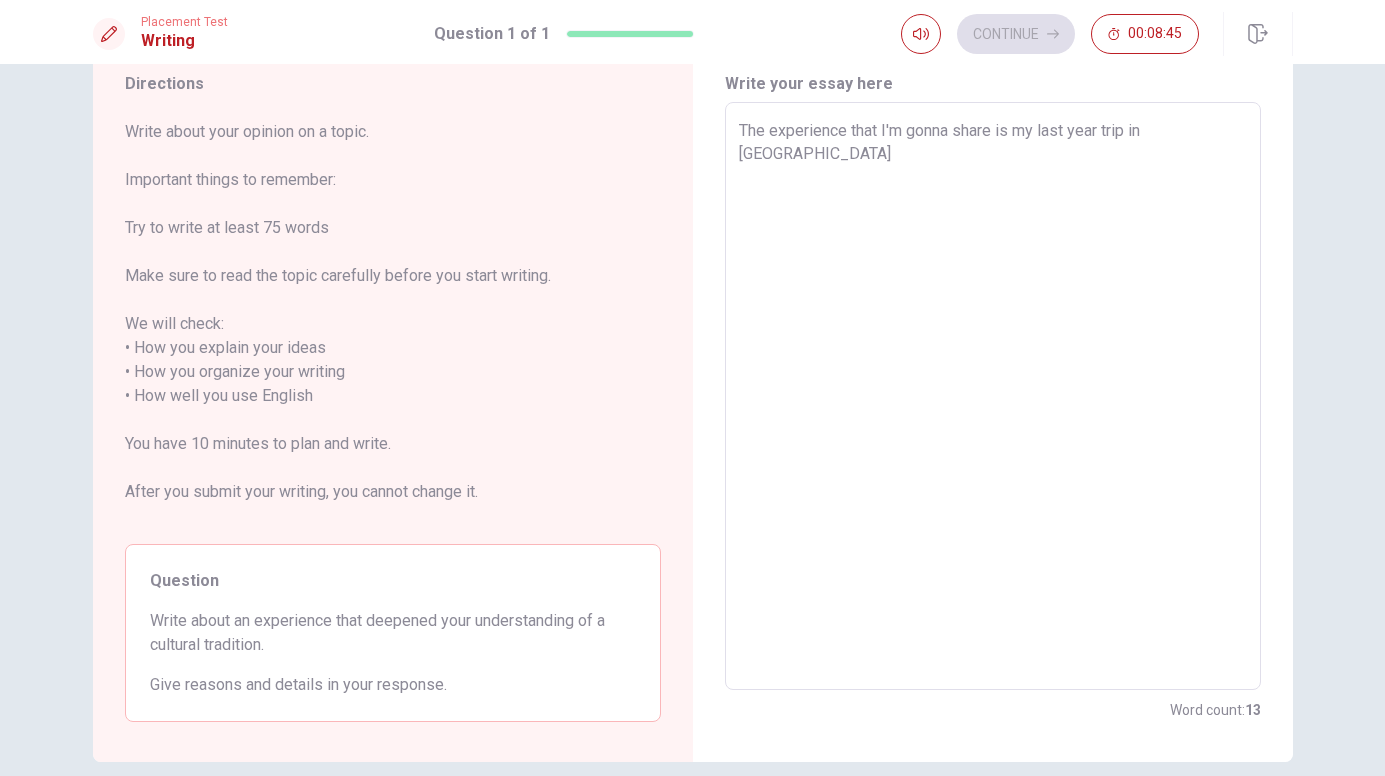 type on "The experience that I'm gonna share is my last year trip in [GEOGRAPHIC_DATA]" 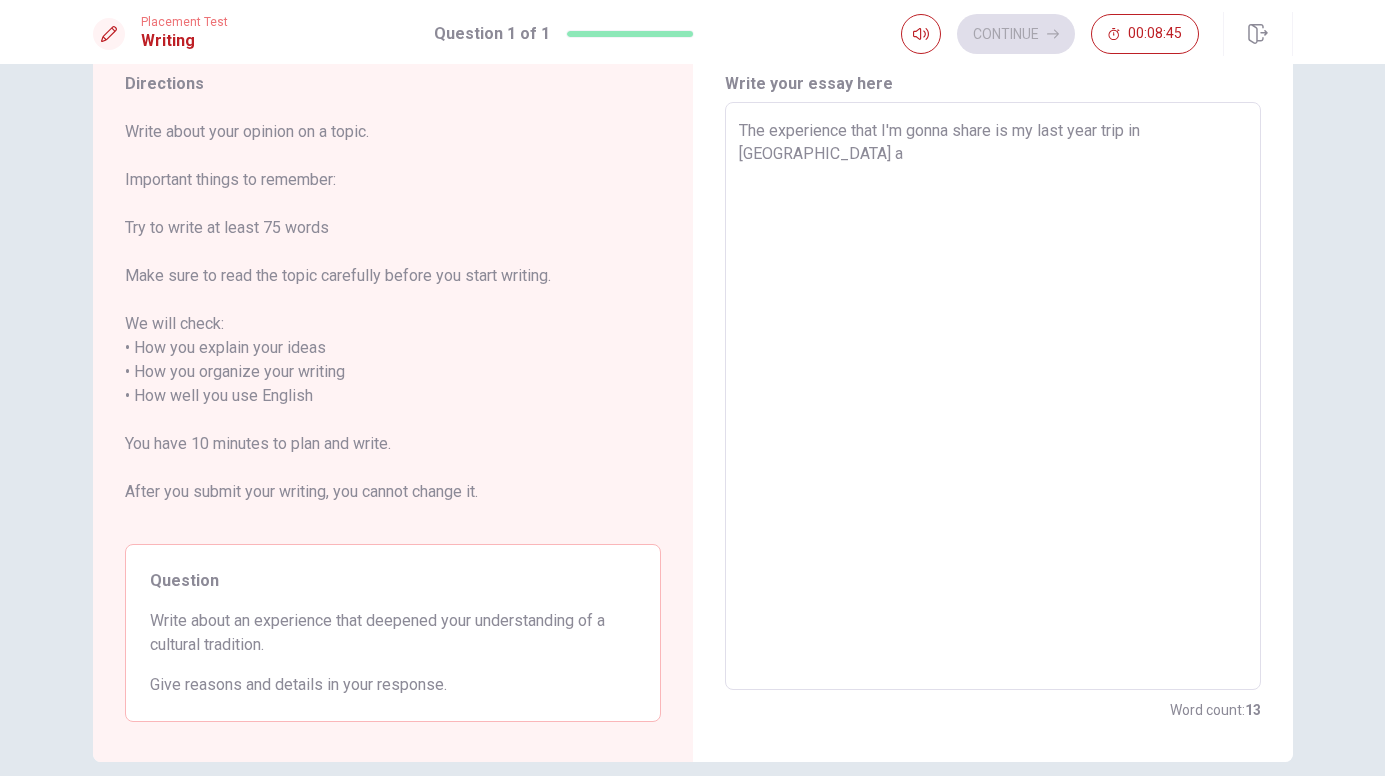 type on "x" 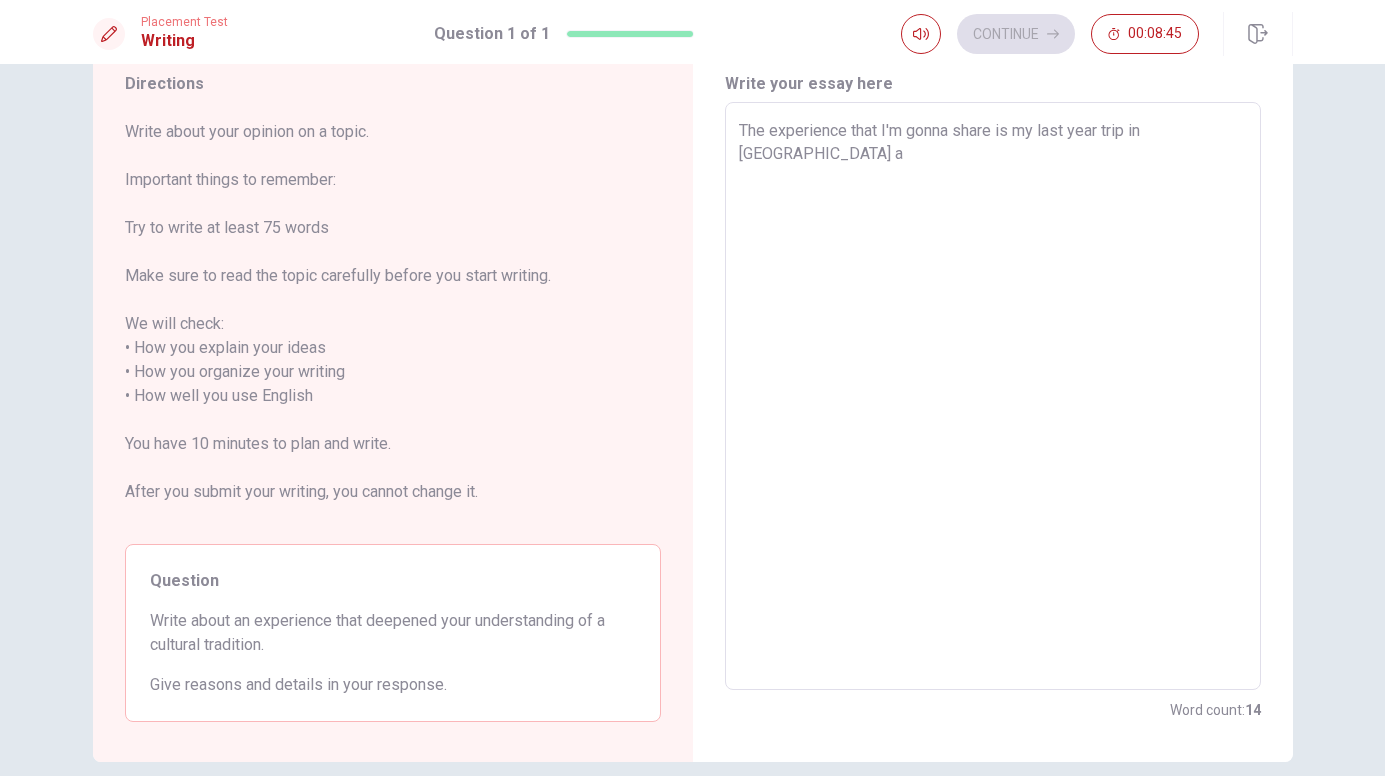 type on "The experience that I'm gonna share is my last year trip in [GEOGRAPHIC_DATA] an" 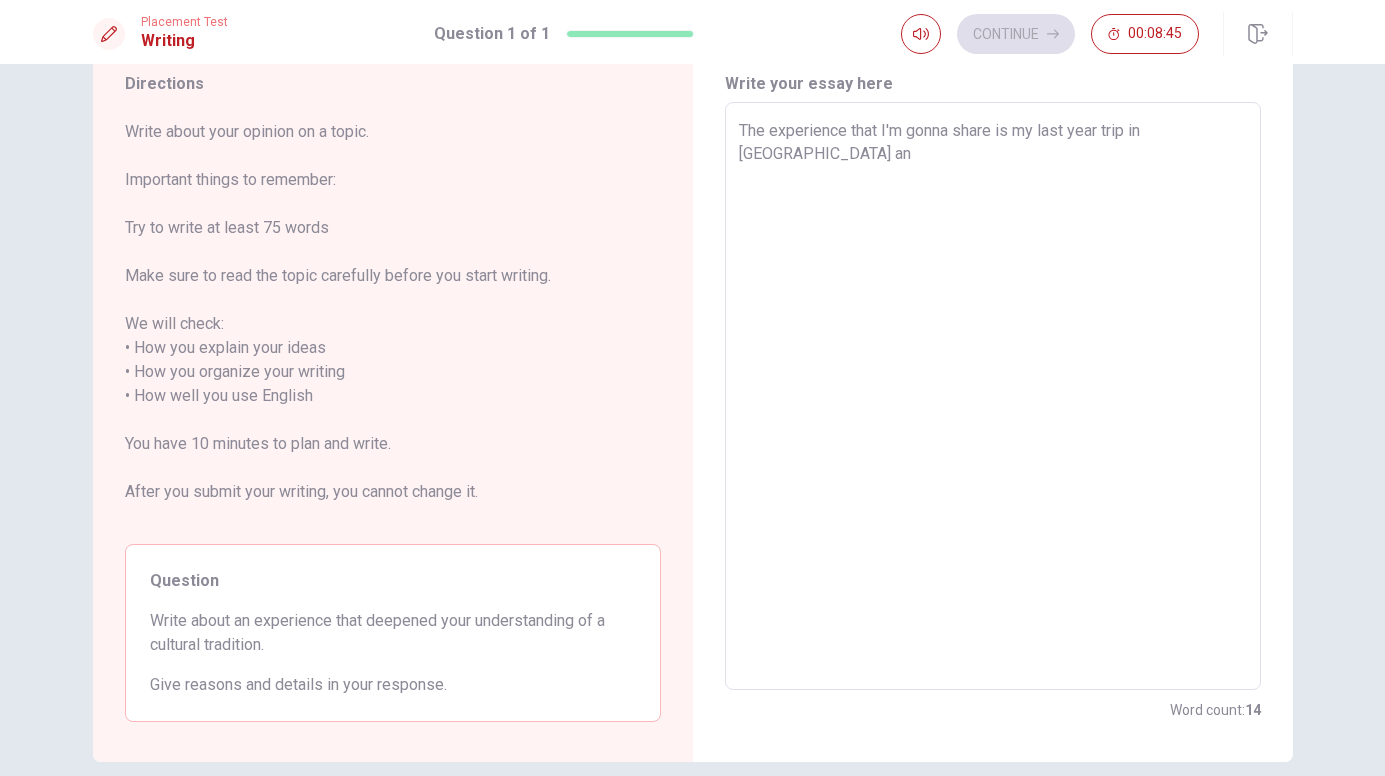 type on "x" 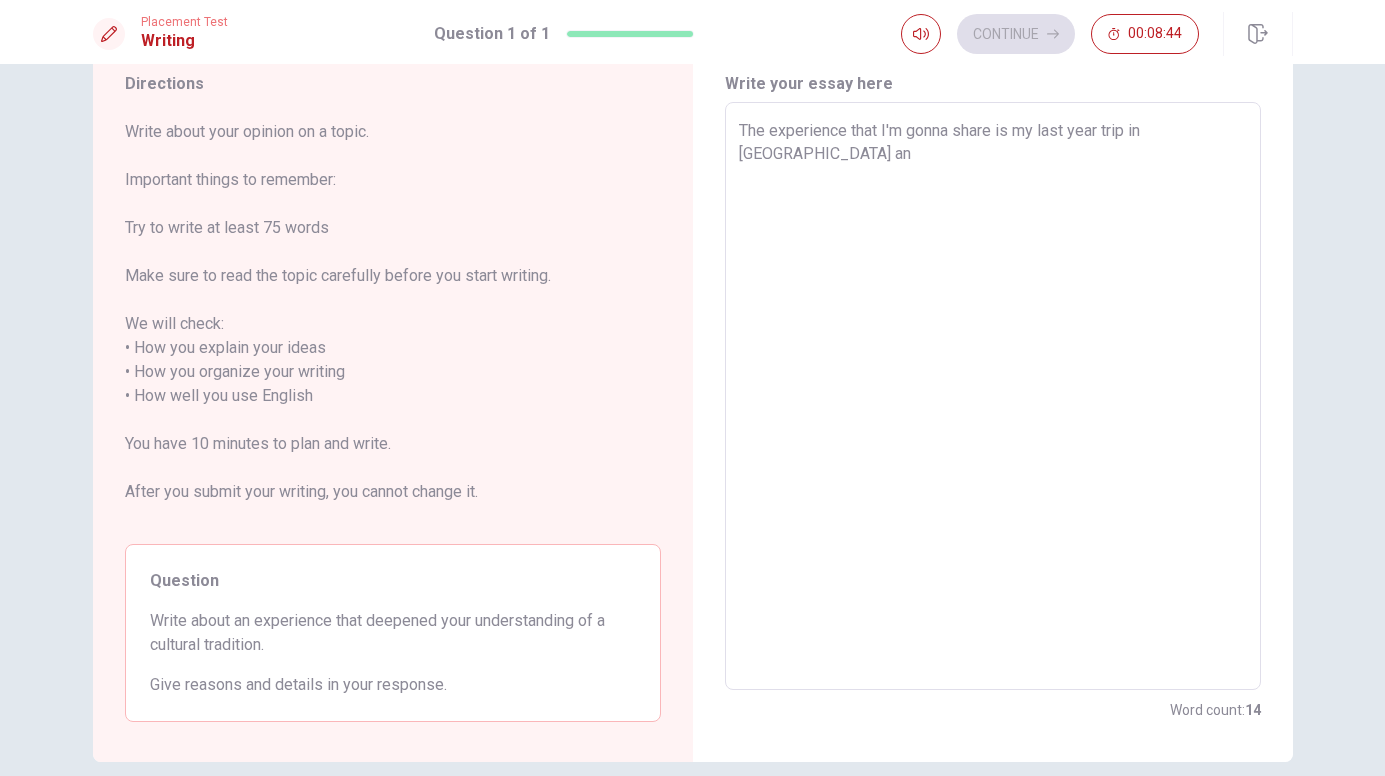 type on "The experience that I'm gonna share is my last year trip in [GEOGRAPHIC_DATA] and" 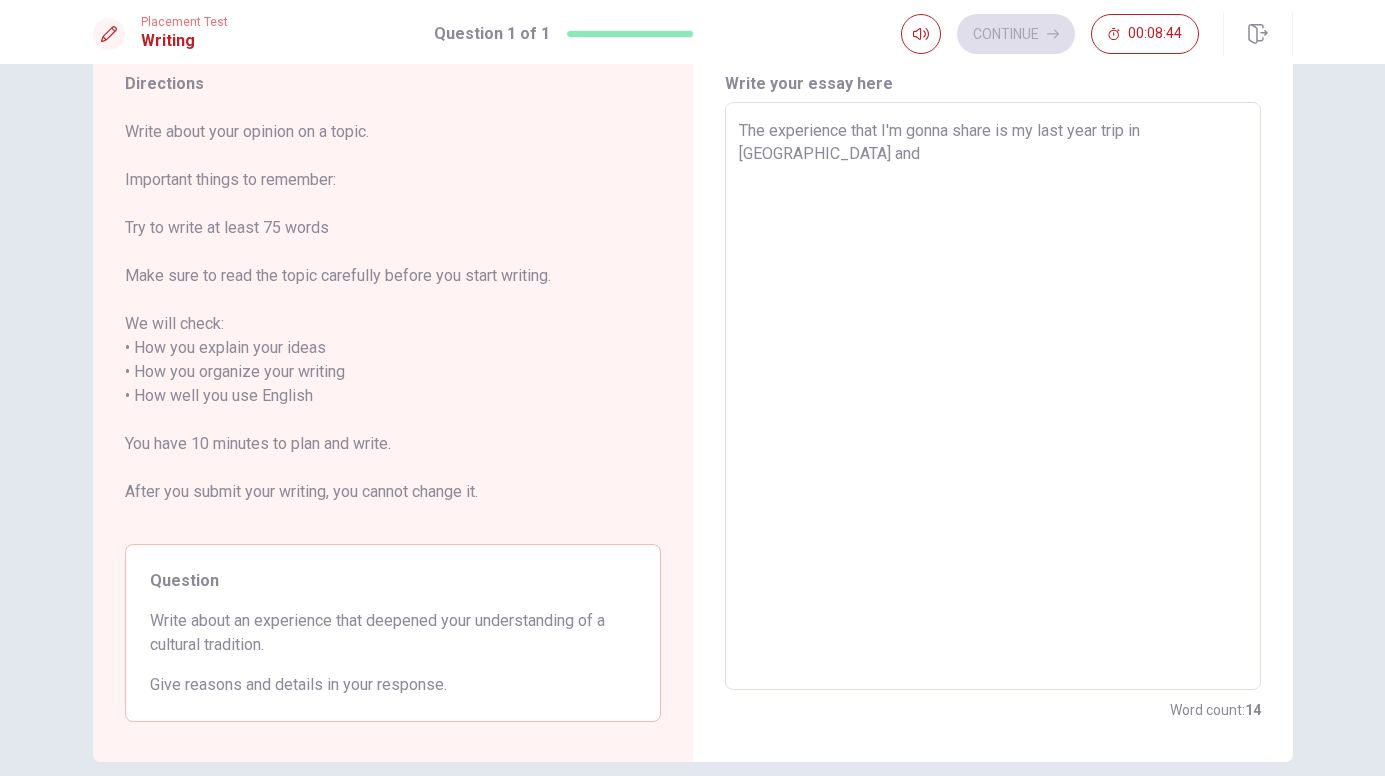 type 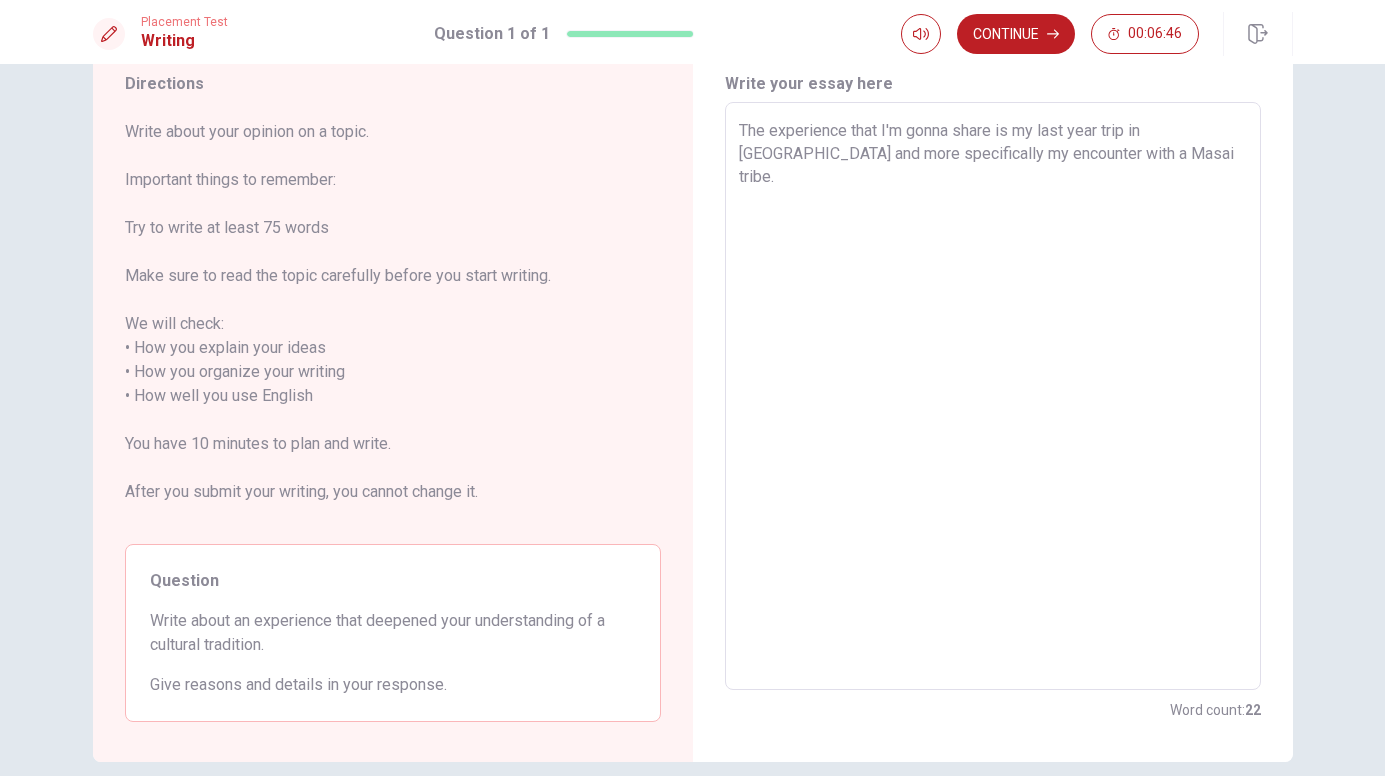 click on "The experience that I'm gonna share is my last year trip in [GEOGRAPHIC_DATA] and more specifically my encounter with a Masai tribe." at bounding box center [993, 396] 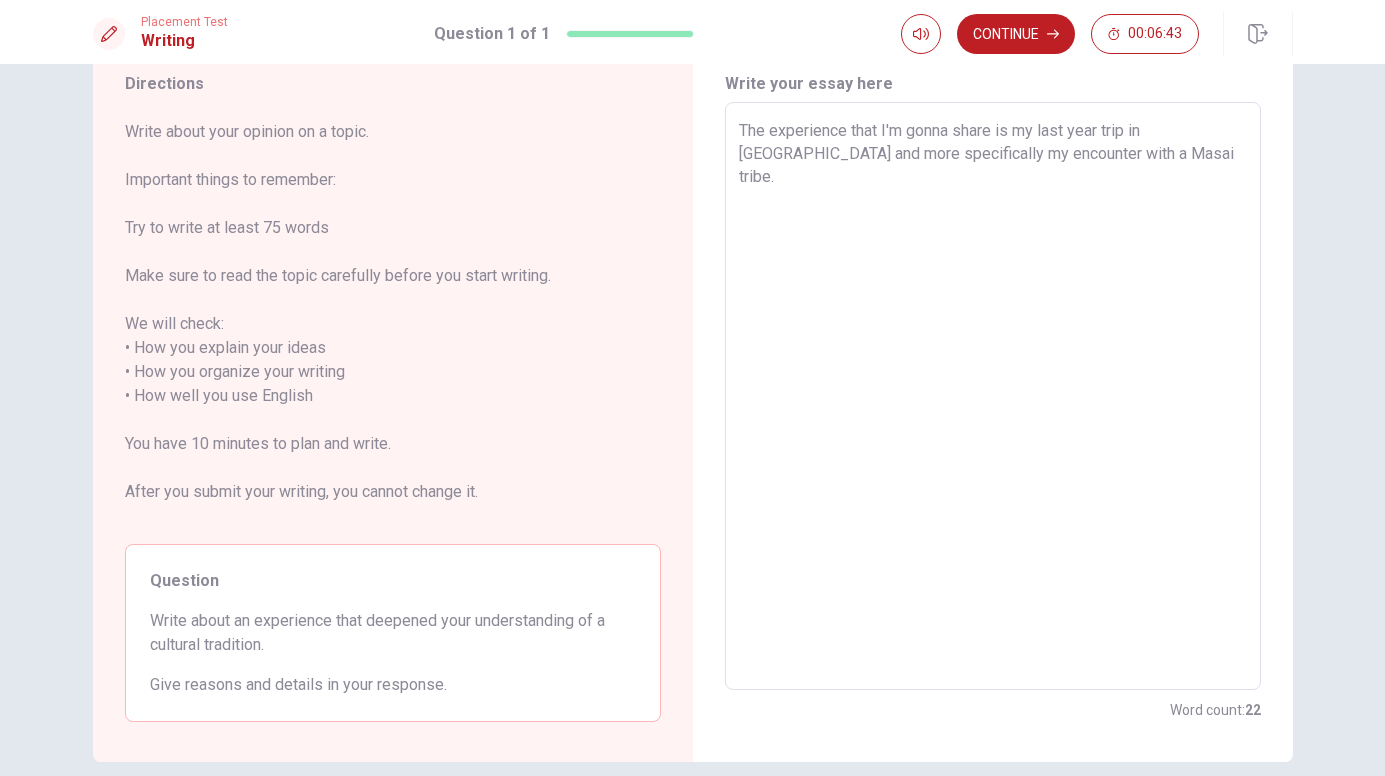 click on "The experience that I'm gonna share is my last year trip in [GEOGRAPHIC_DATA] and more specifically my encounter with a Masai tribe." at bounding box center (993, 396) 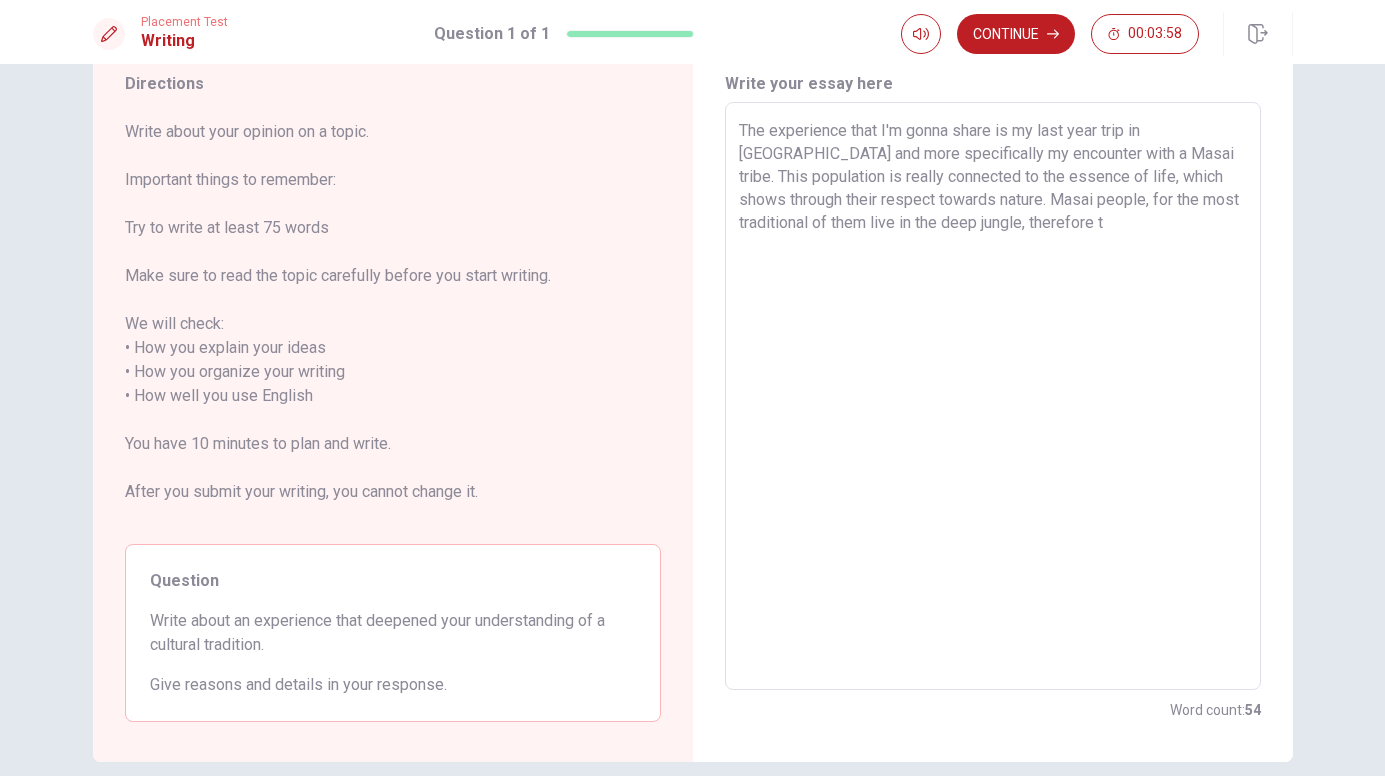 click on "The experience that I'm gonna share is my last year trip in [GEOGRAPHIC_DATA] and more specifically my encounter with a Masai tribe. This population is really connected to the essence of life, which shows through their respect towards nature. Masai people, for the most traditional of them live in the deep jungle, therefore t" at bounding box center [993, 396] 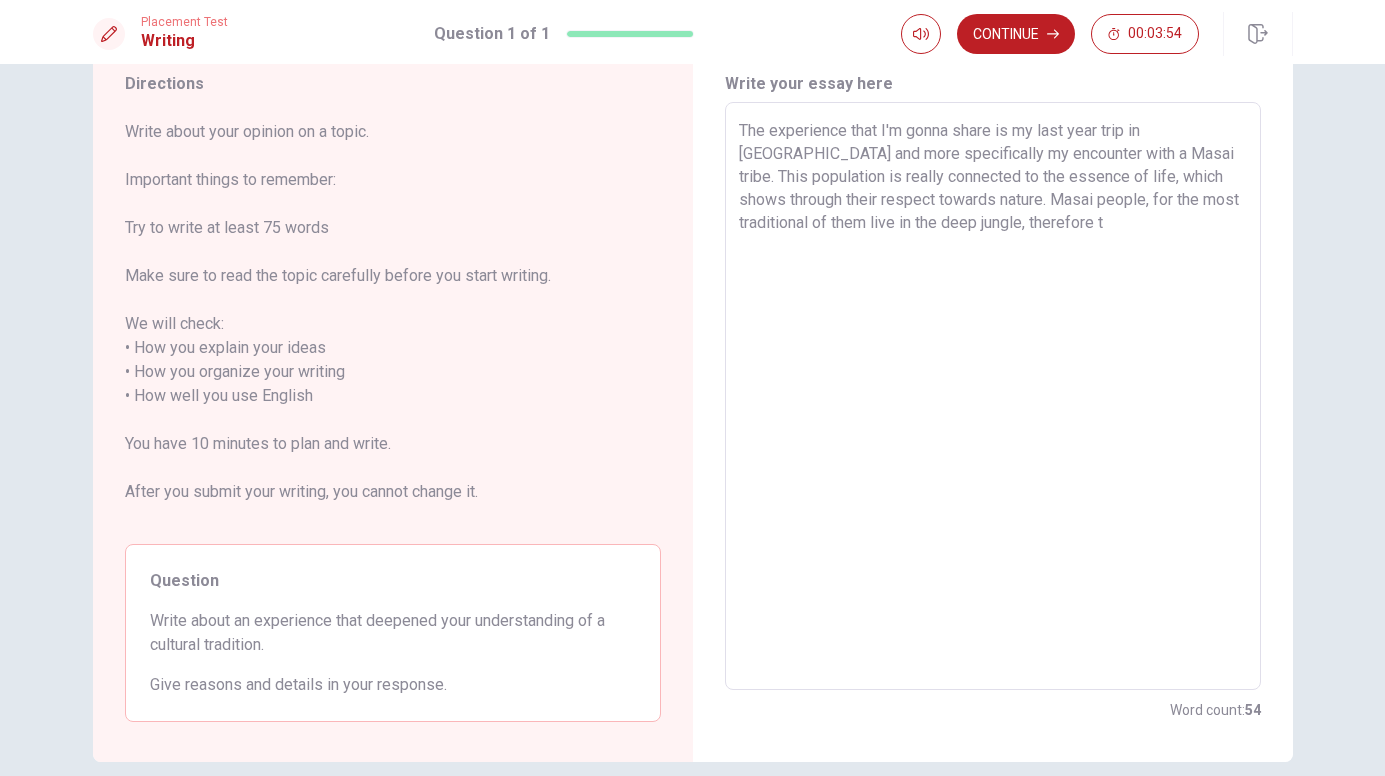 click on "The experience that I'm gonna share is my last year trip in [GEOGRAPHIC_DATA] and more specifically my encounter with a Masai tribe. This population is really connected to the essence of life, which shows through their respect towards nature. Masai people, for the most traditional of them live in the deep jungle, therefore t" at bounding box center [993, 396] 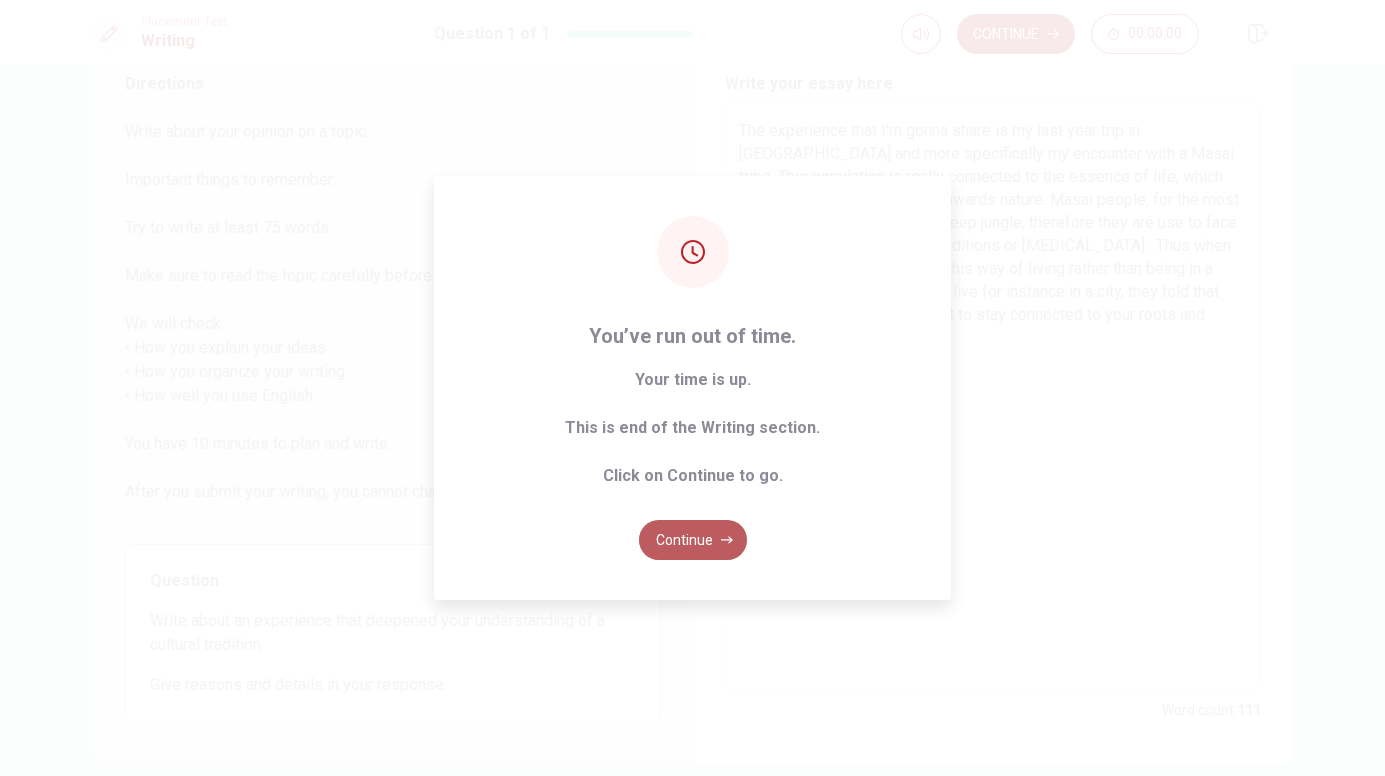 click on "Continue" at bounding box center [693, 540] 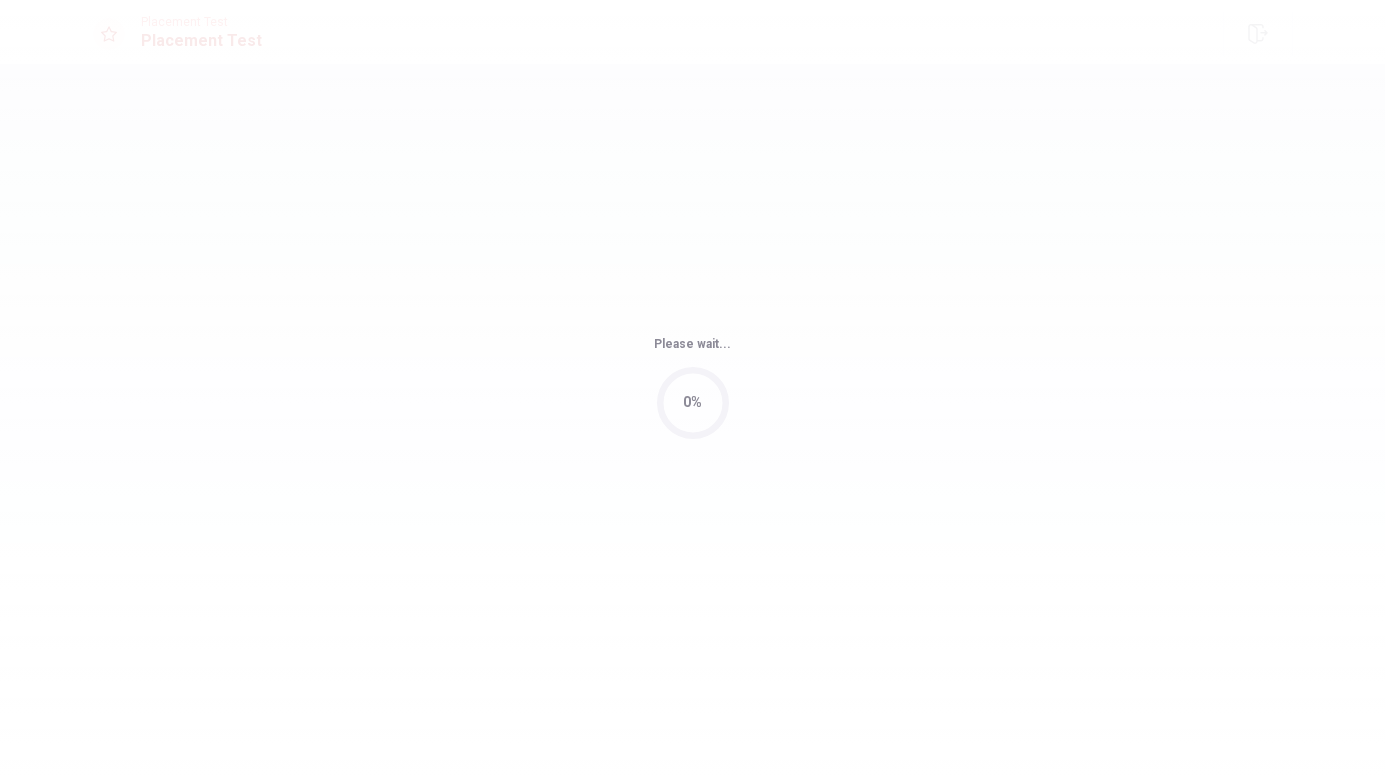 scroll, scrollTop: 0, scrollLeft: 0, axis: both 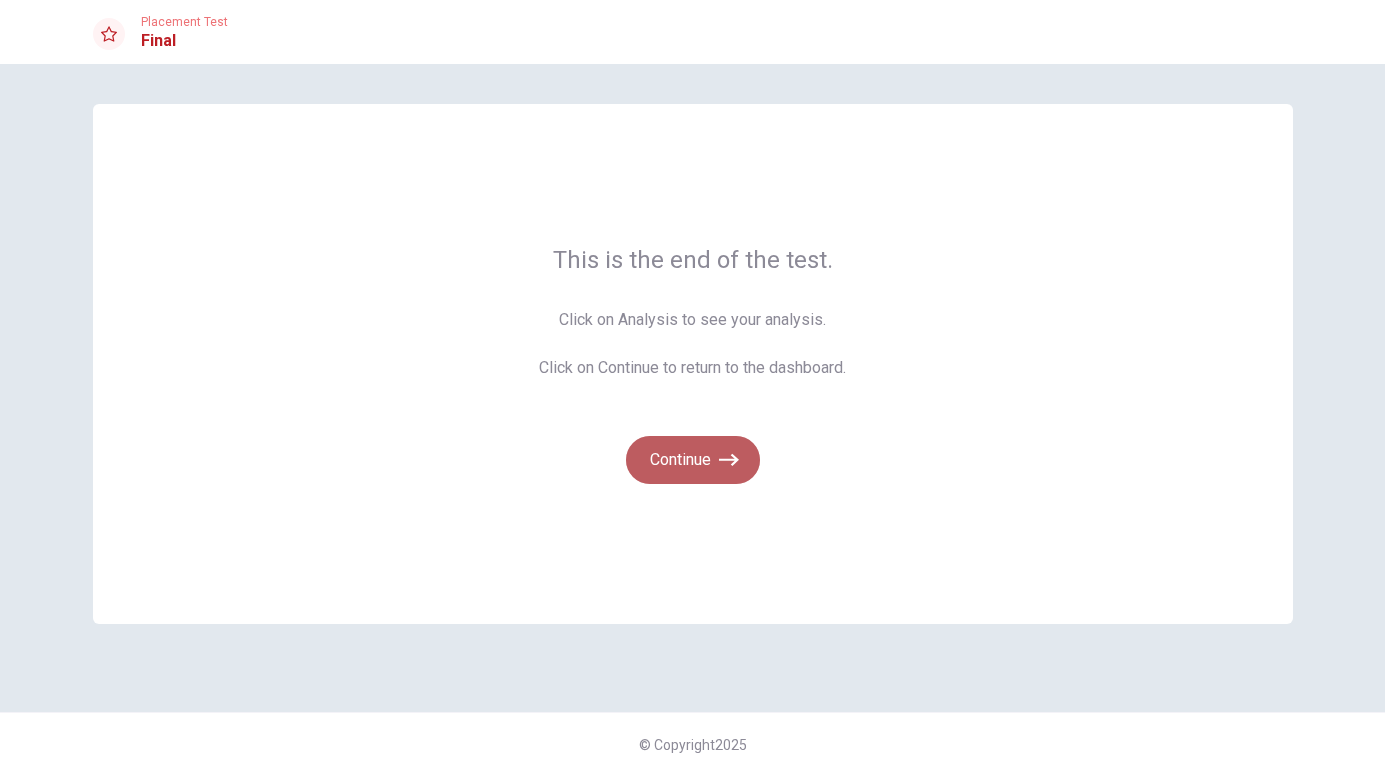 click on "Continue" at bounding box center (693, 460) 